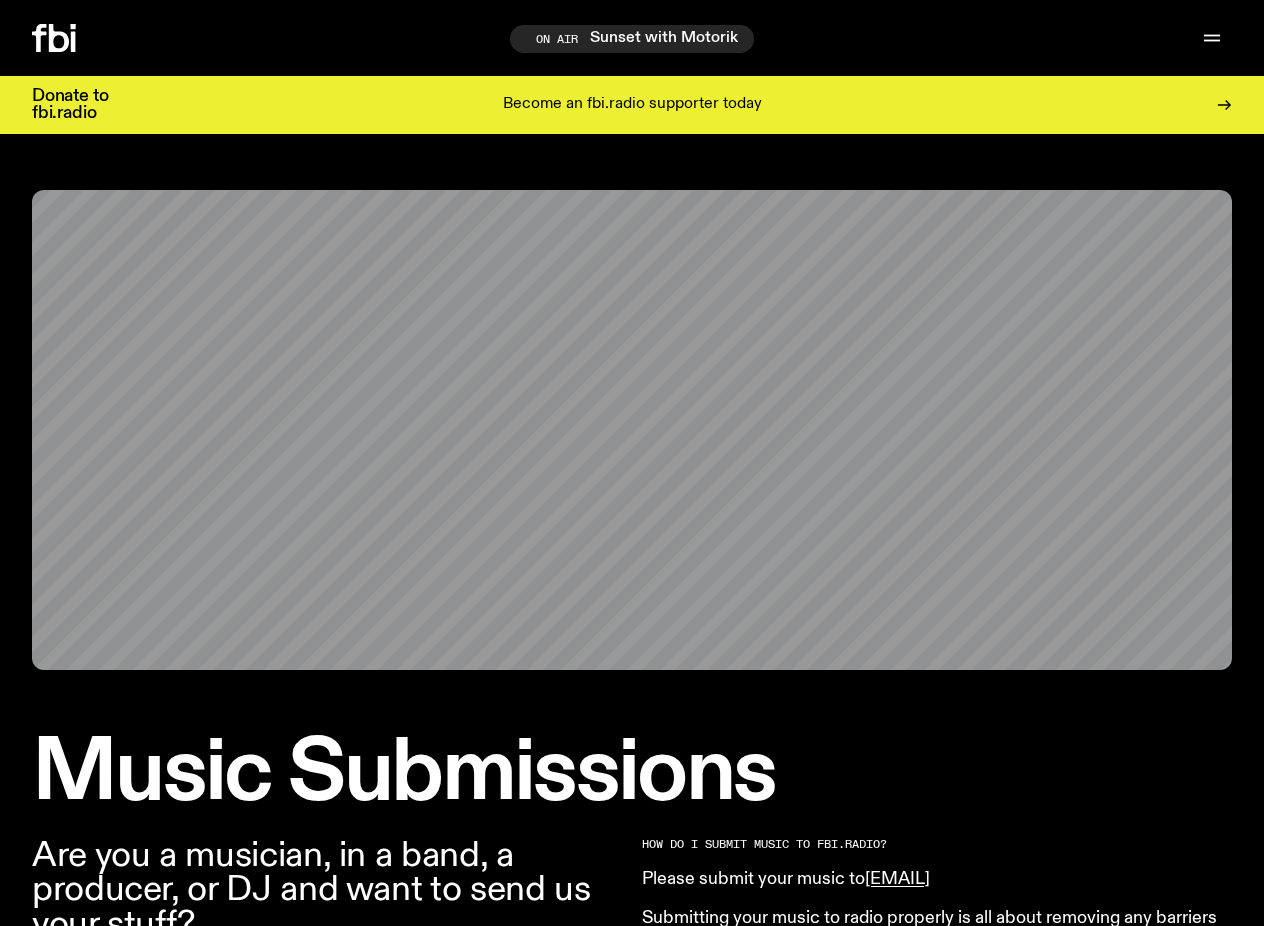 scroll, scrollTop: 0, scrollLeft: 0, axis: both 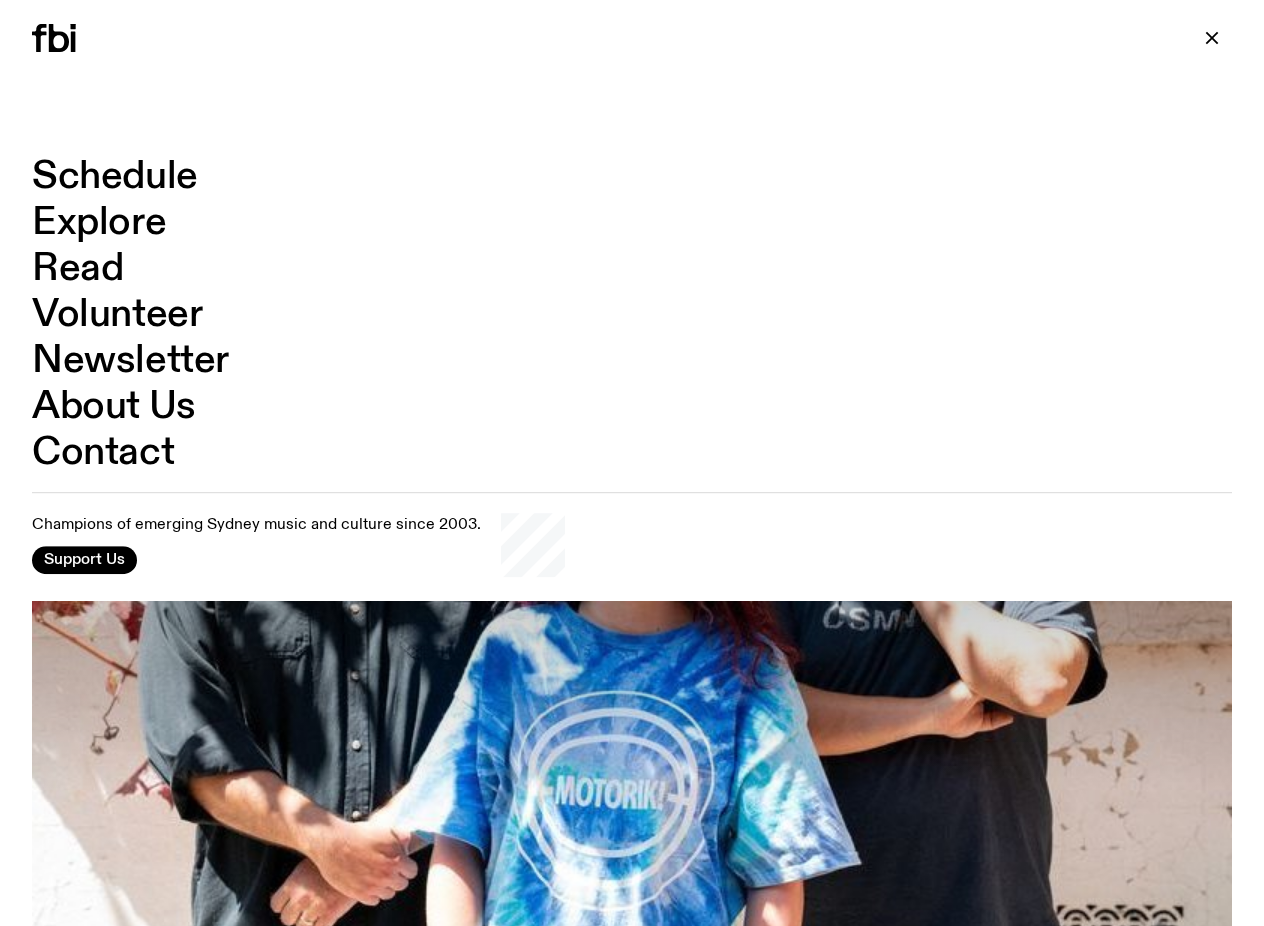 click on "Schedule" at bounding box center [115, 177] 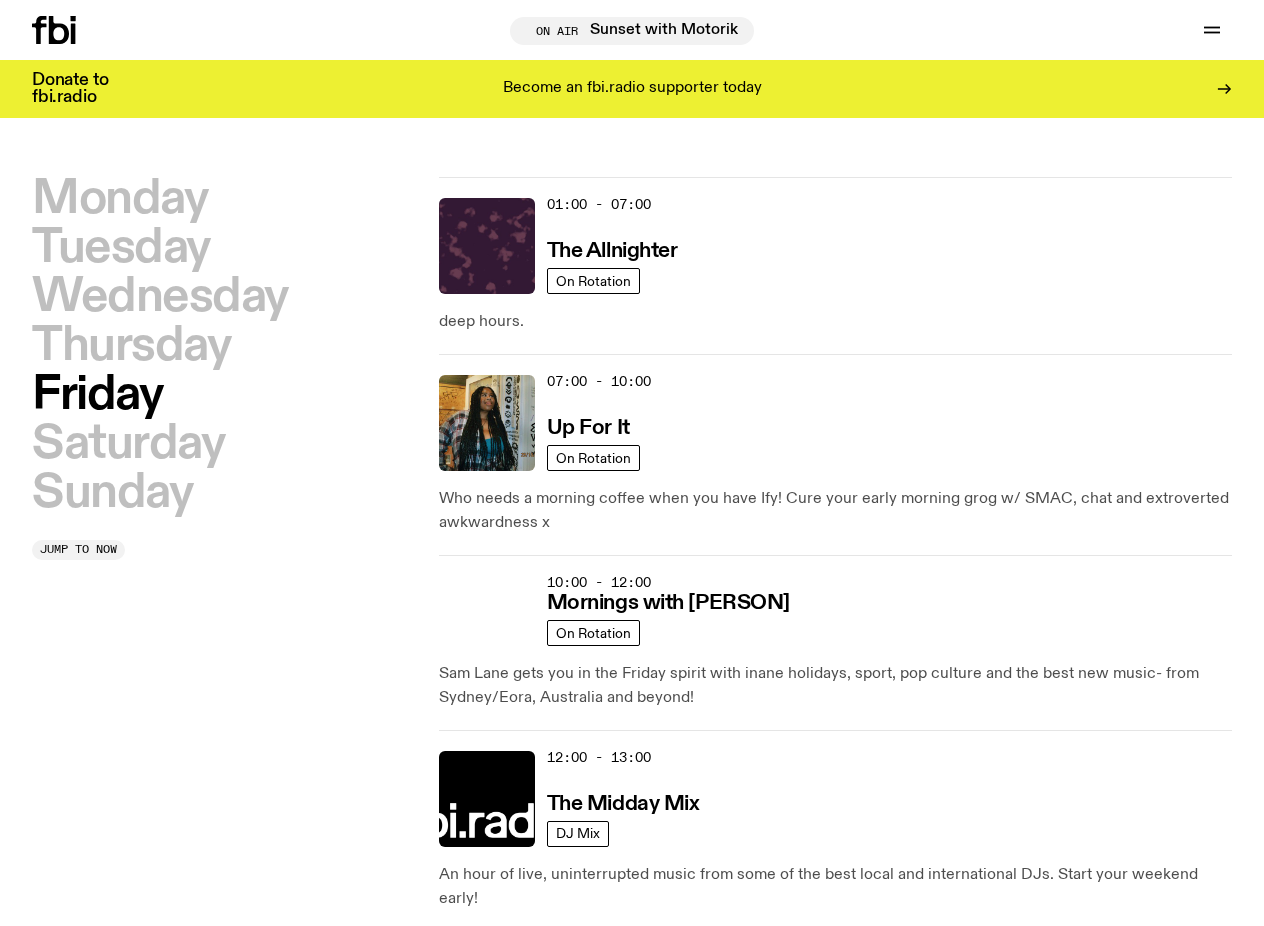 scroll, scrollTop: 30, scrollLeft: 0, axis: vertical 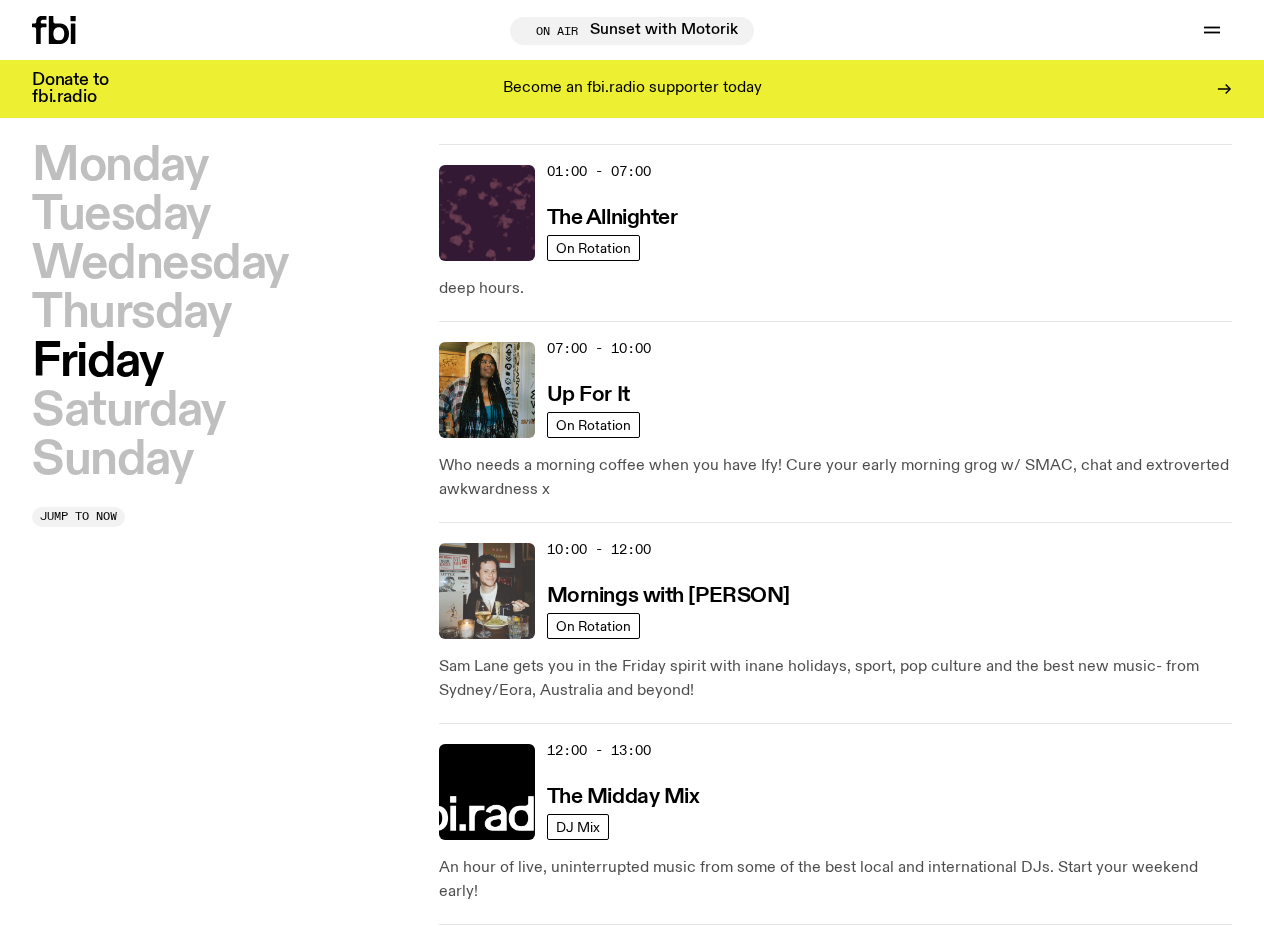 click 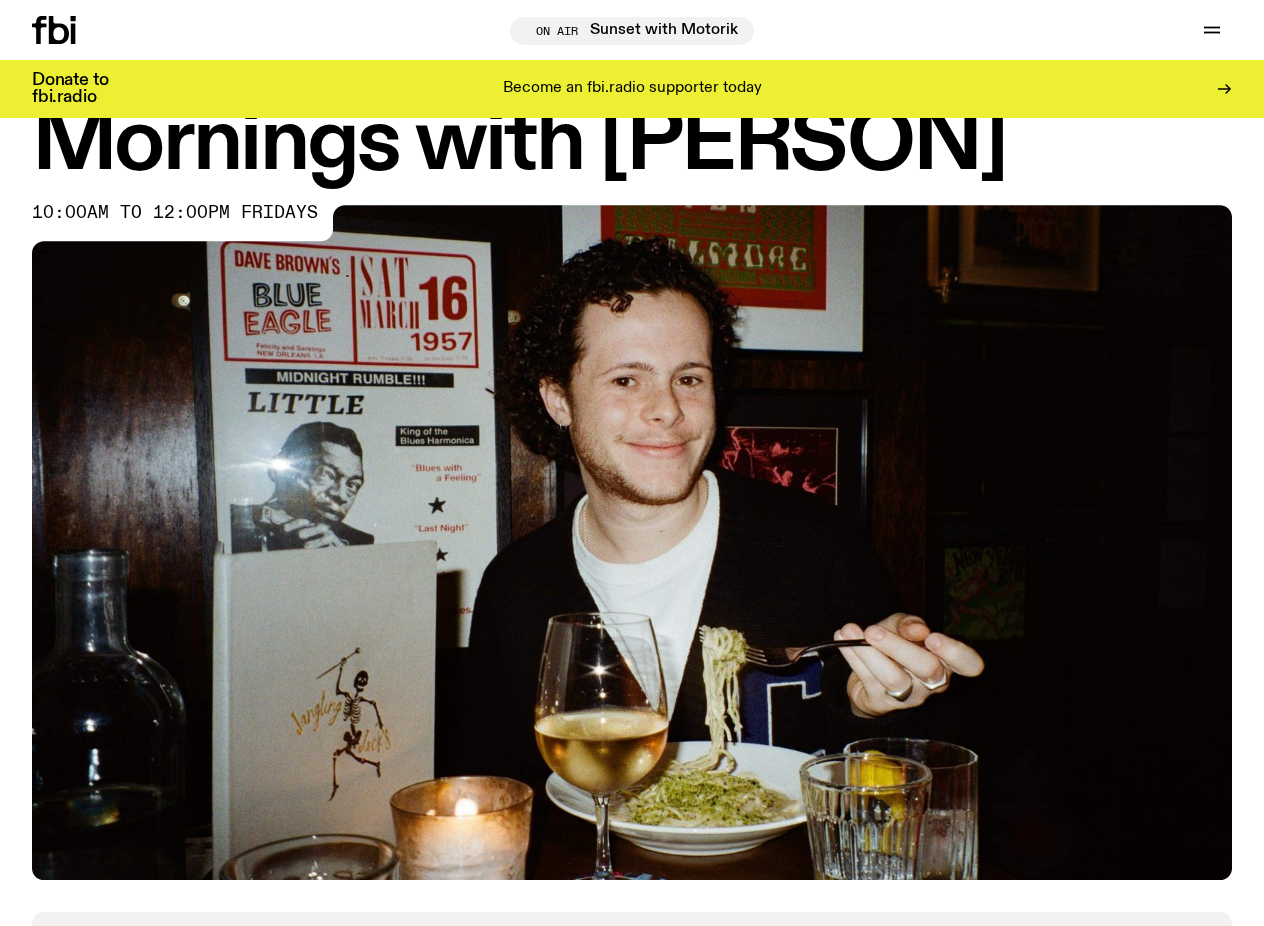 scroll, scrollTop: 40, scrollLeft: 0, axis: vertical 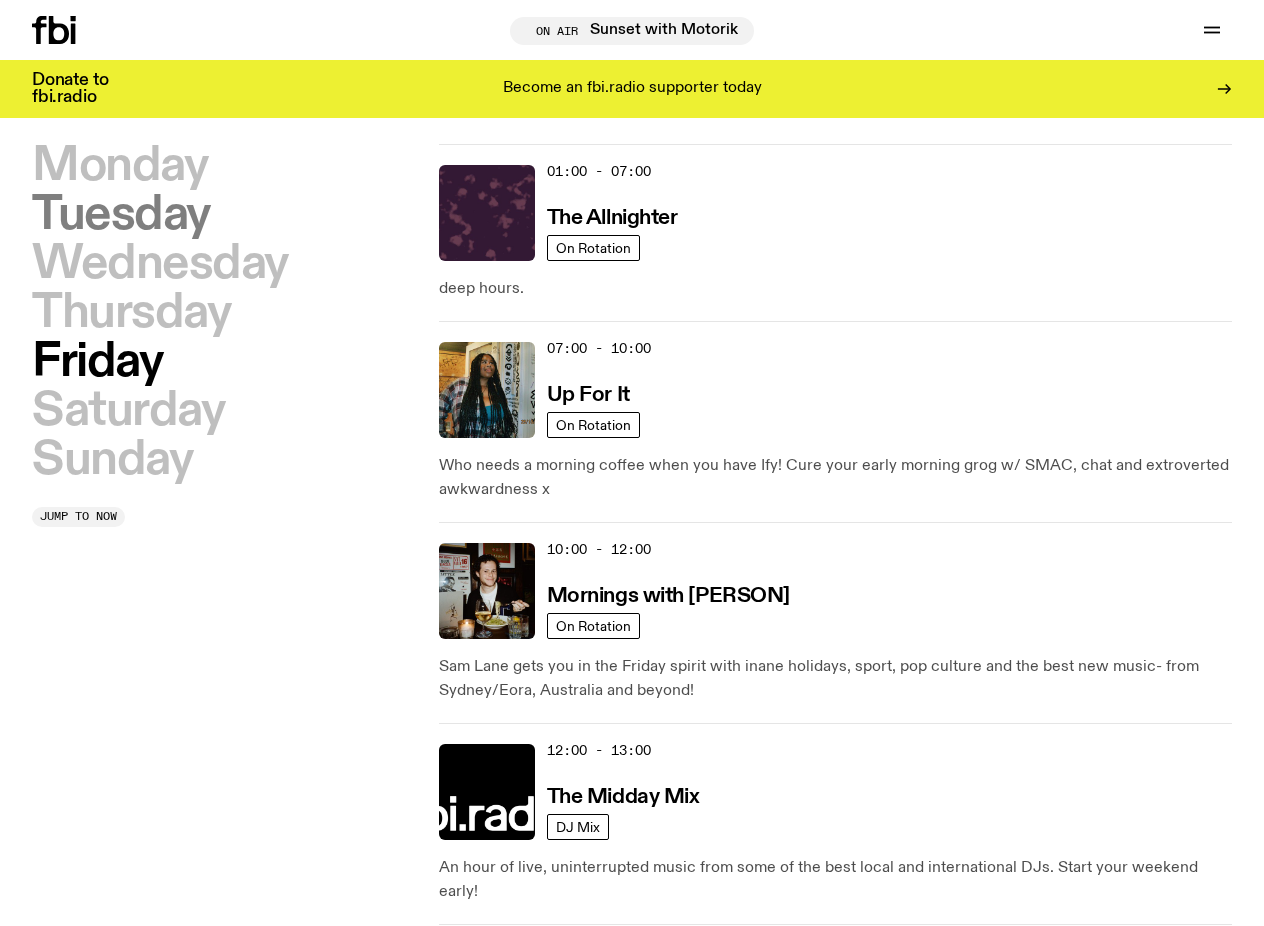 click on "Tuesday" at bounding box center [121, 215] 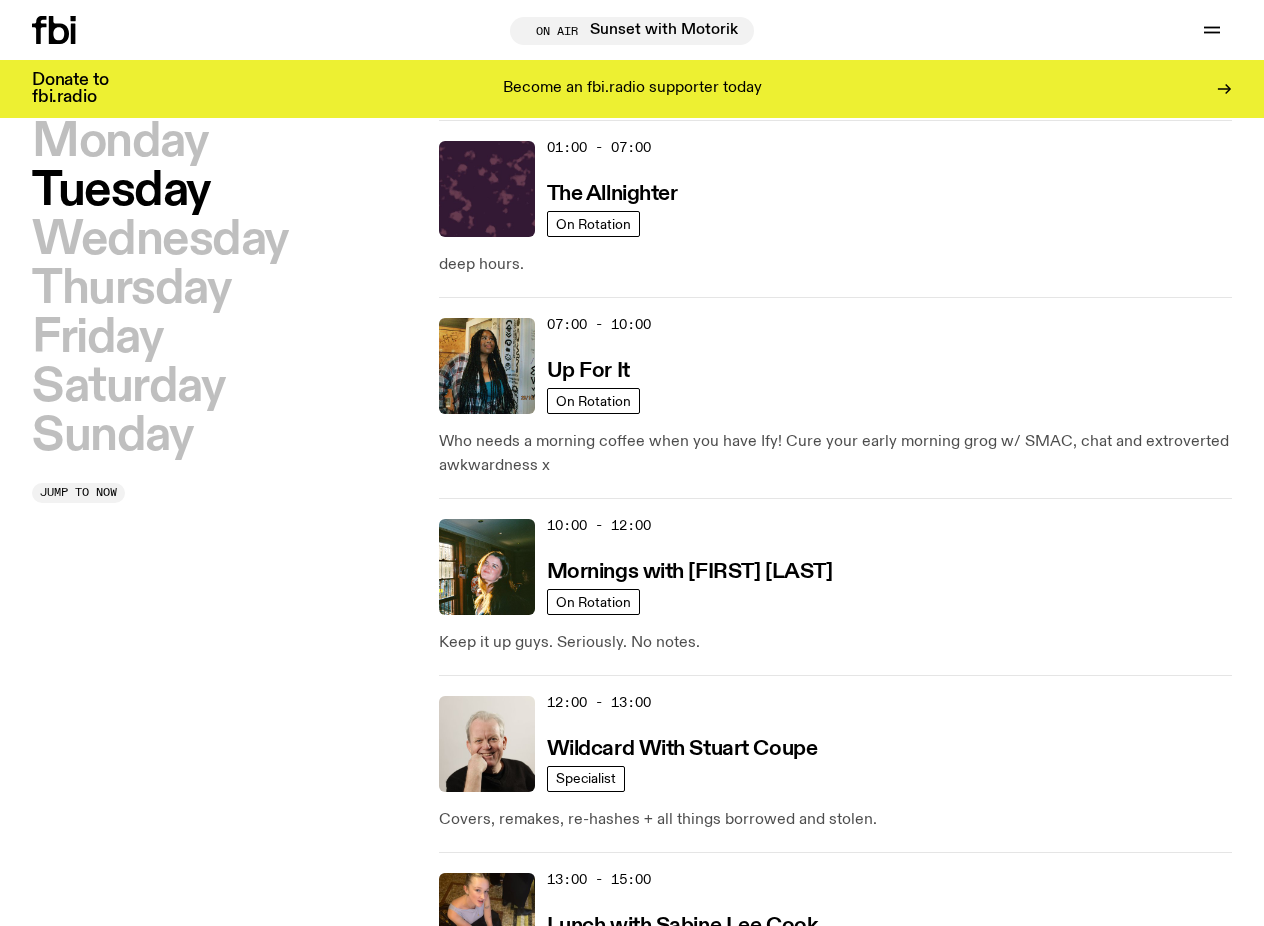 scroll, scrollTop: 55, scrollLeft: 0, axis: vertical 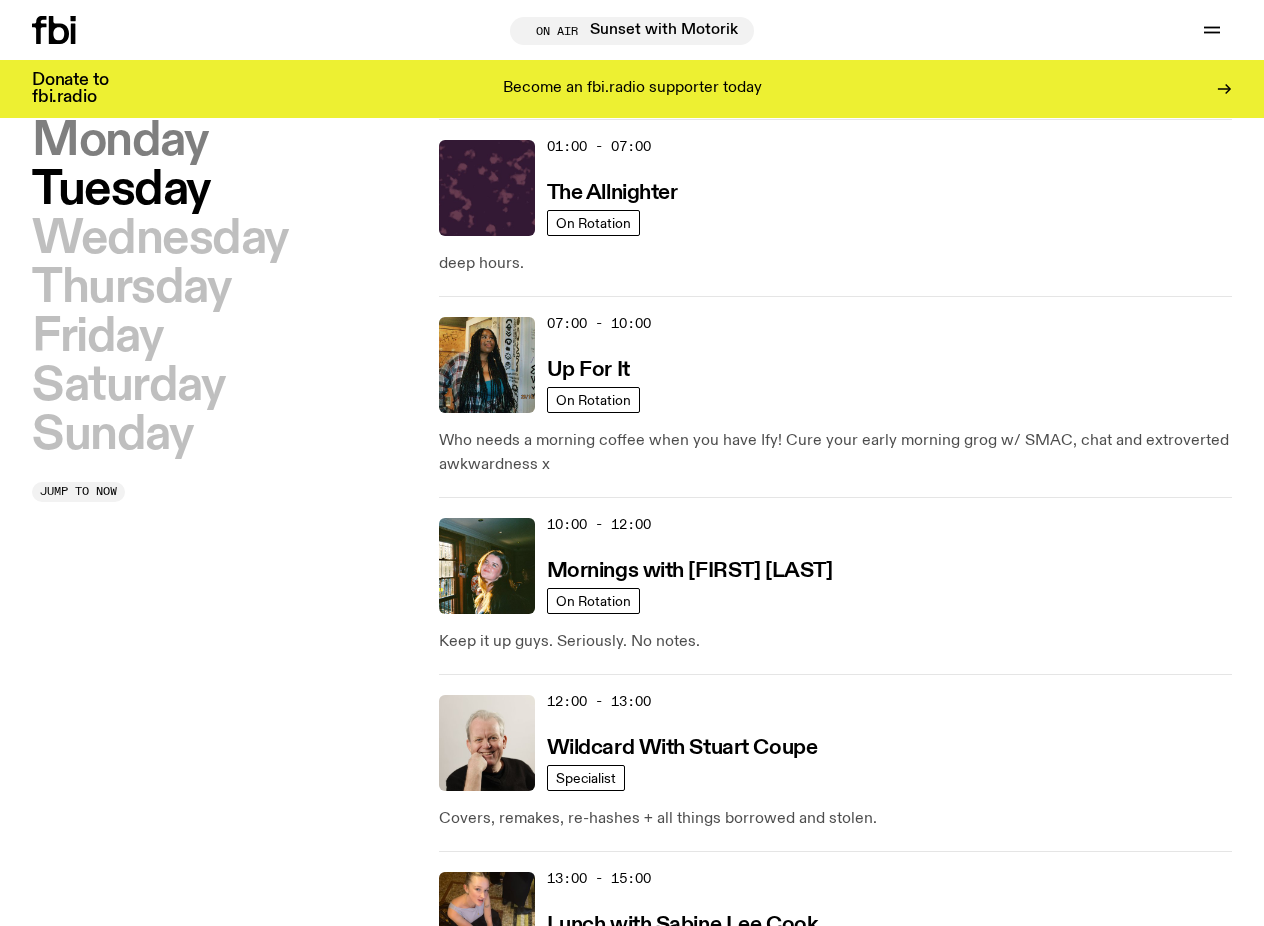 click on "Monday" at bounding box center (119, 141) 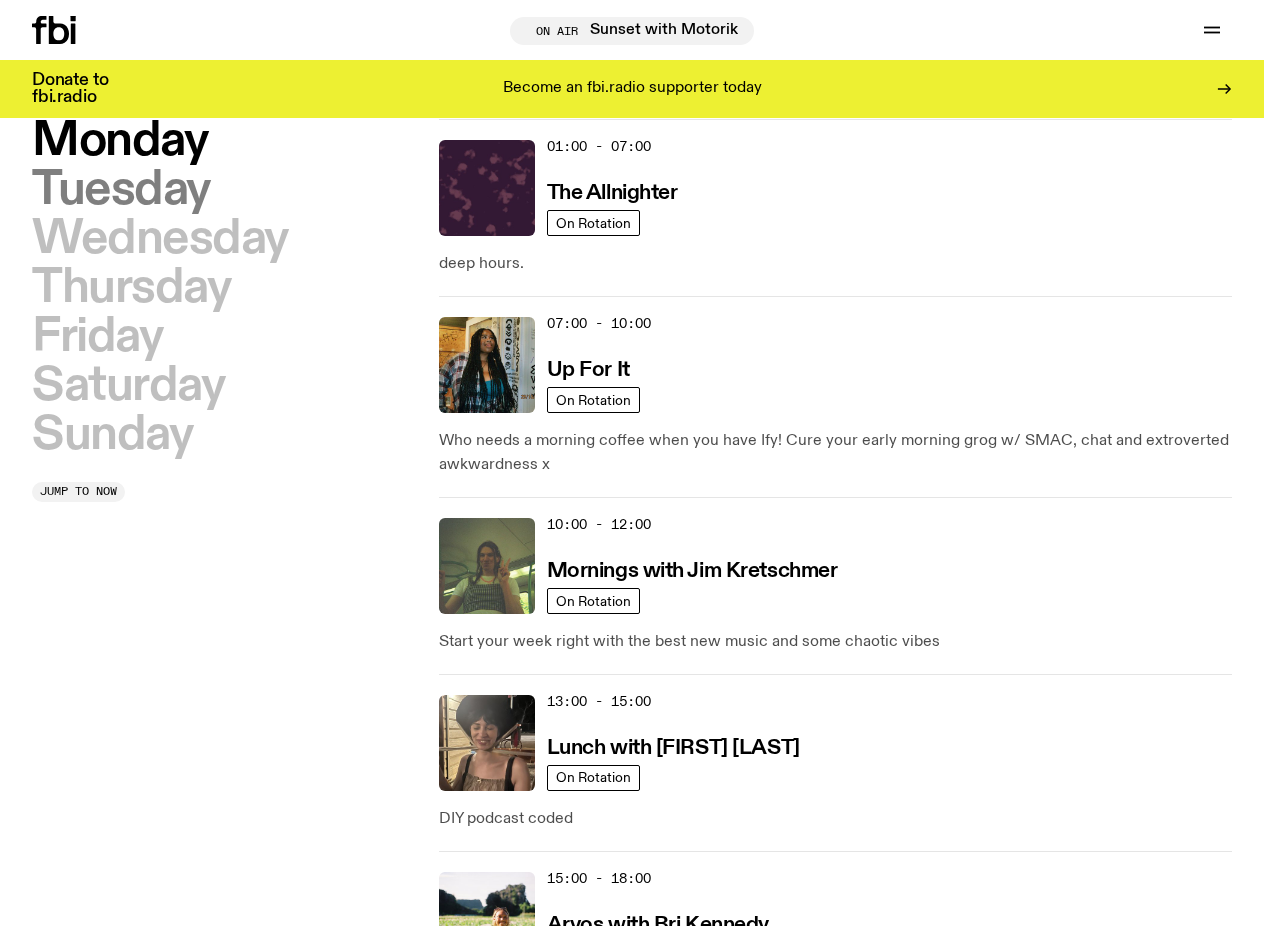 click on "Tuesday" at bounding box center (121, 190) 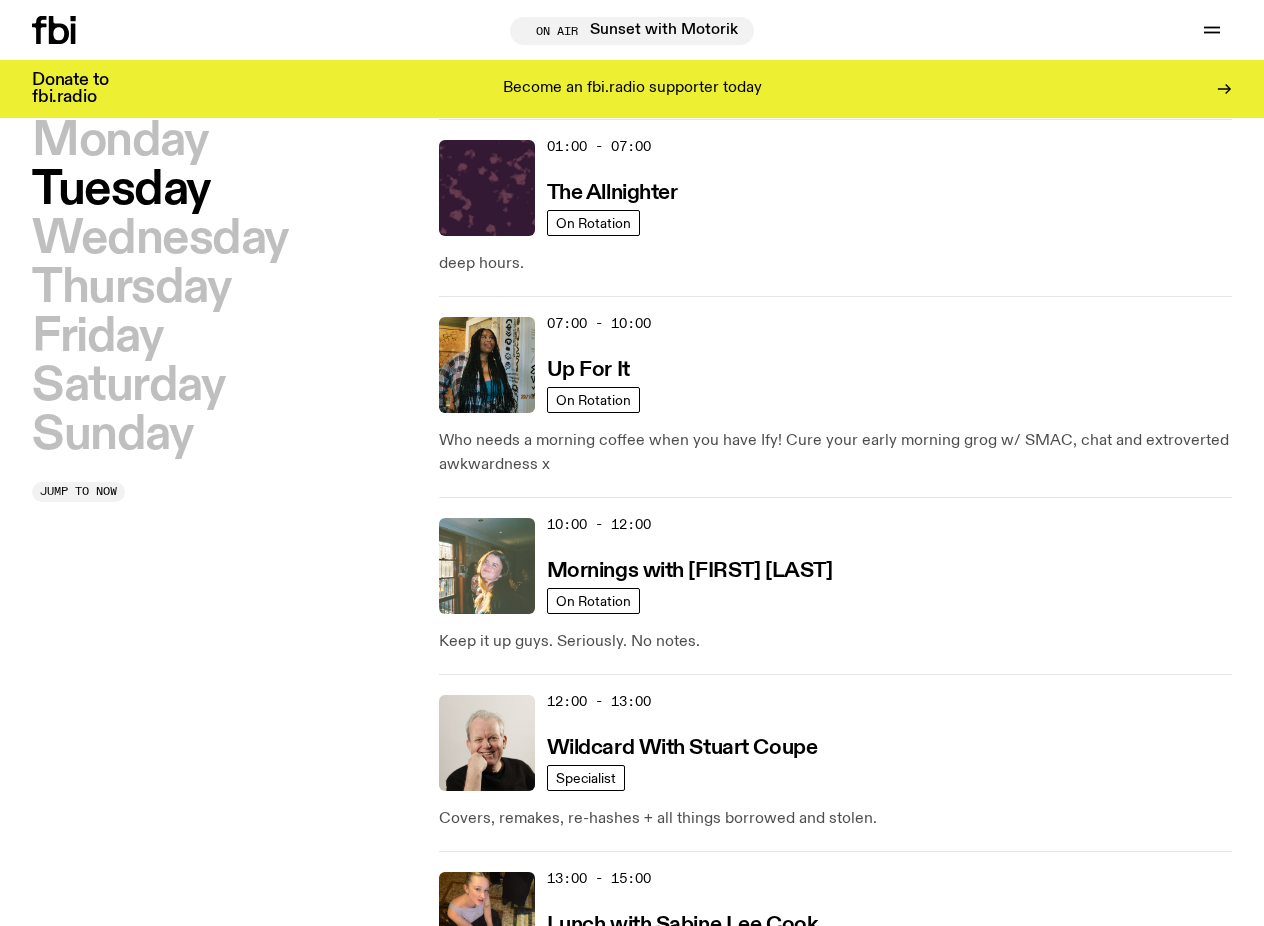 click 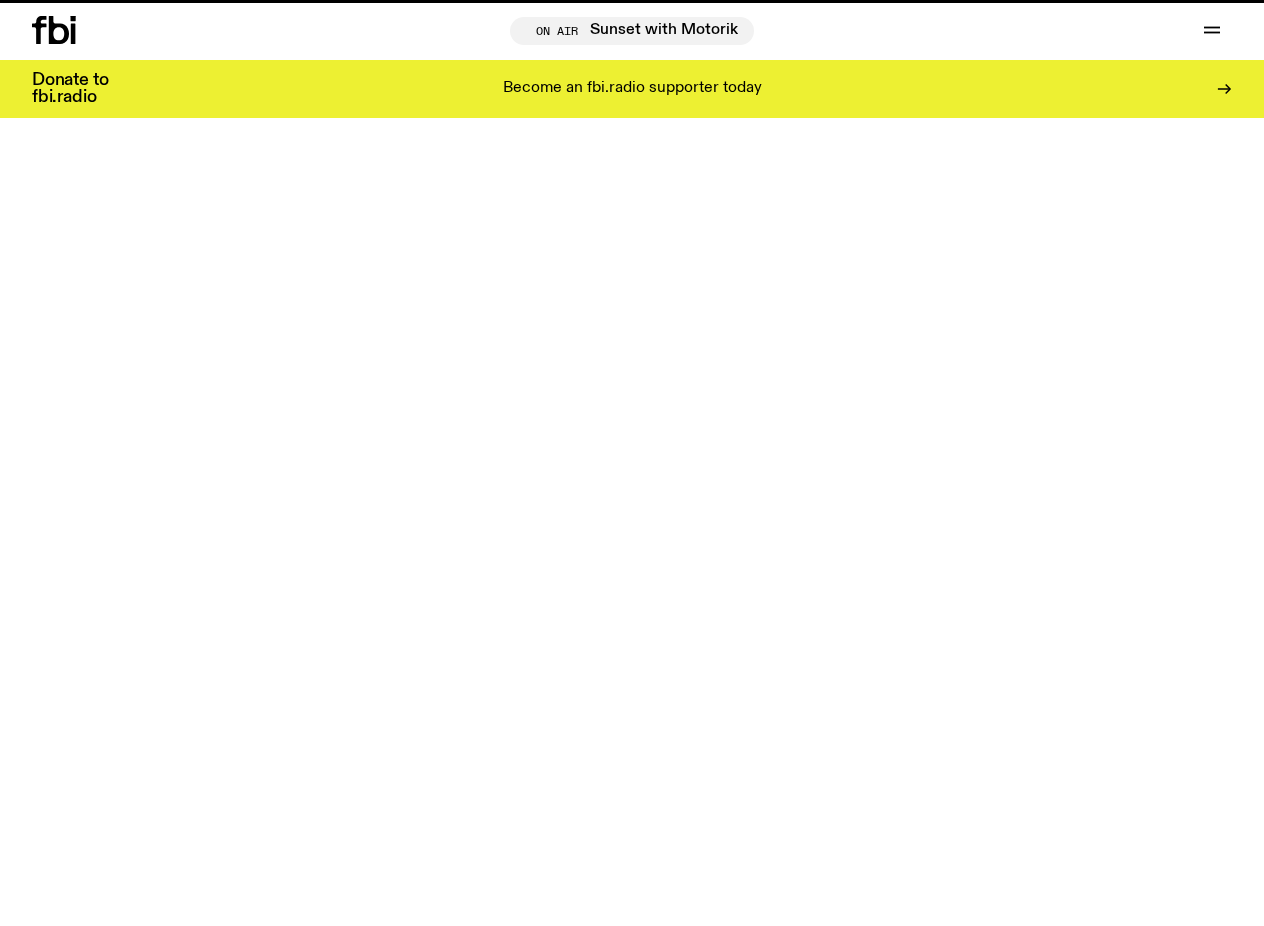 scroll, scrollTop: 0, scrollLeft: 0, axis: both 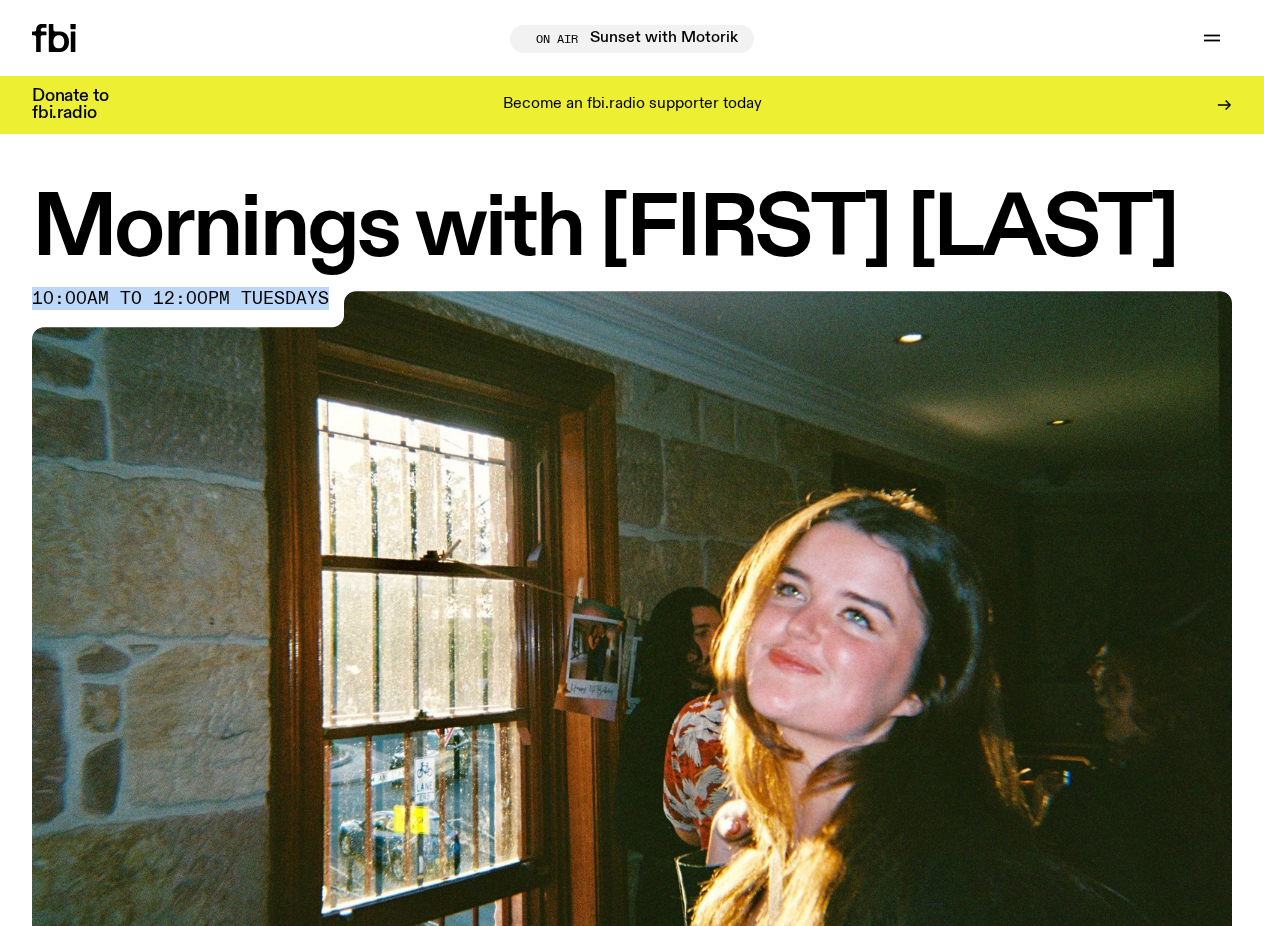 drag, startPoint x: 34, startPoint y: 297, endPoint x: 326, endPoint y: 288, distance: 292.13867 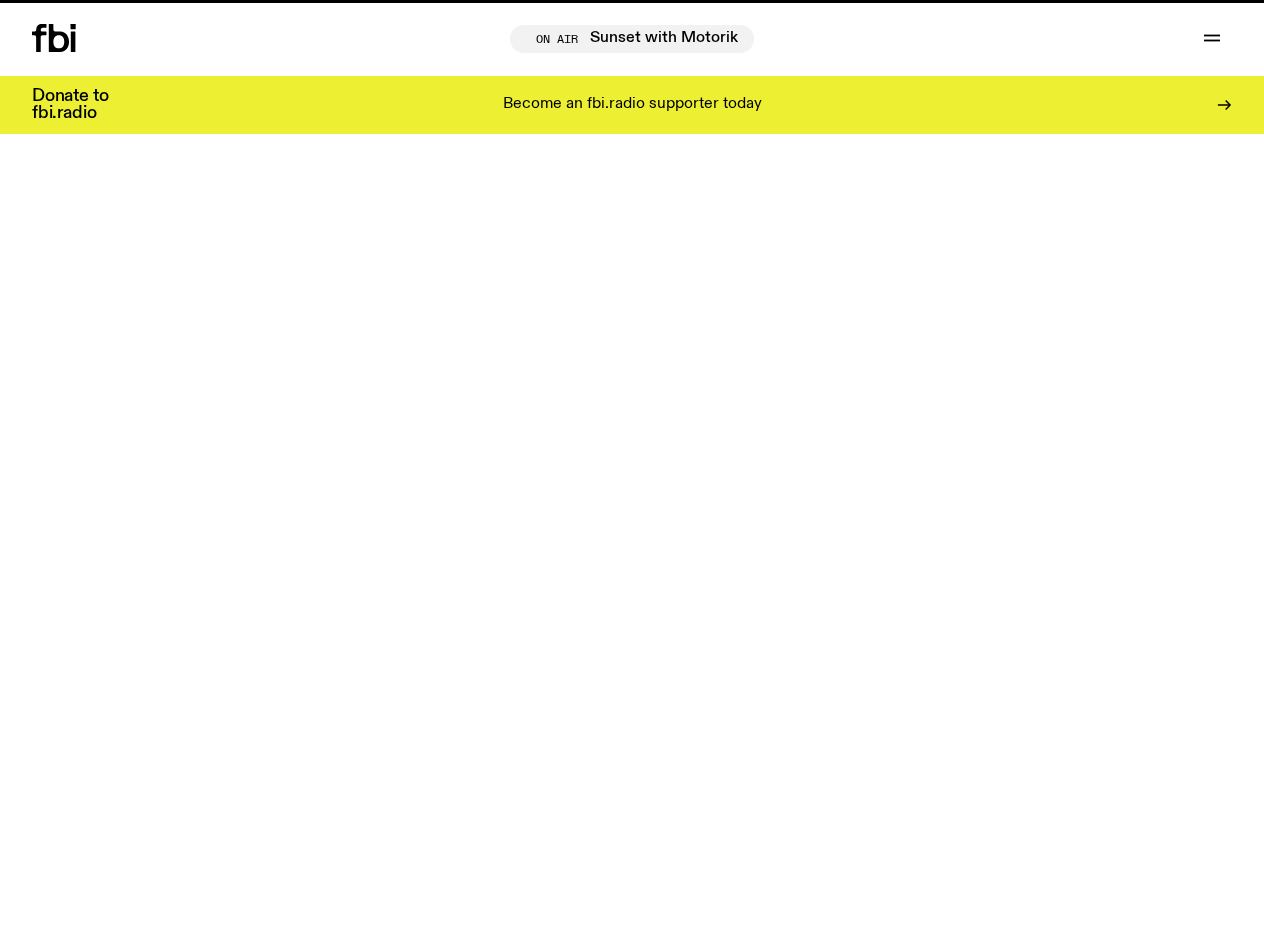 scroll, scrollTop: 55, scrollLeft: 0, axis: vertical 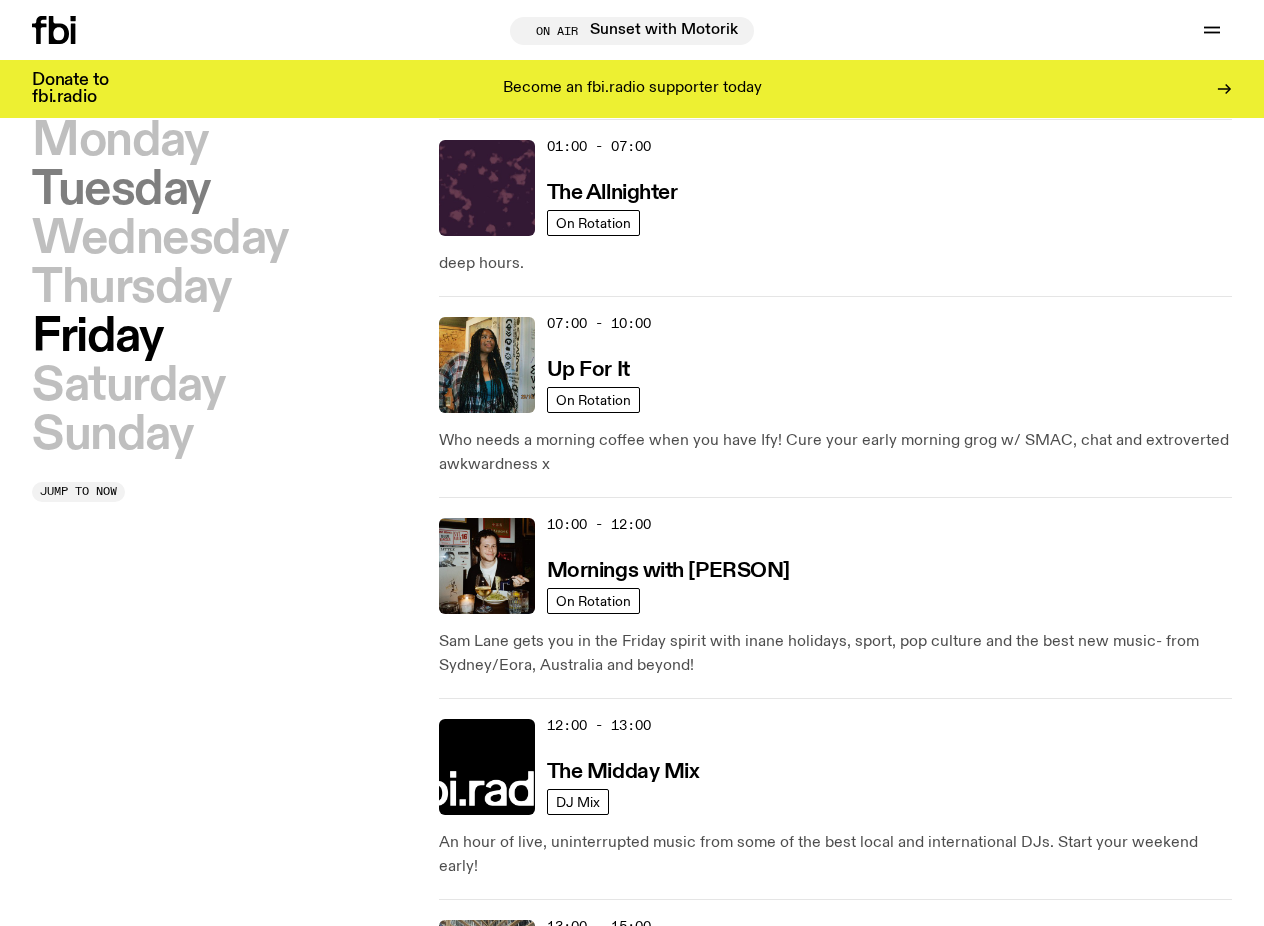 click on "Tuesday" at bounding box center [121, 190] 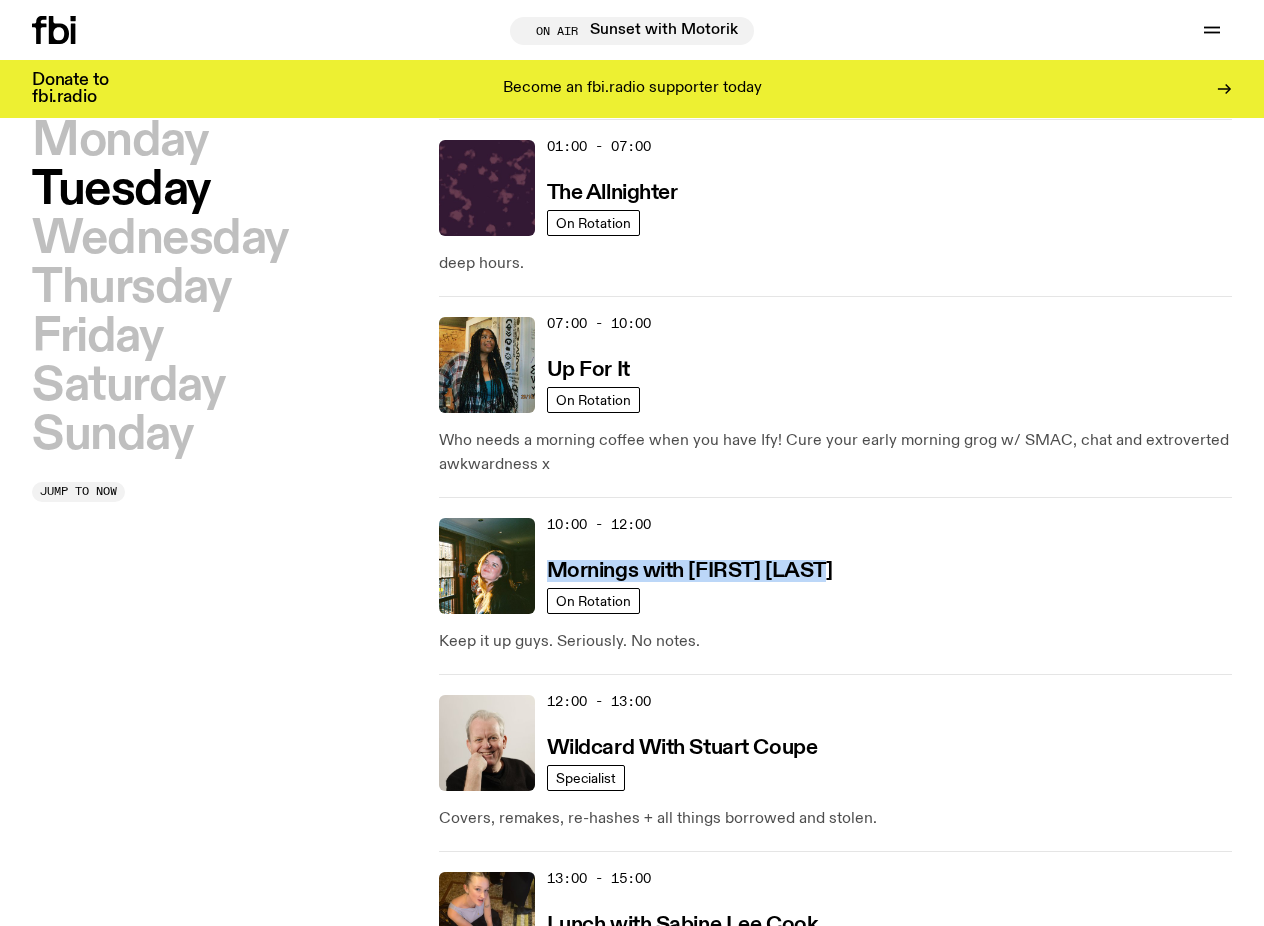 drag, startPoint x: 784, startPoint y: 572, endPoint x: 541, endPoint y: 566, distance: 243.07407 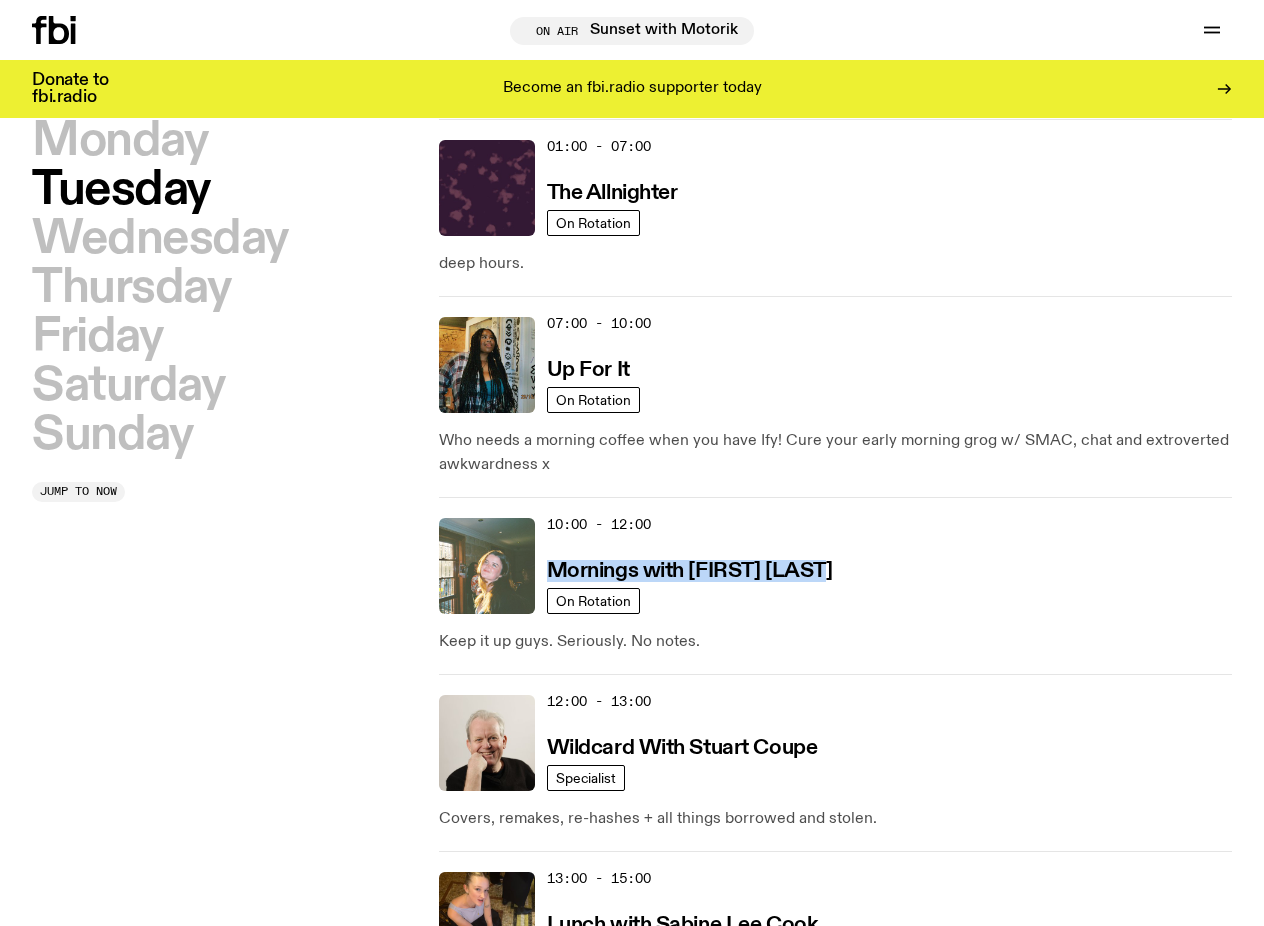 click 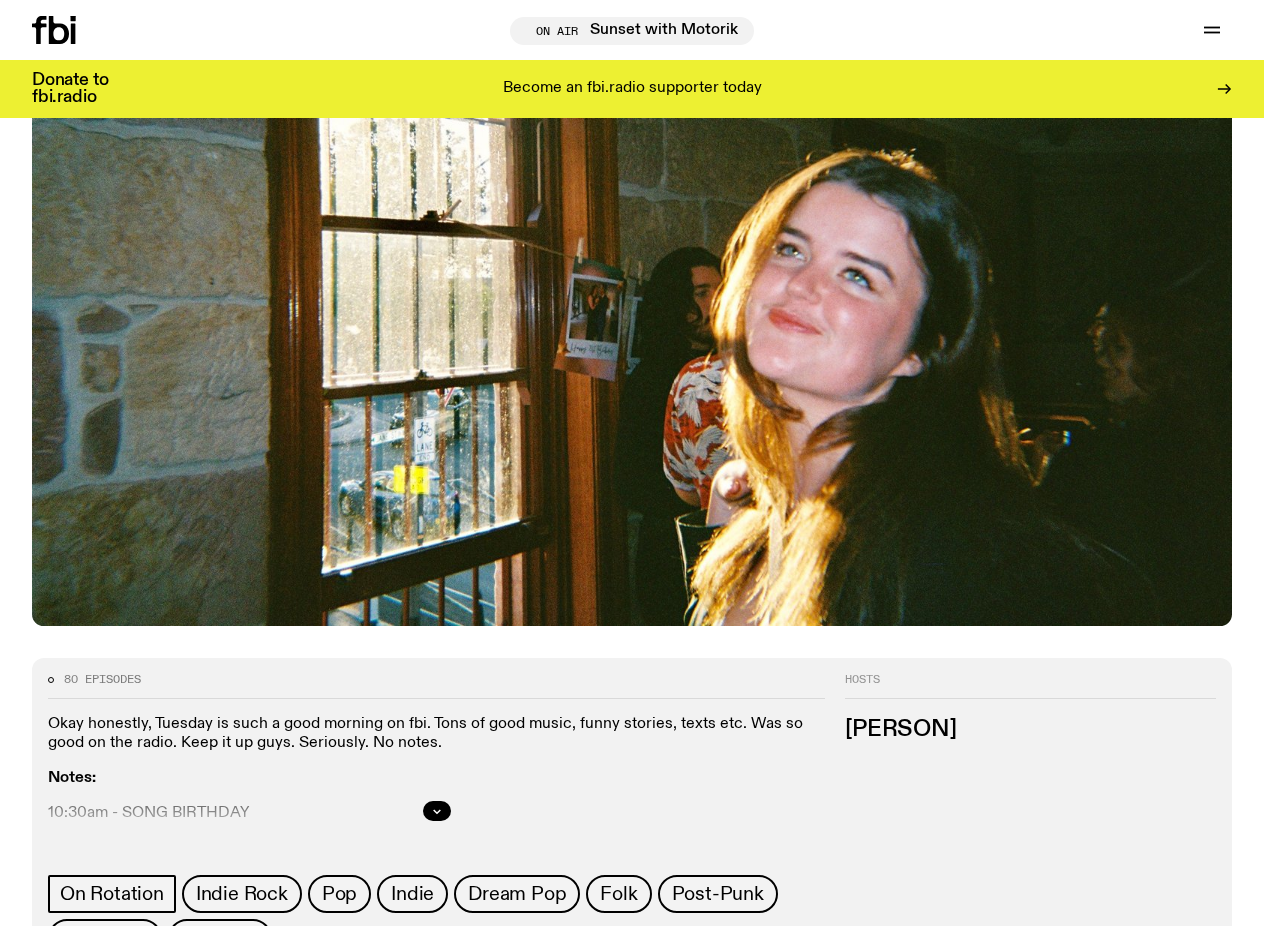 scroll, scrollTop: 318, scrollLeft: 0, axis: vertical 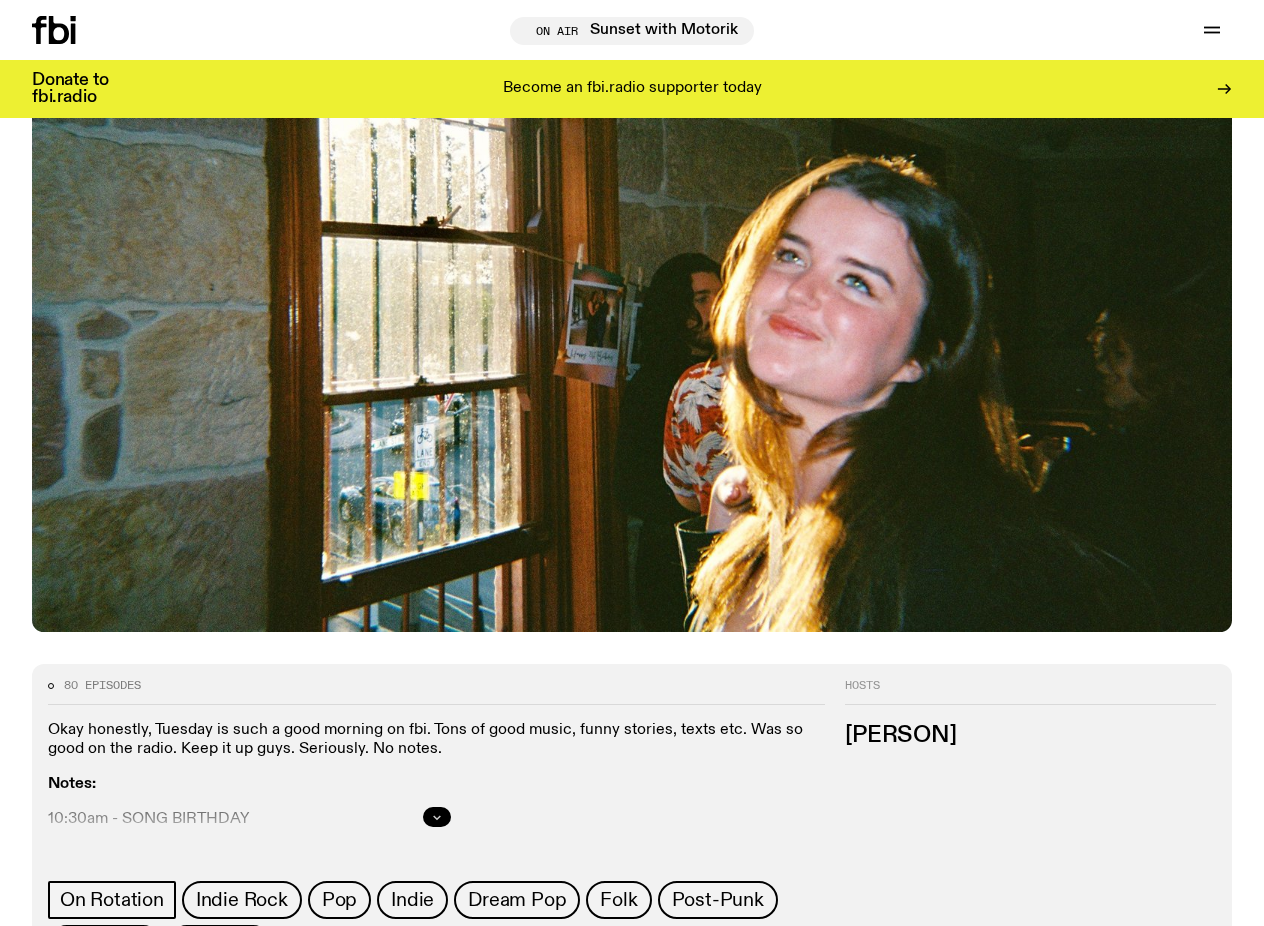 click at bounding box center [437, 817] 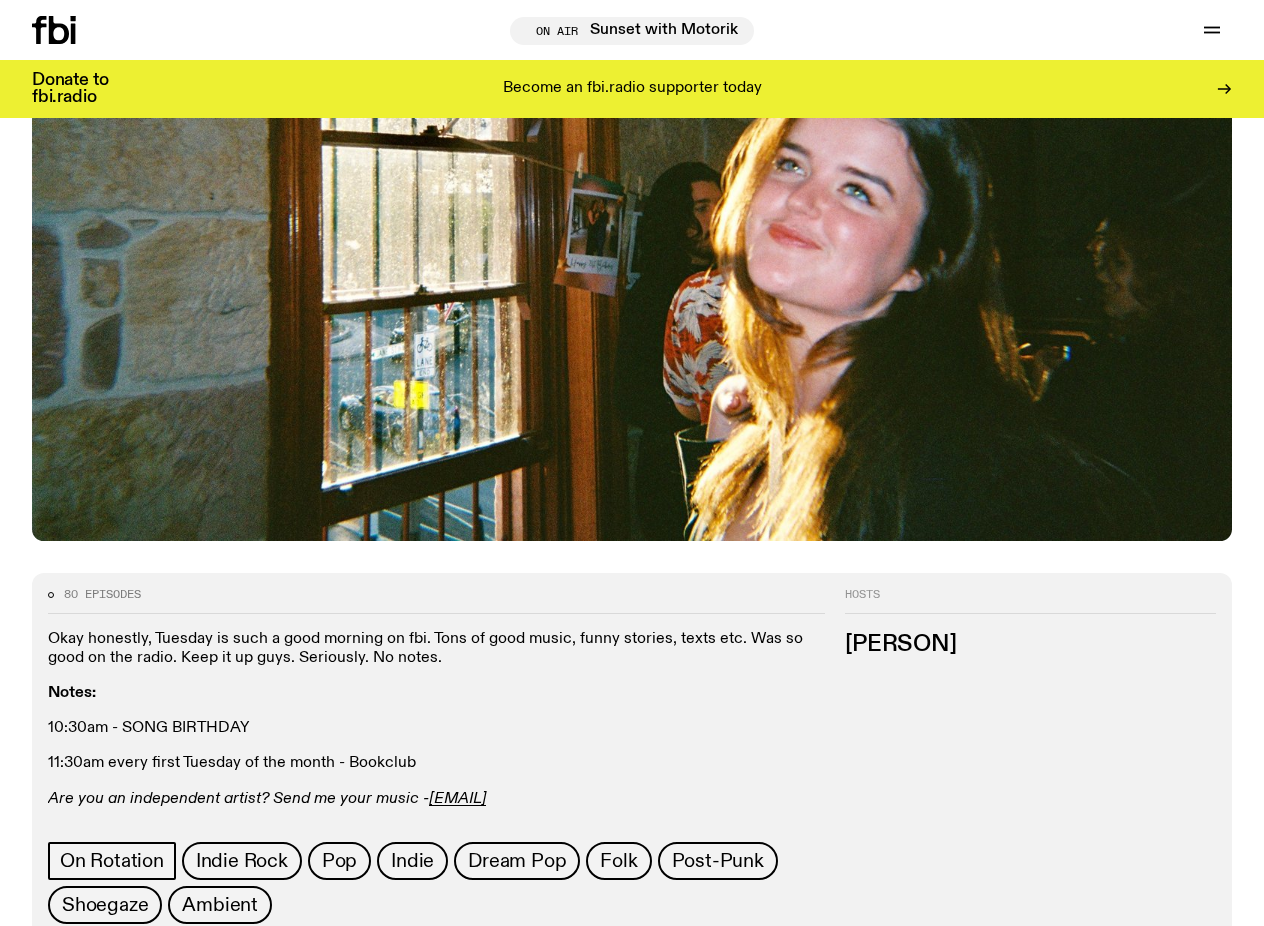 scroll, scrollTop: 412, scrollLeft: 0, axis: vertical 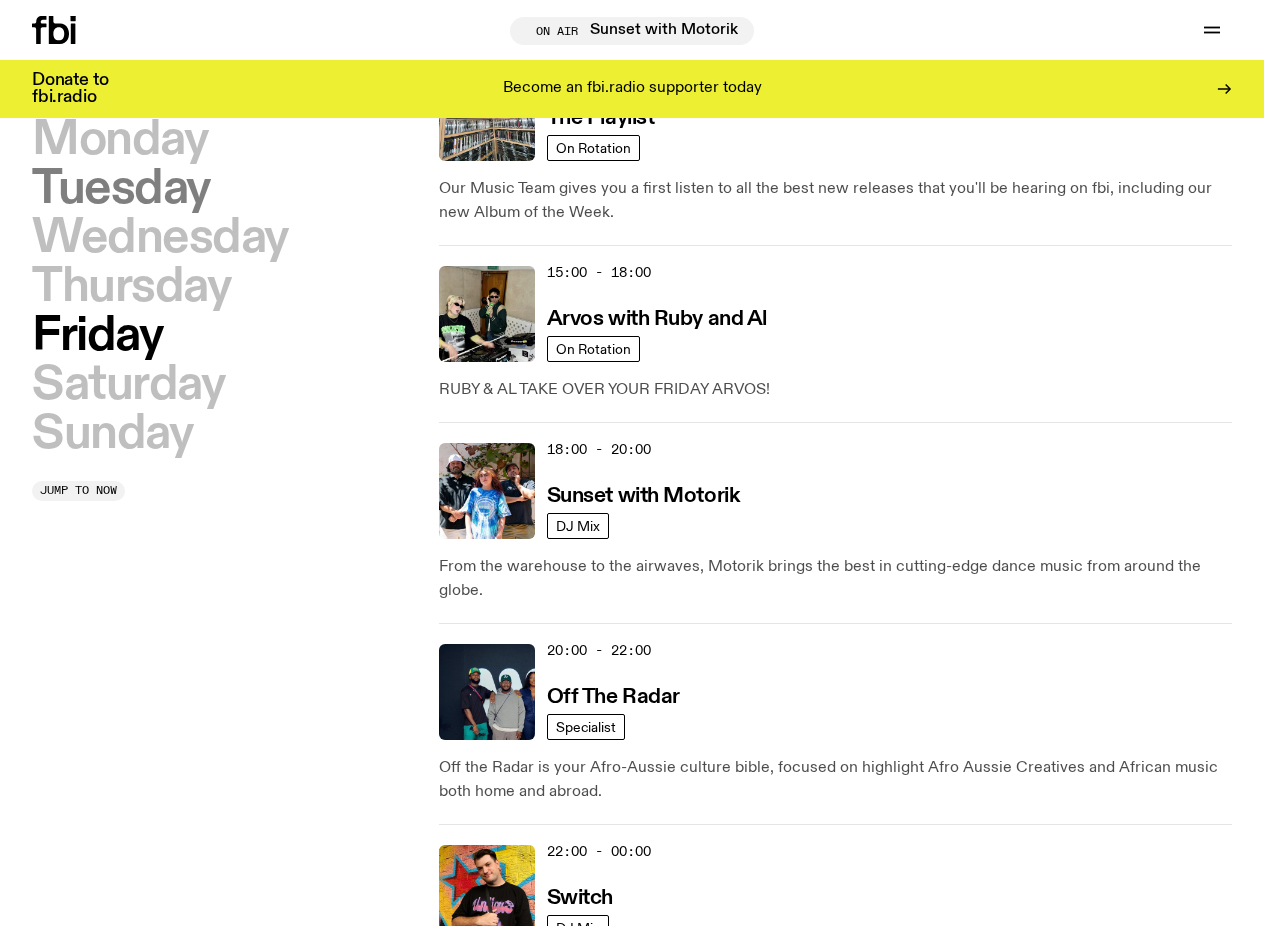 click on "Tuesday" at bounding box center (121, 189) 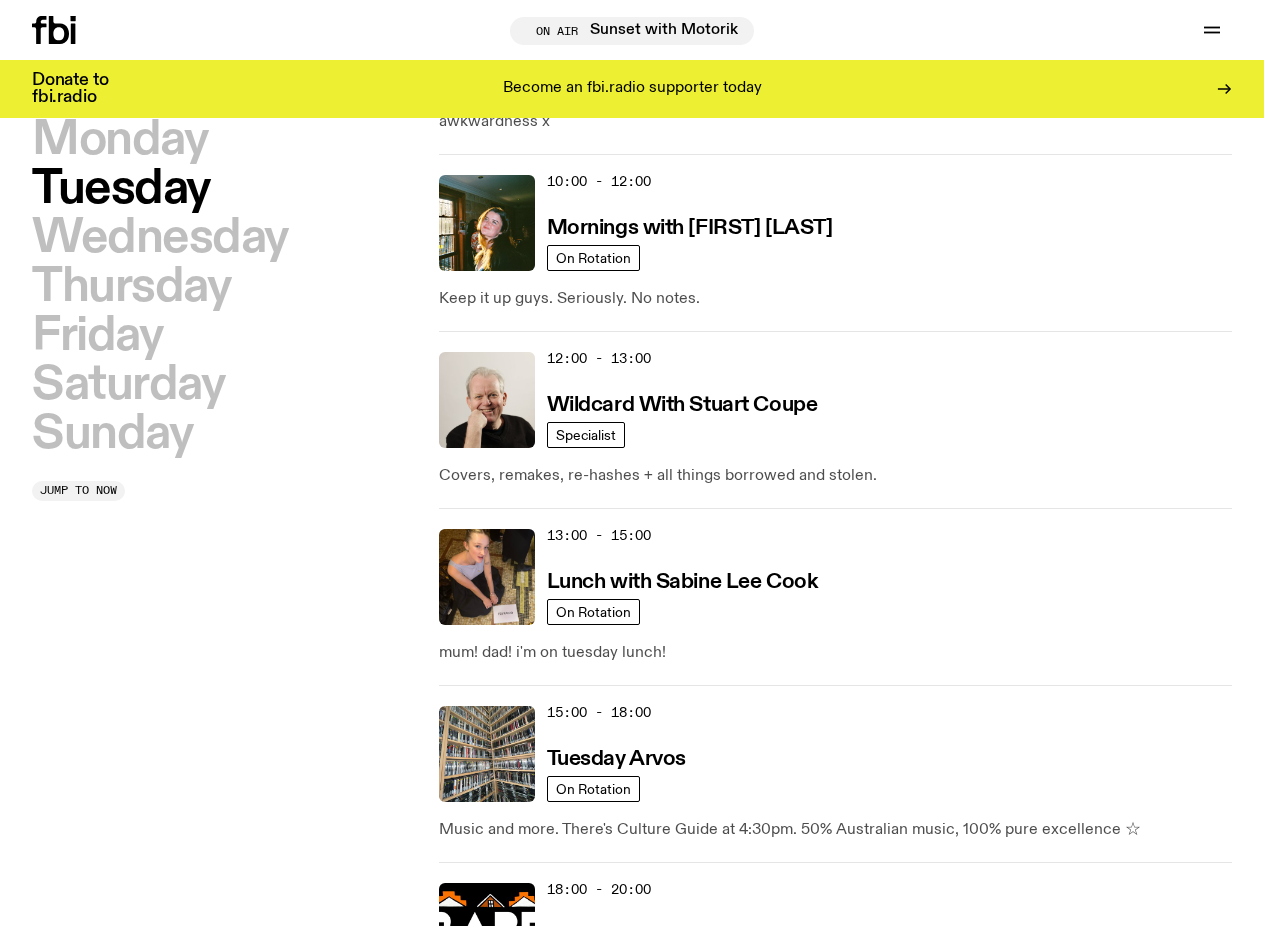 scroll, scrollTop: 418, scrollLeft: 0, axis: vertical 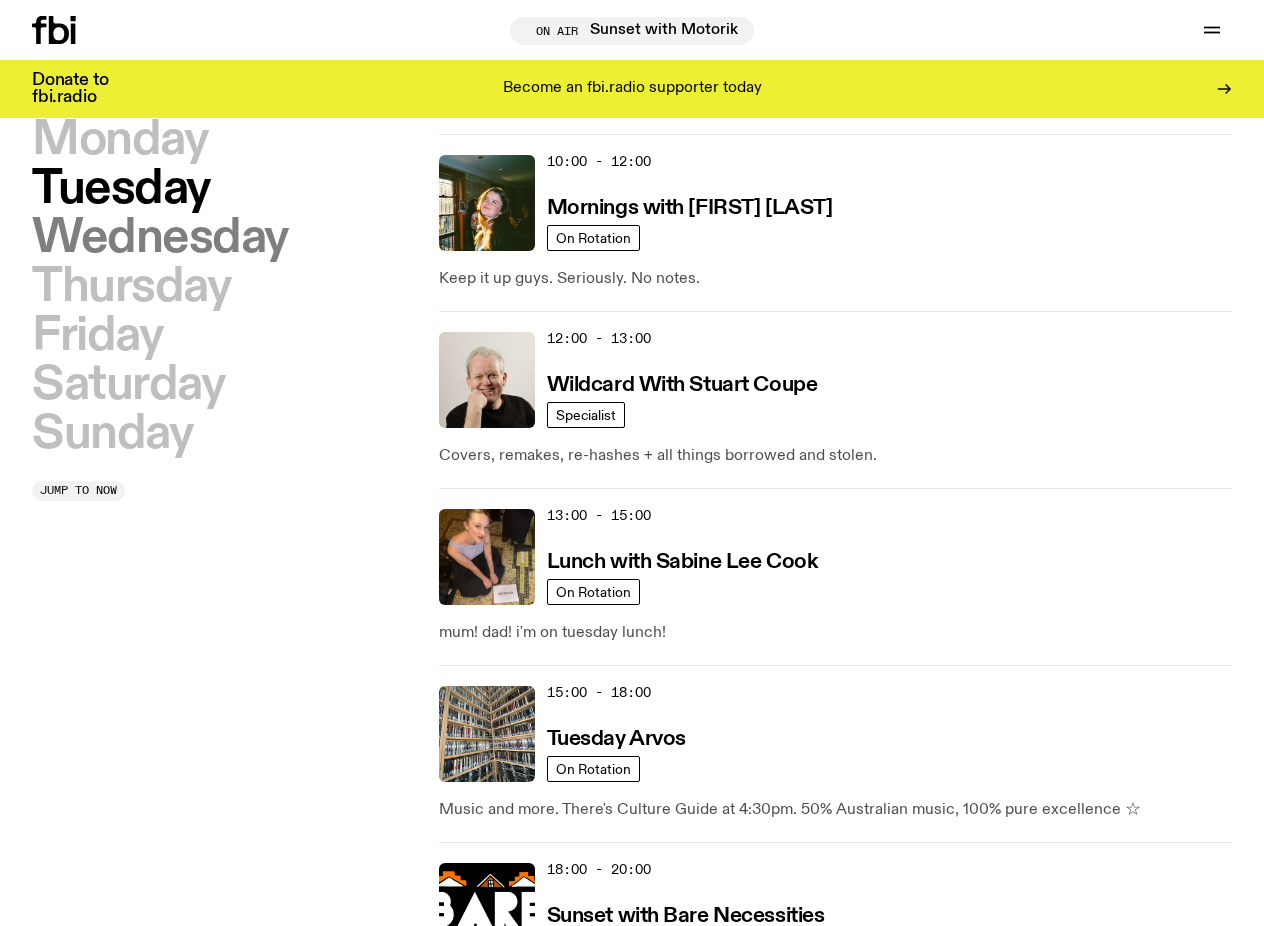 click on "Wednesday" at bounding box center (160, 238) 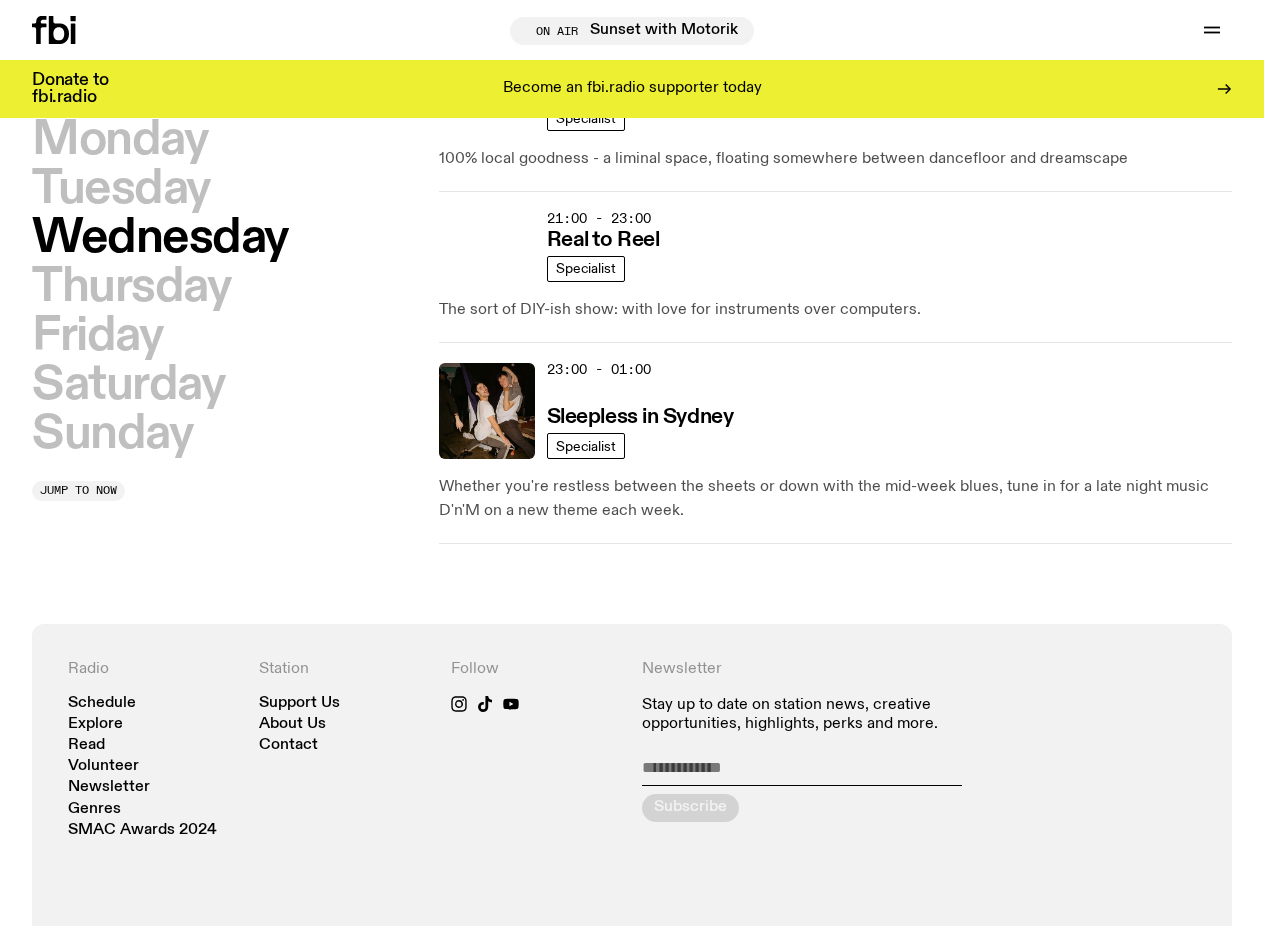 scroll, scrollTop: 1328, scrollLeft: 0, axis: vertical 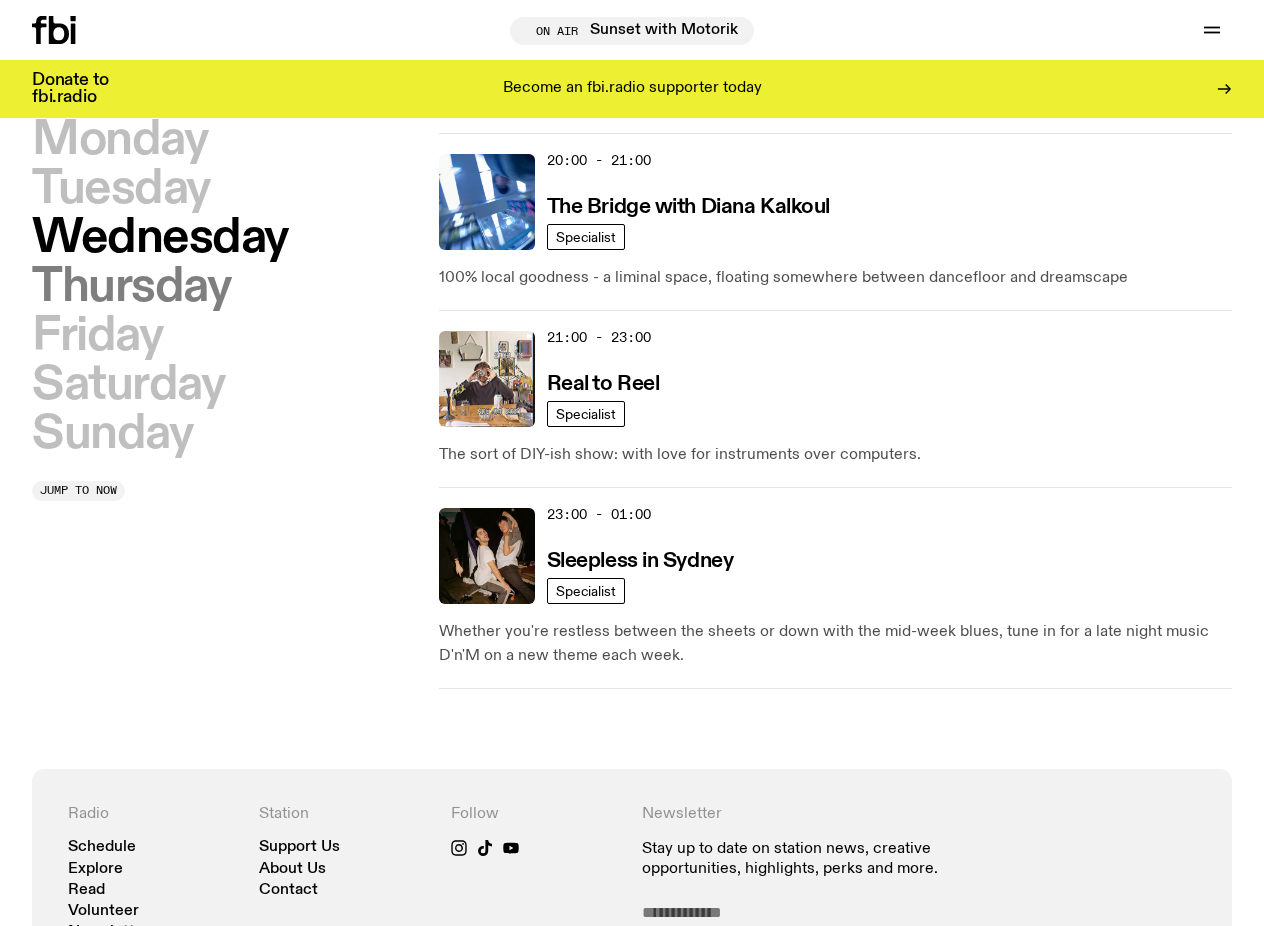 click on "Thursday" at bounding box center [131, 287] 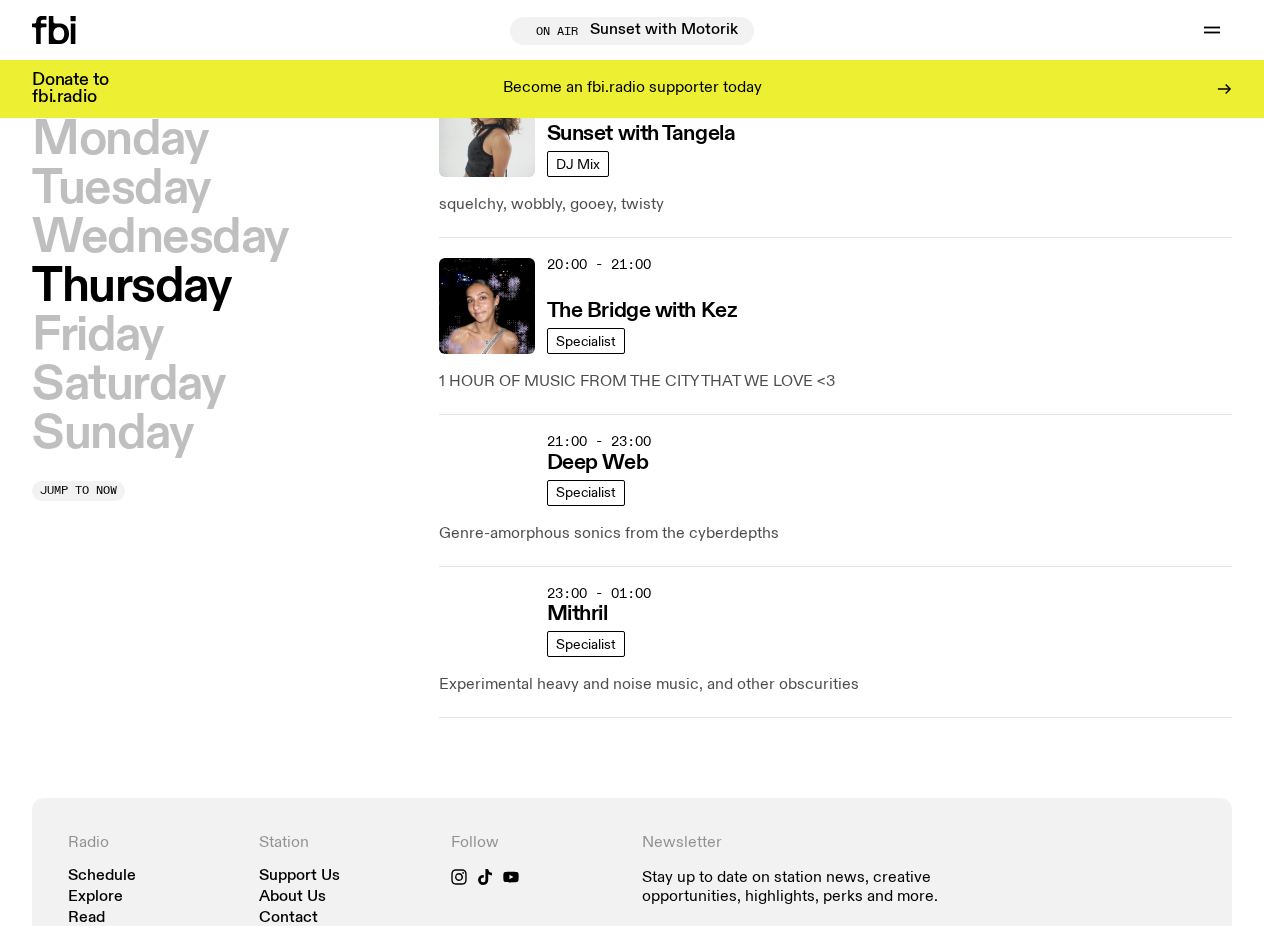 scroll, scrollTop: 1175, scrollLeft: 0, axis: vertical 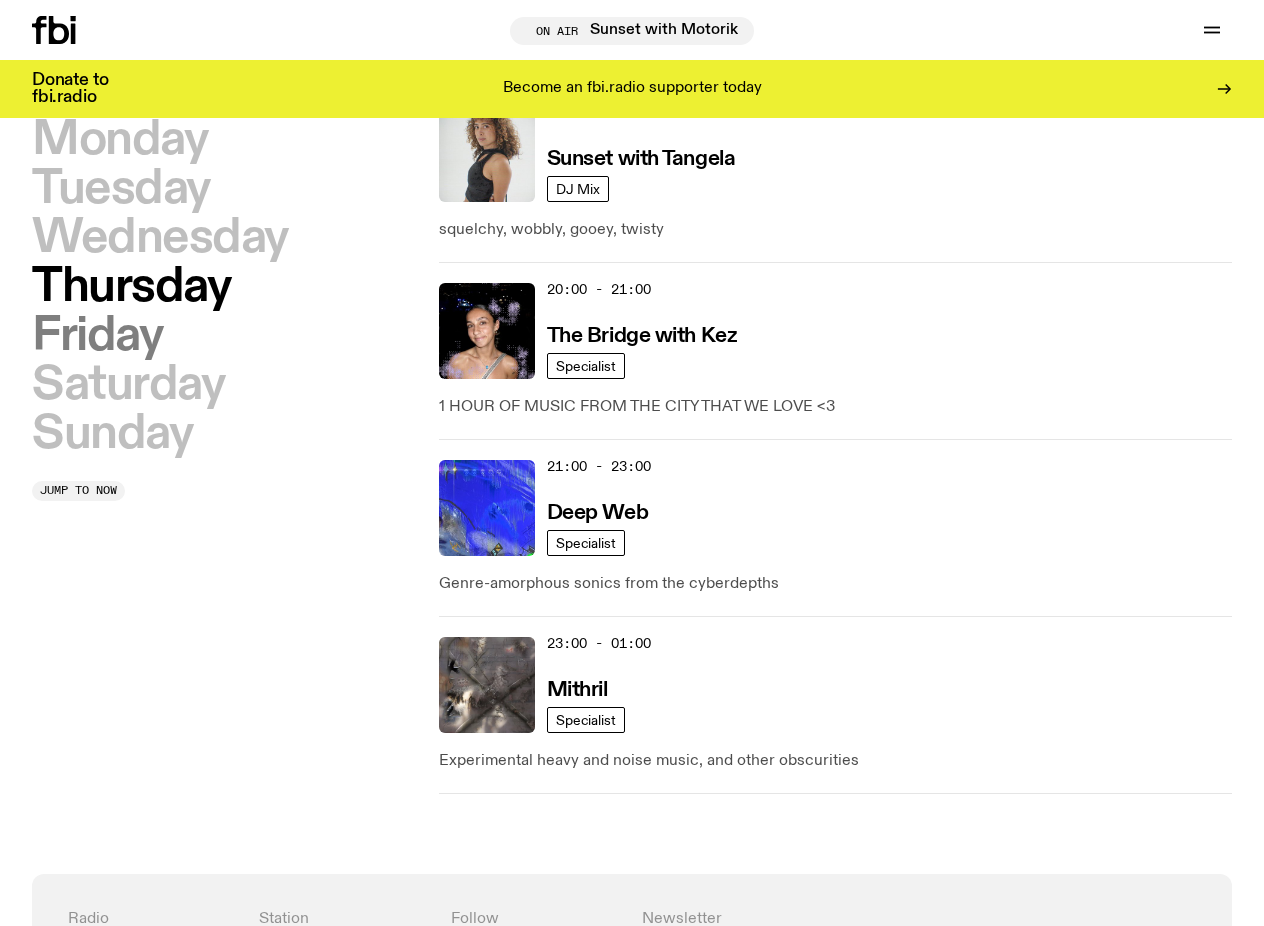 click on "Friday" at bounding box center (97, 336) 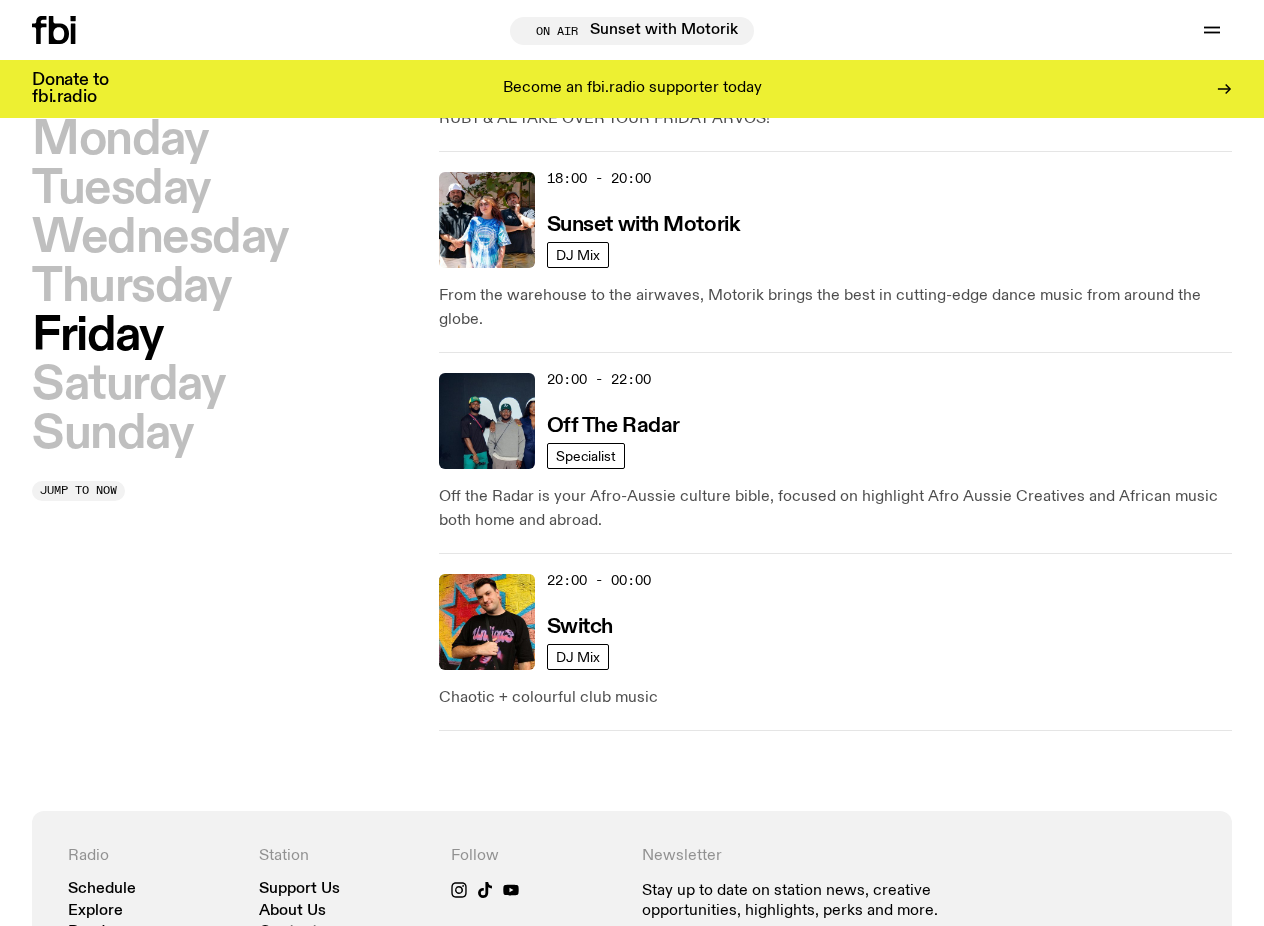 scroll, scrollTop: 1193, scrollLeft: 0, axis: vertical 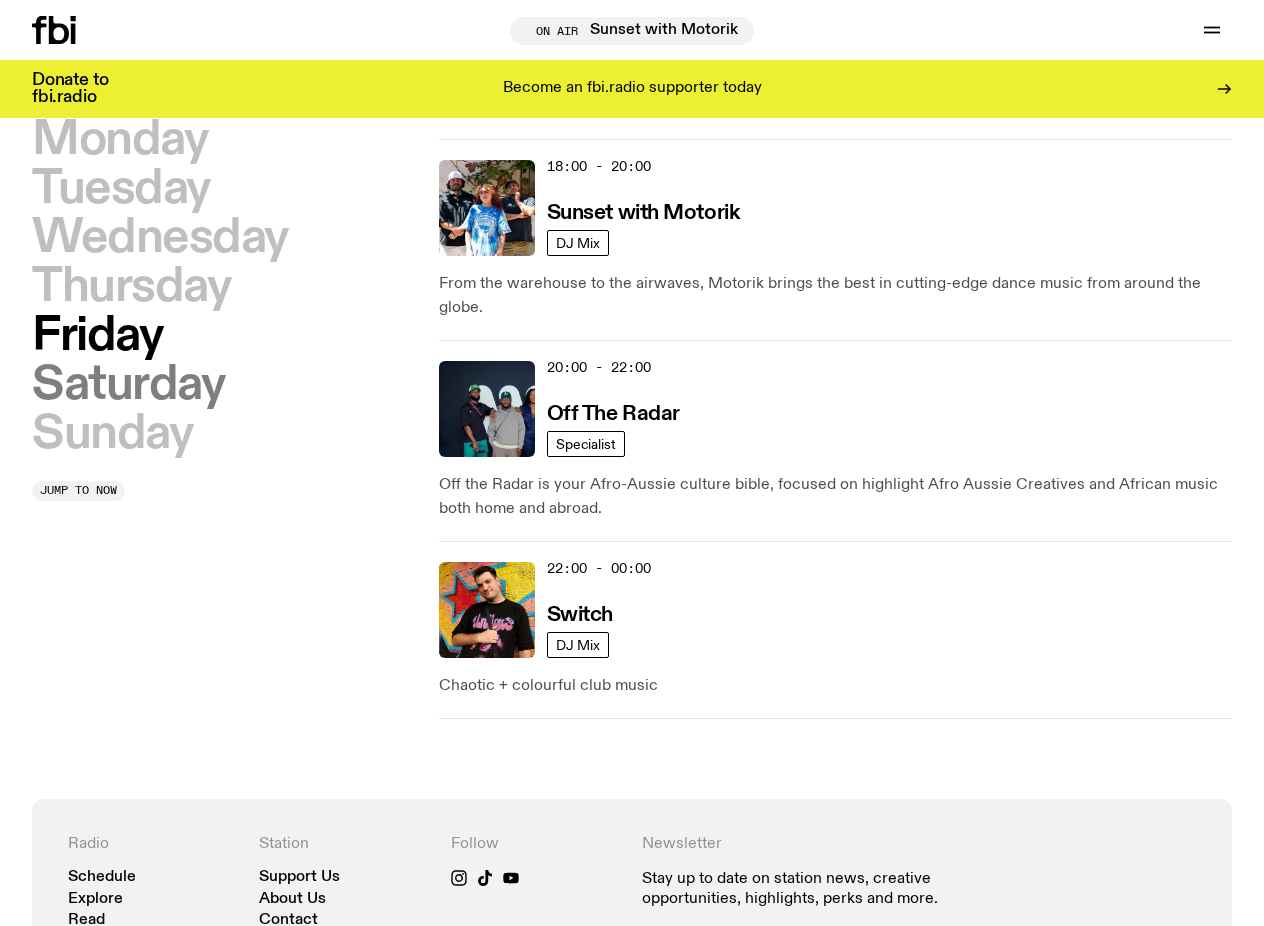 click on "Saturday" at bounding box center [128, 385] 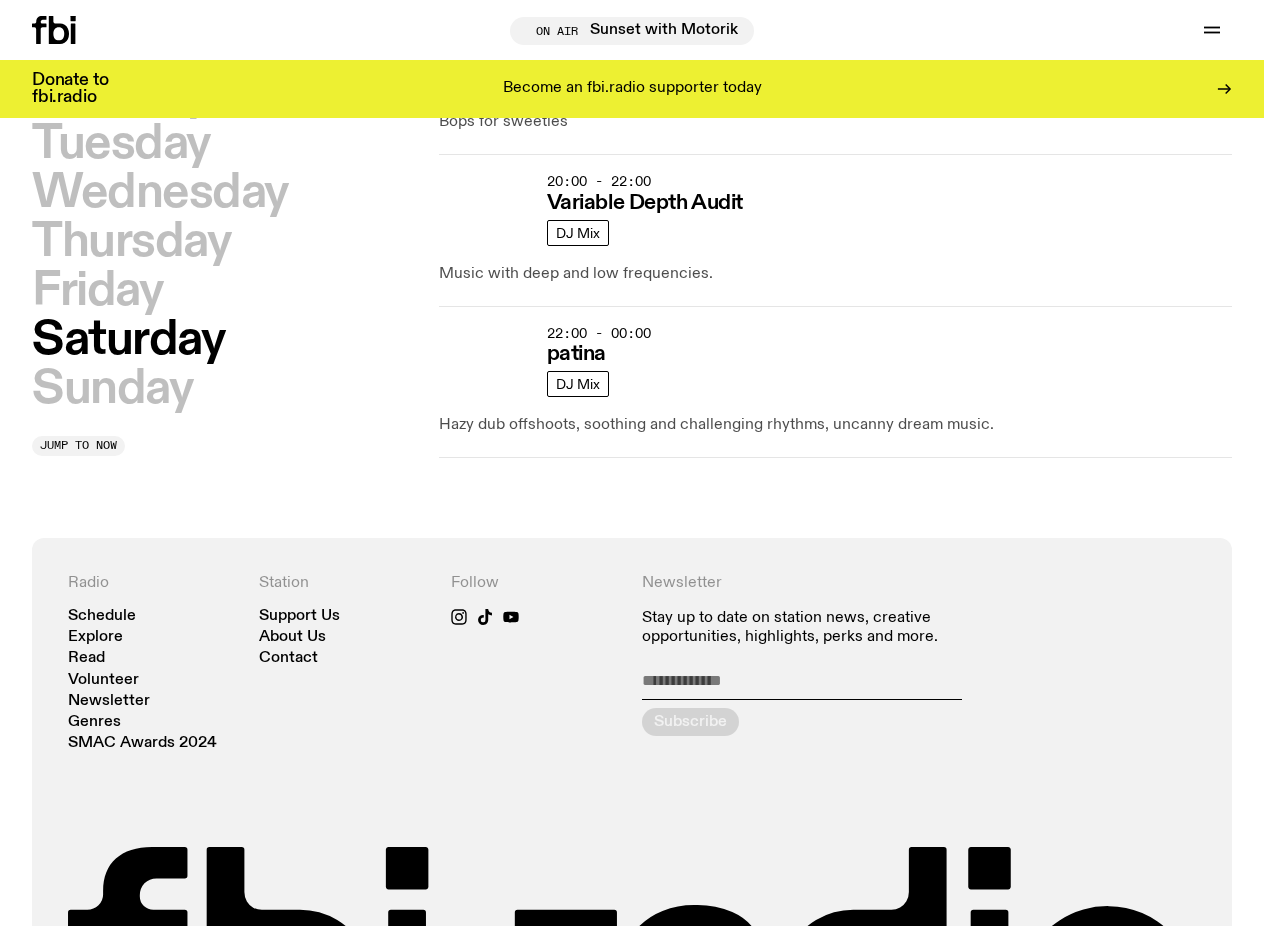 scroll, scrollTop: 1706, scrollLeft: 0, axis: vertical 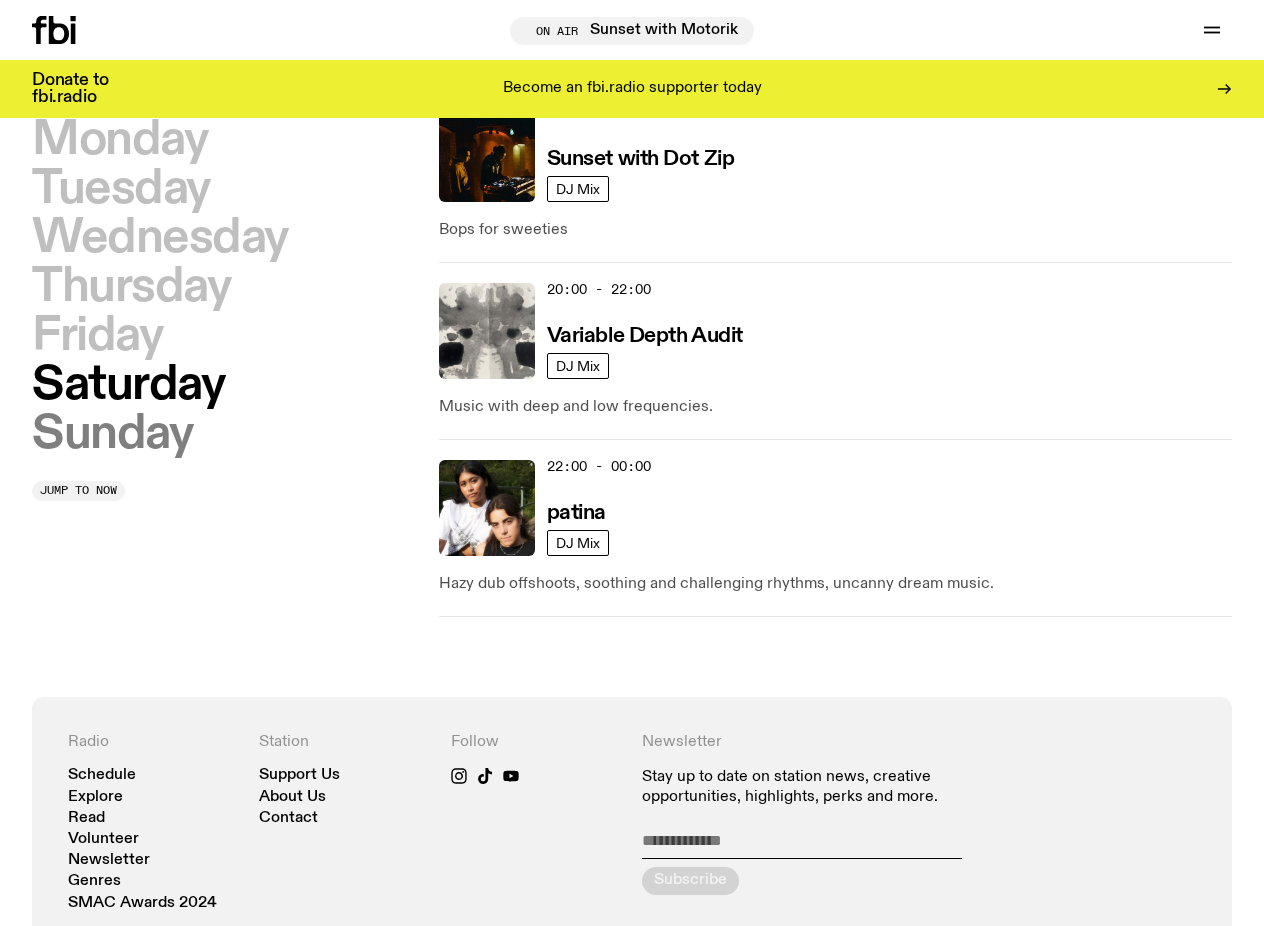 click on "Sunday" at bounding box center [112, 434] 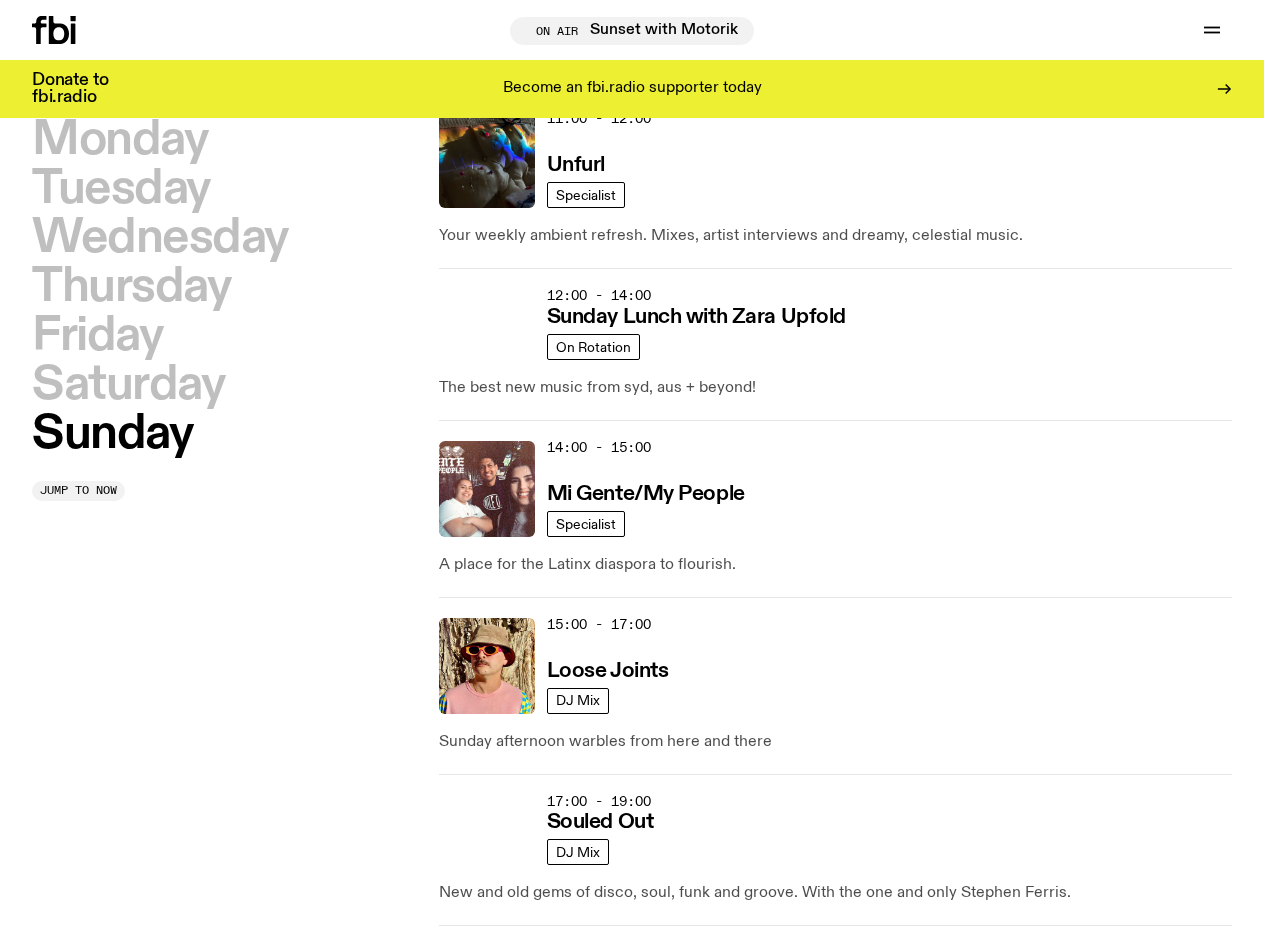 scroll, scrollTop: 790, scrollLeft: 0, axis: vertical 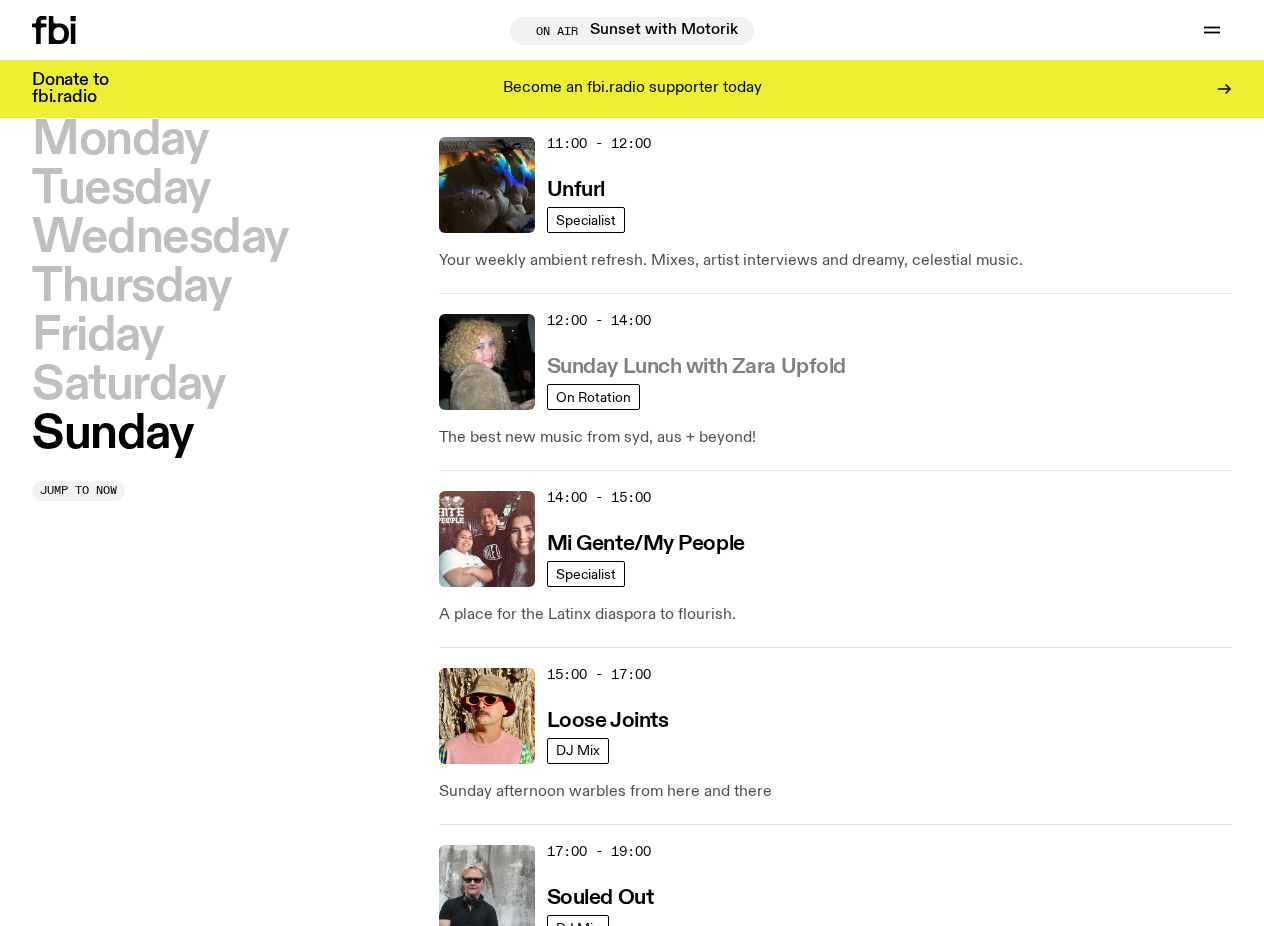 click on "Sunday Lunch with Zara Upfold" at bounding box center [696, 367] 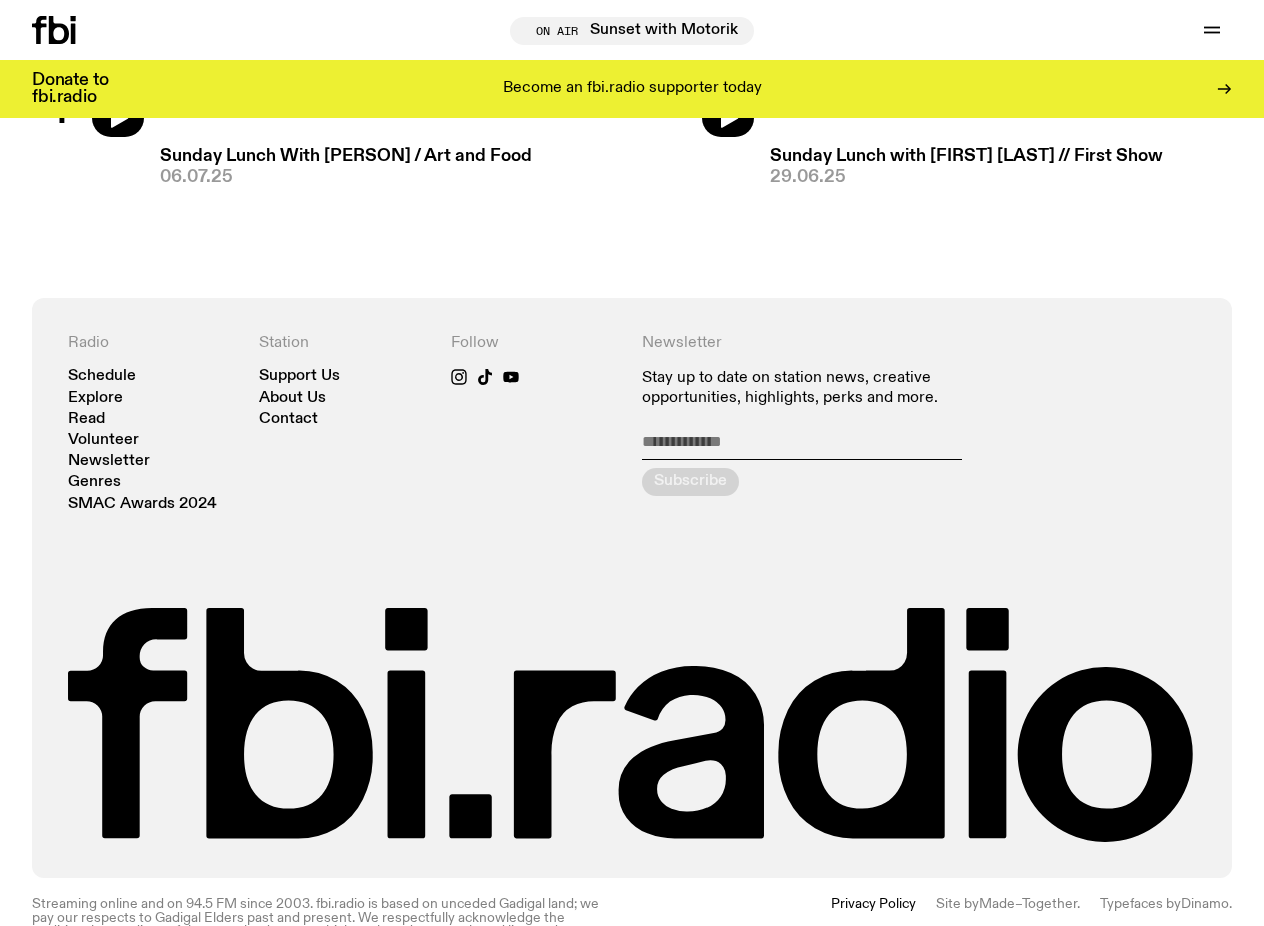 scroll, scrollTop: 480, scrollLeft: 0, axis: vertical 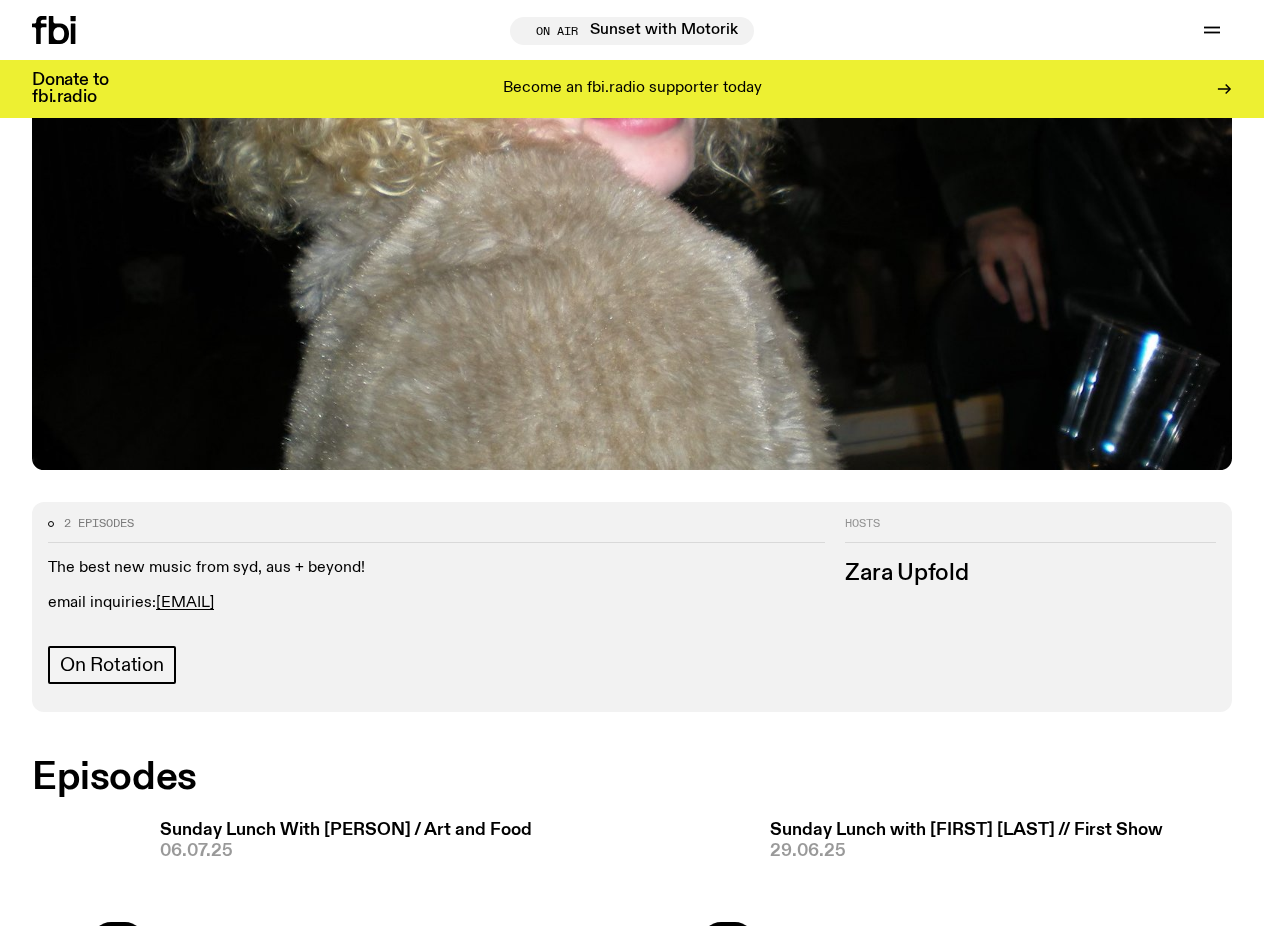 drag, startPoint x: 342, startPoint y: 603, endPoint x: 39, endPoint y: 575, distance: 304.291 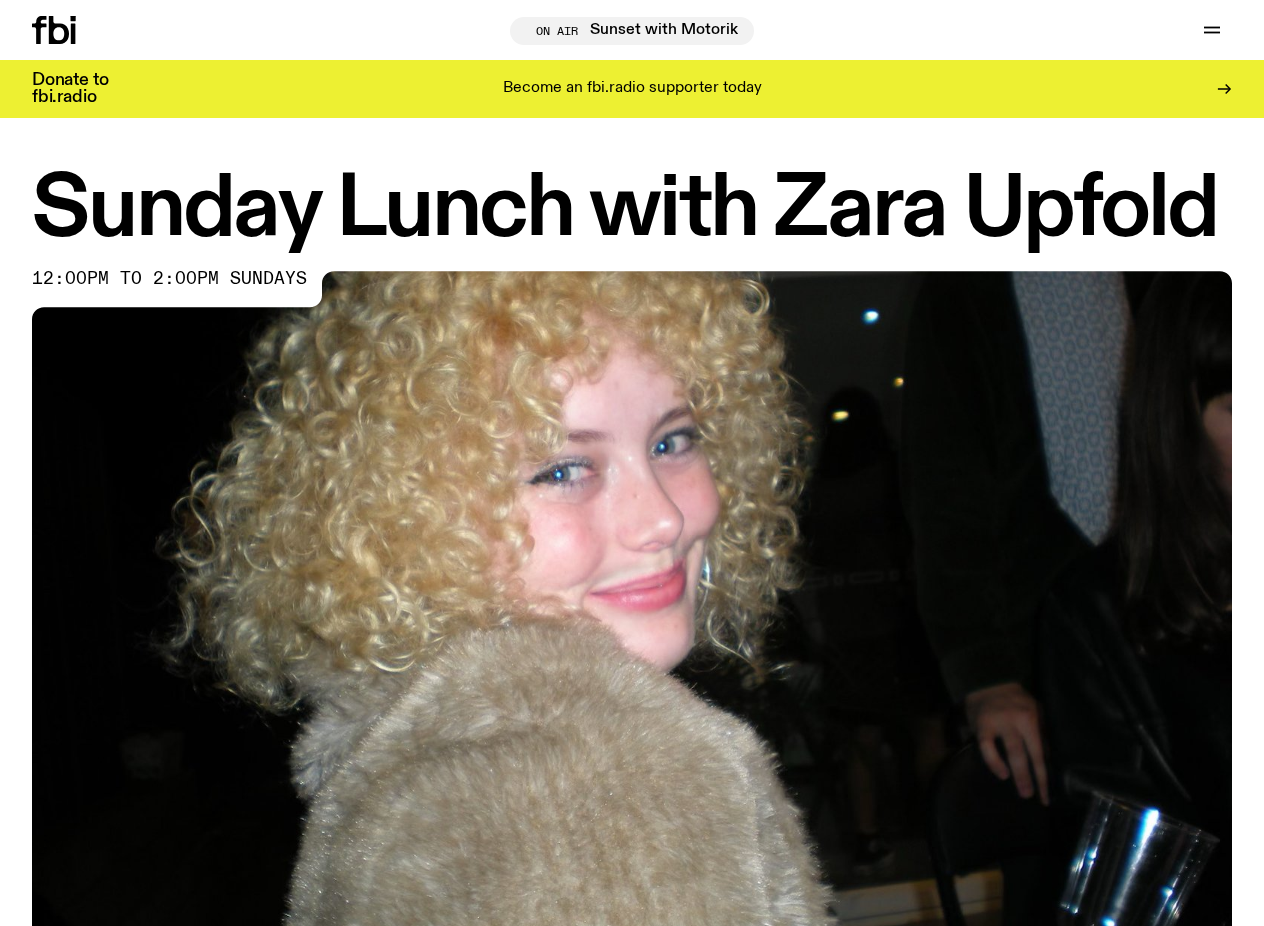 scroll, scrollTop: 0, scrollLeft: 0, axis: both 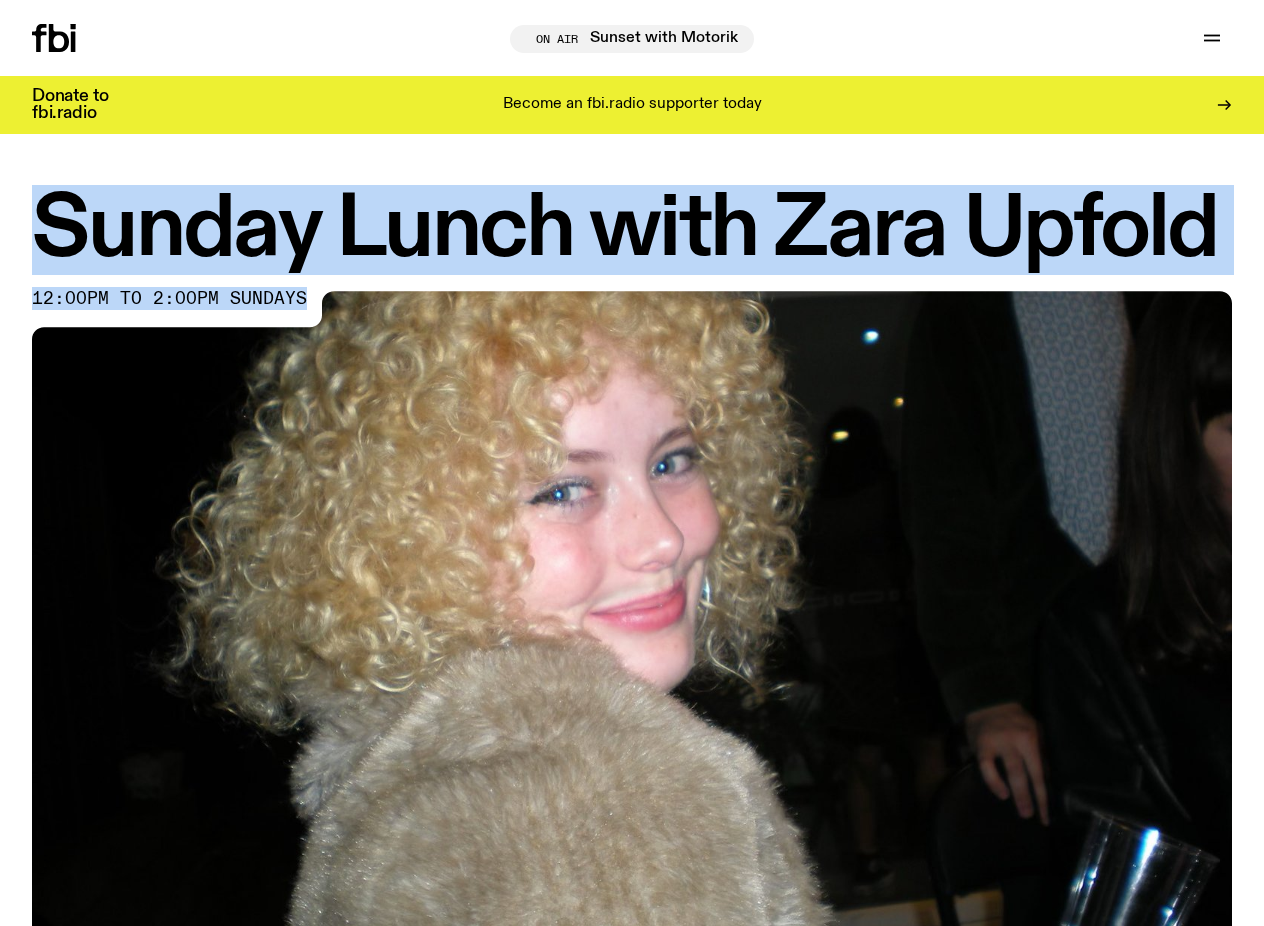 drag, startPoint x: 303, startPoint y: 294, endPoint x: 15, endPoint y: 236, distance: 293.78223 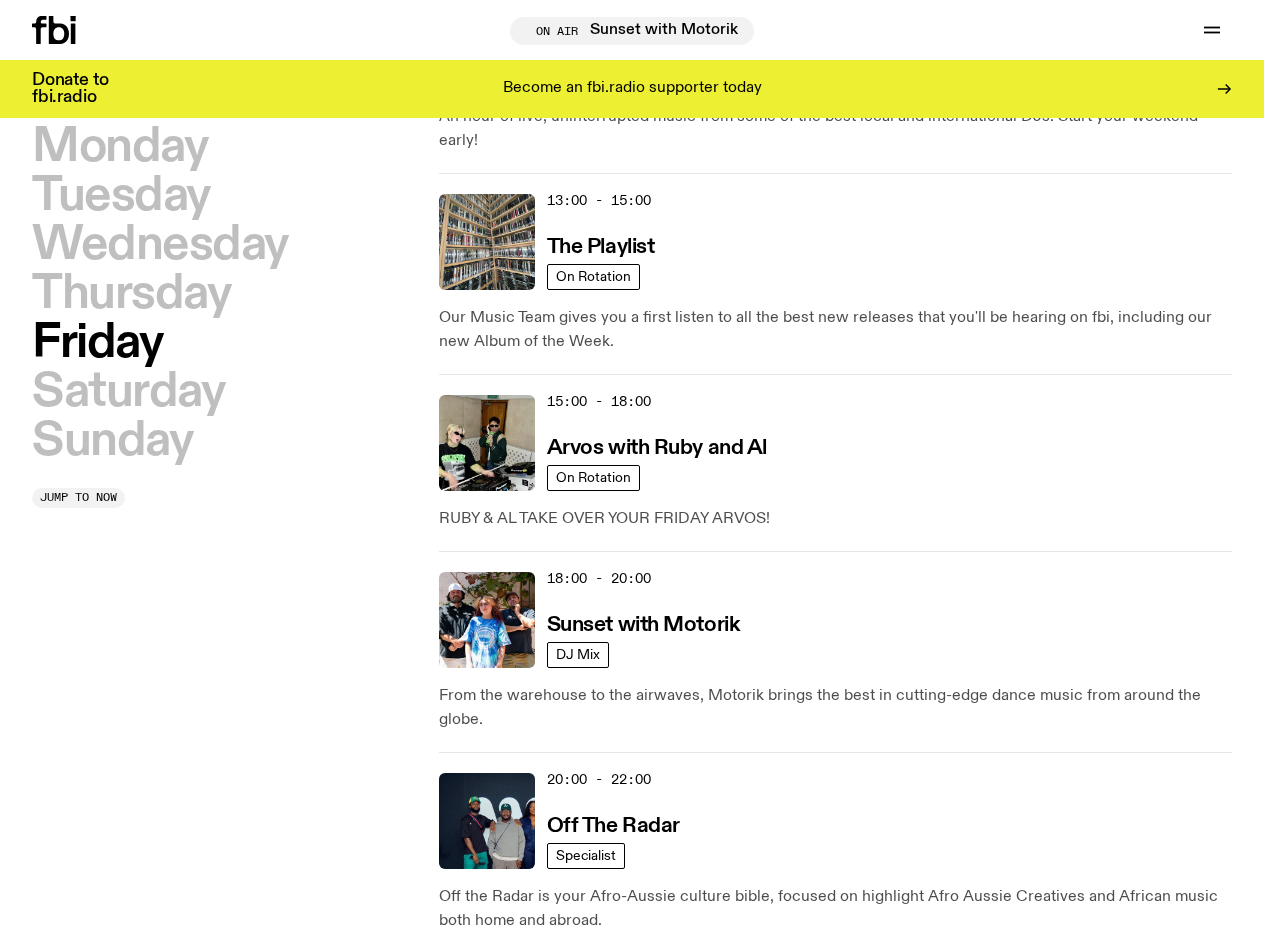 scroll, scrollTop: 774, scrollLeft: 0, axis: vertical 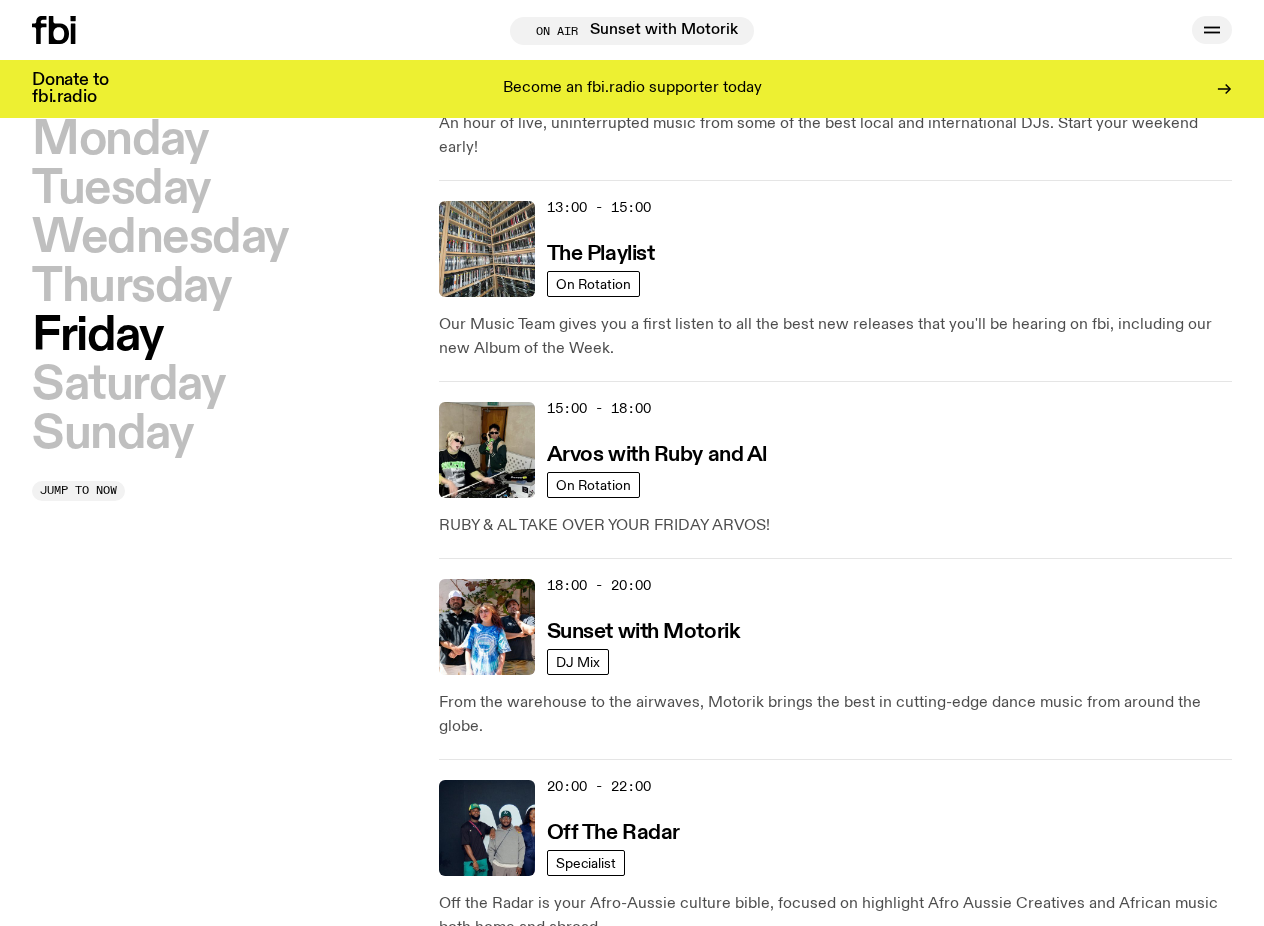 click 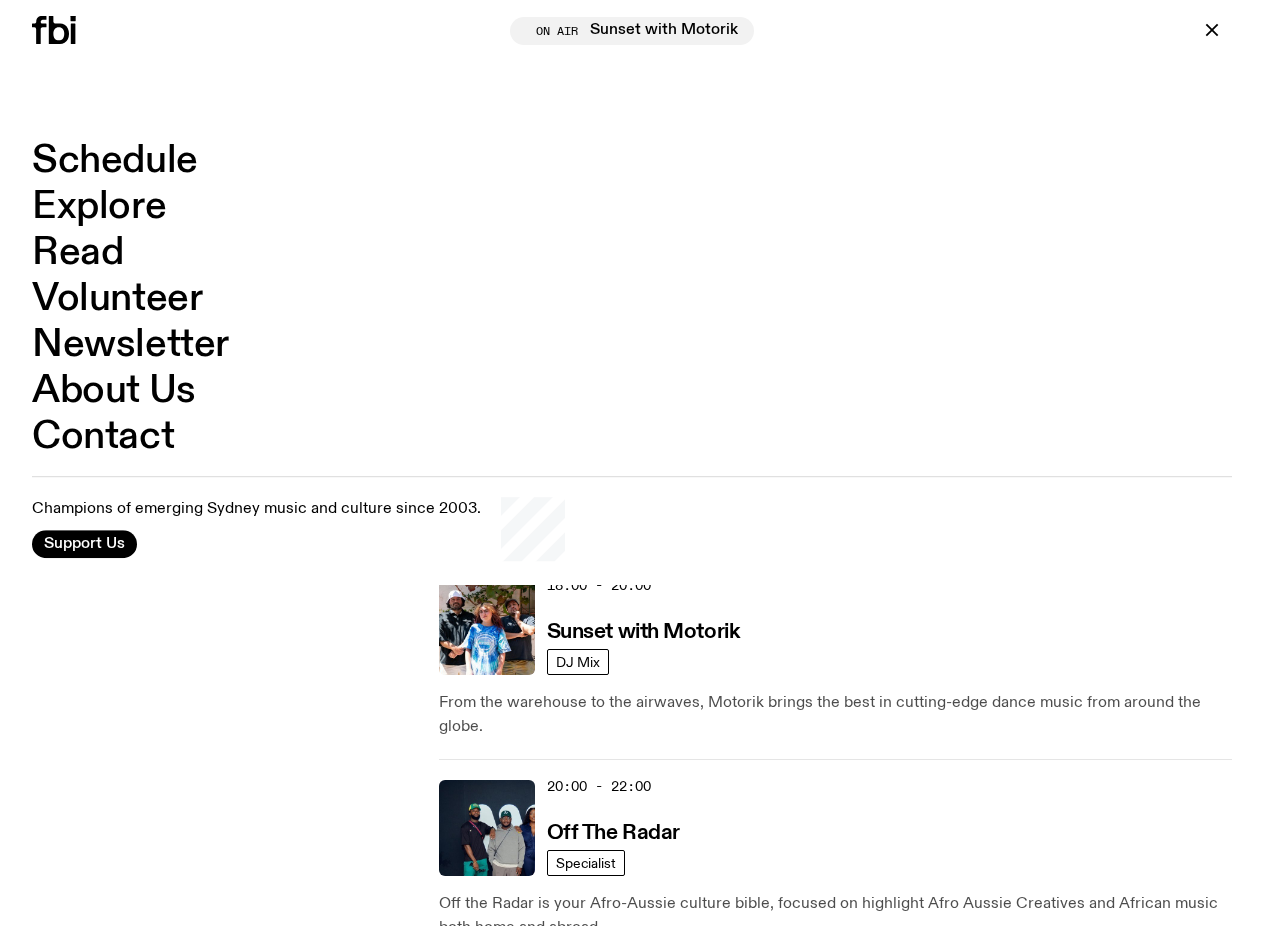 click 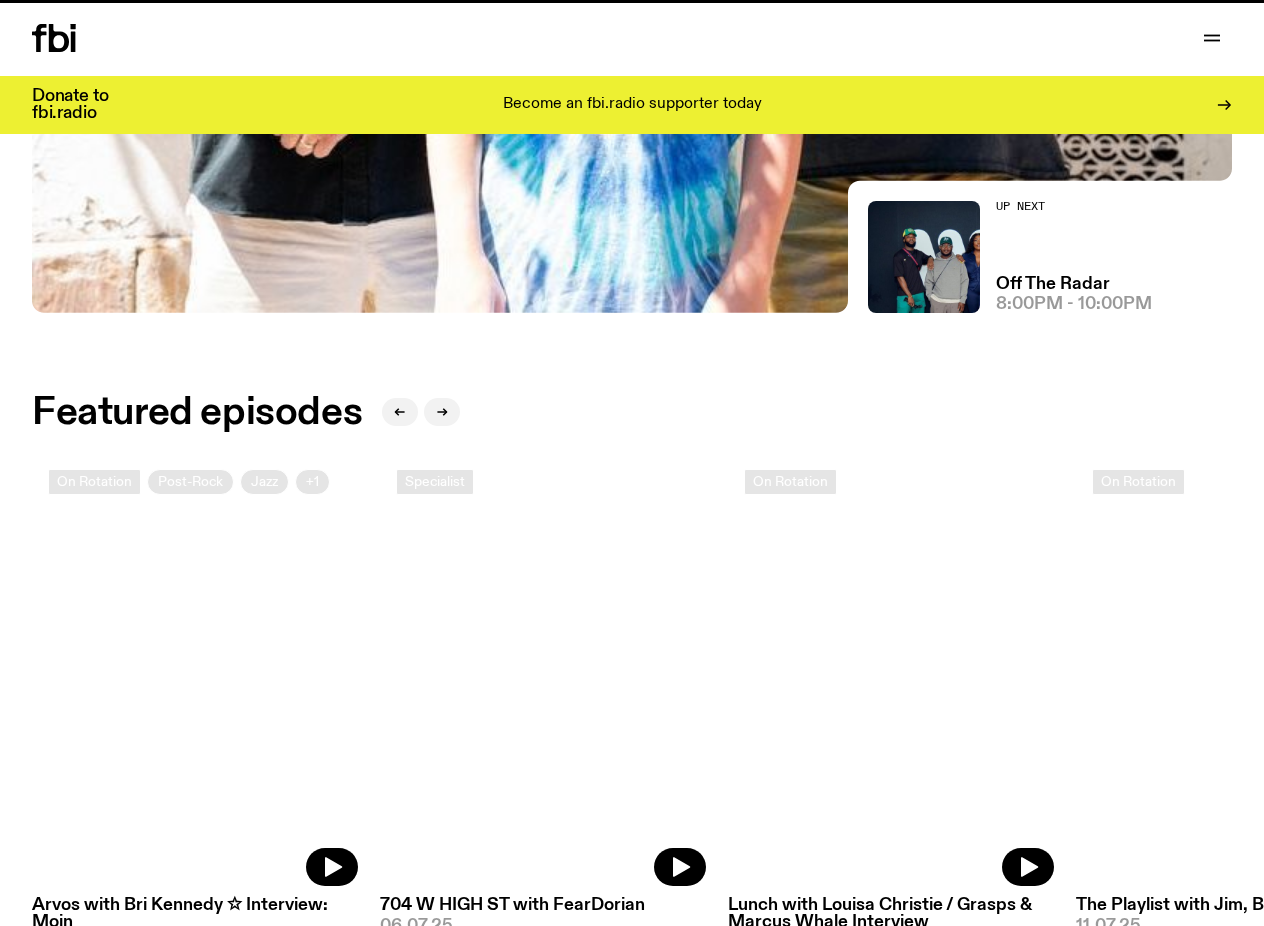 scroll, scrollTop: 0, scrollLeft: 0, axis: both 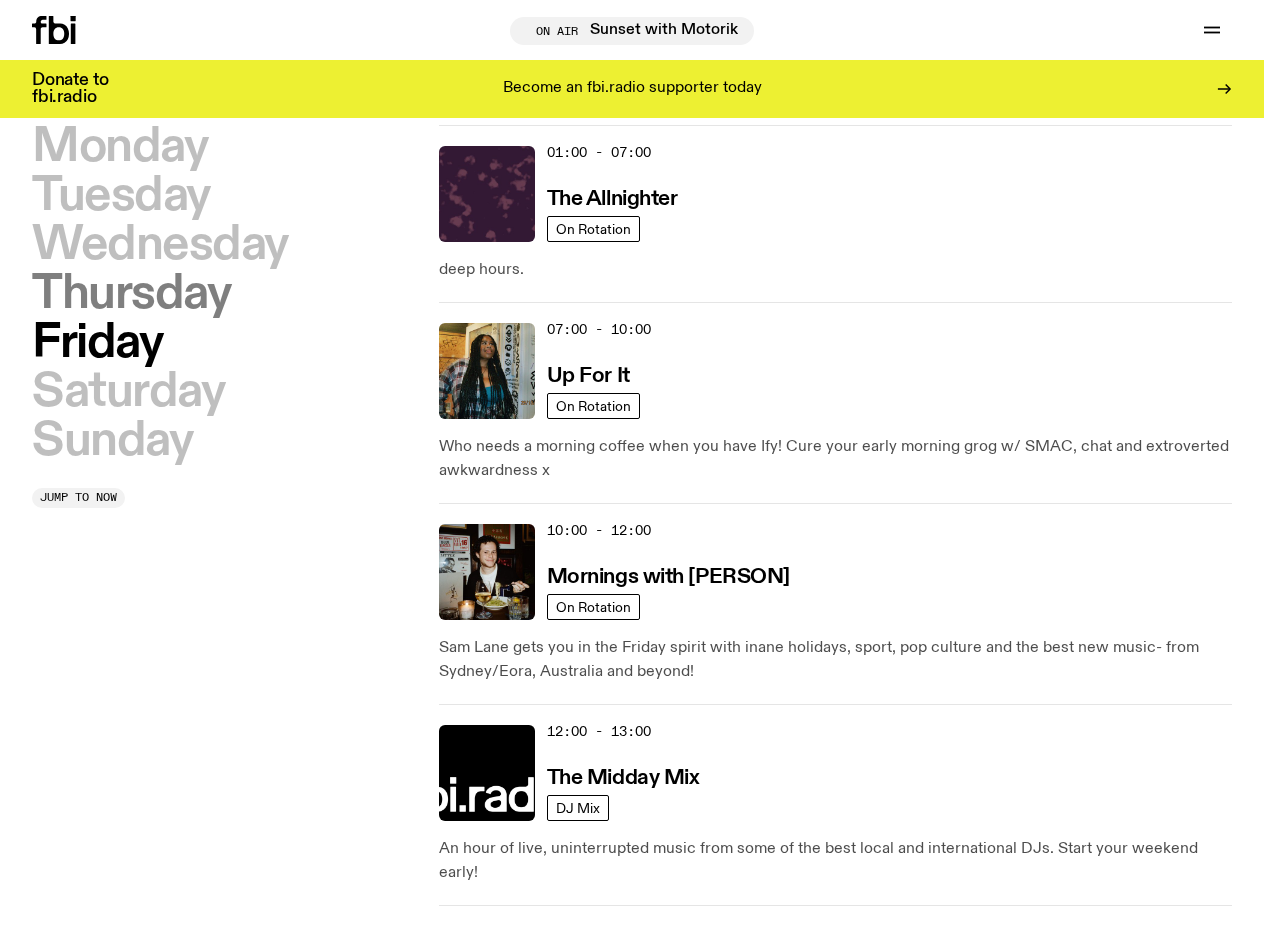 click on "Thursday" at bounding box center (131, 294) 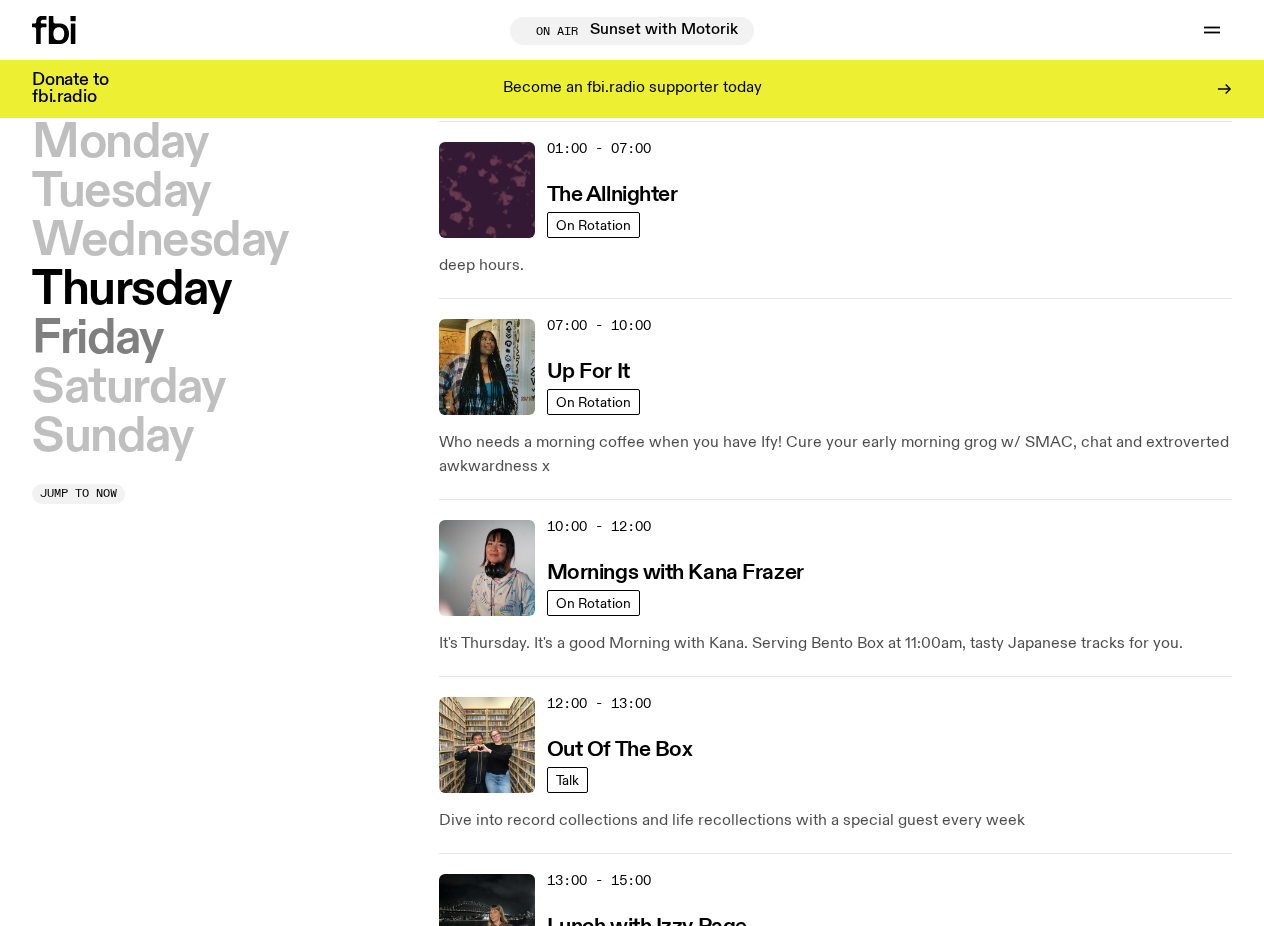 scroll, scrollTop: 55, scrollLeft: 0, axis: vertical 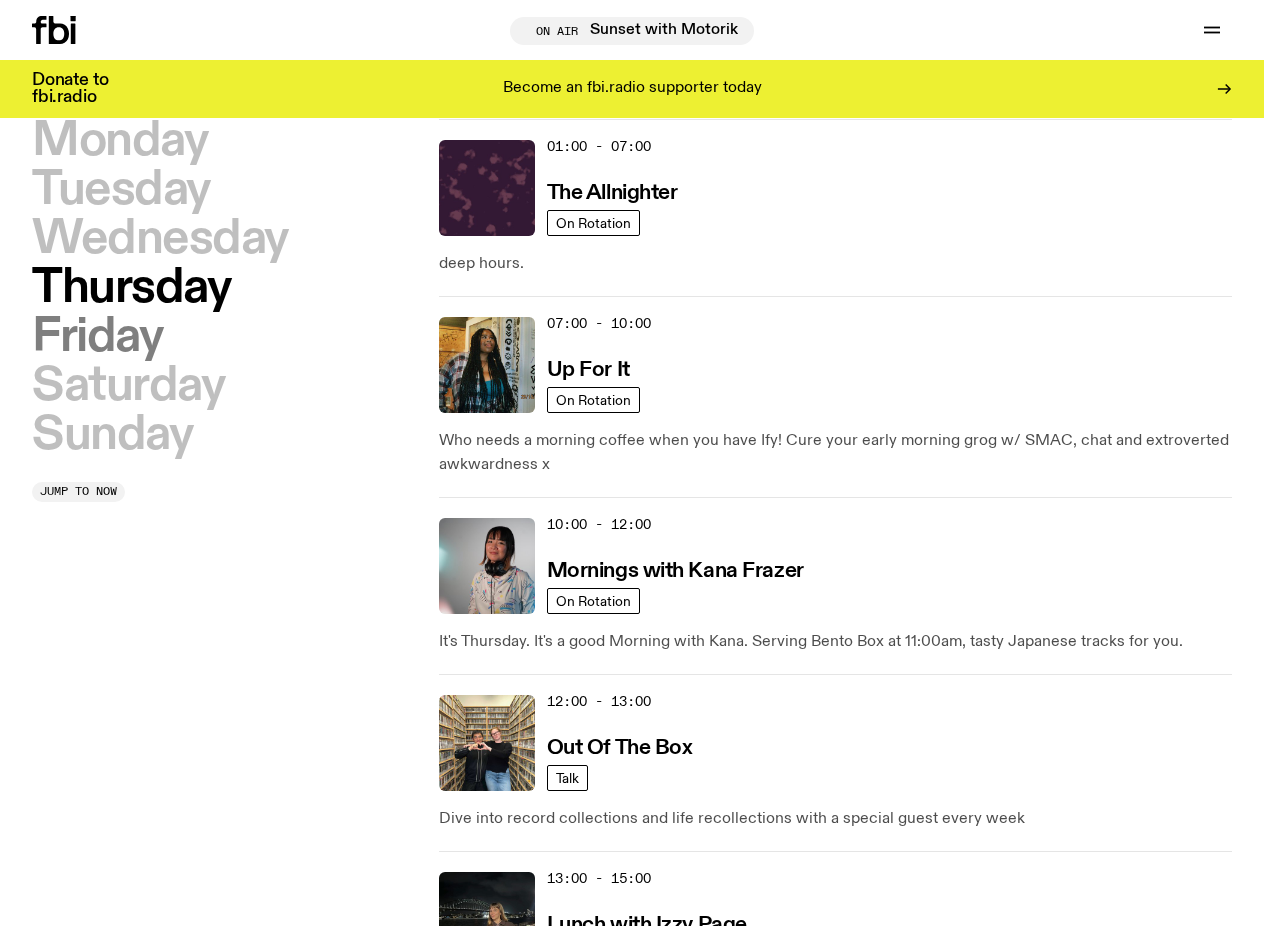 click on "Friday" at bounding box center (97, 337) 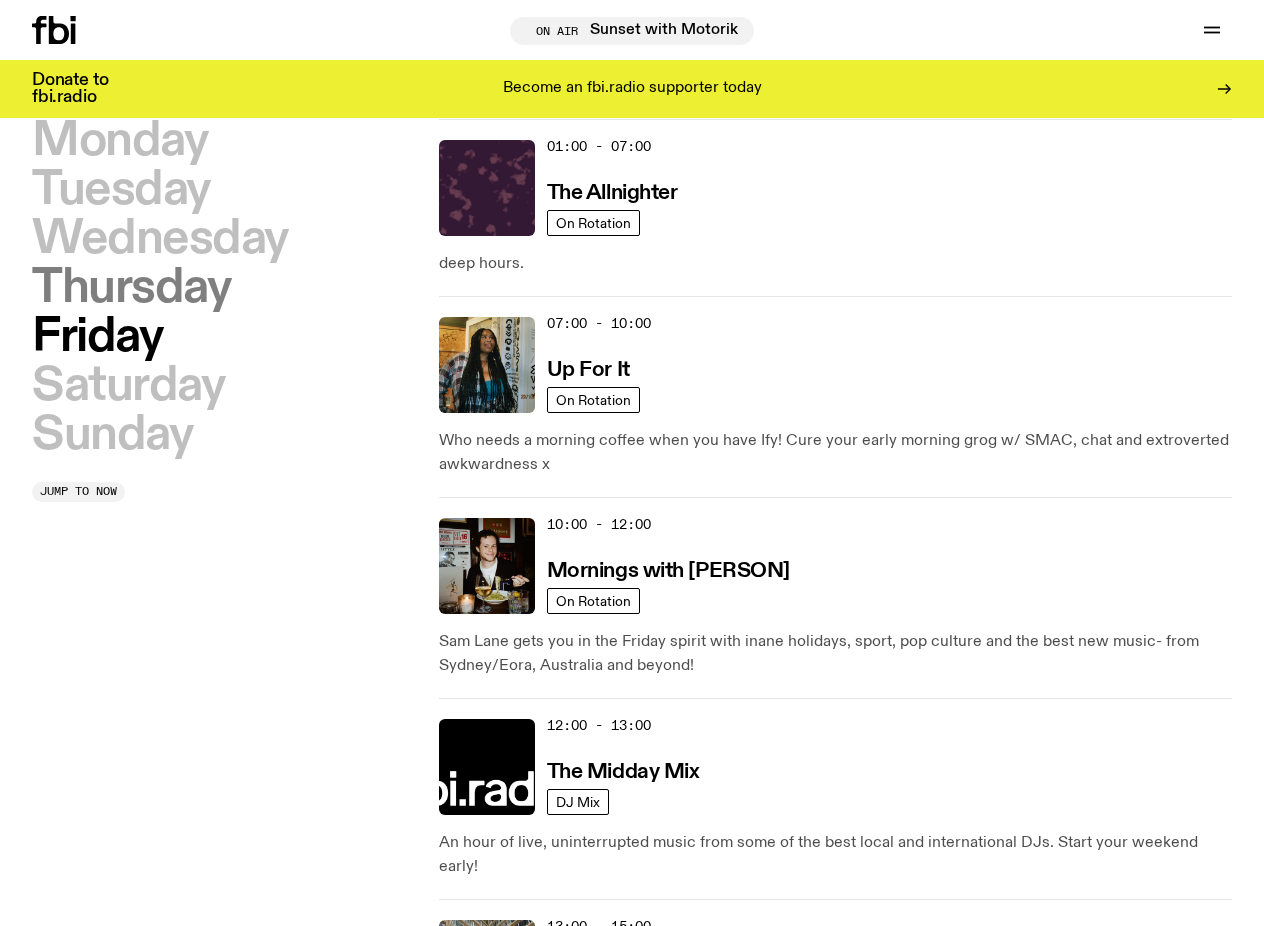 click on "Thursday" at bounding box center (131, 288) 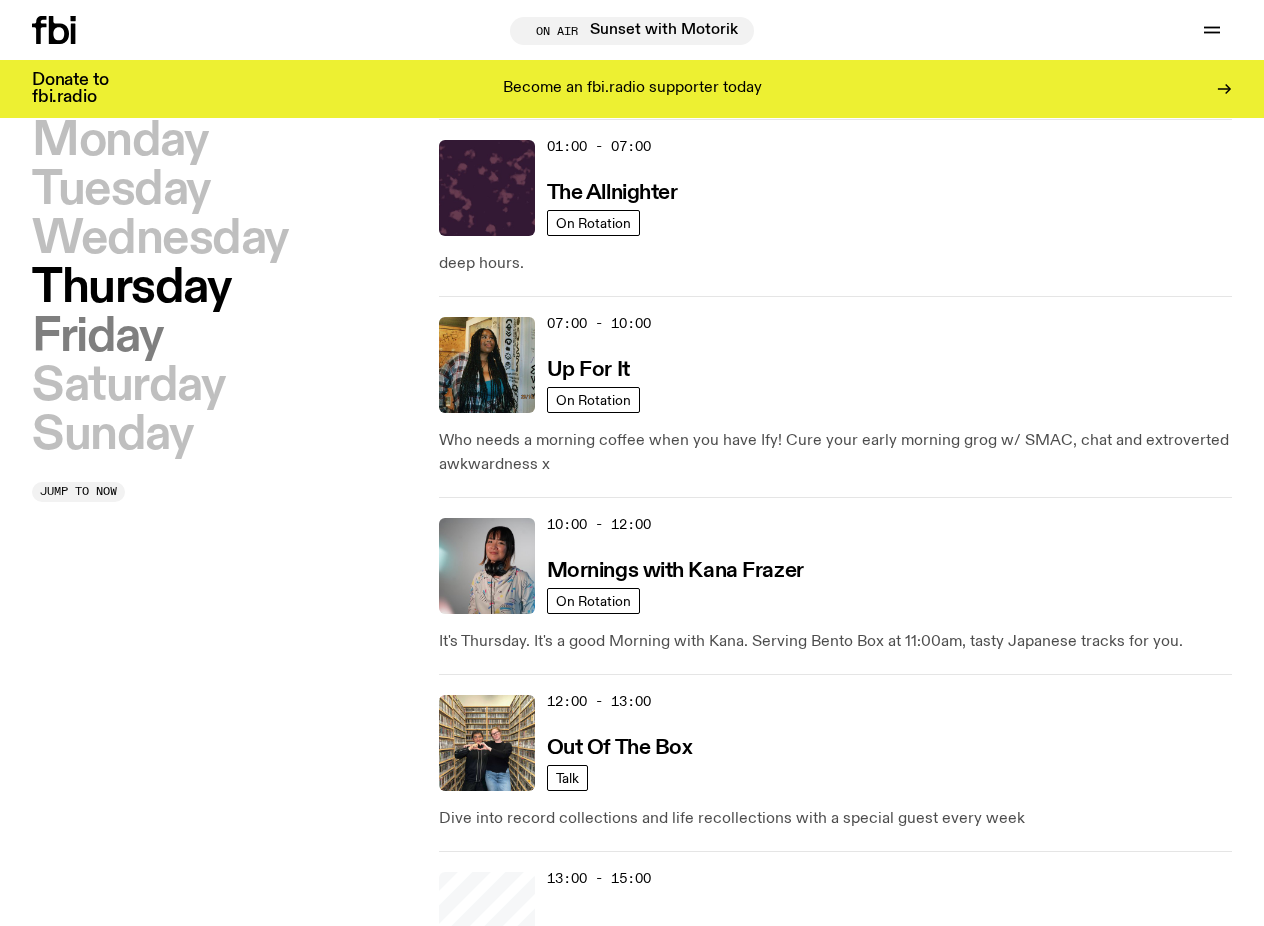 click on "Friday" at bounding box center (97, 337) 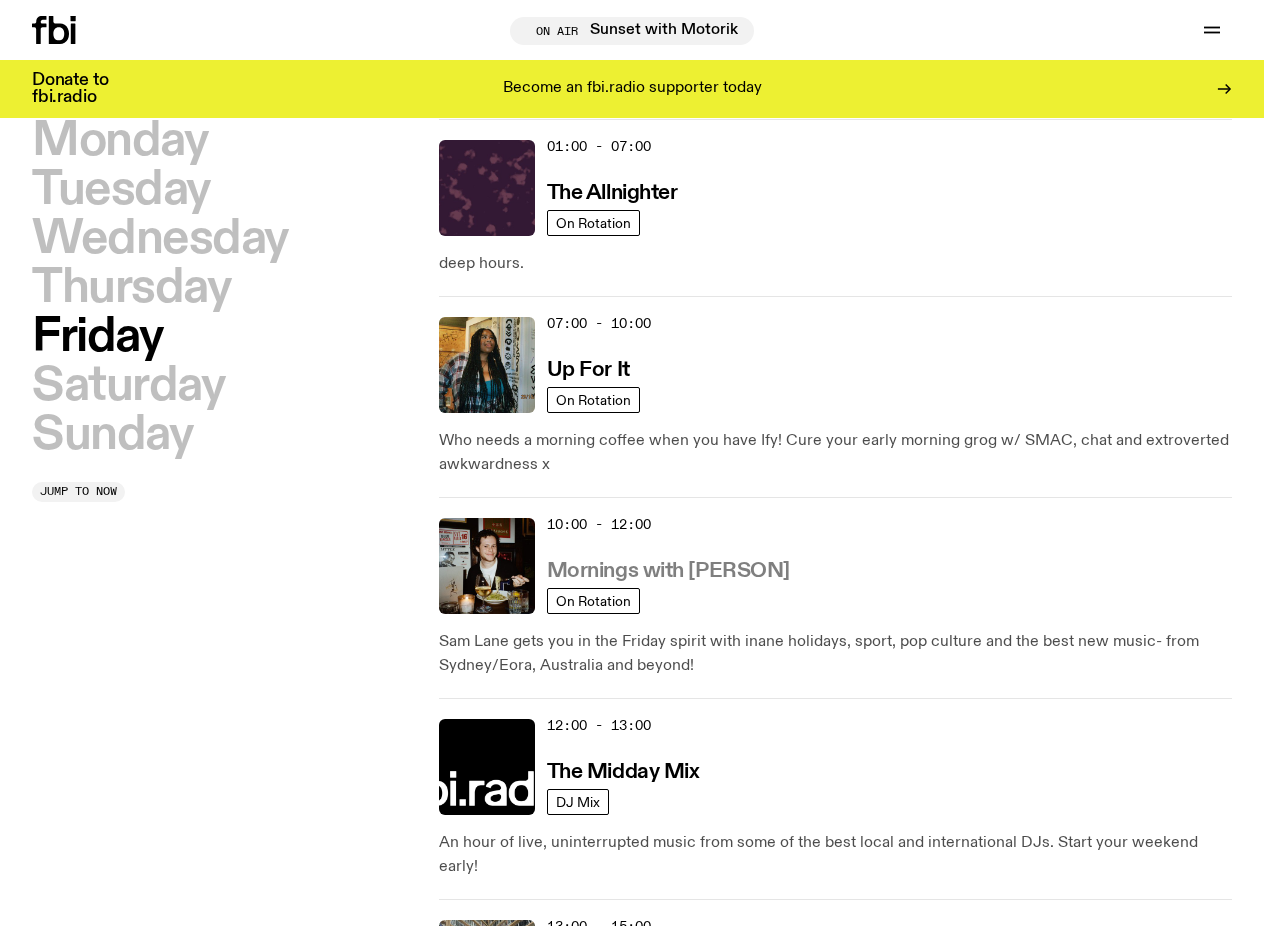 click on "Mornings with Sam Lane" at bounding box center (668, 571) 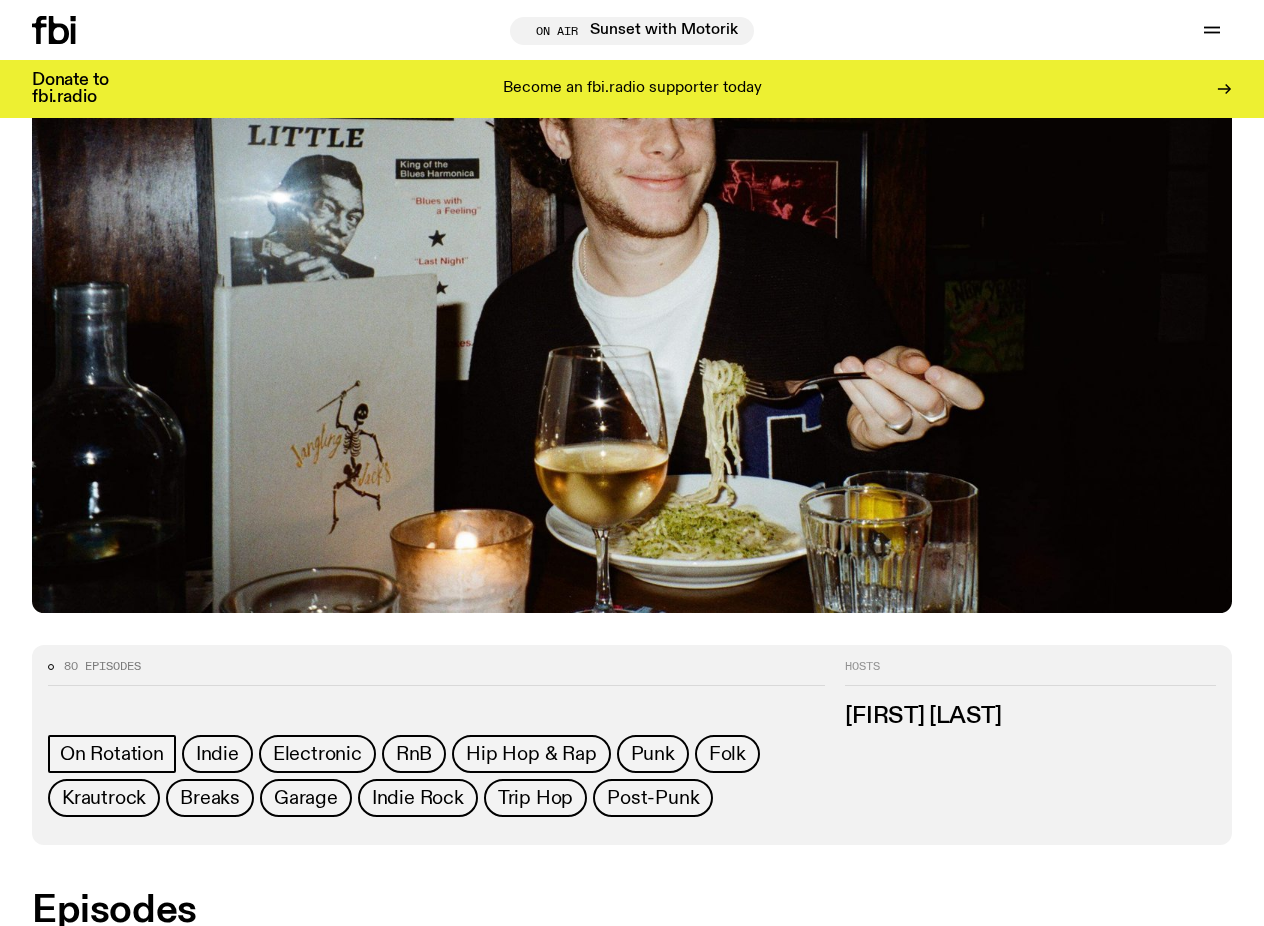 scroll, scrollTop: 0, scrollLeft: 0, axis: both 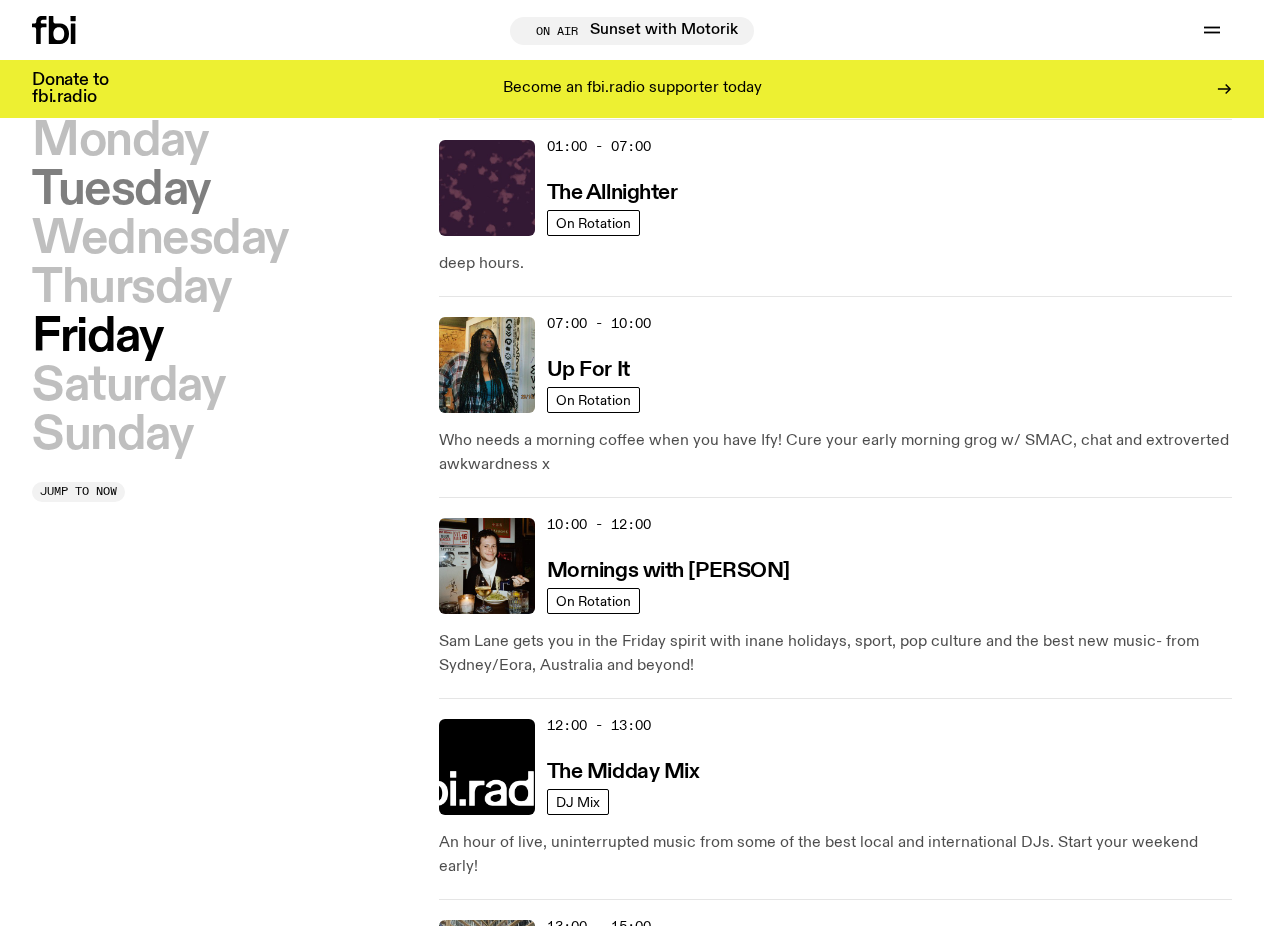 click on "Tuesday" at bounding box center (121, 190) 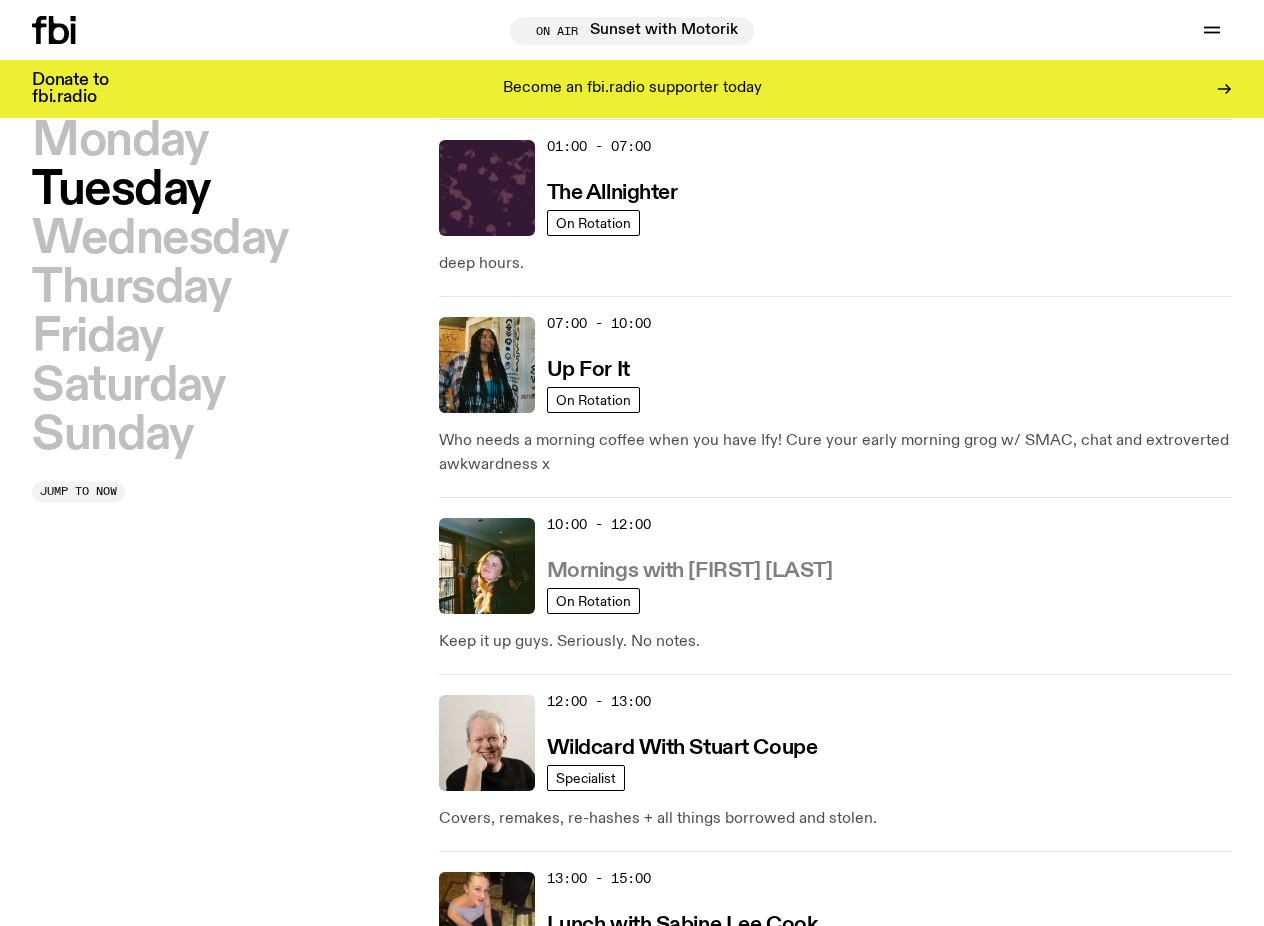 click on "Mornings with Freya Shields" at bounding box center [690, 571] 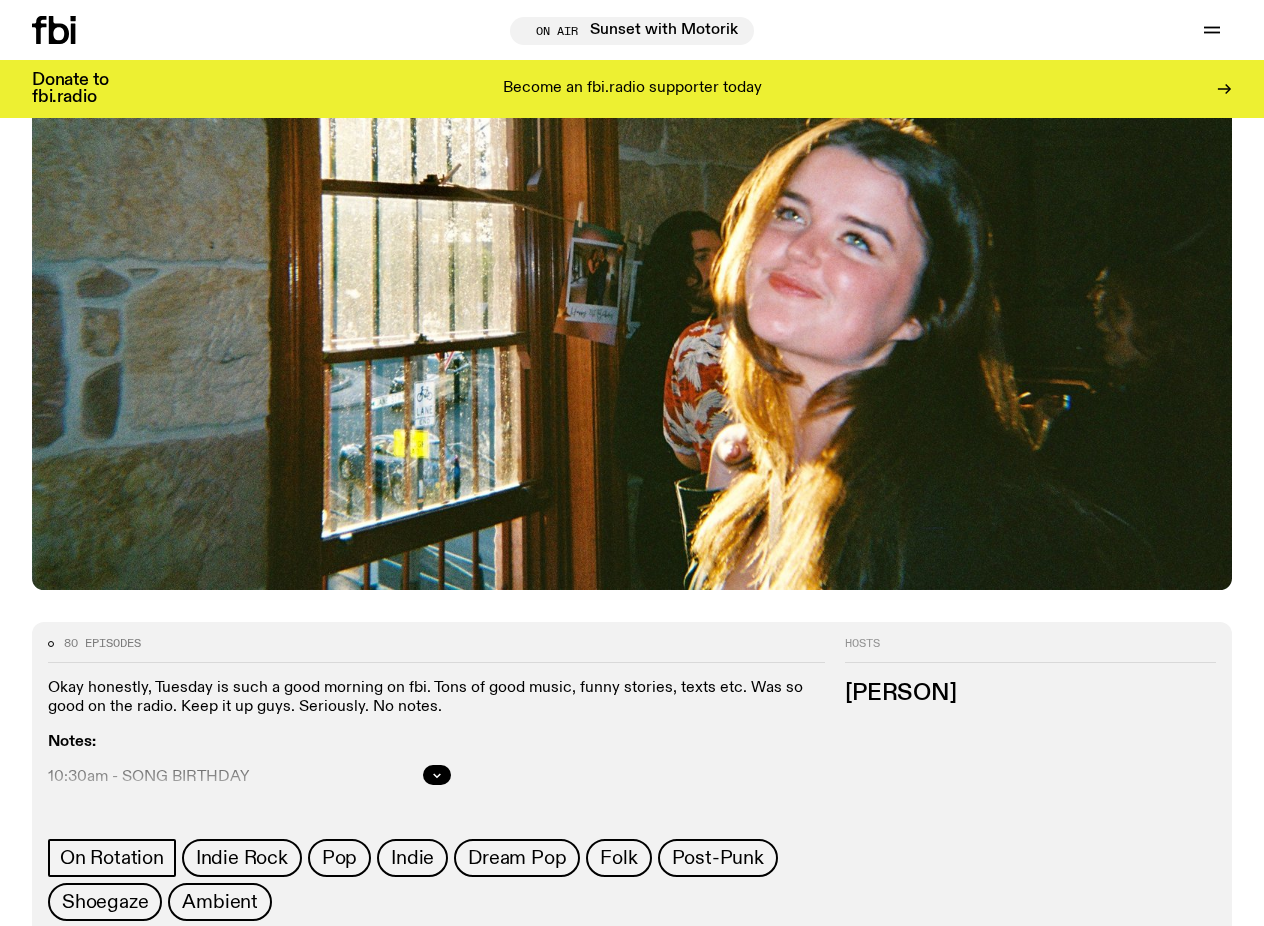 scroll, scrollTop: 582, scrollLeft: 0, axis: vertical 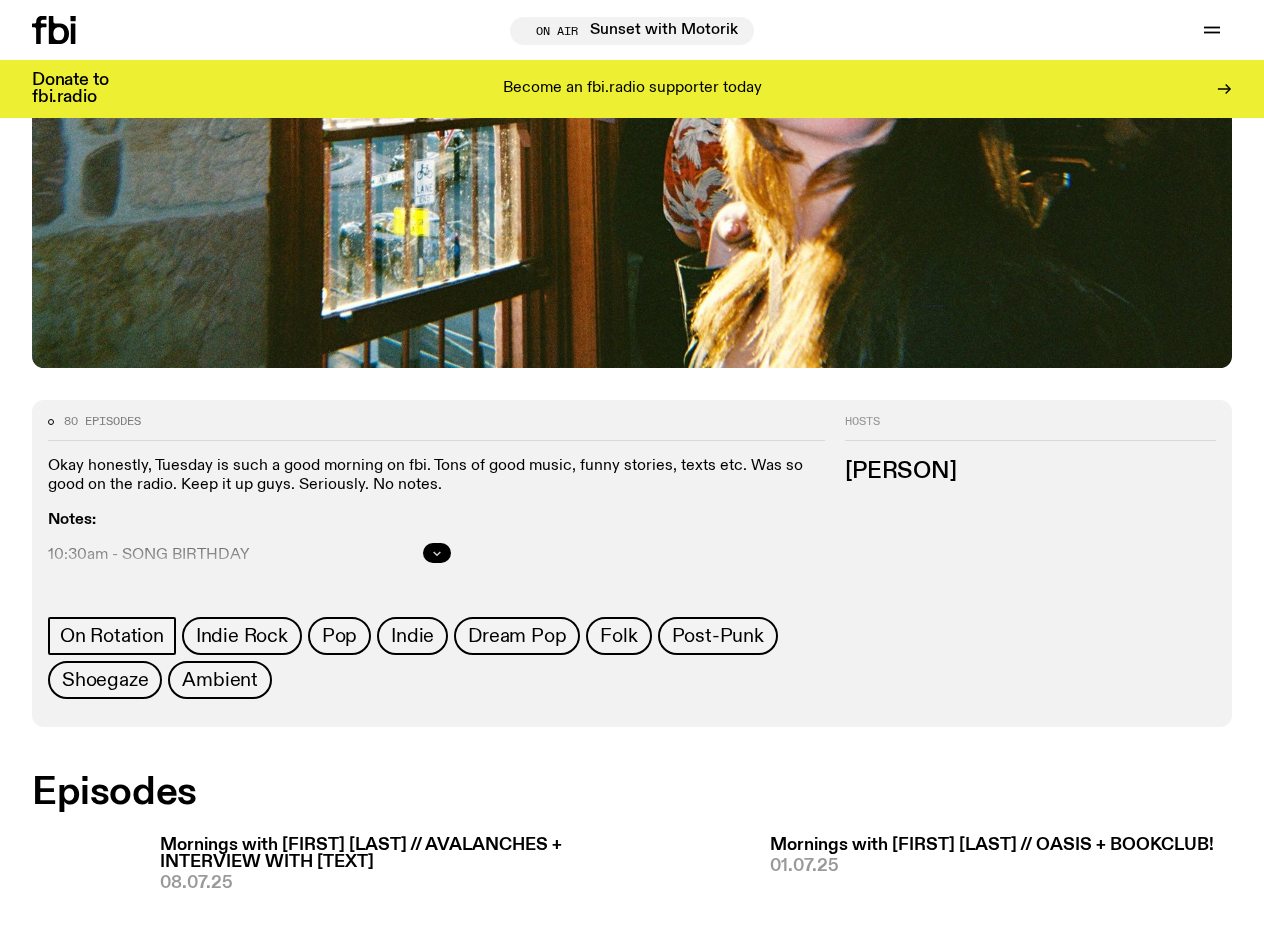 click 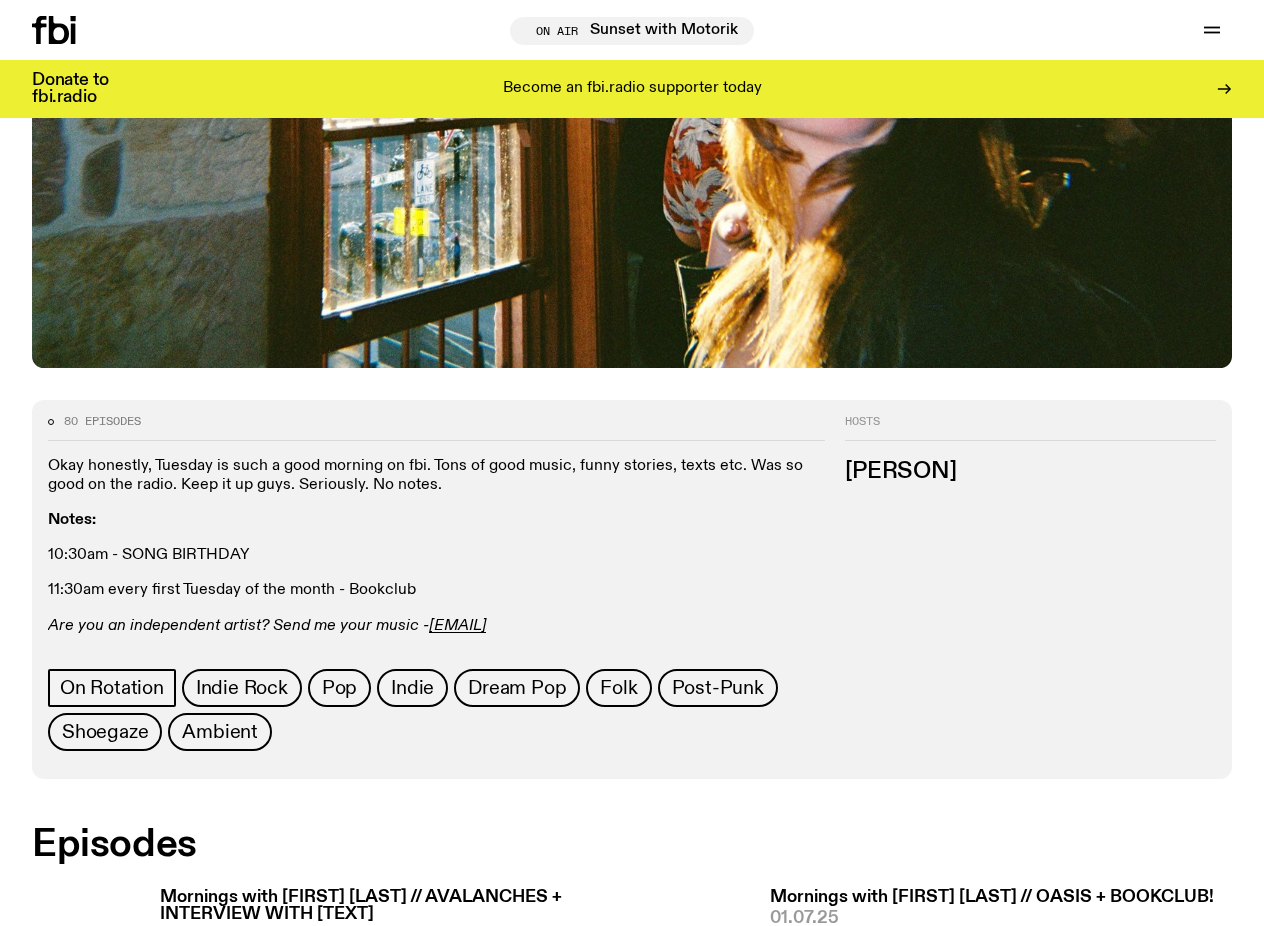 drag, startPoint x: 50, startPoint y: 465, endPoint x: 42, endPoint y: 642, distance: 177.1807 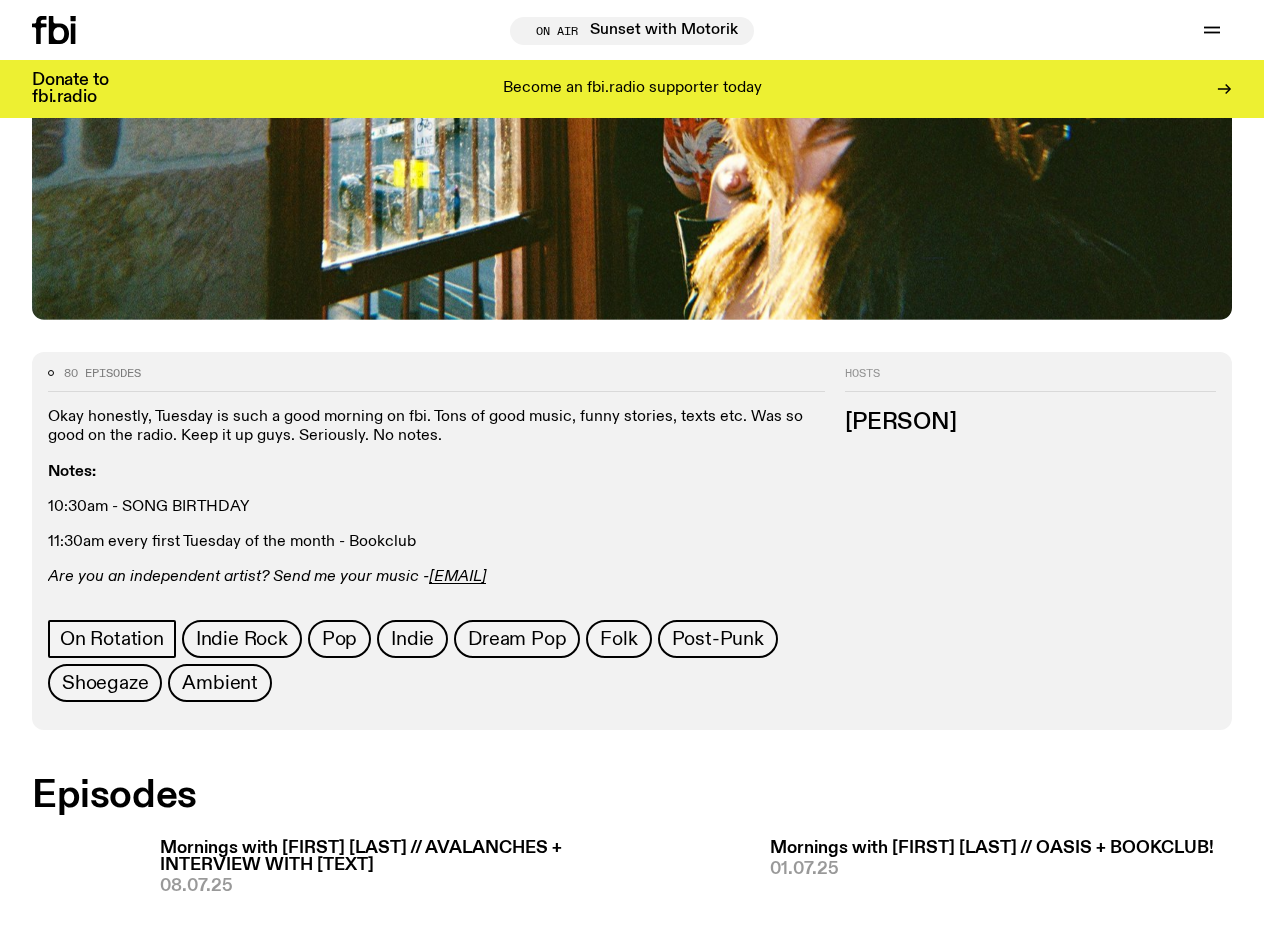 scroll, scrollTop: 632, scrollLeft: 0, axis: vertical 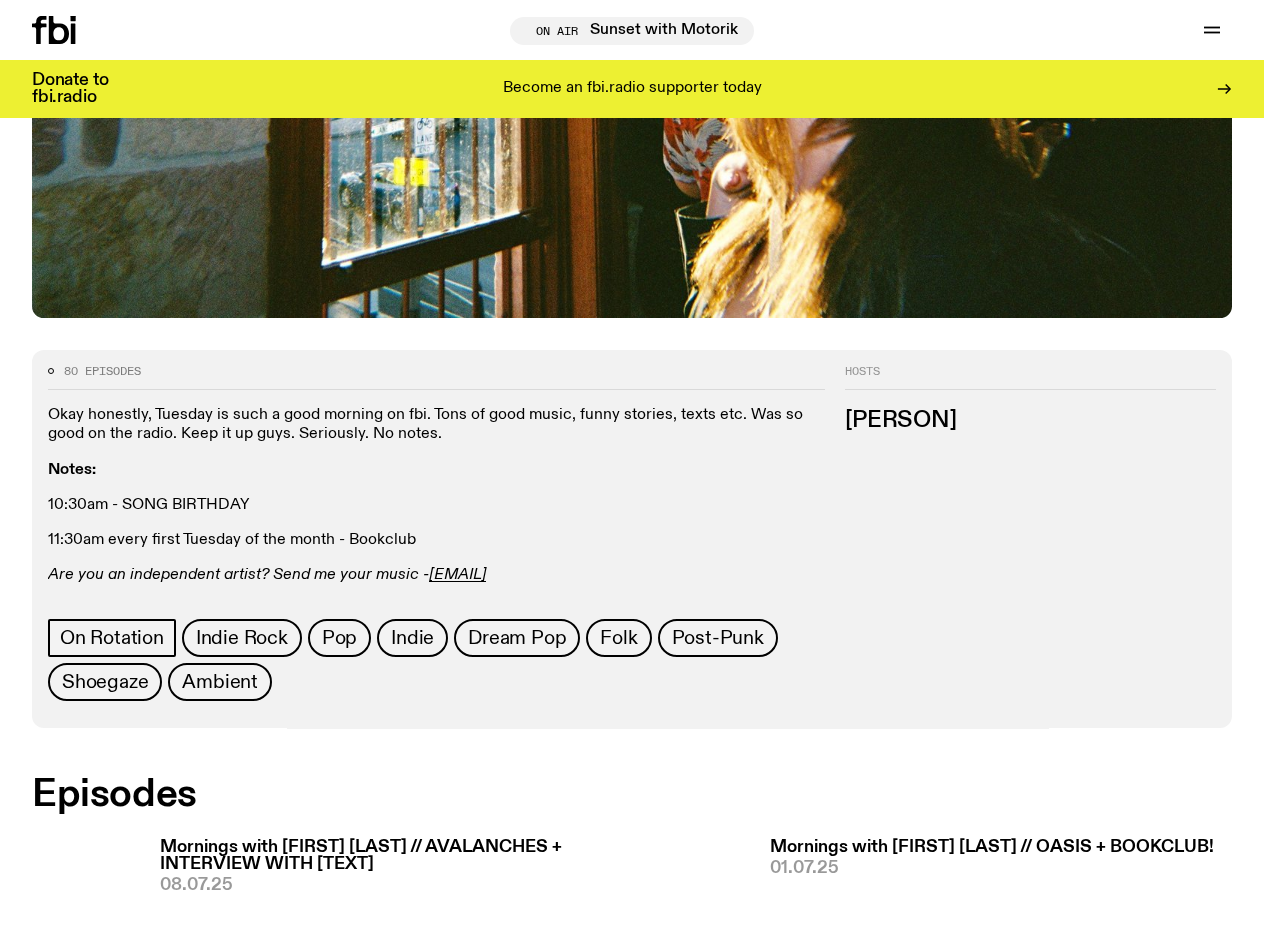 copy on "Okay honestly, Tuesday is such a good morning on fbi. Tons of good music, funny stories, texts etc. Was so good on the radio. Keep it up guys. Seriously. No notes.  Notes:  10:30am - SONG BIRTHDAY 11:30am every first Tuesday of the month - Bookclub   Are you an independent artist? Send me your music -  freya.s@fbiradio.com" 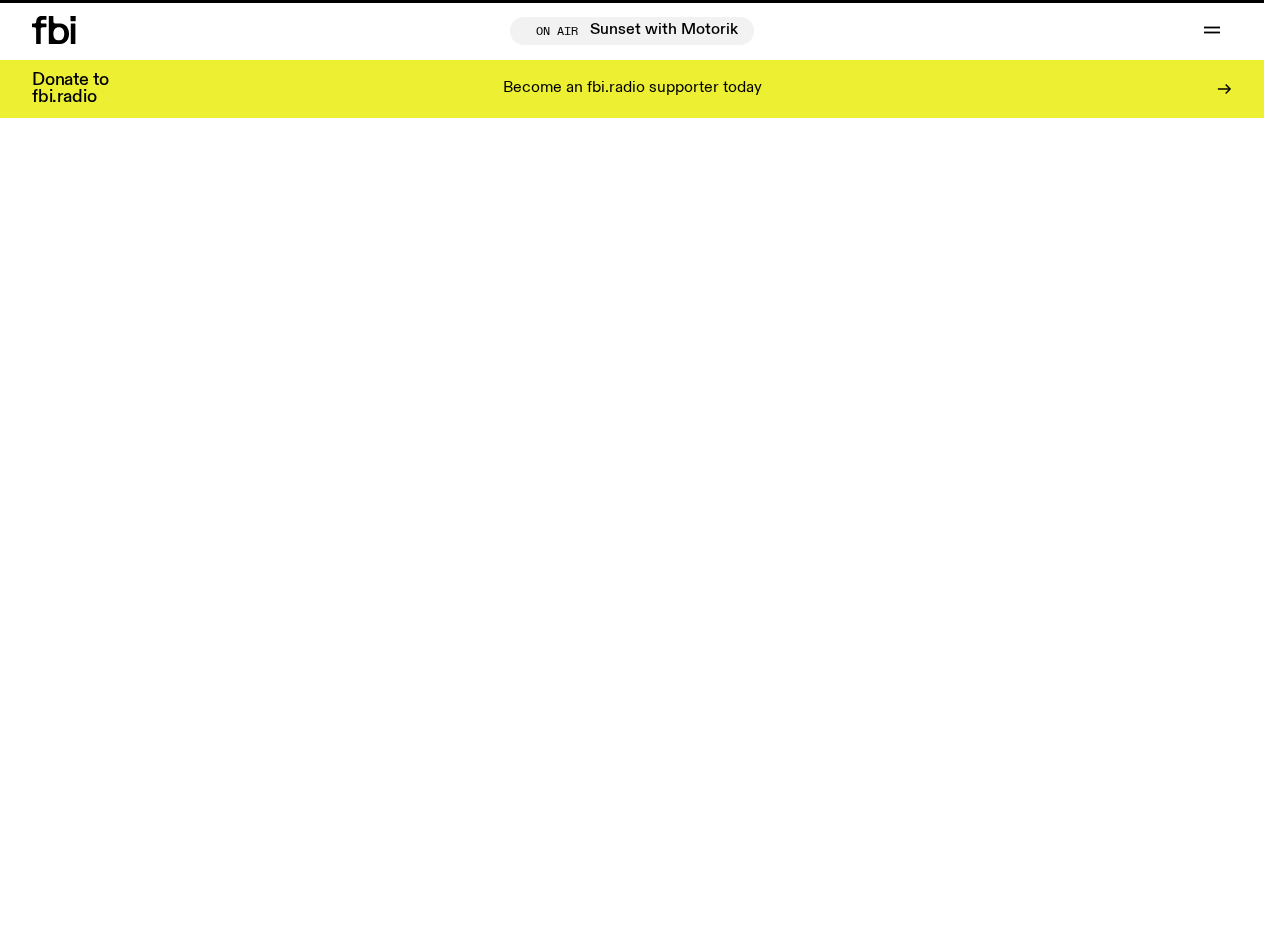 scroll, scrollTop: 55, scrollLeft: 0, axis: vertical 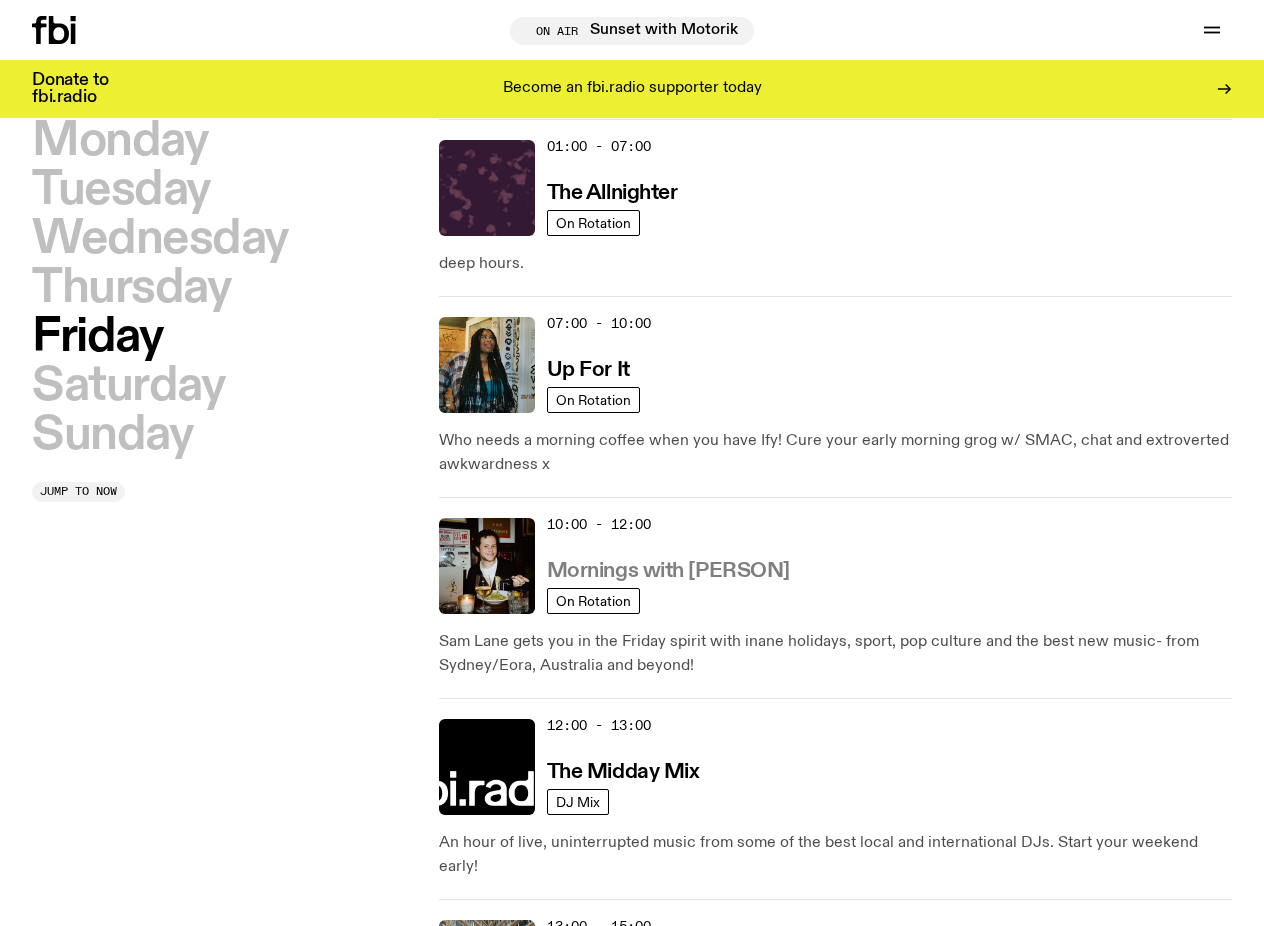 click on "Mornings with Sam Lane" at bounding box center [668, 571] 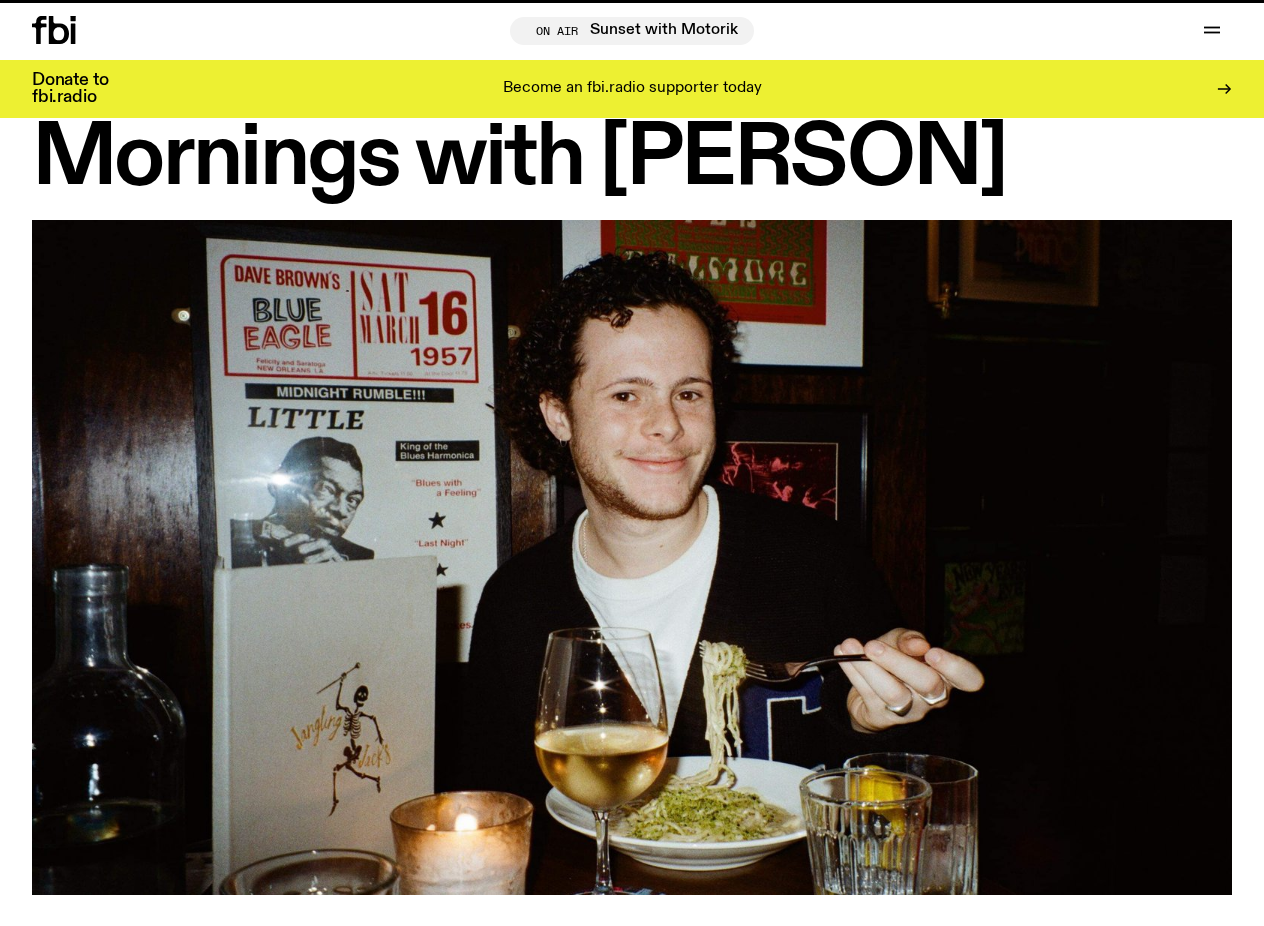 scroll, scrollTop: 0, scrollLeft: 0, axis: both 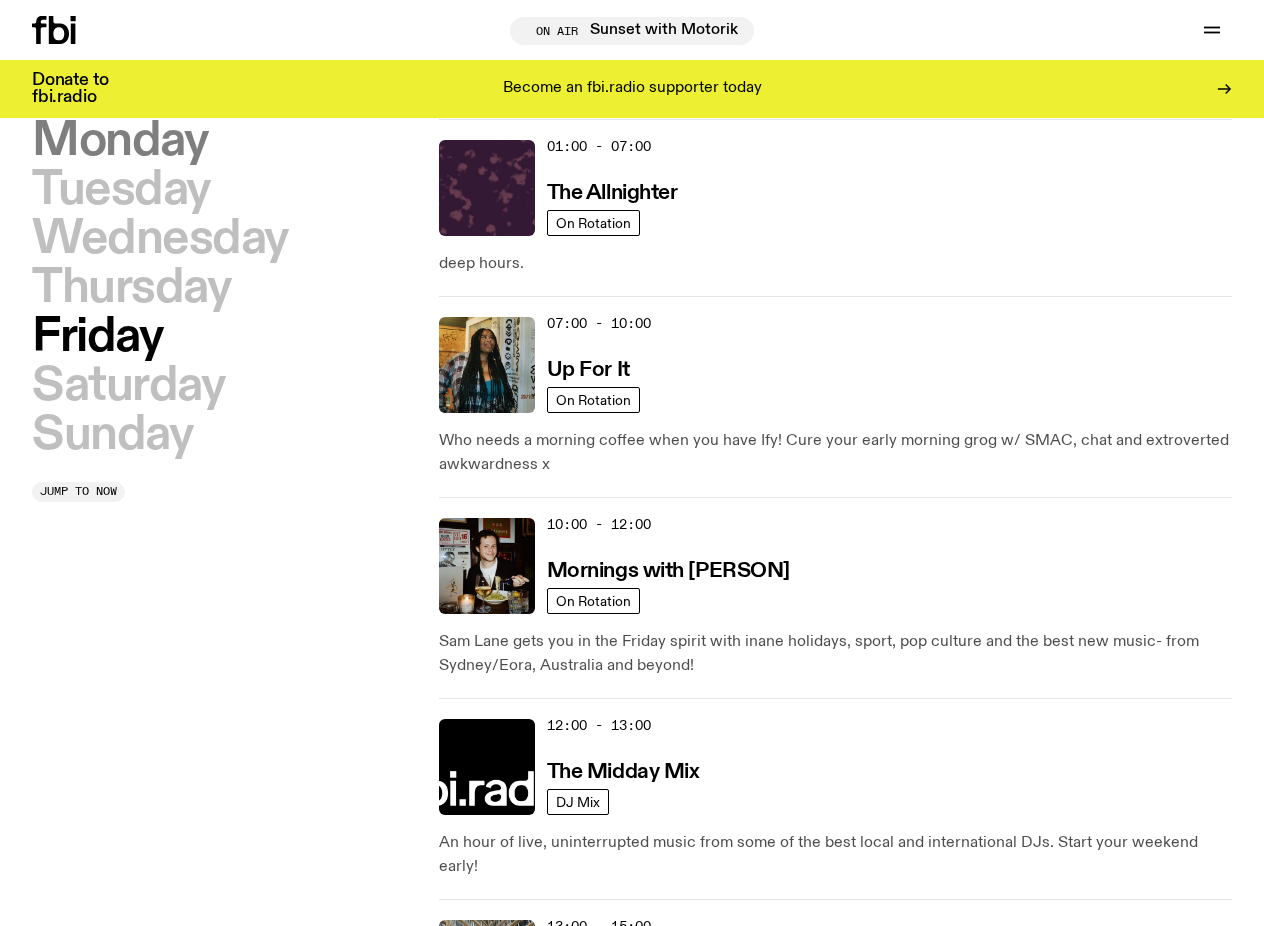 click on "Monday" at bounding box center [119, 141] 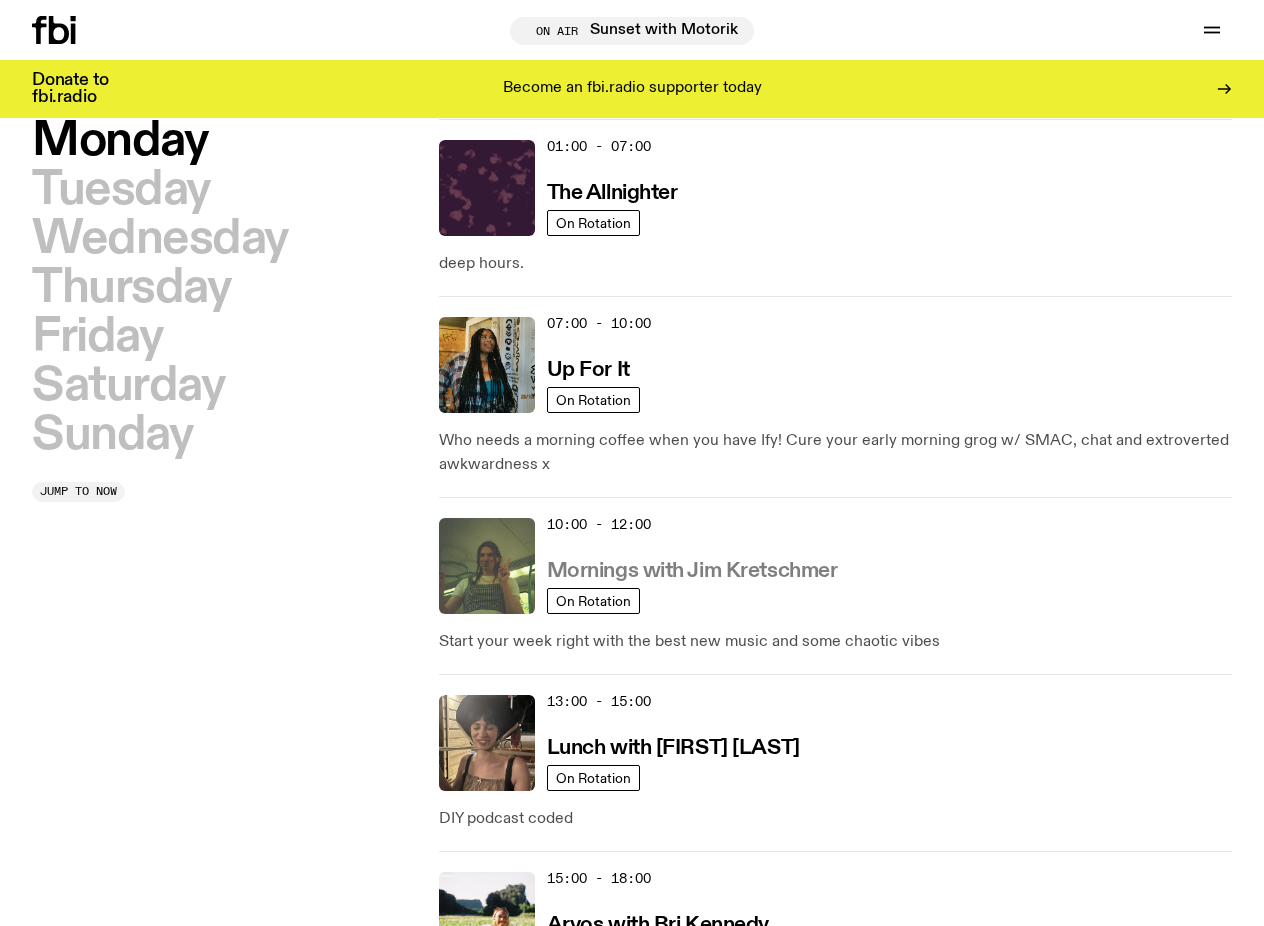 click on "Mornings with Jim Kretschmer" at bounding box center (692, 571) 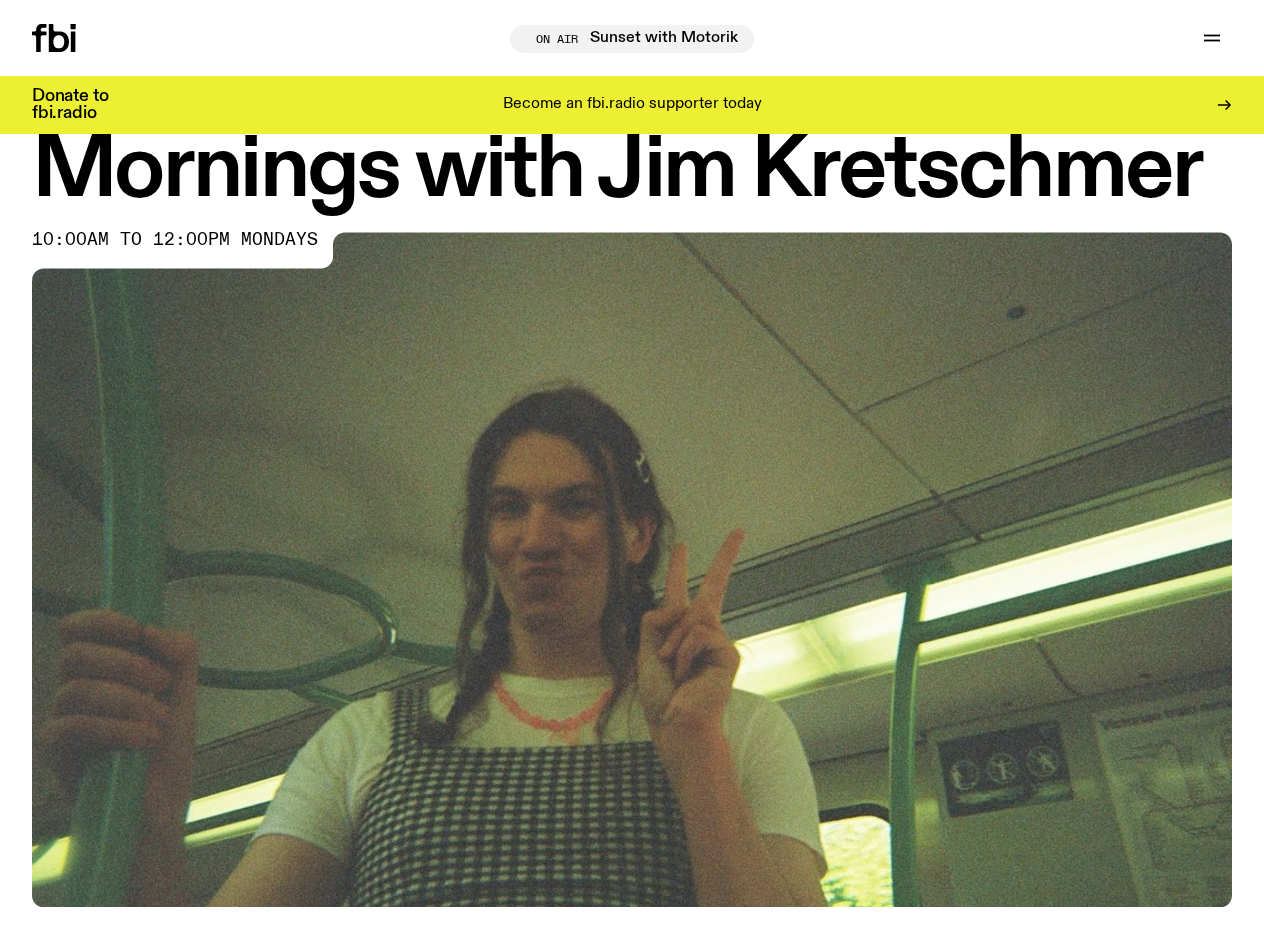 scroll, scrollTop: 0, scrollLeft: 0, axis: both 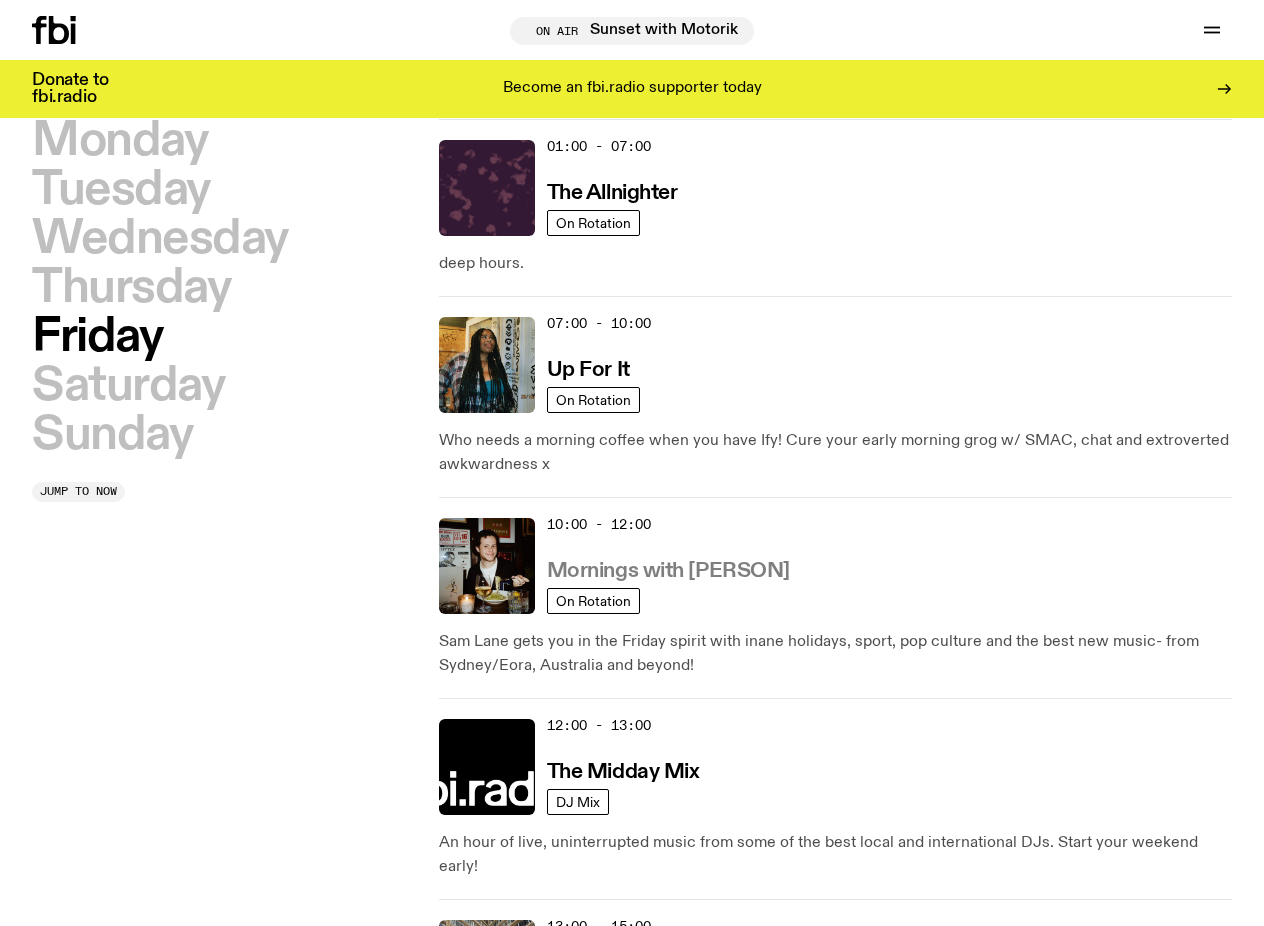 click on "Mornings with Sam Lane" at bounding box center (668, 571) 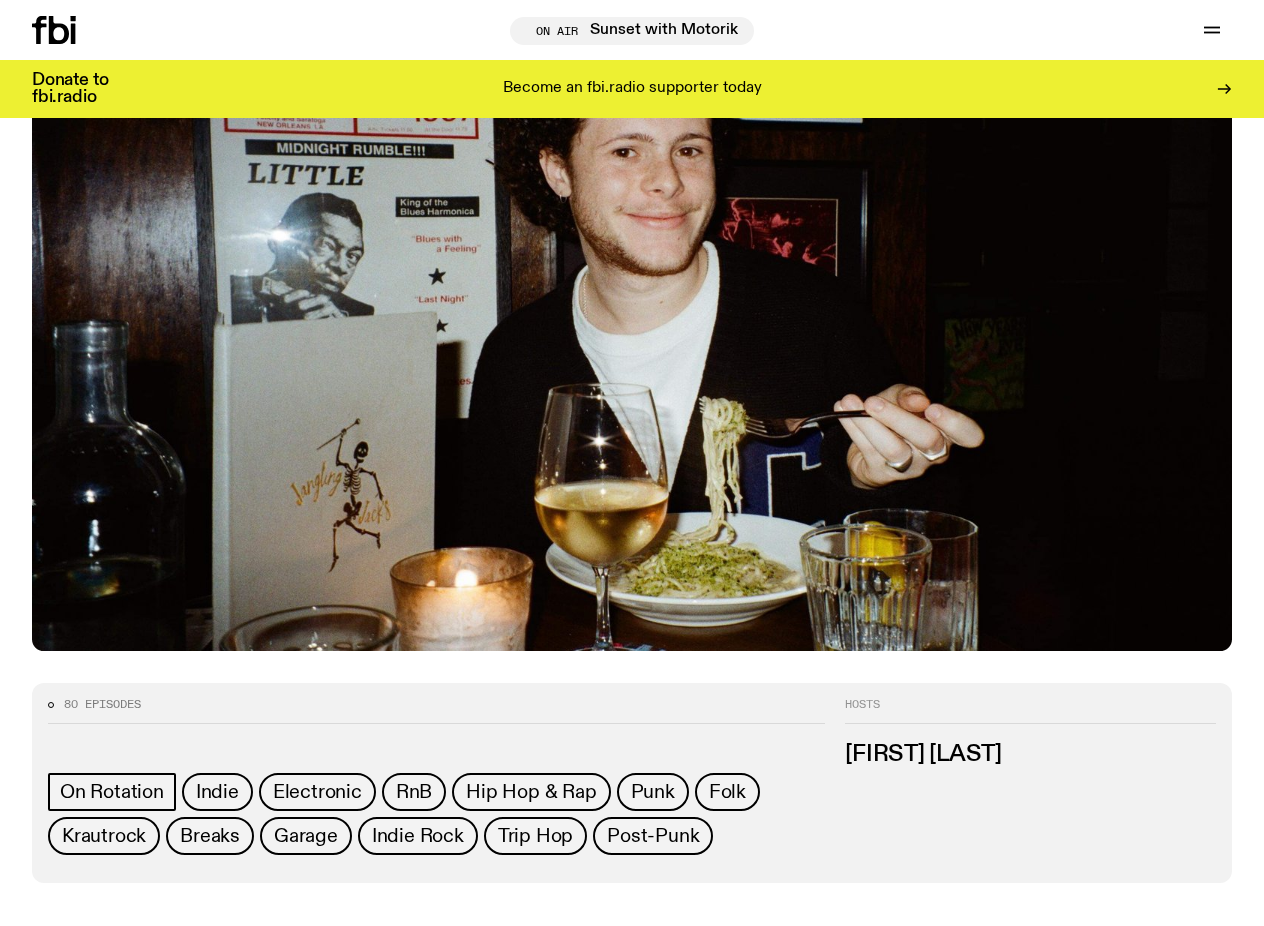 scroll, scrollTop: 302, scrollLeft: 0, axis: vertical 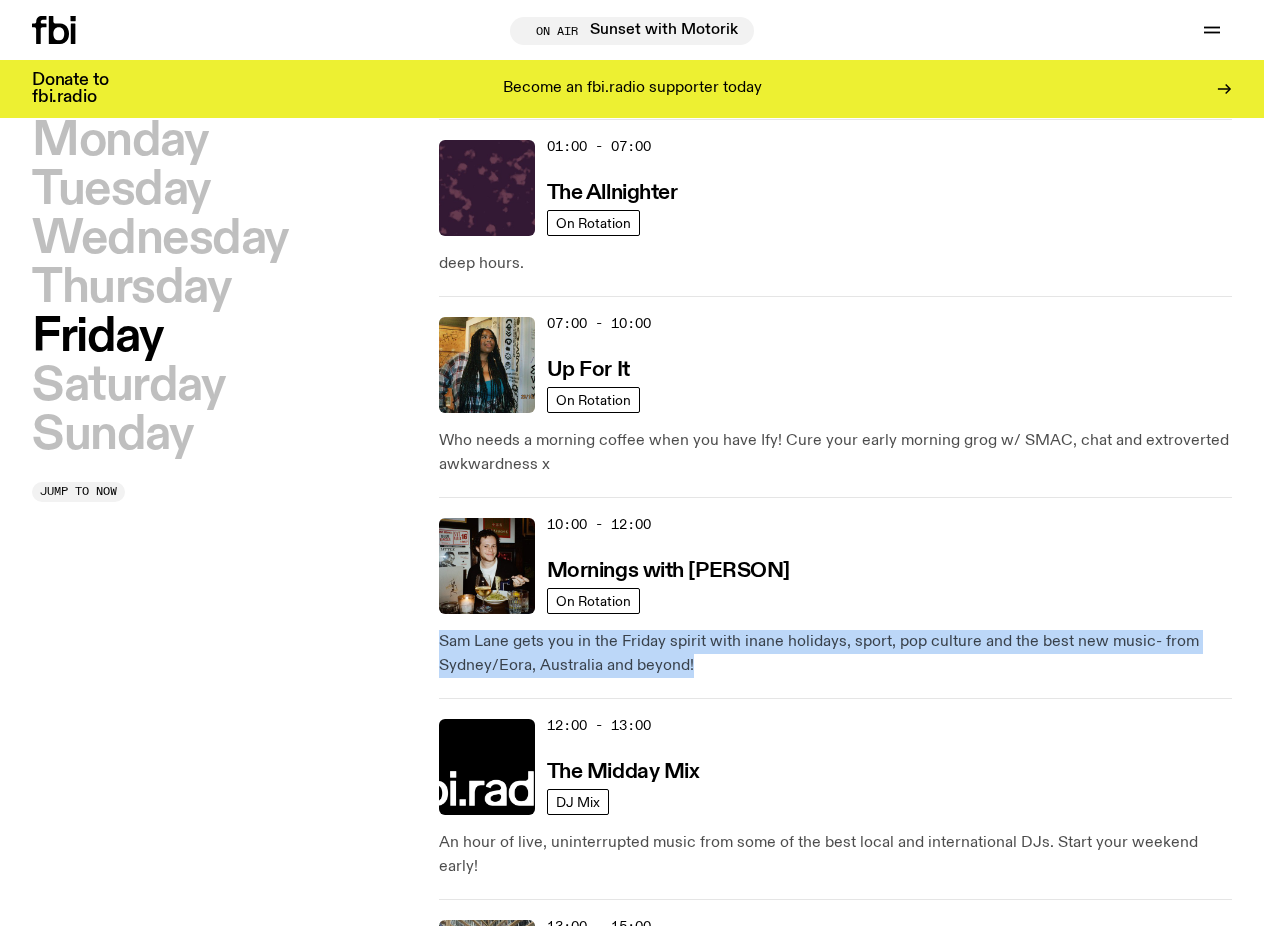 drag, startPoint x: 708, startPoint y: 665, endPoint x: 435, endPoint y: 645, distance: 273.73163 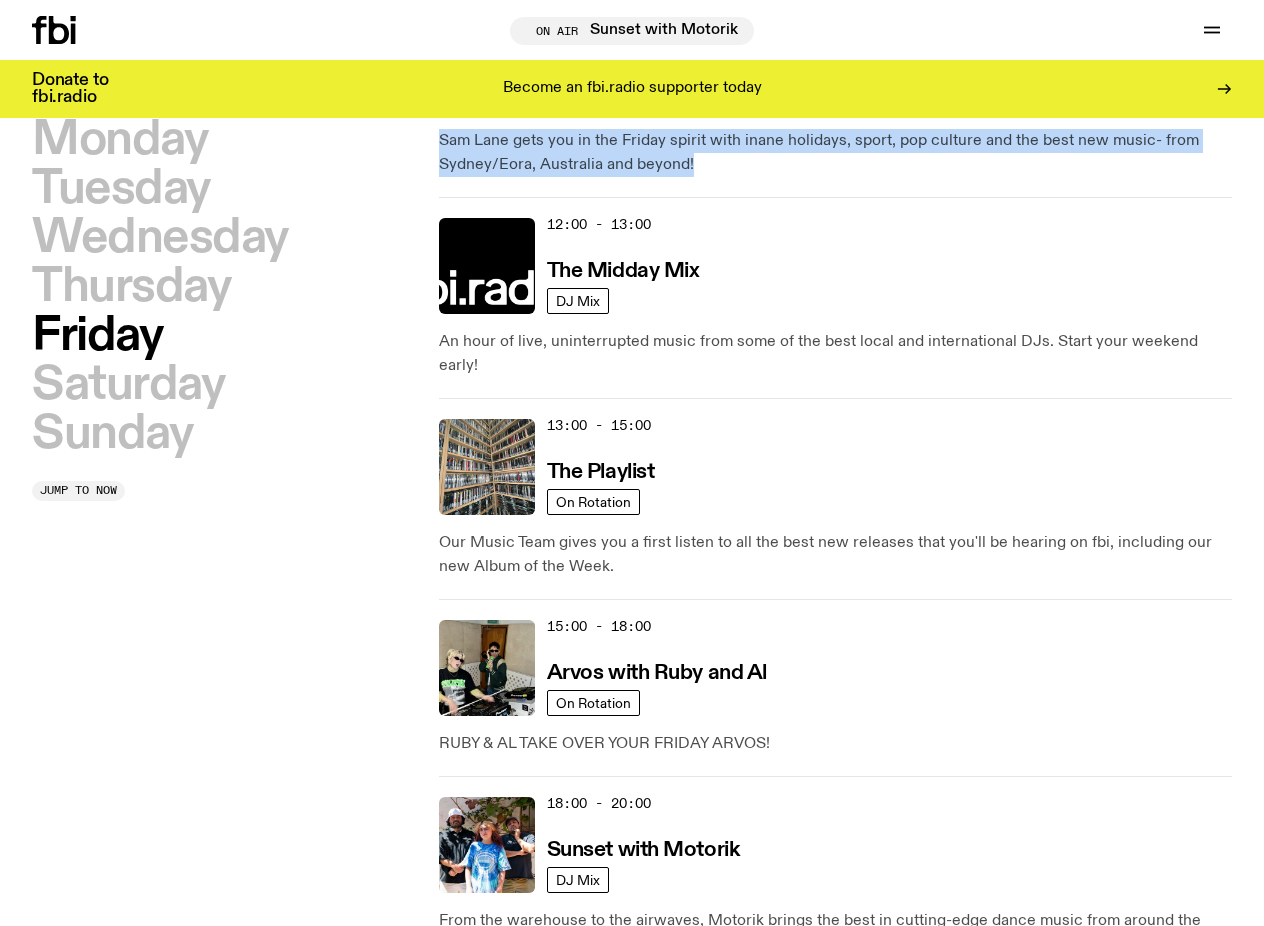 scroll, scrollTop: 600, scrollLeft: 0, axis: vertical 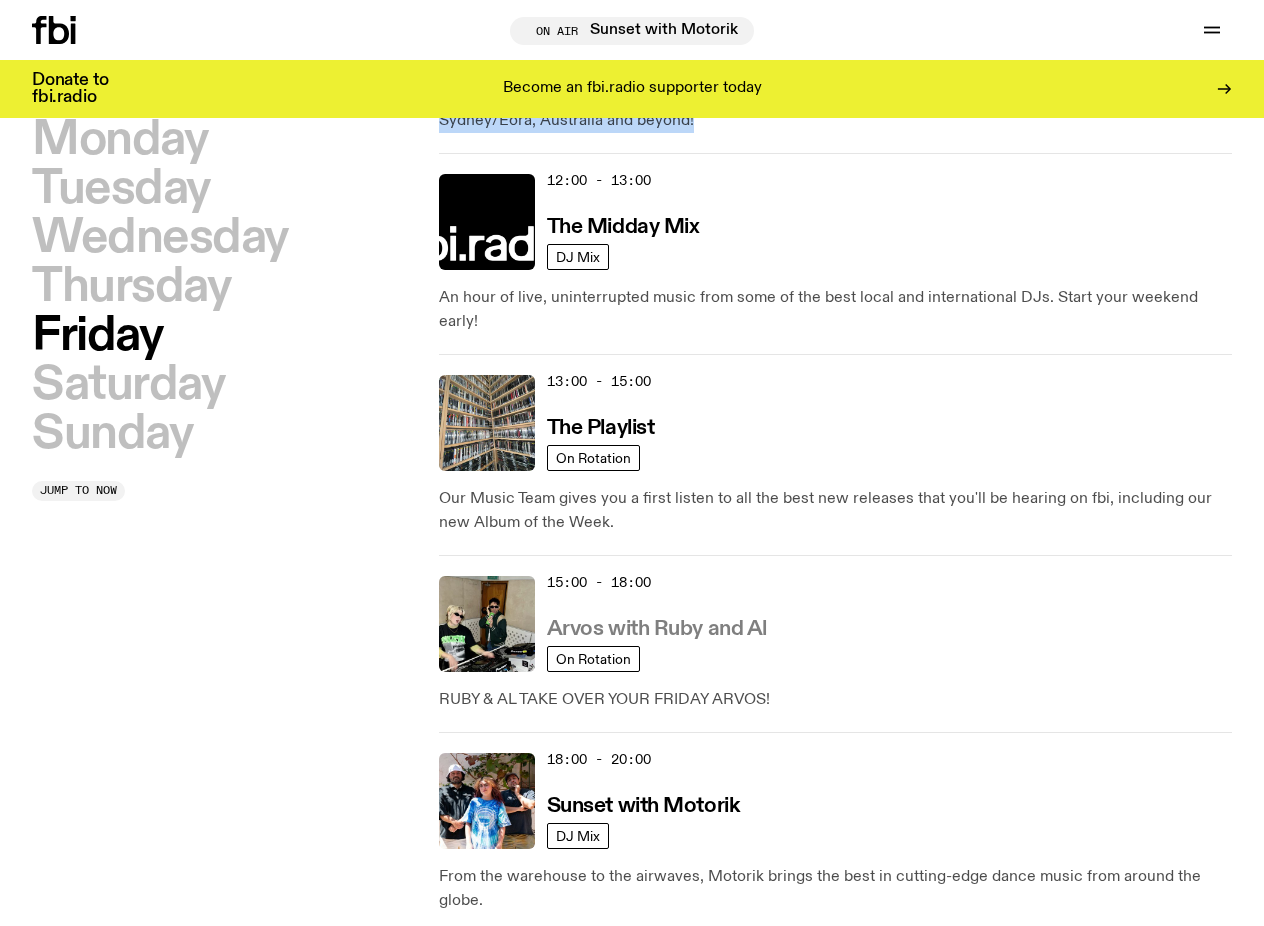 click on "Arvos with Ruby and Al" at bounding box center (657, 629) 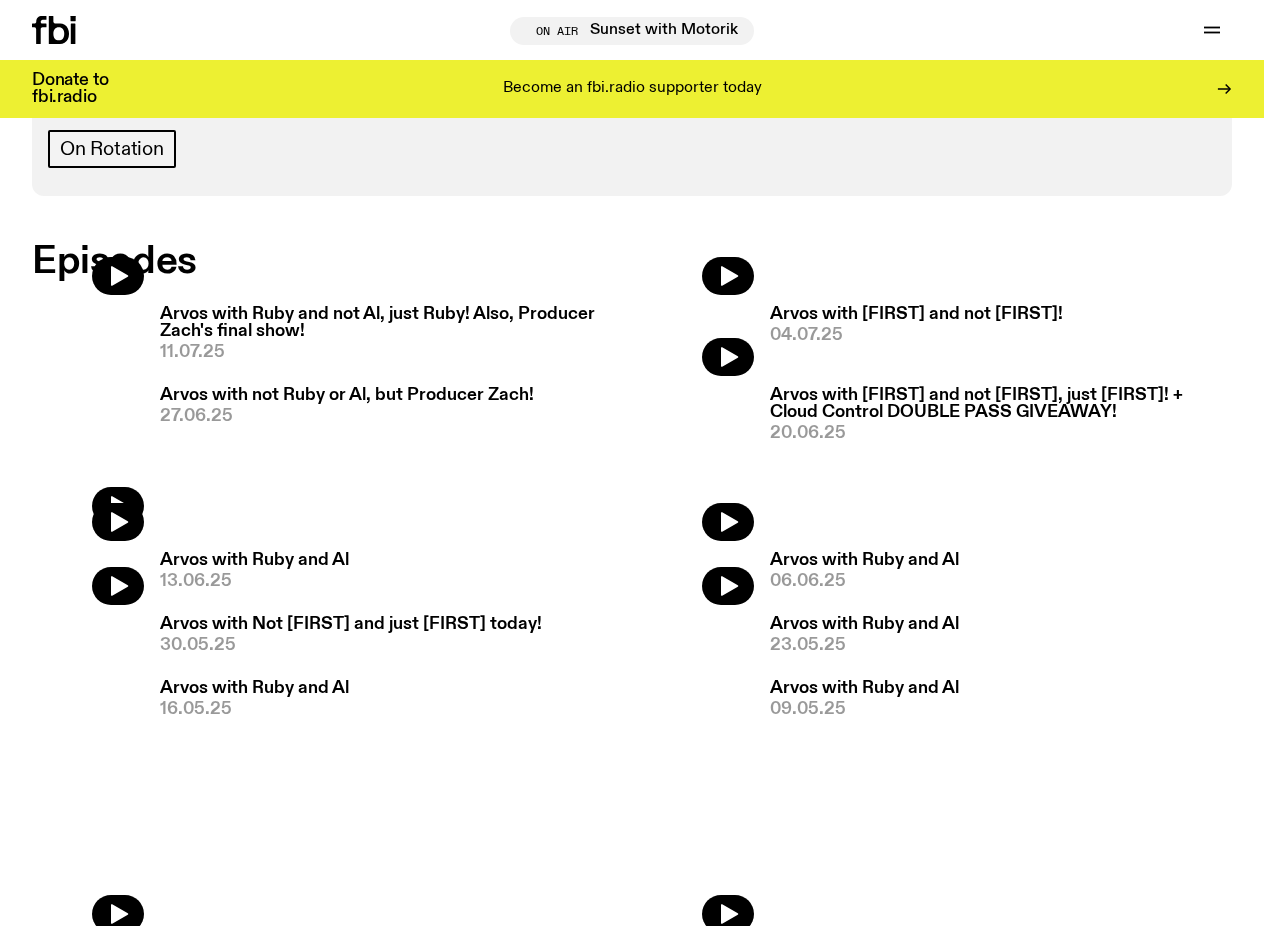 scroll, scrollTop: 389, scrollLeft: 0, axis: vertical 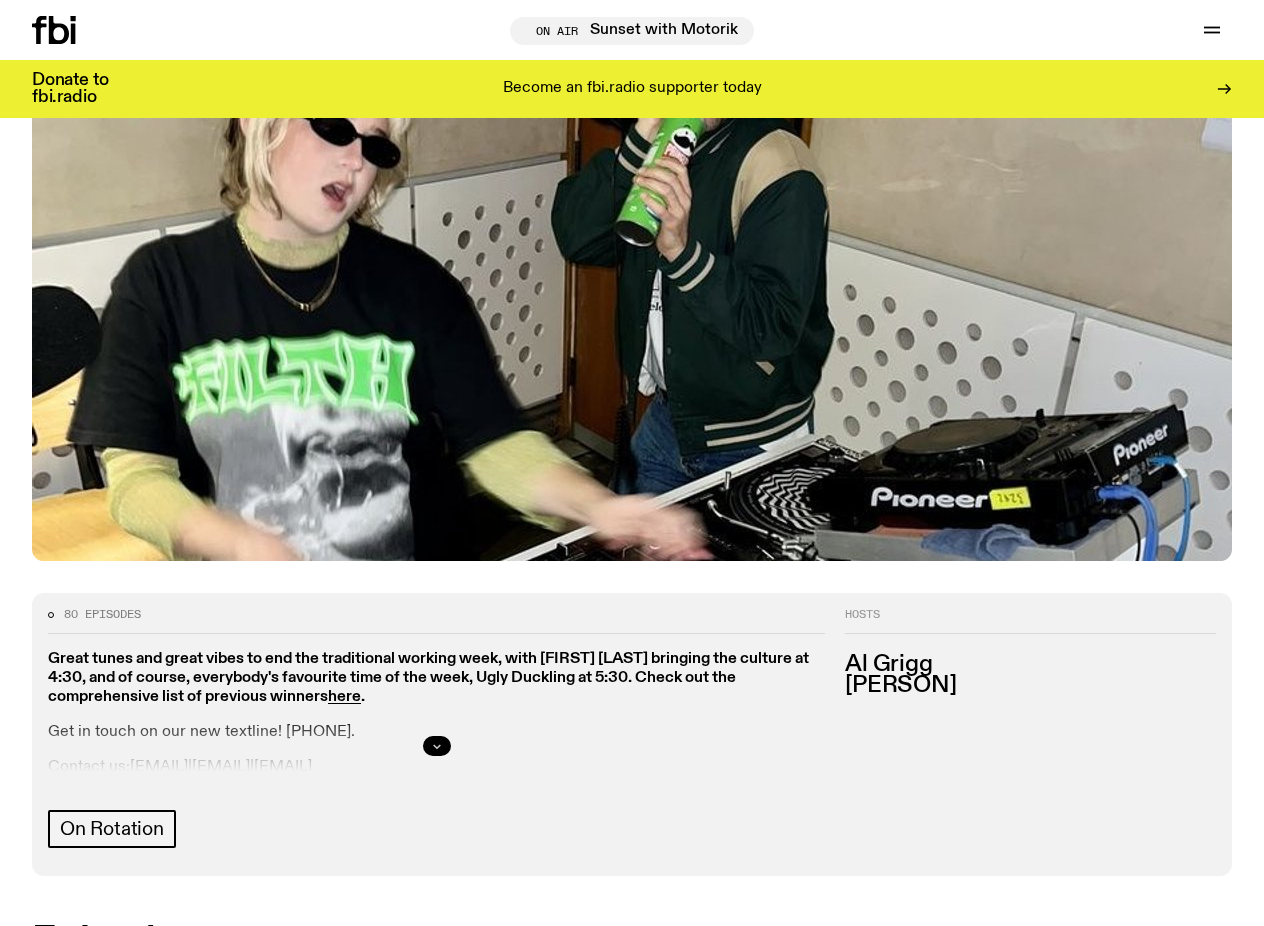 click 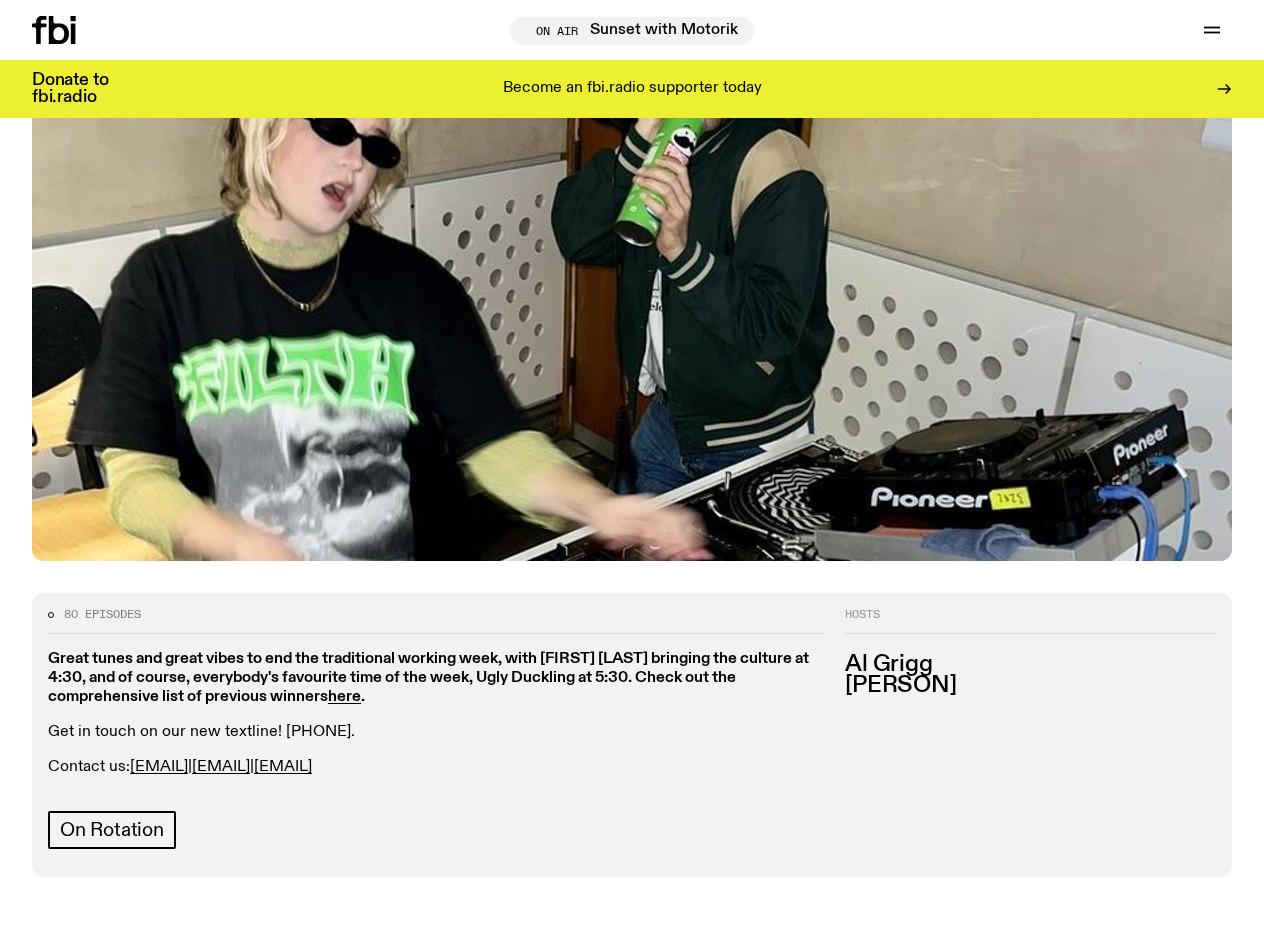 drag, startPoint x: 617, startPoint y: 775, endPoint x: 47, endPoint y: 654, distance: 582.7015 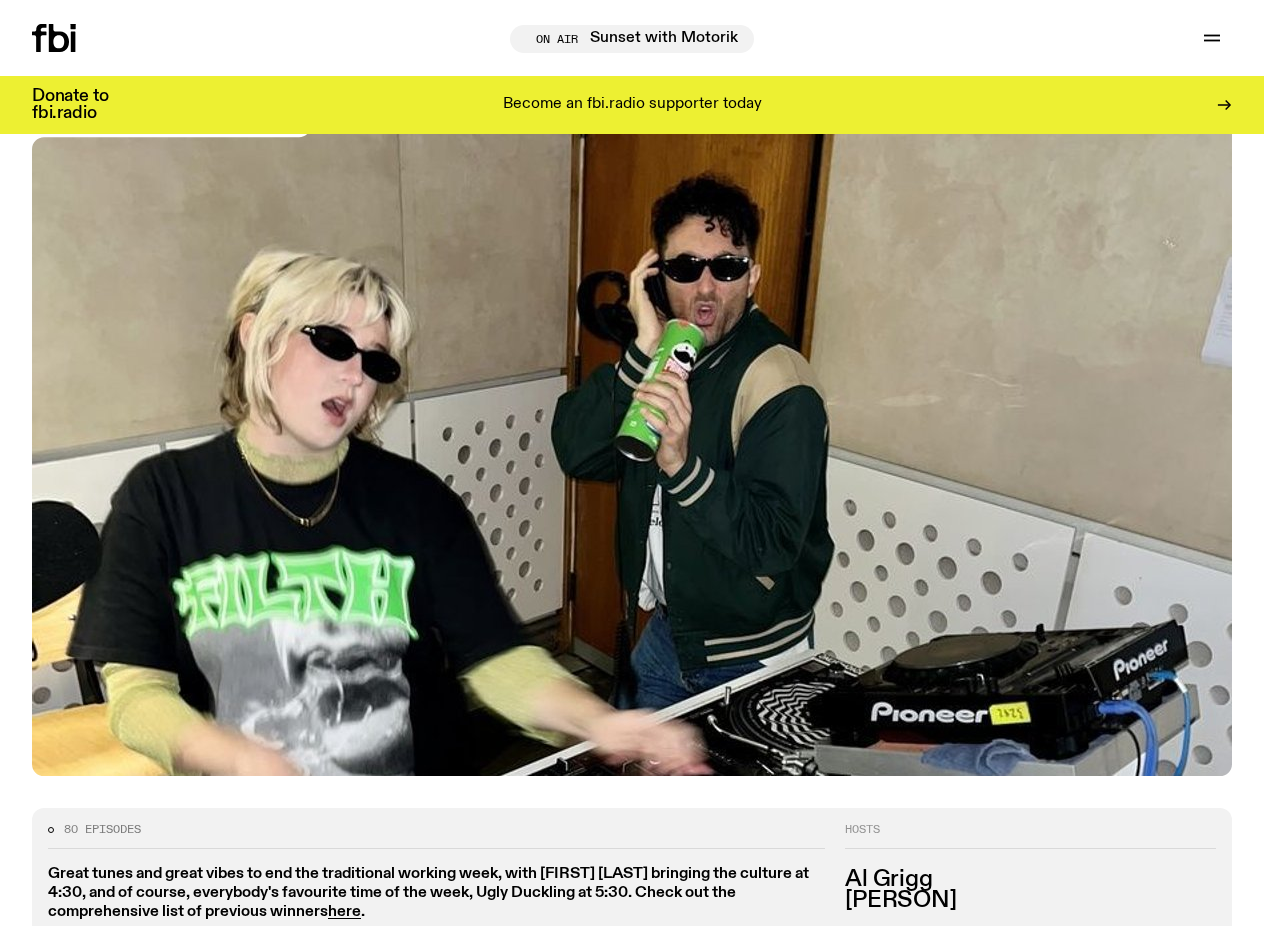 scroll, scrollTop: 0, scrollLeft: 0, axis: both 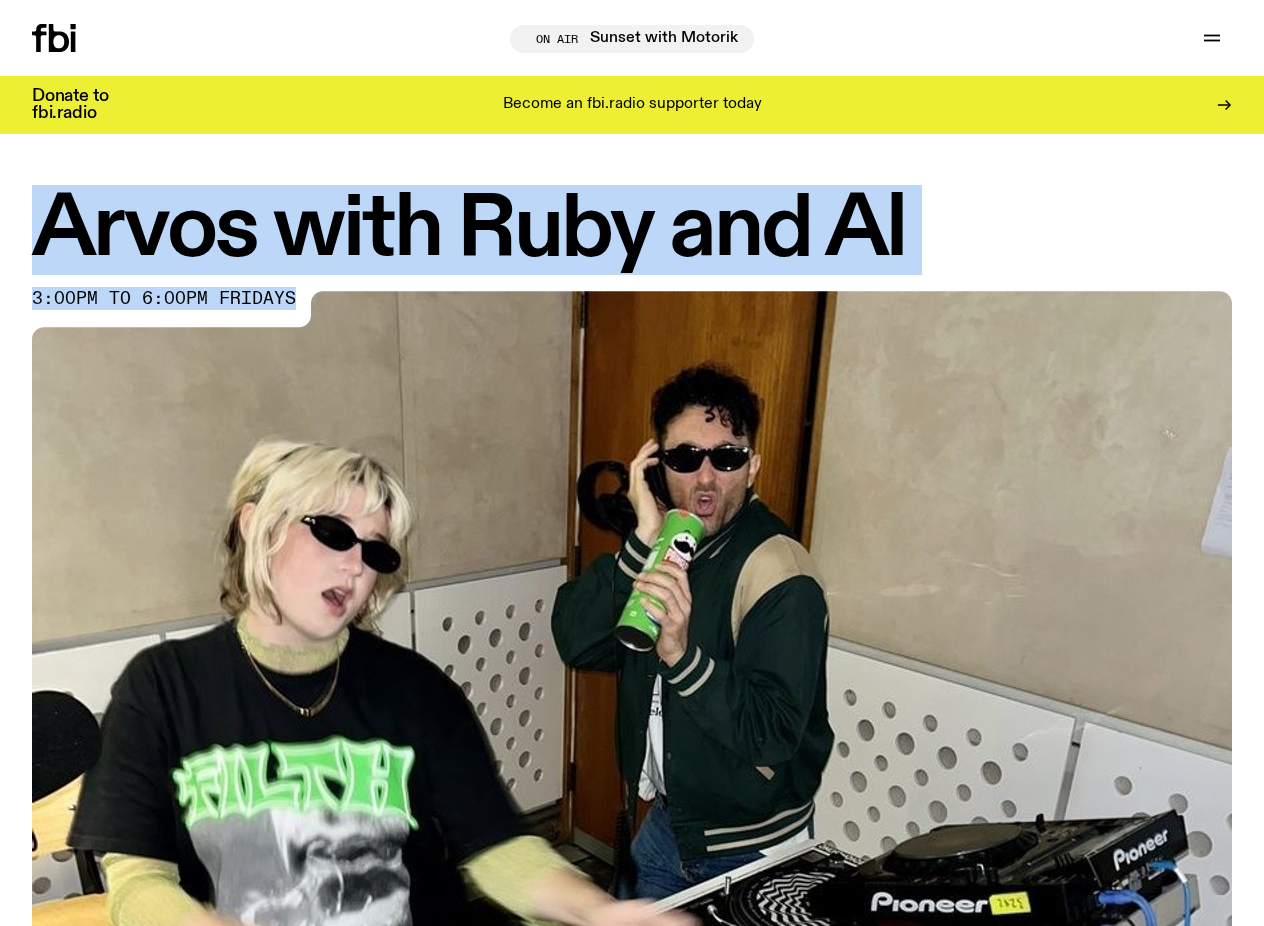 drag, startPoint x: 290, startPoint y: 299, endPoint x: 14, endPoint y: 221, distance: 286.81003 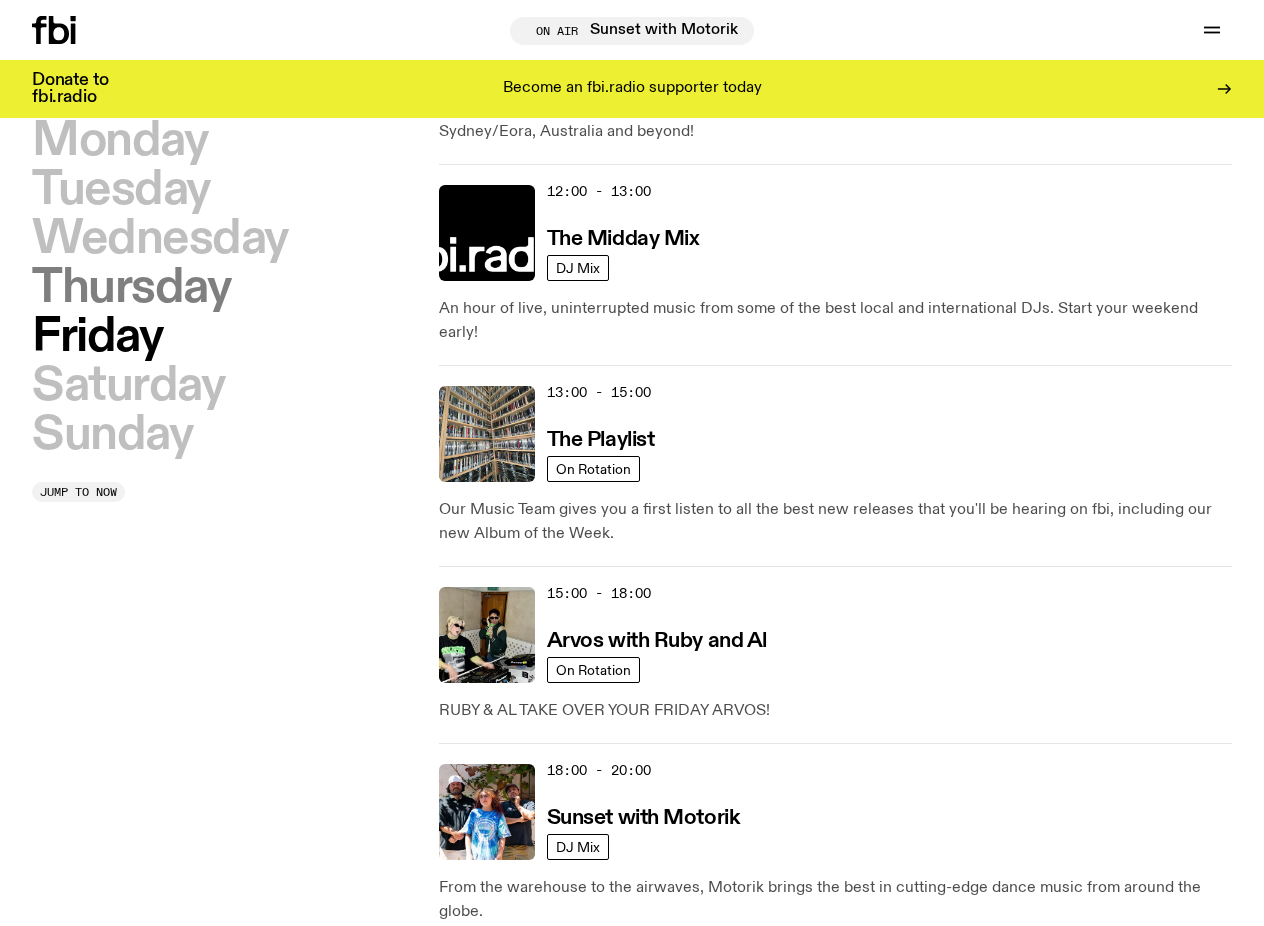 scroll, scrollTop: 584, scrollLeft: 0, axis: vertical 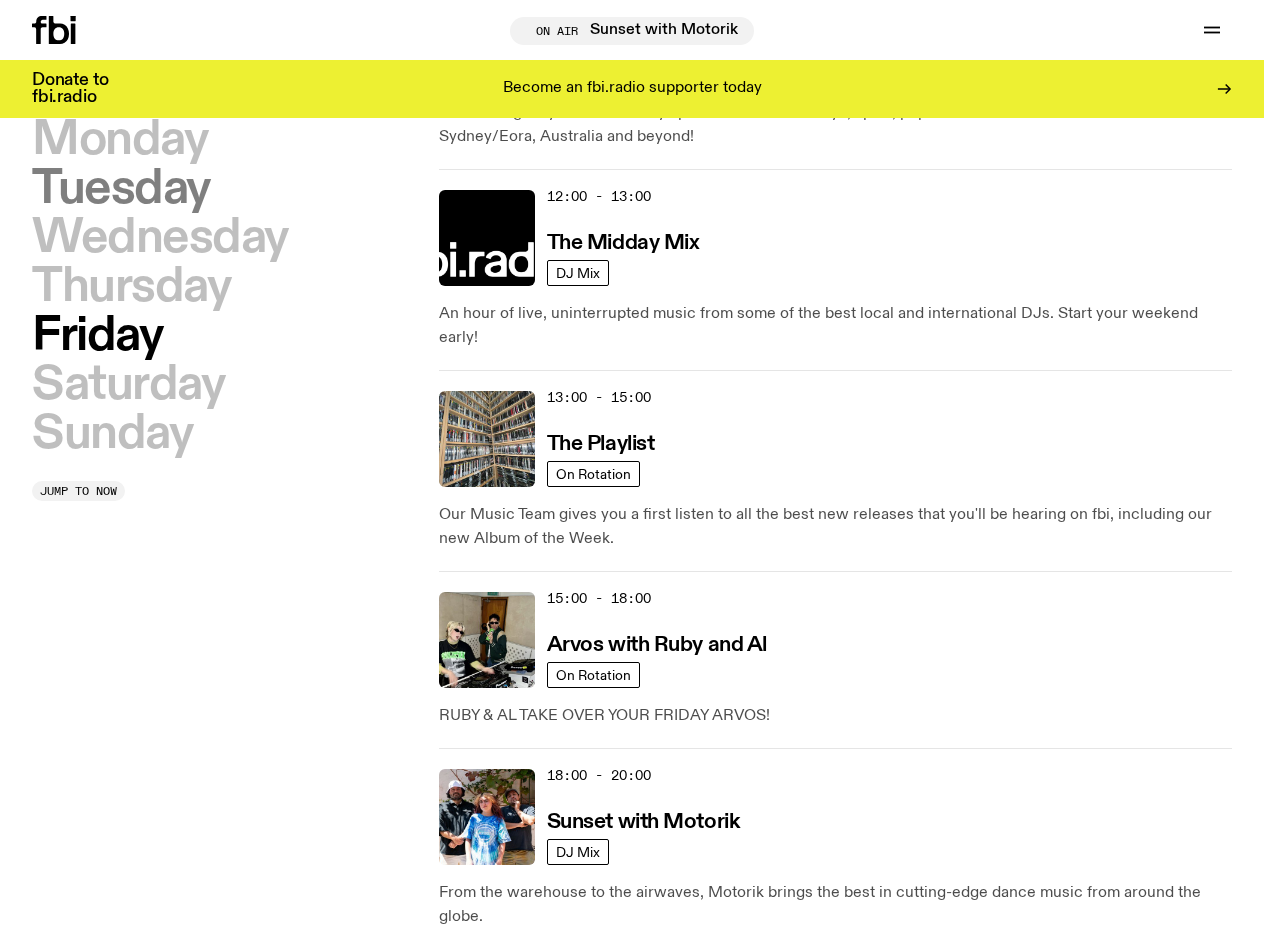 click on "Tuesday" at bounding box center [121, 189] 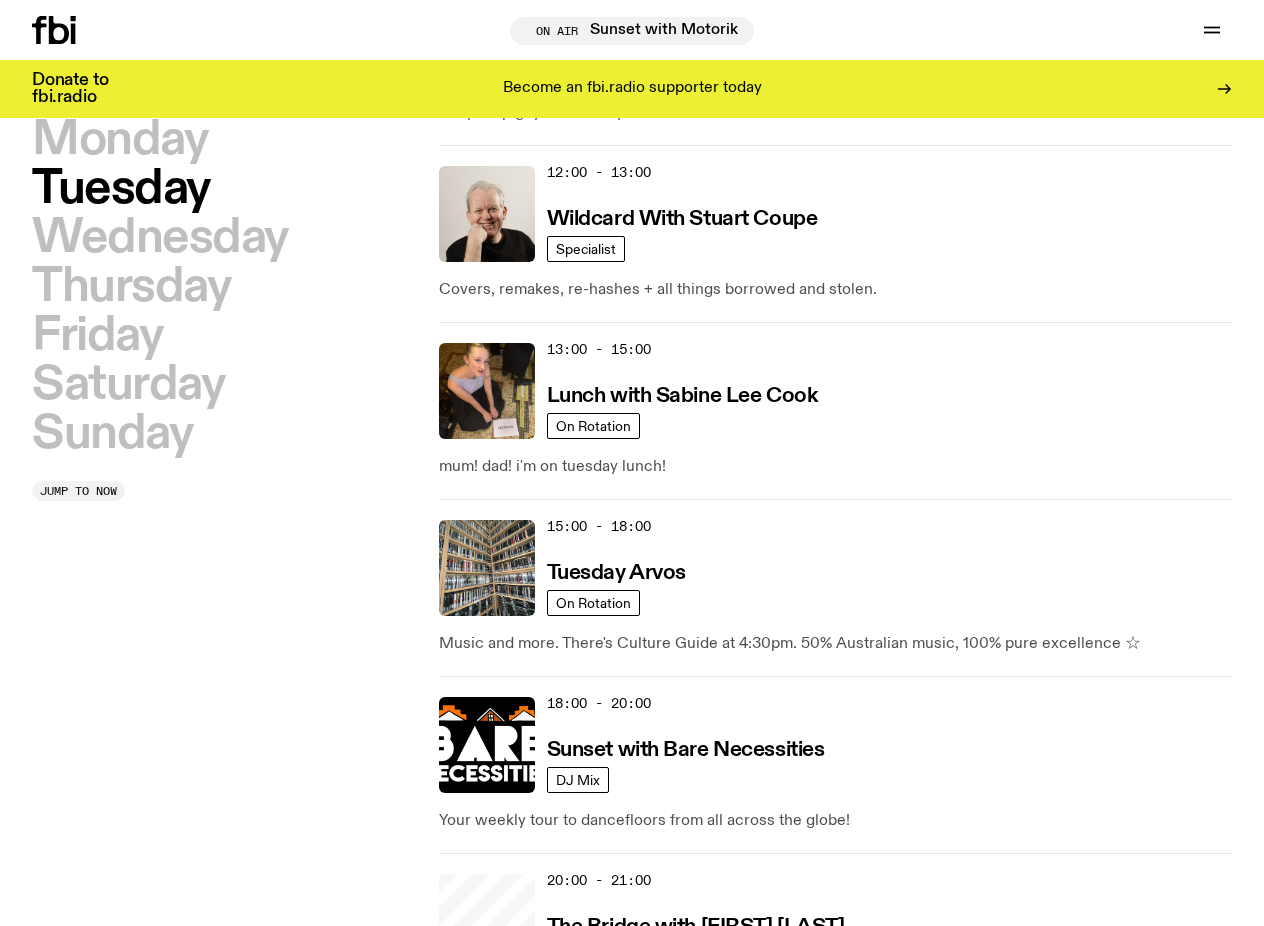 scroll, scrollTop: 398, scrollLeft: 0, axis: vertical 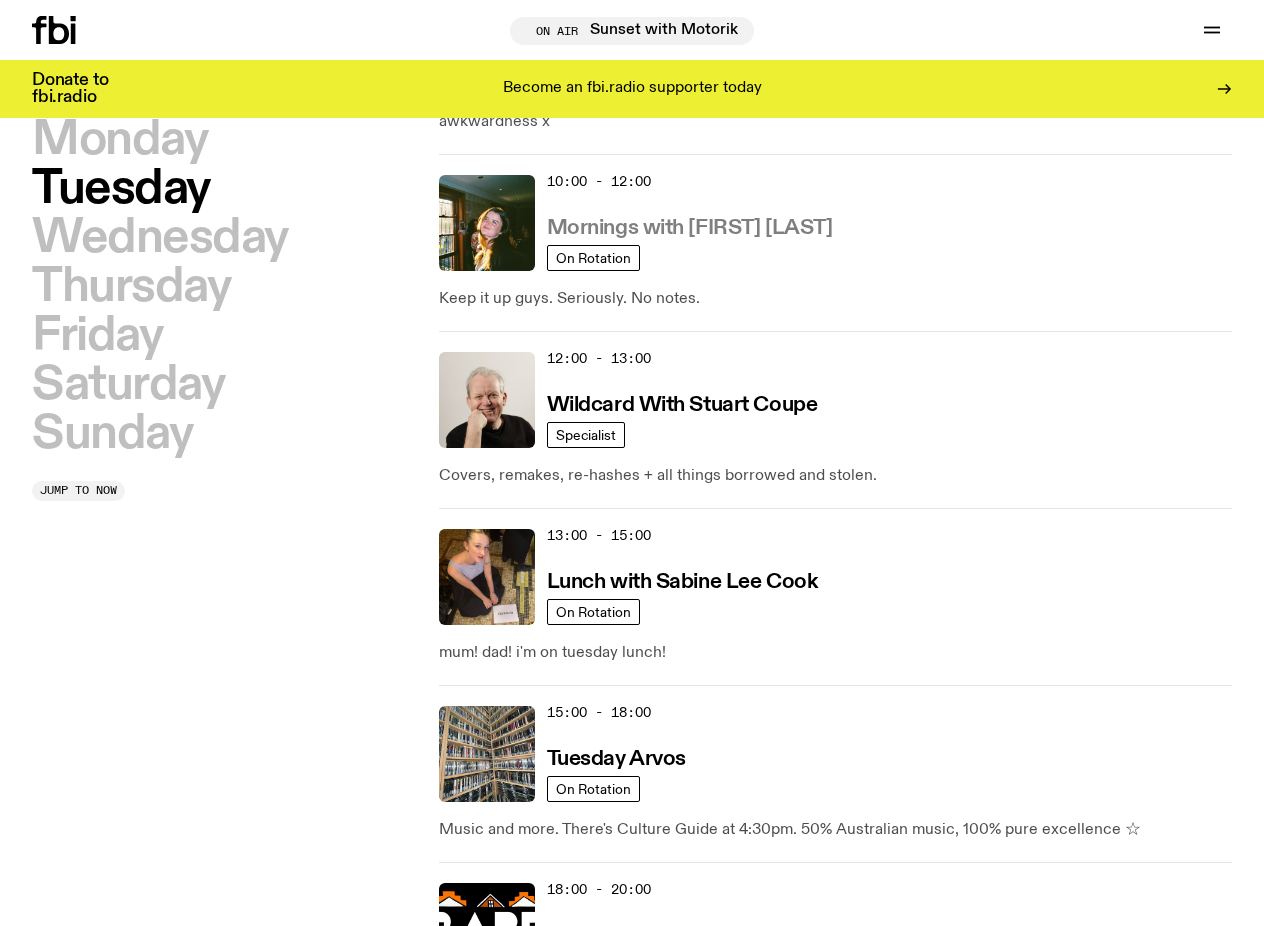 click on "Mornings with Freya Shields" at bounding box center [690, 228] 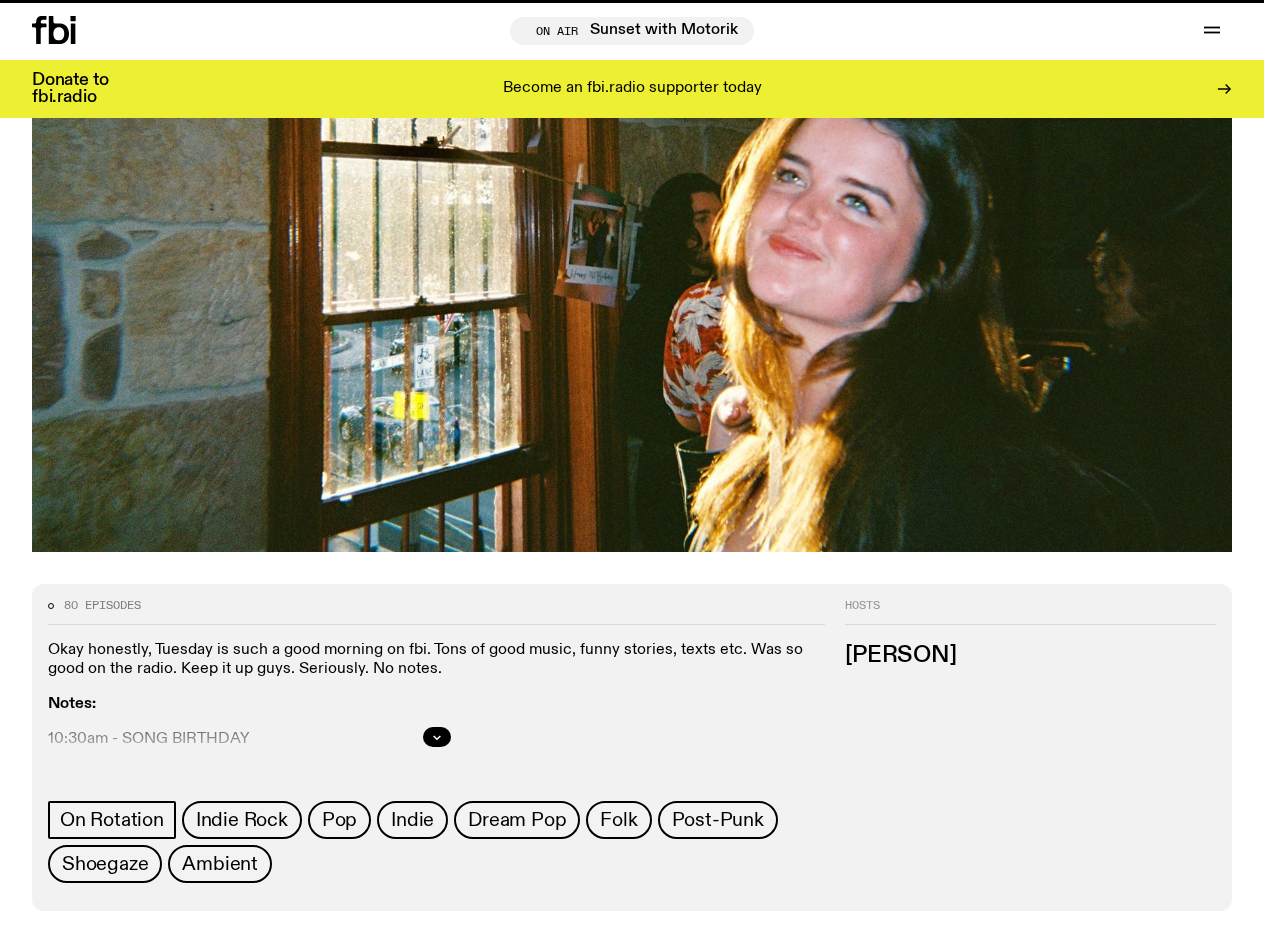 scroll, scrollTop: 0, scrollLeft: 0, axis: both 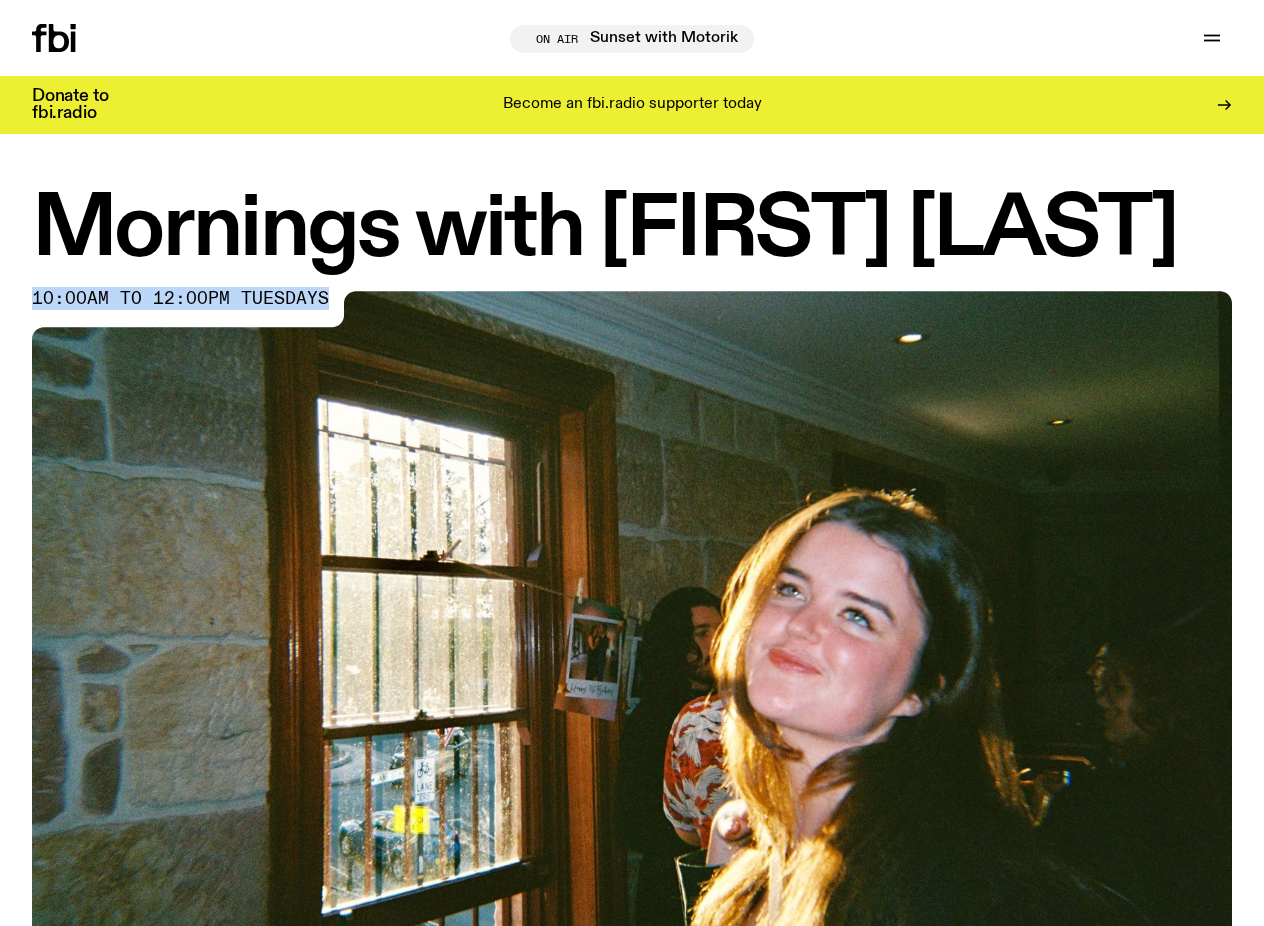 drag, startPoint x: 312, startPoint y: 299, endPoint x: 32, endPoint y: 305, distance: 280.06427 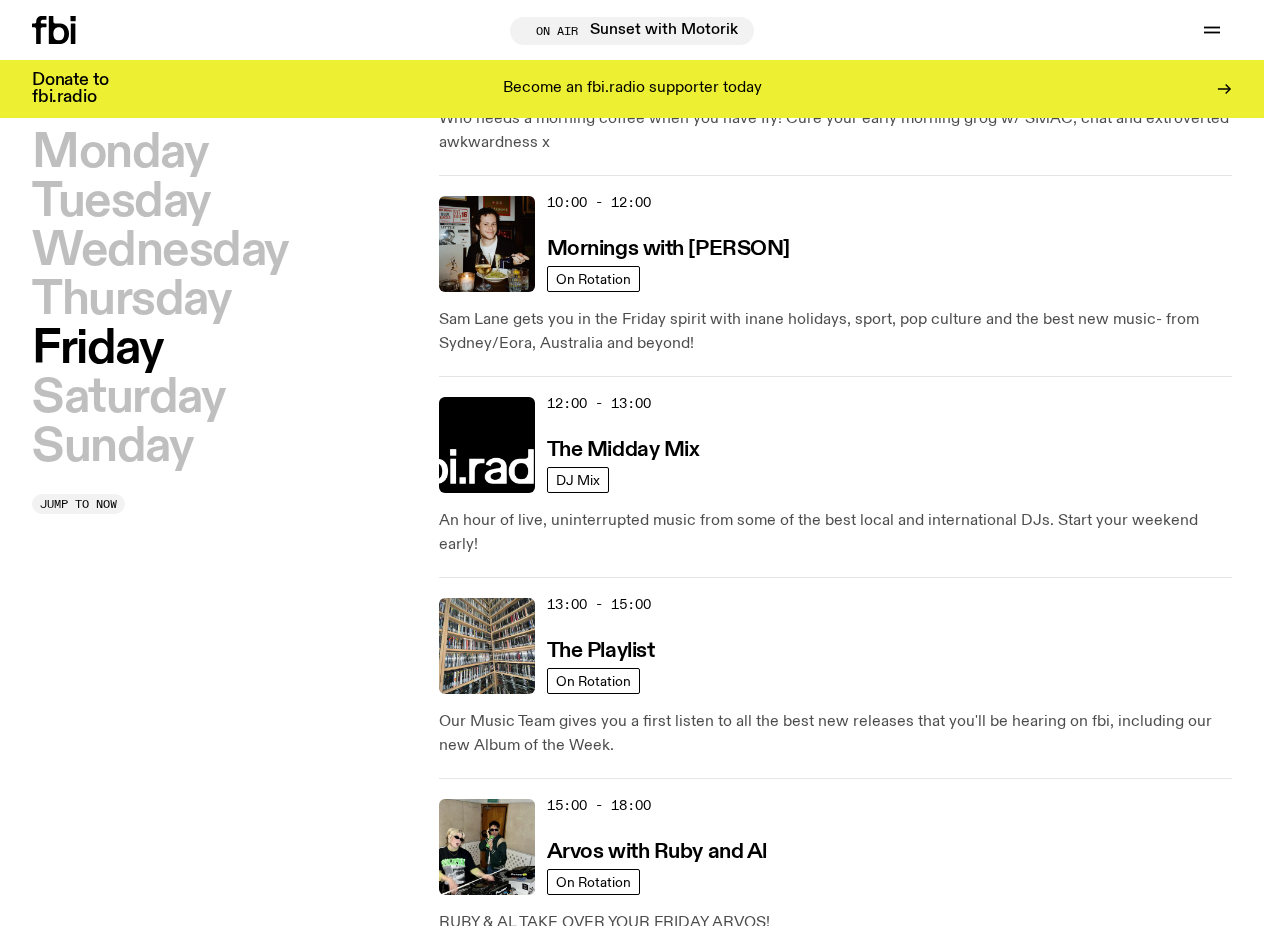 scroll, scrollTop: 382, scrollLeft: 0, axis: vertical 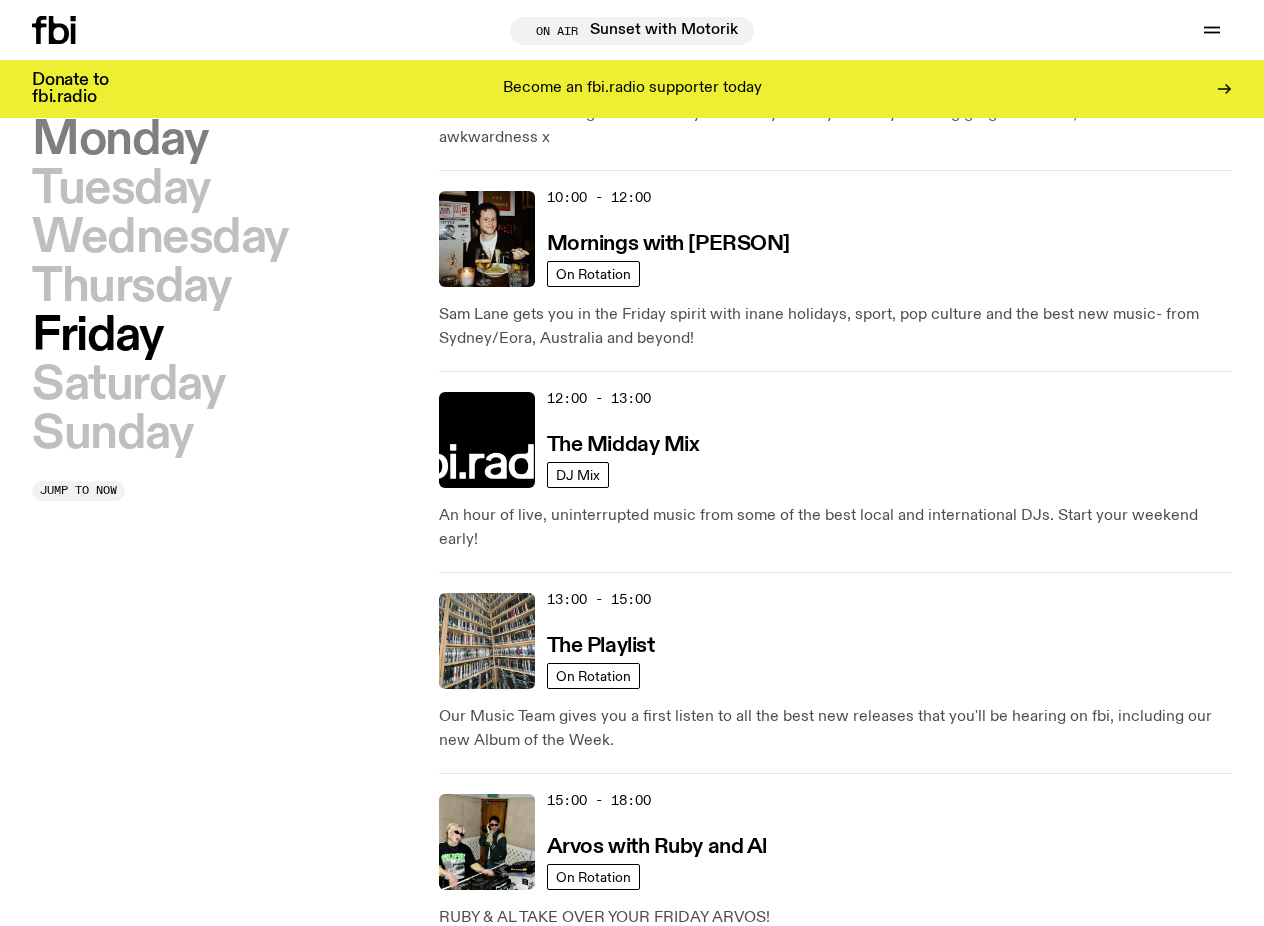 click on "Monday" at bounding box center (119, 140) 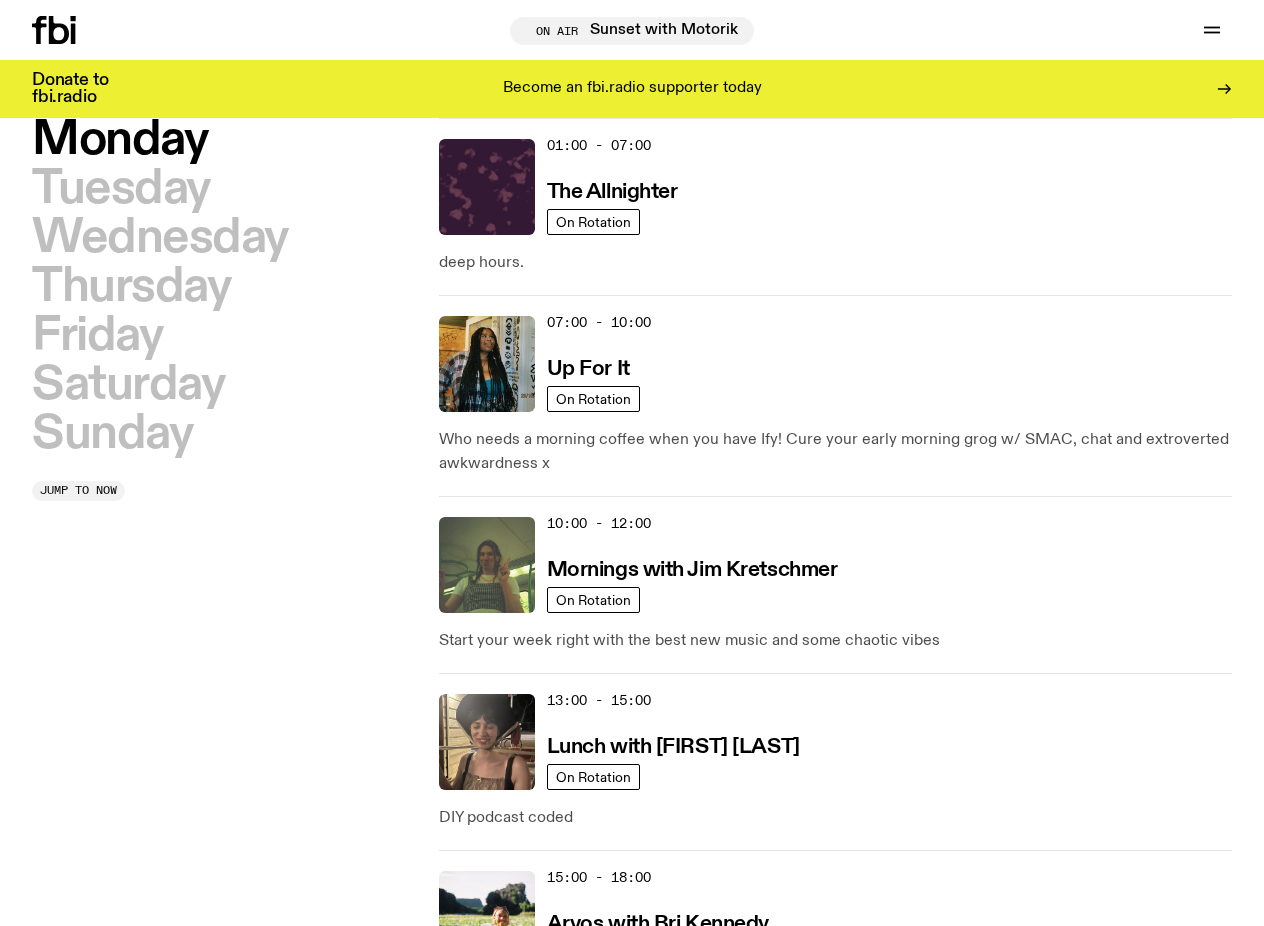 scroll, scrollTop: 55, scrollLeft: 0, axis: vertical 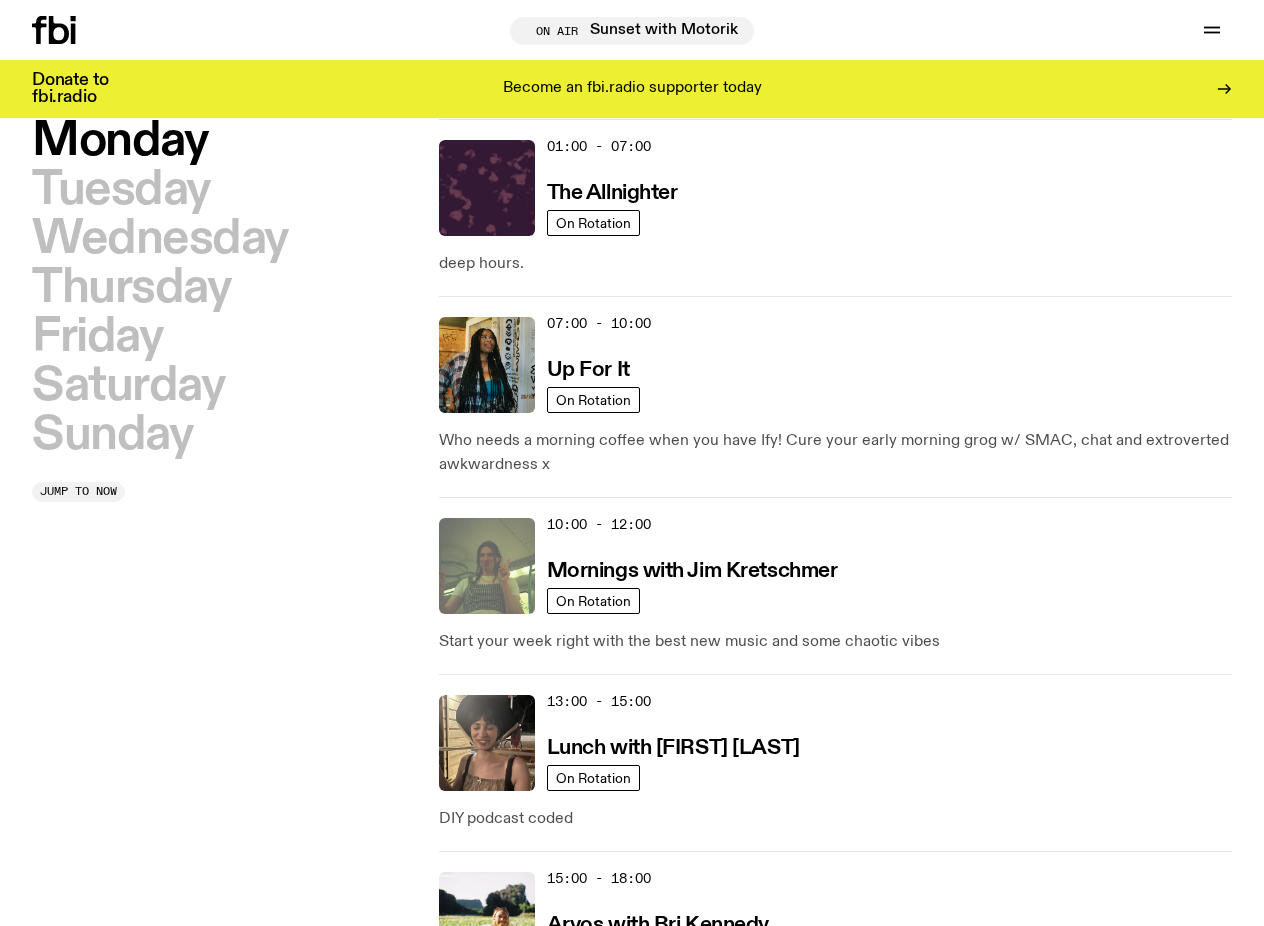 click 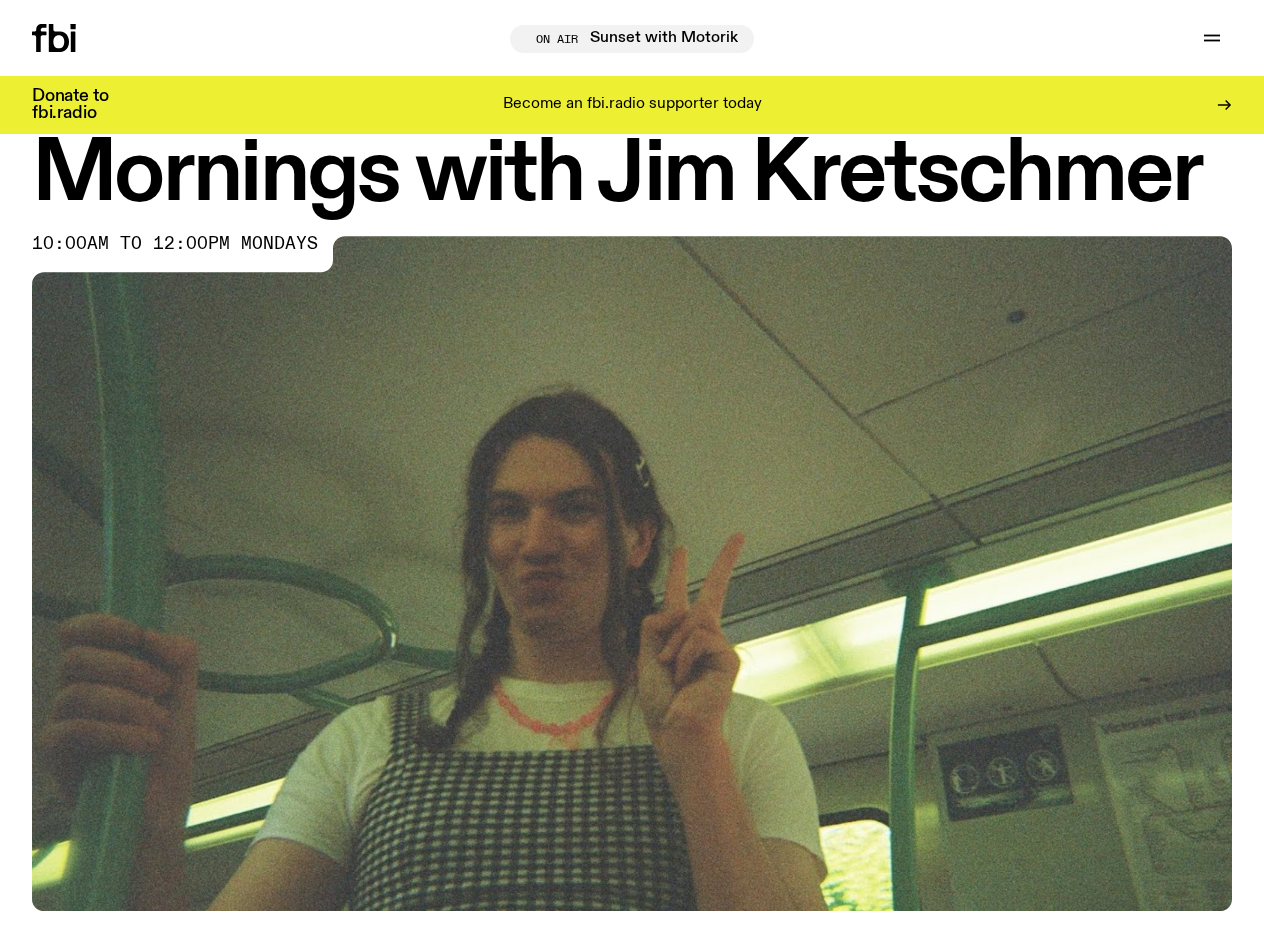 scroll, scrollTop: 0, scrollLeft: 0, axis: both 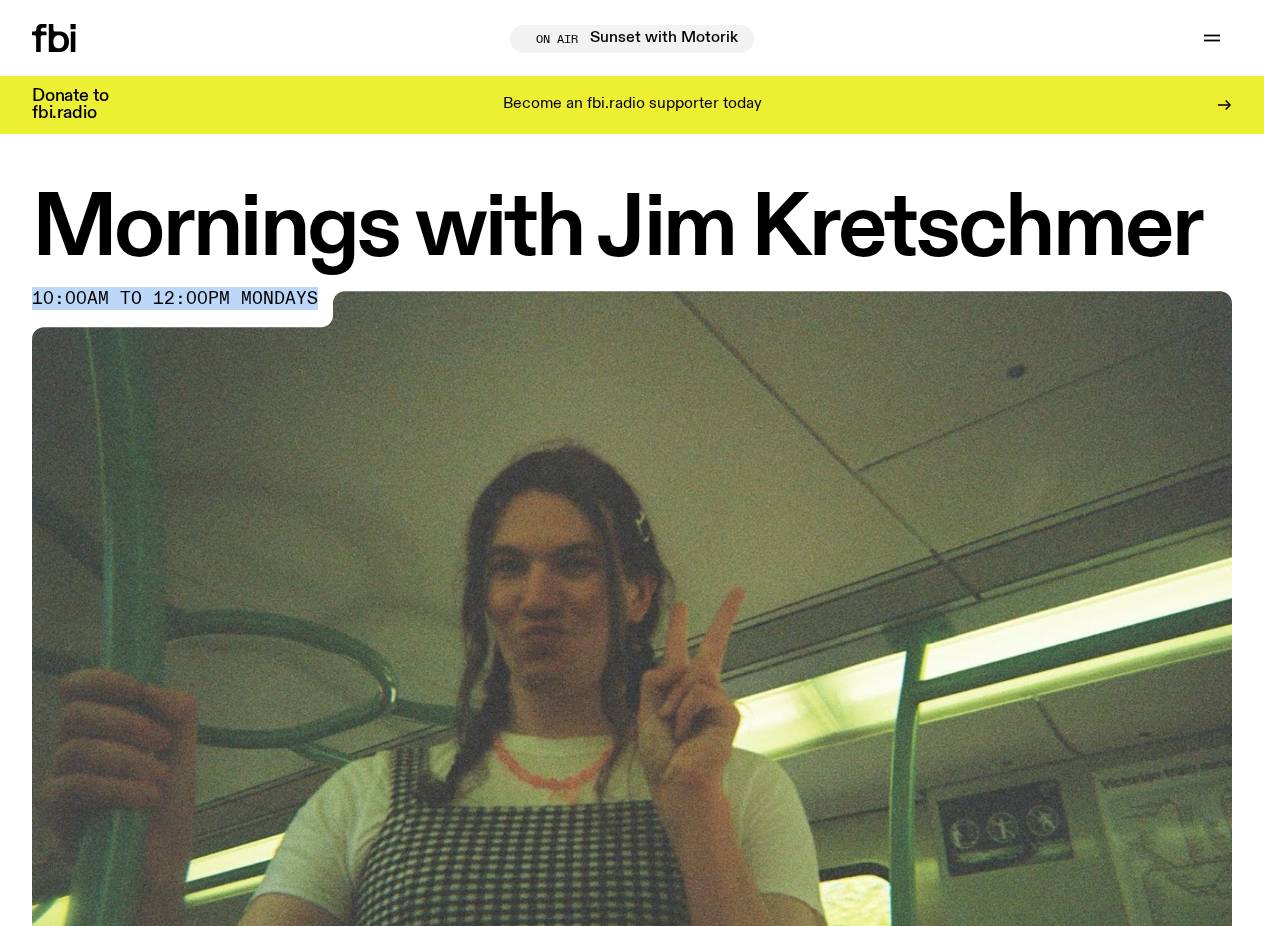 drag, startPoint x: 302, startPoint y: 296, endPoint x: 37, endPoint y: 299, distance: 265.01697 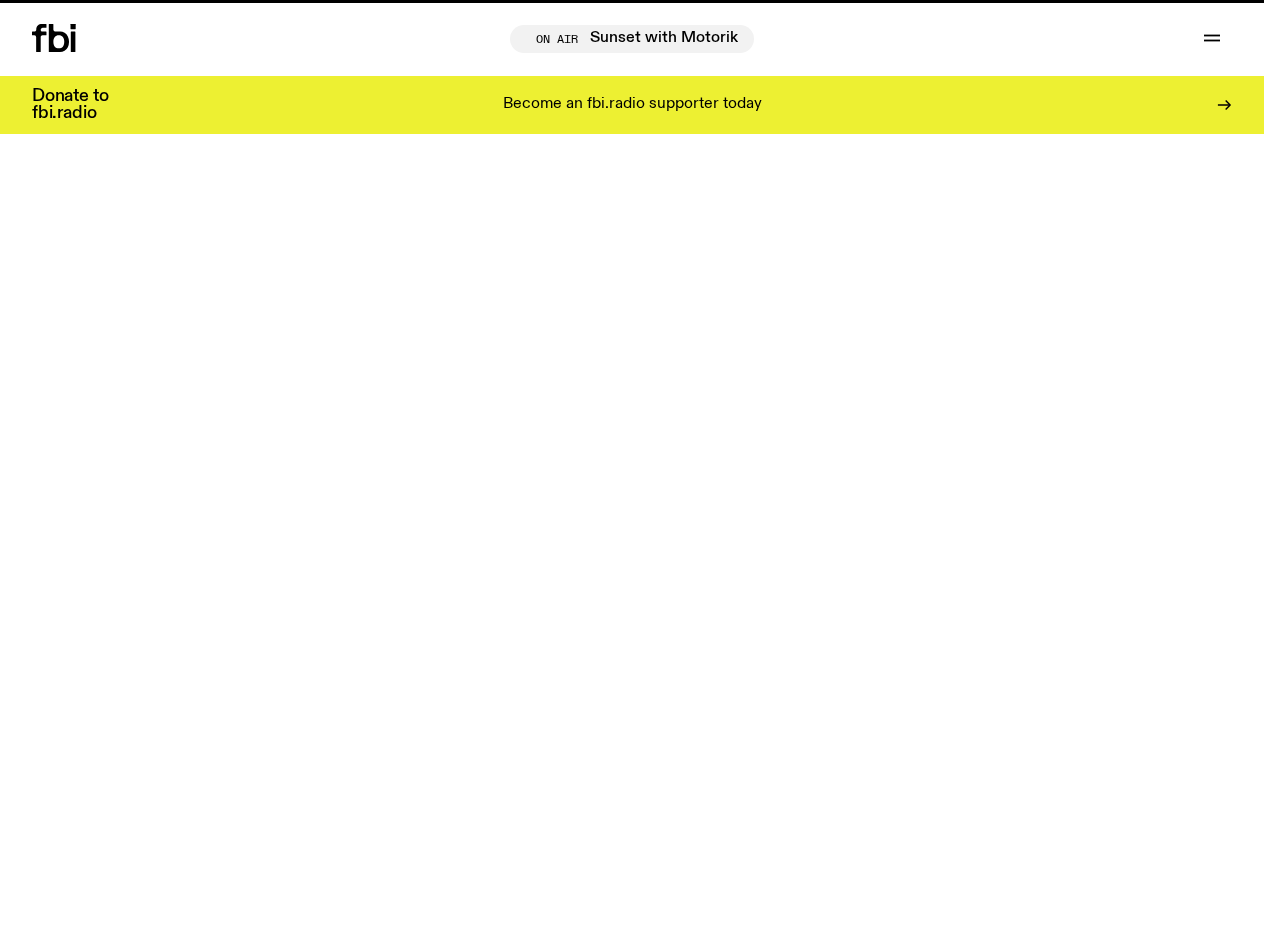 scroll, scrollTop: 55, scrollLeft: 0, axis: vertical 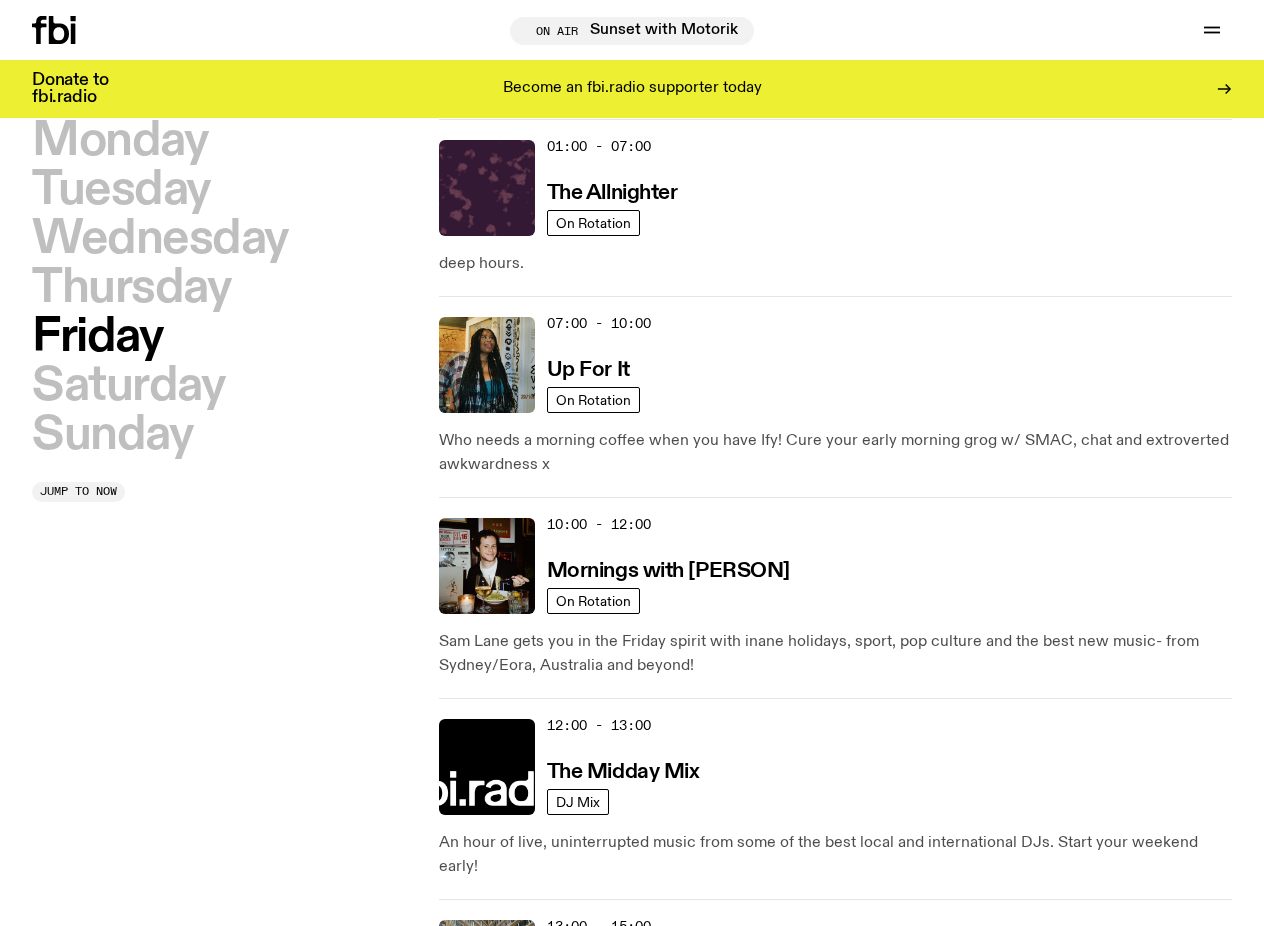 click on "Friday" at bounding box center [97, 337] 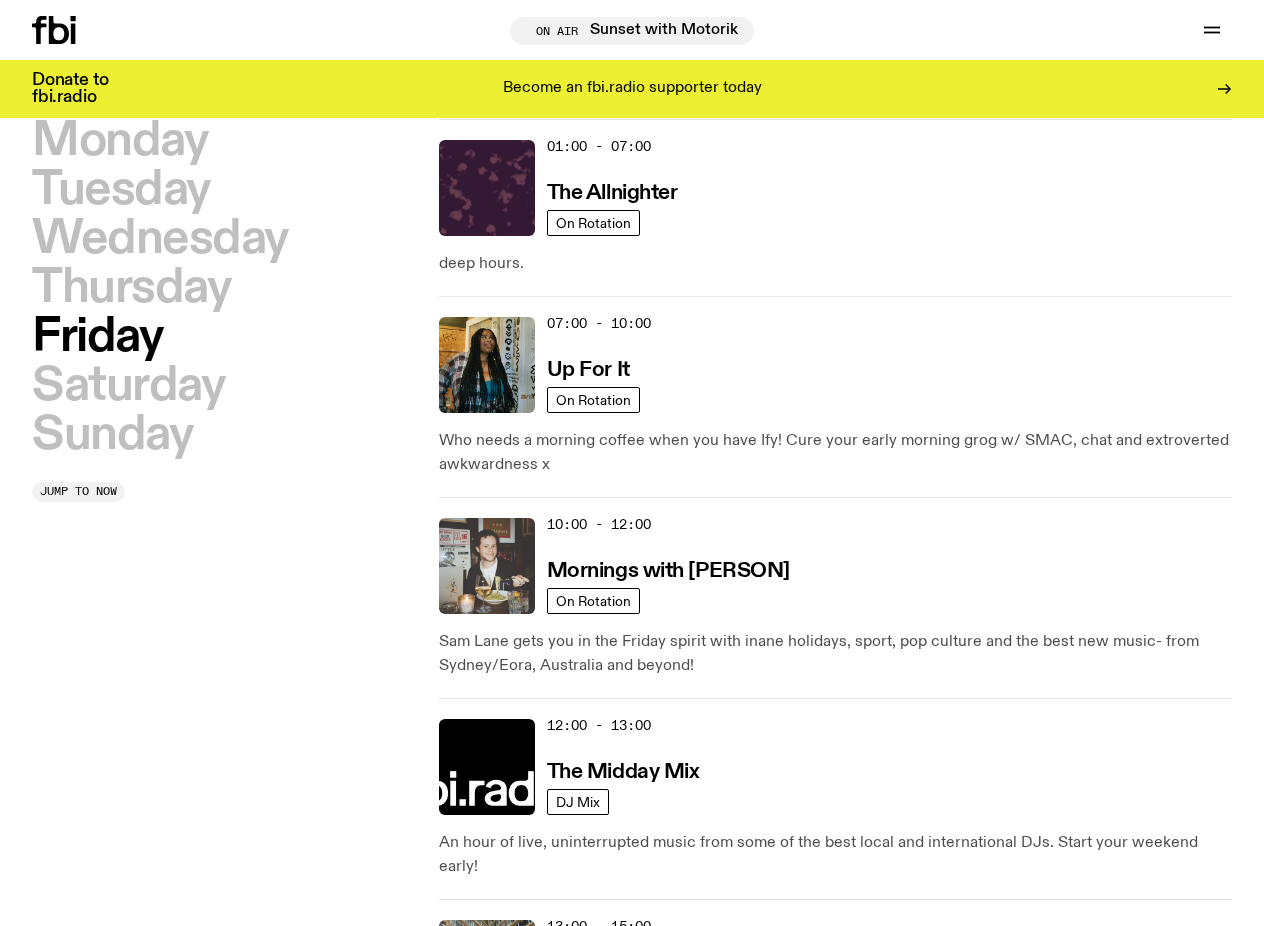 click 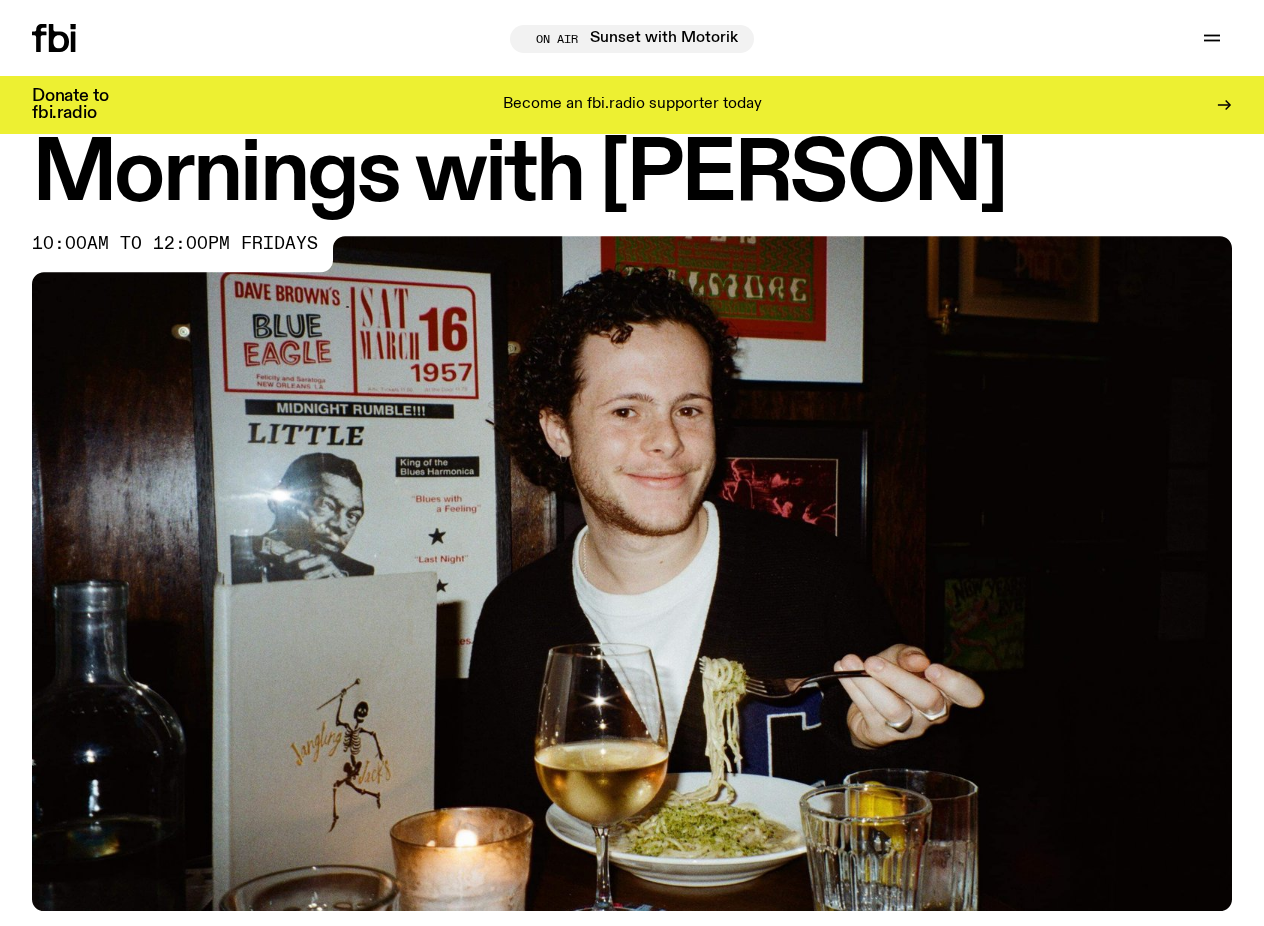 scroll, scrollTop: 0, scrollLeft: 0, axis: both 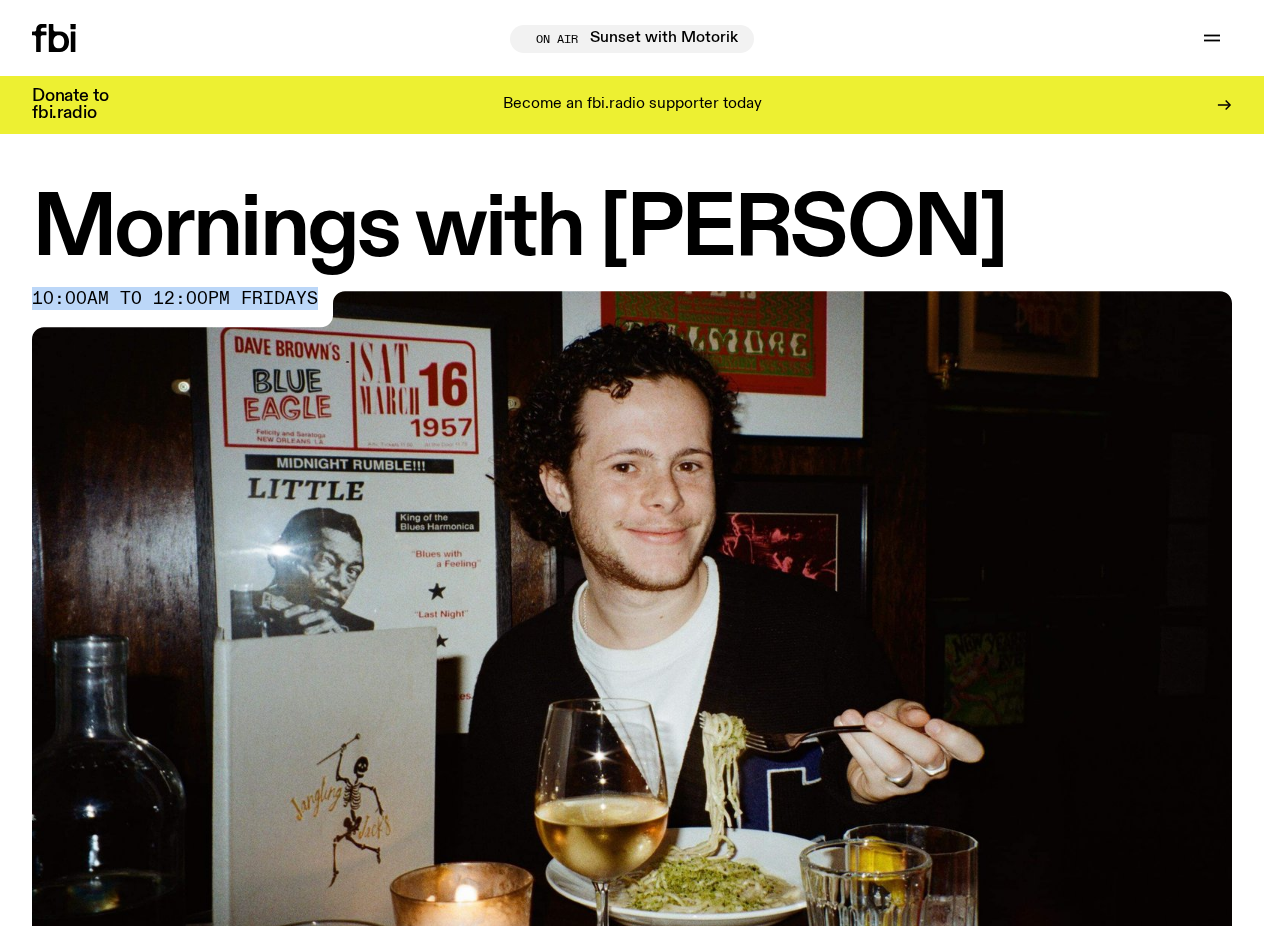 drag, startPoint x: 306, startPoint y: 304, endPoint x: 34, endPoint y: 296, distance: 272.1176 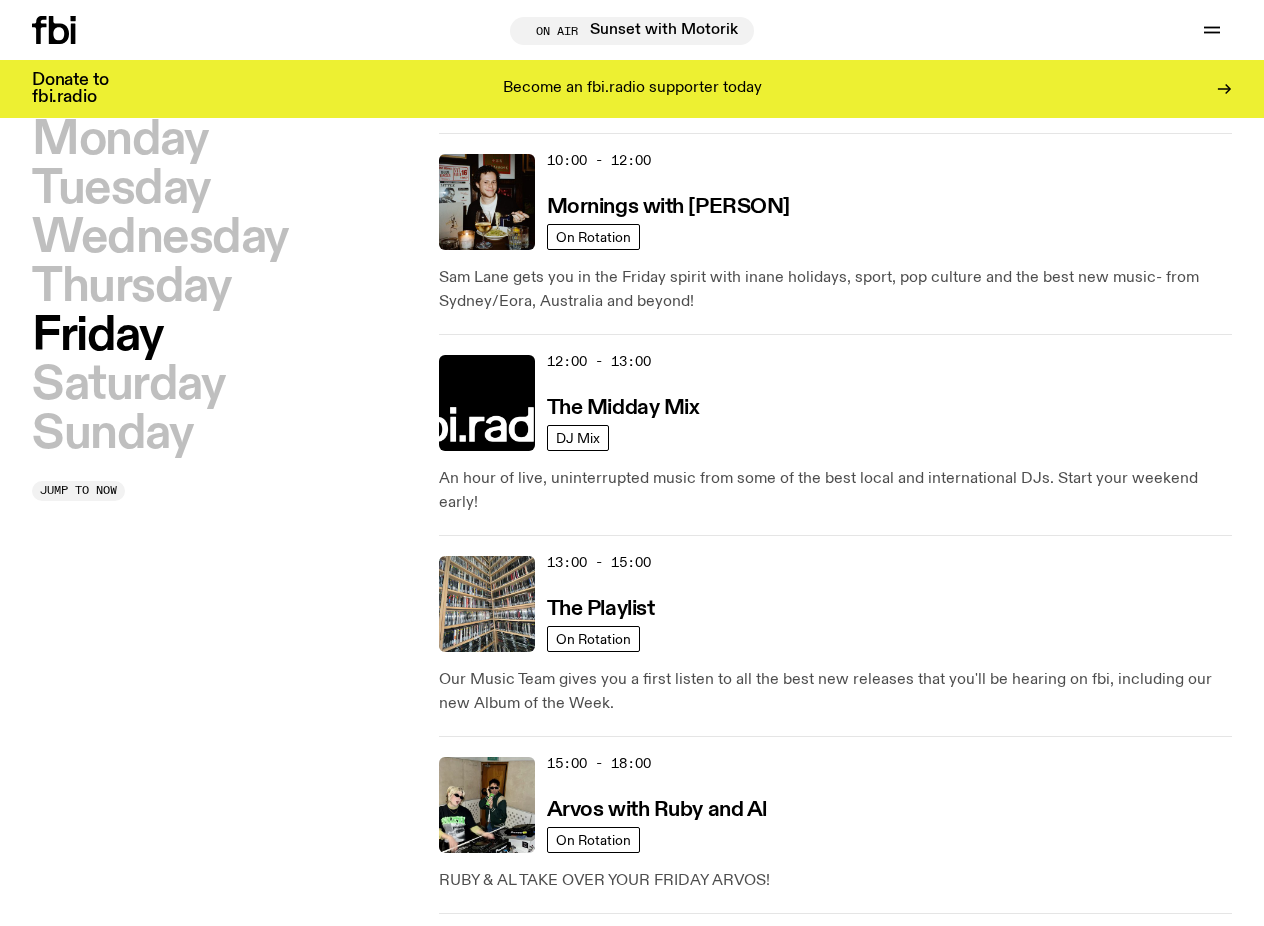 scroll, scrollTop: 421, scrollLeft: 0, axis: vertical 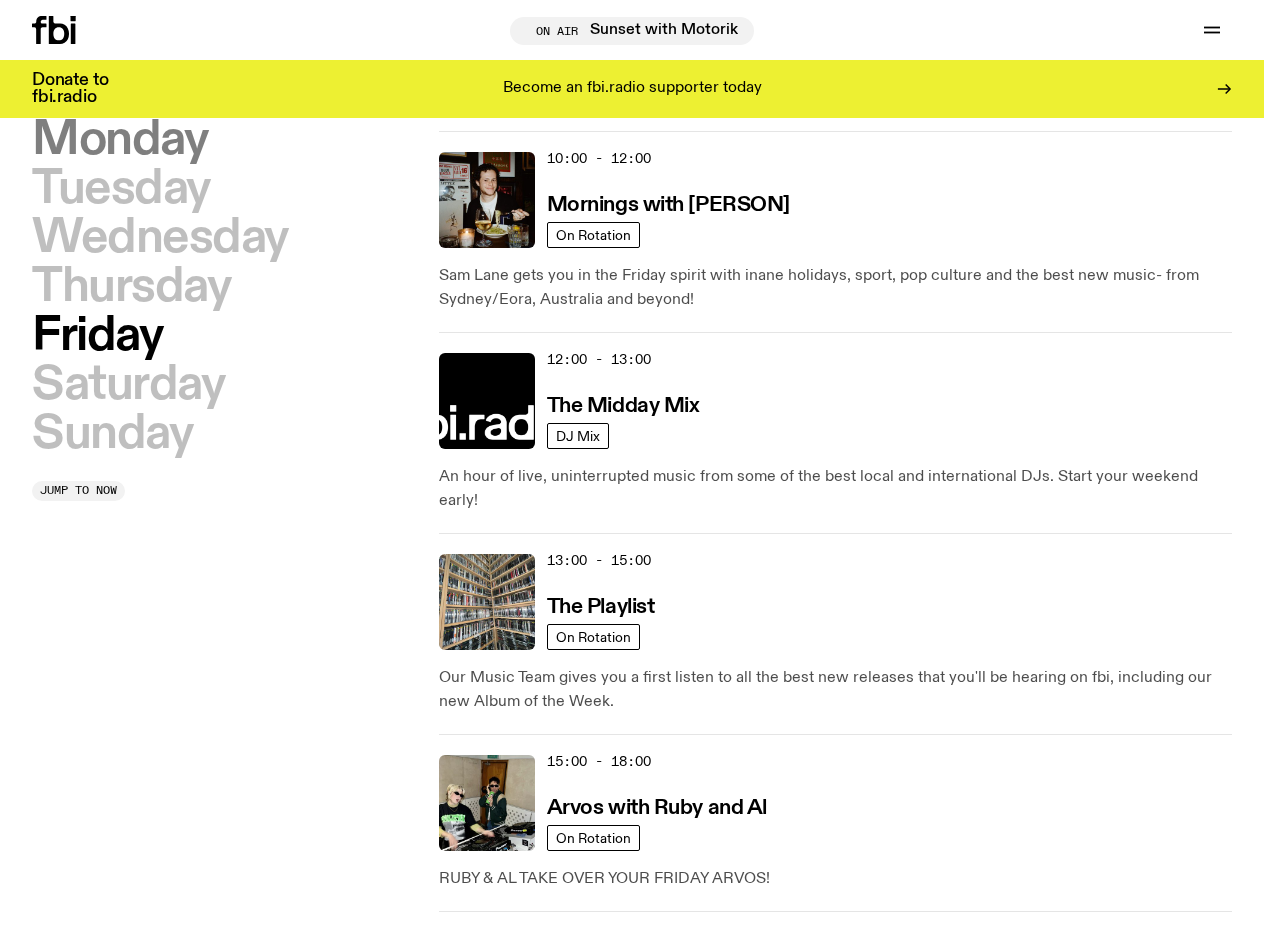 click on "Monday" at bounding box center (119, 140) 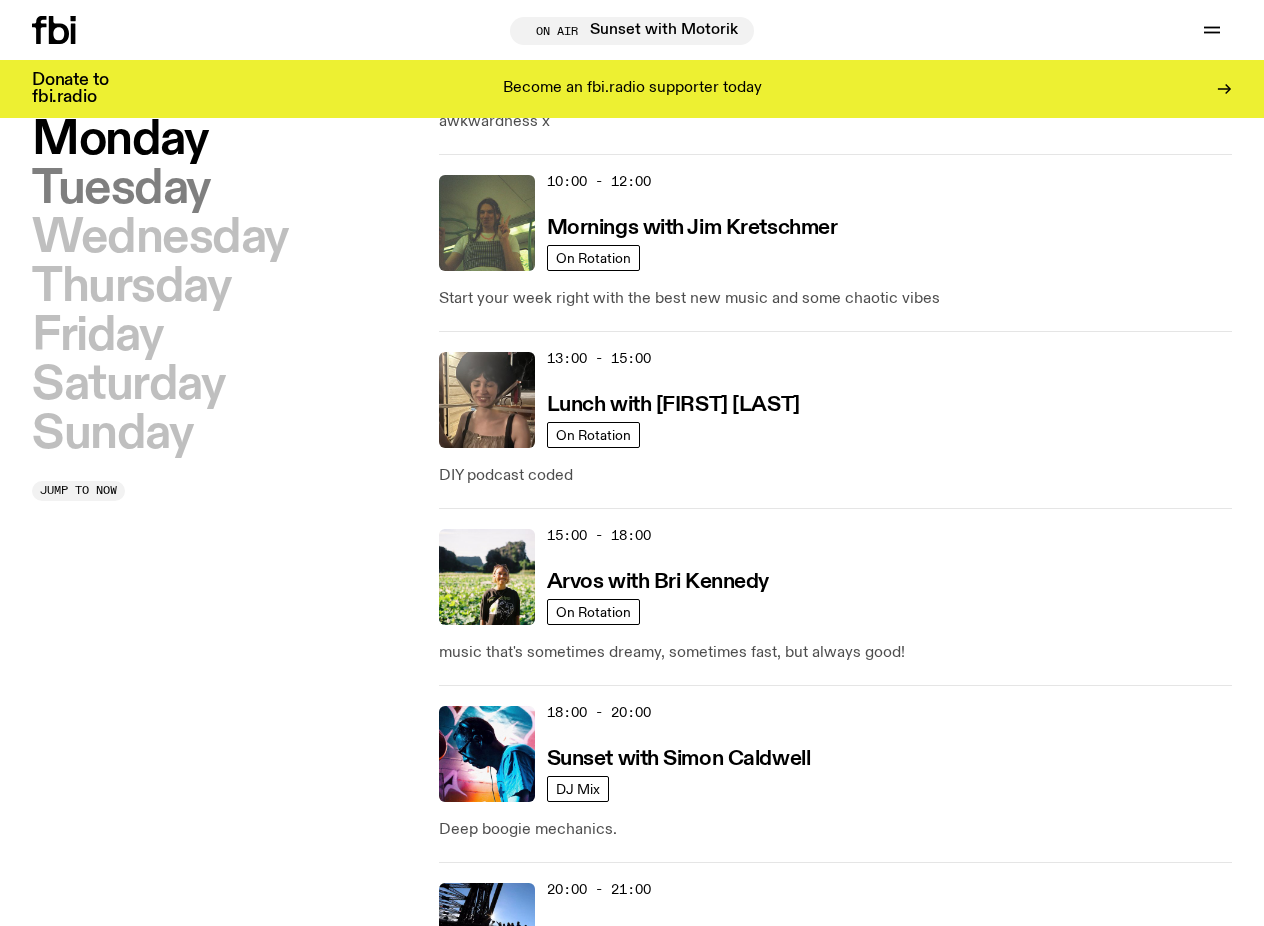 click on "Tuesday" at bounding box center (121, 189) 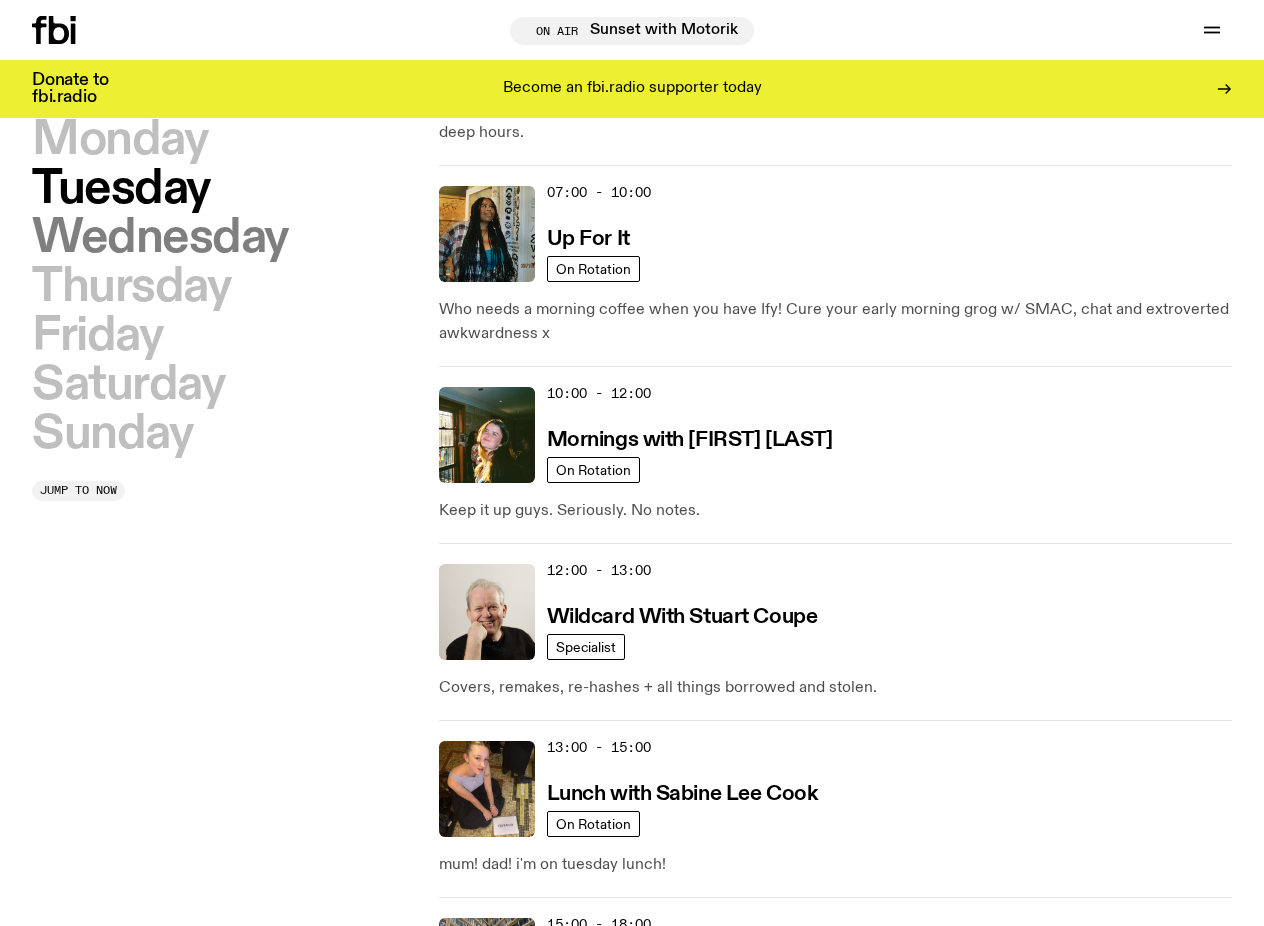 scroll, scrollTop: 187, scrollLeft: 0, axis: vertical 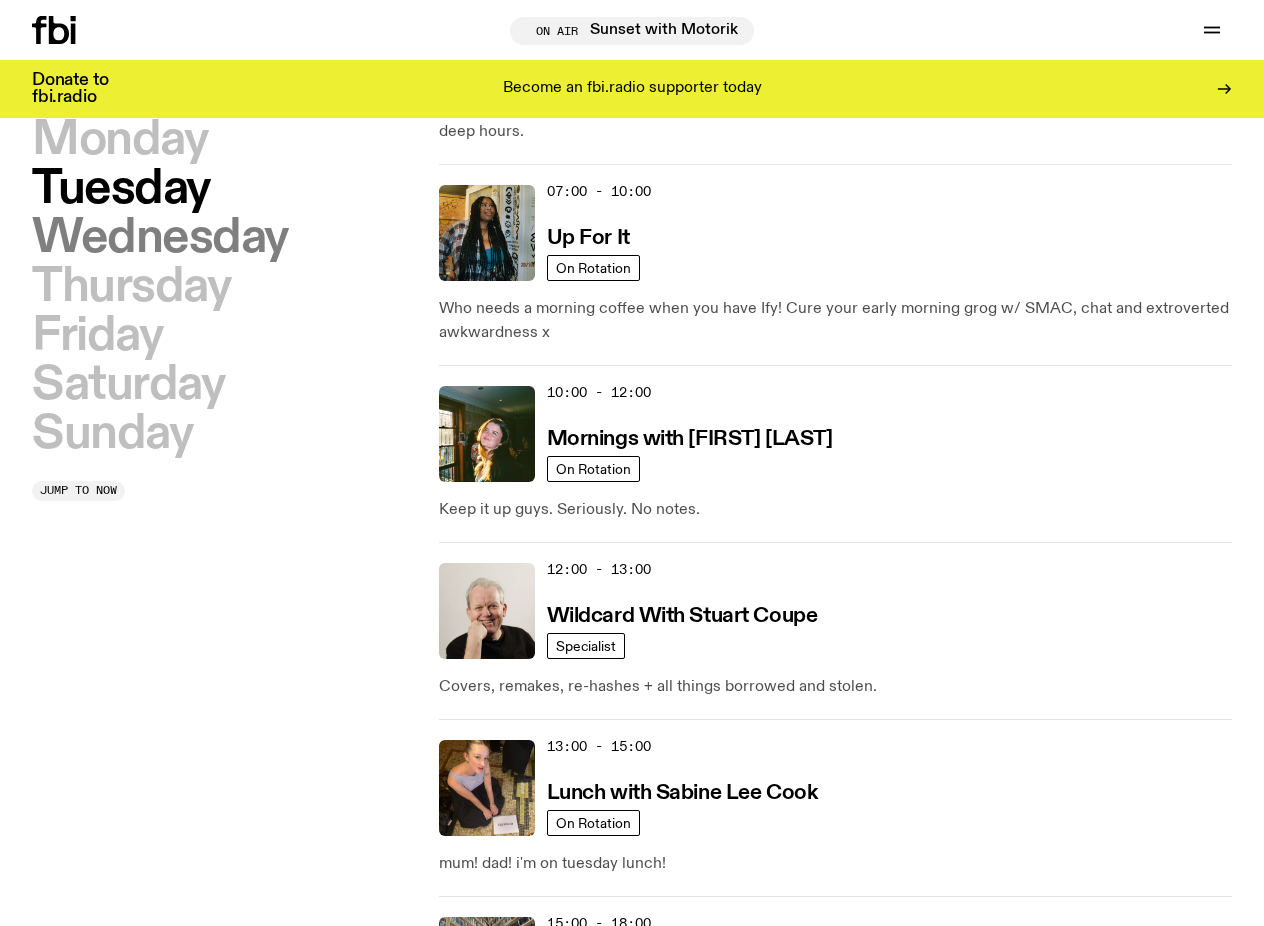click on "Wednesday" at bounding box center (160, 238) 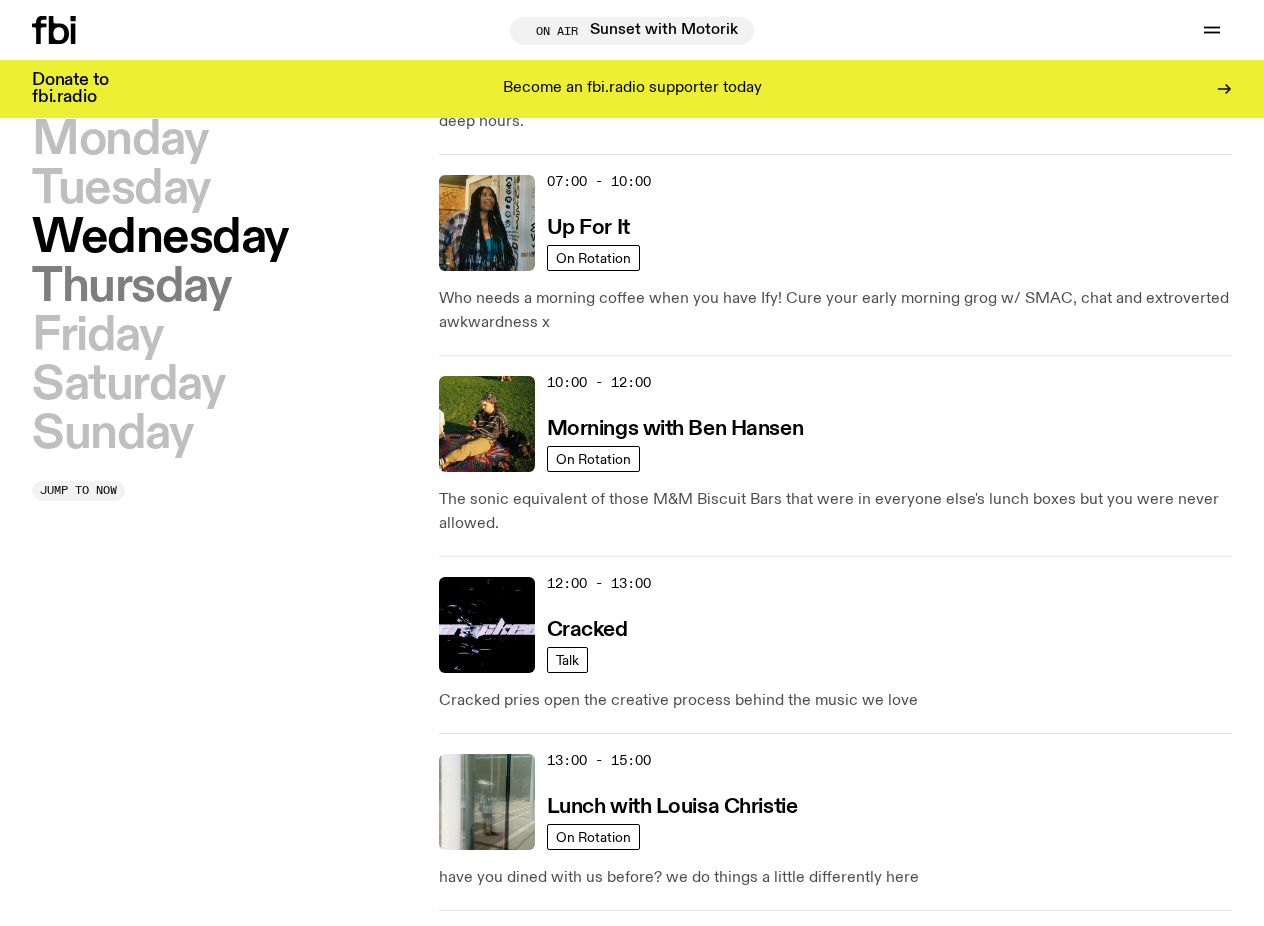 click on "Thursday" at bounding box center [131, 287] 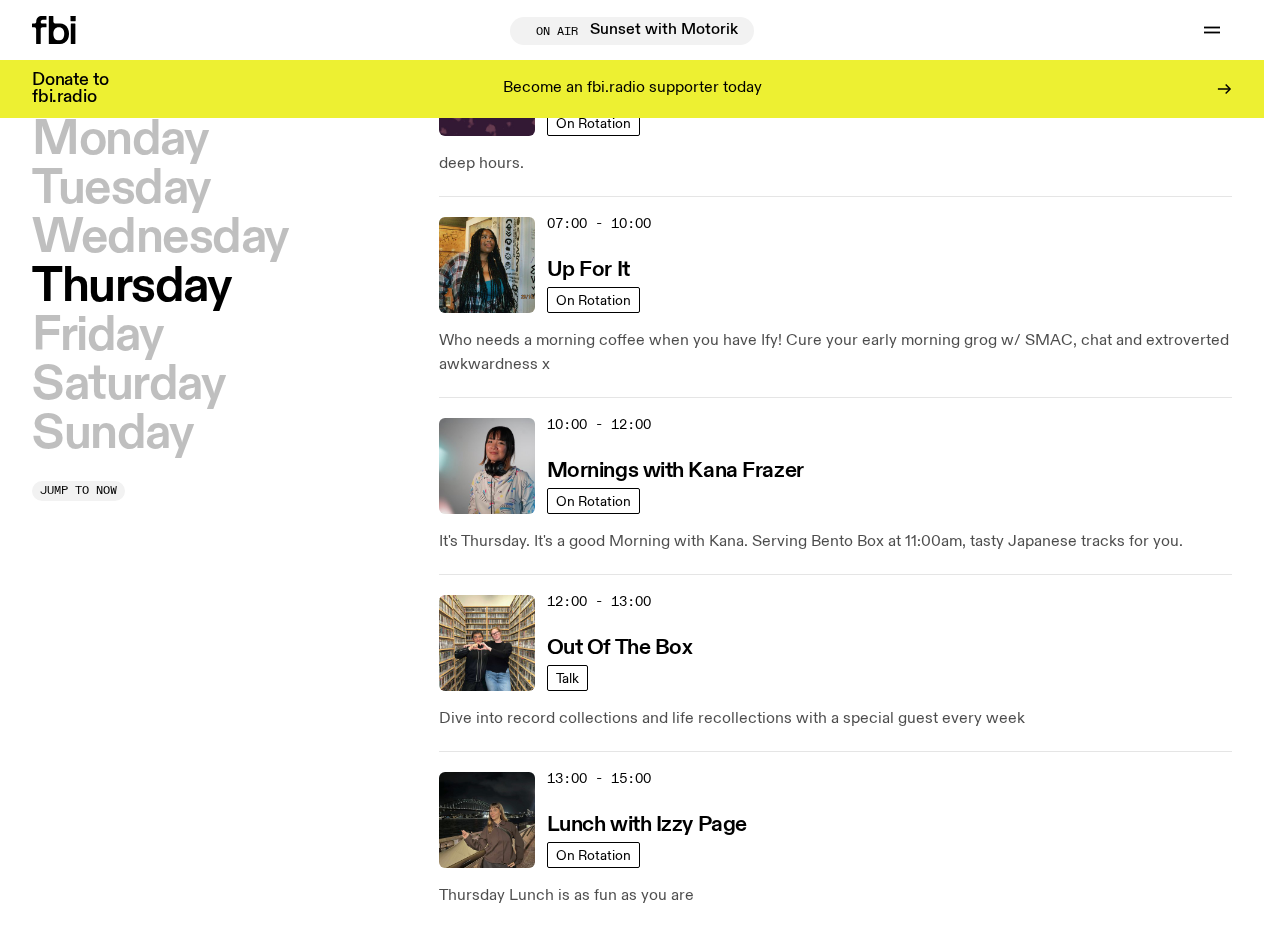 scroll, scrollTop: 186, scrollLeft: 0, axis: vertical 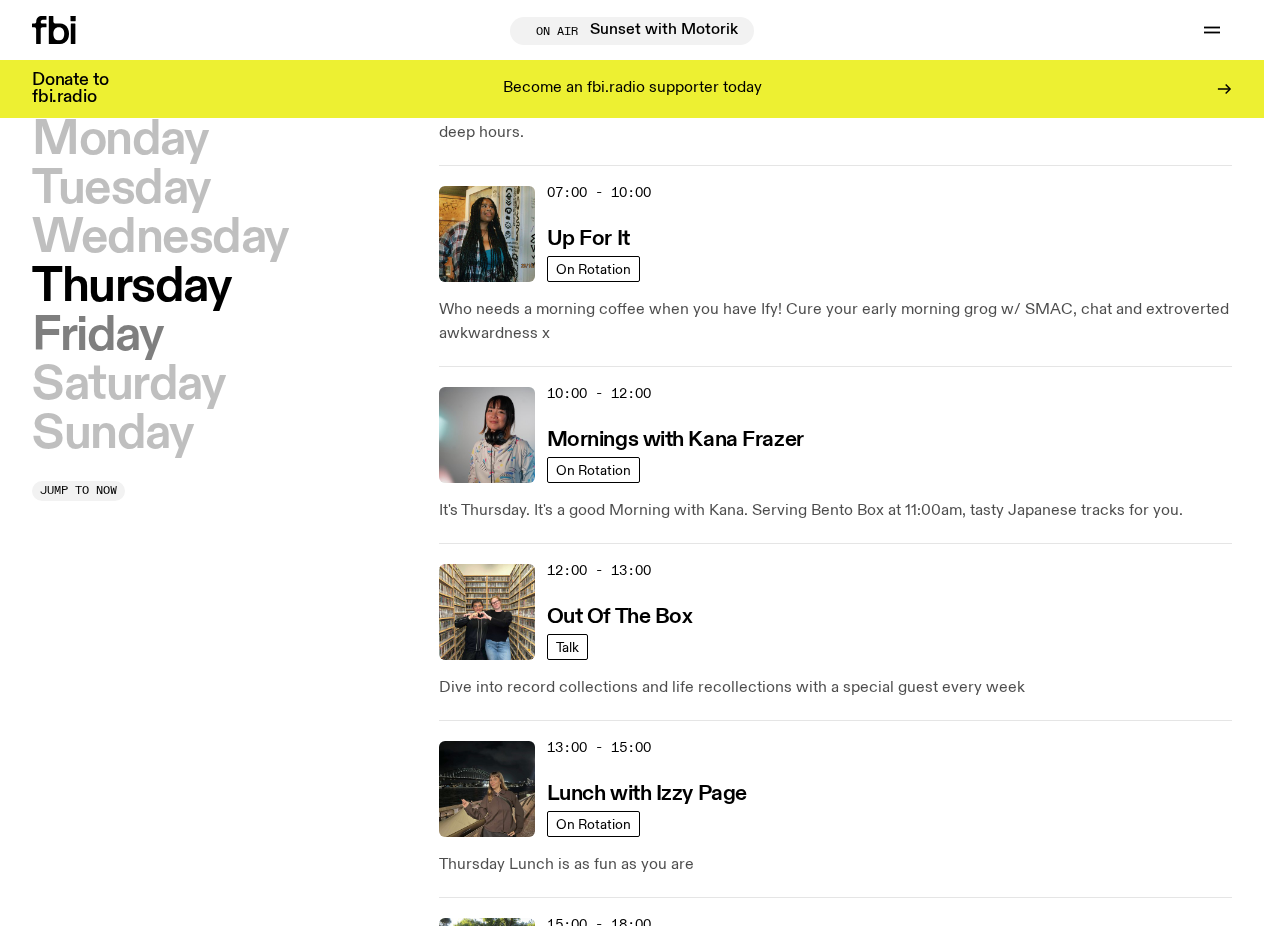 click on "Friday" at bounding box center [97, 336] 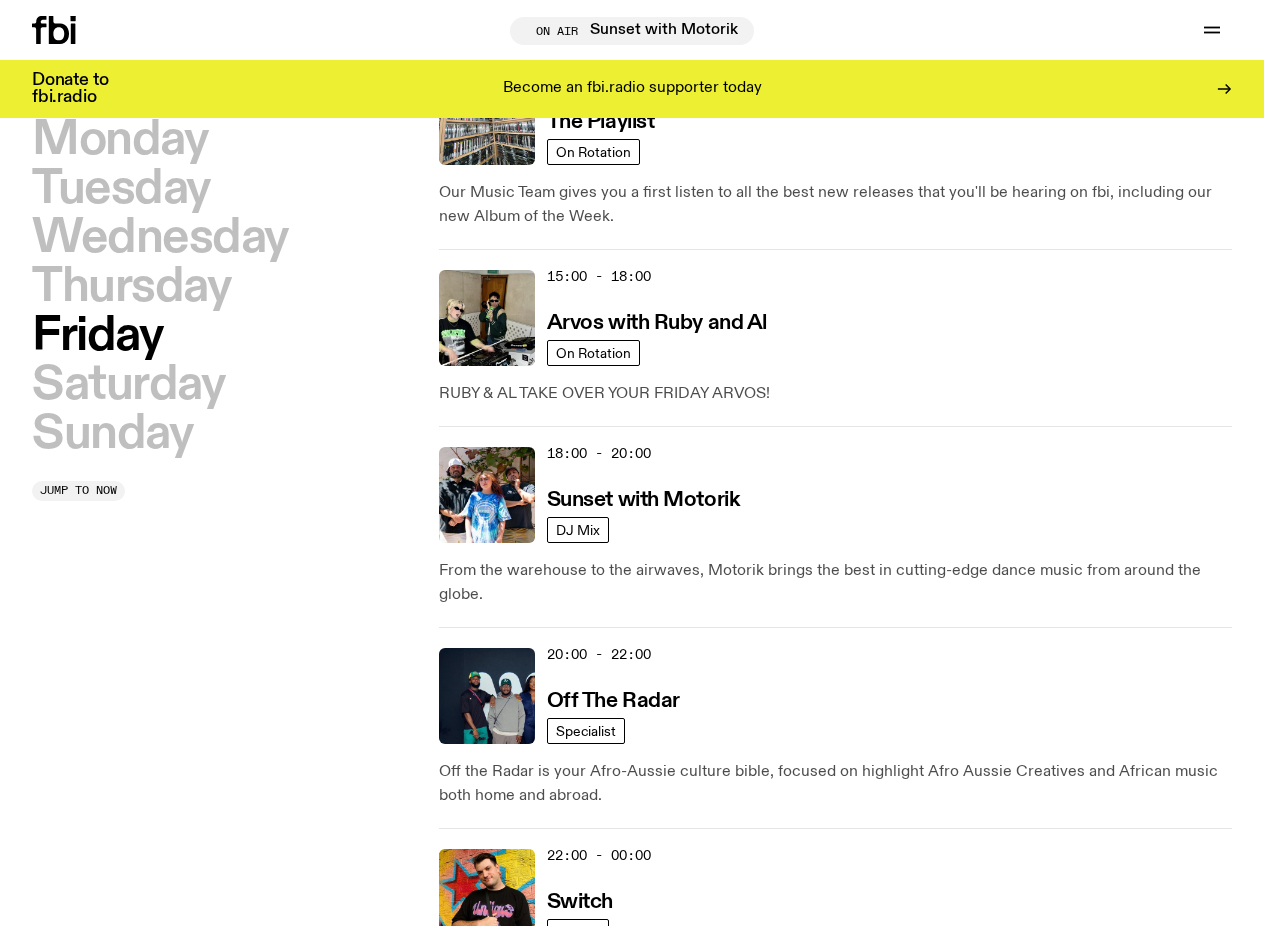 scroll, scrollTop: 909, scrollLeft: 0, axis: vertical 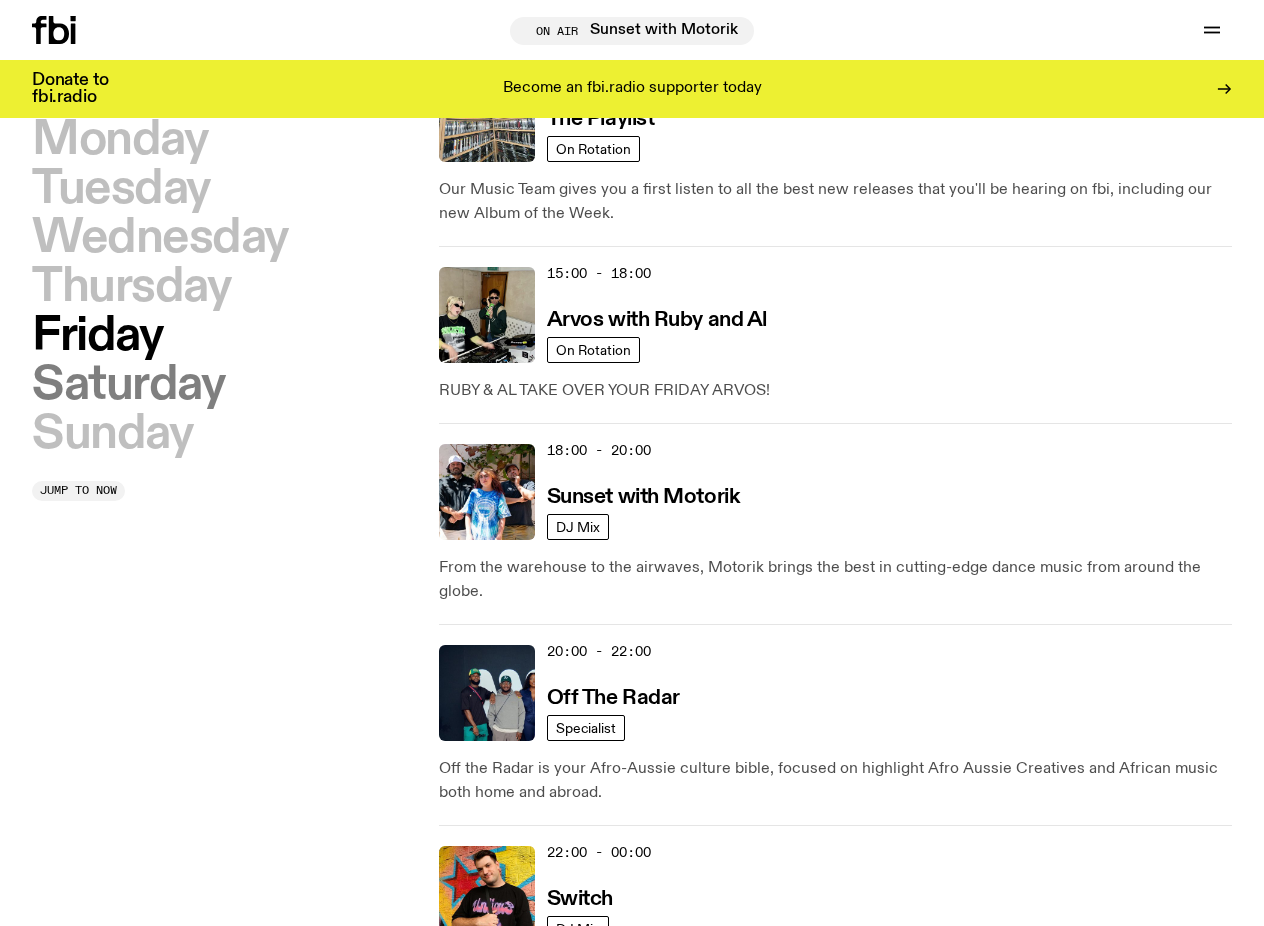 click on "Saturday" at bounding box center (128, 385) 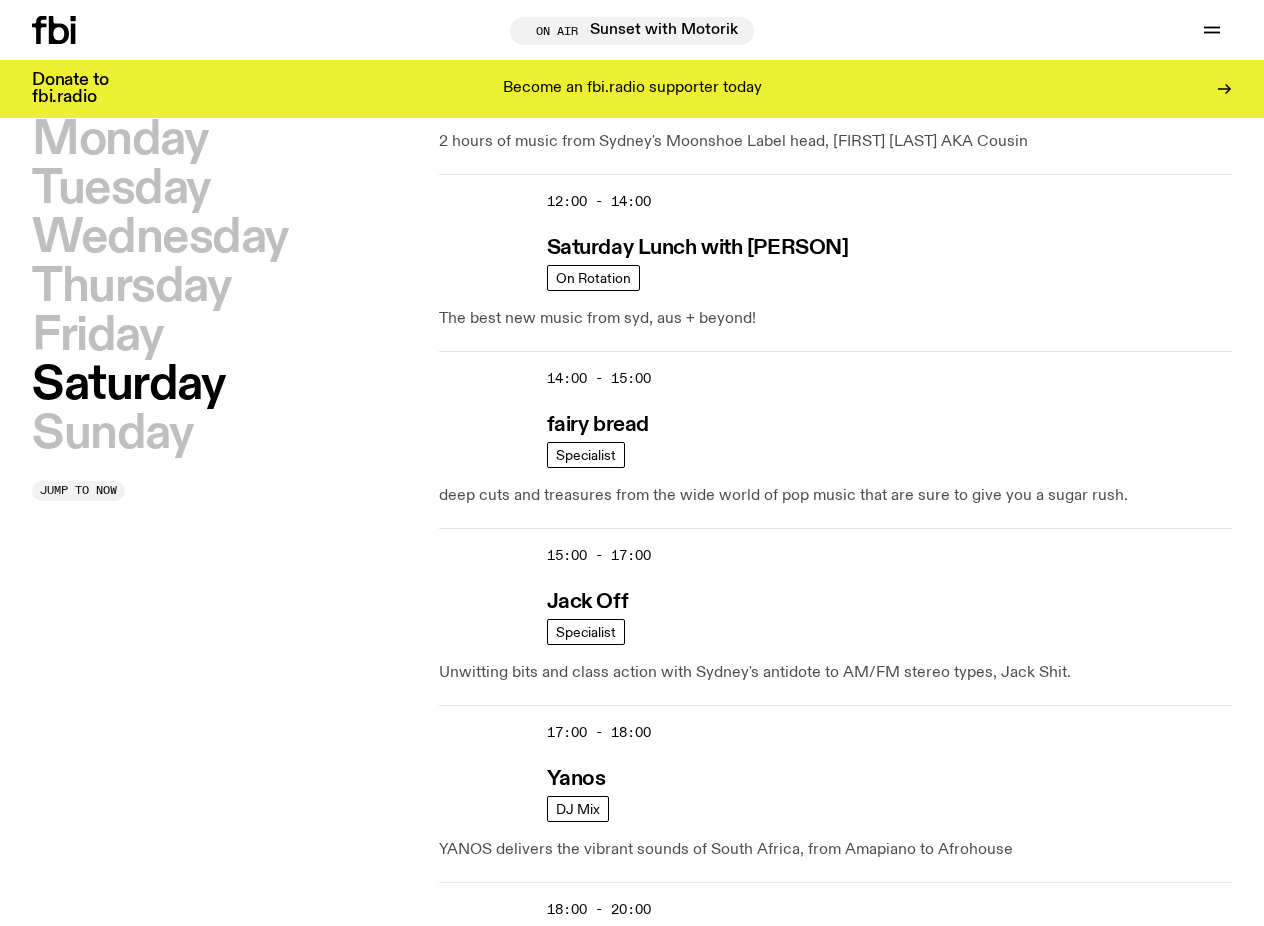 scroll, scrollTop: 398, scrollLeft: 0, axis: vertical 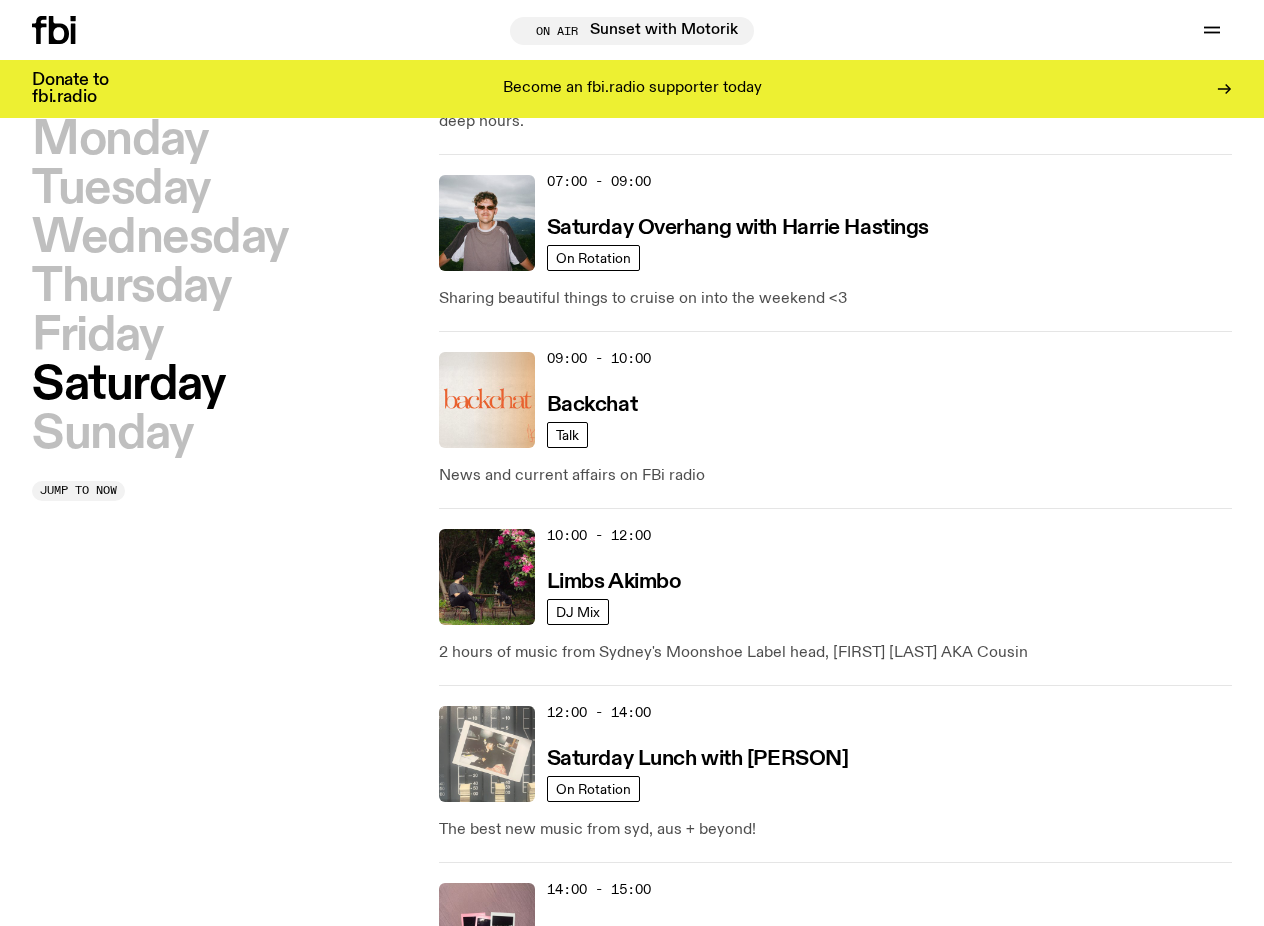 click 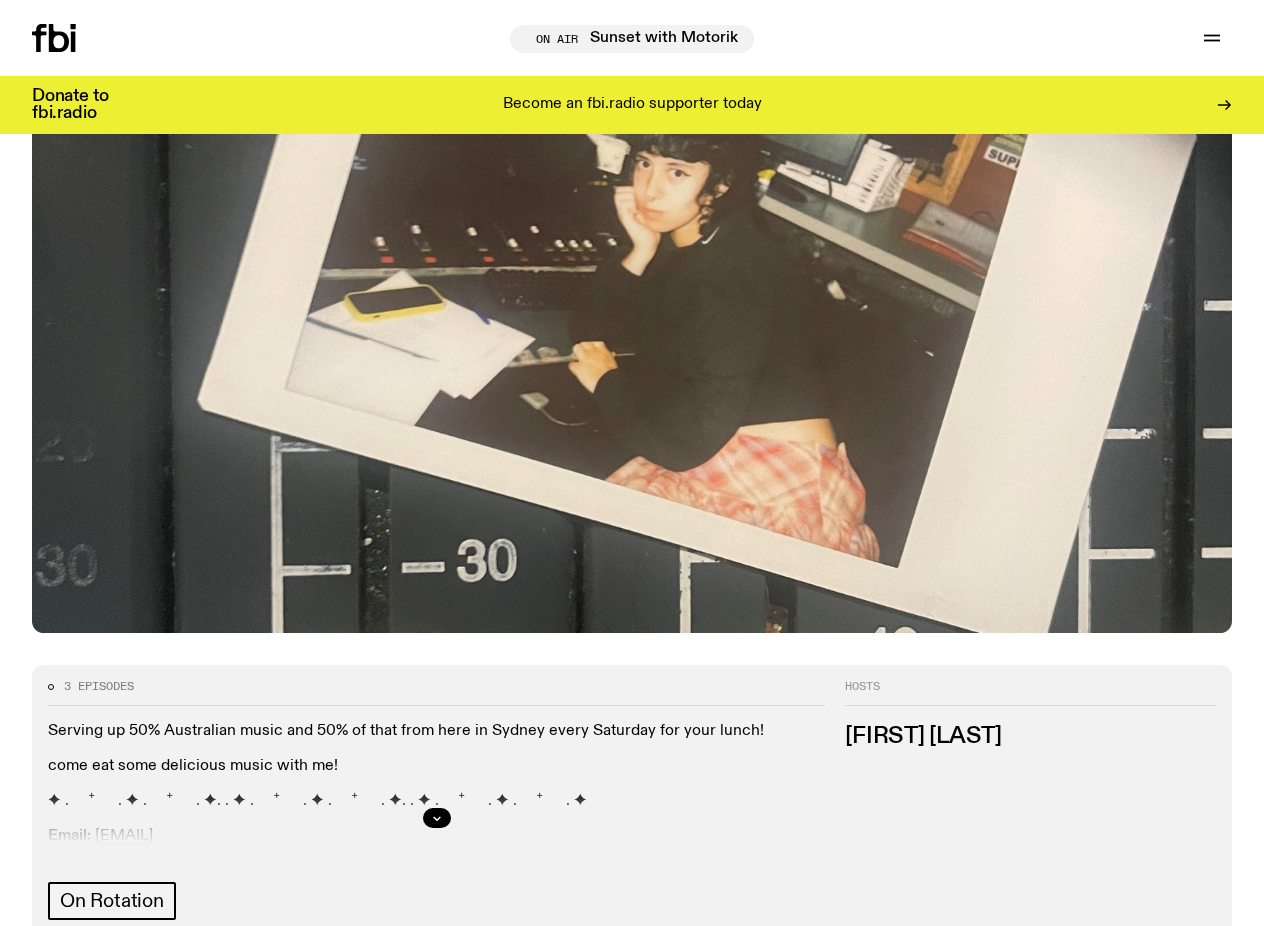 scroll, scrollTop: 0, scrollLeft: 0, axis: both 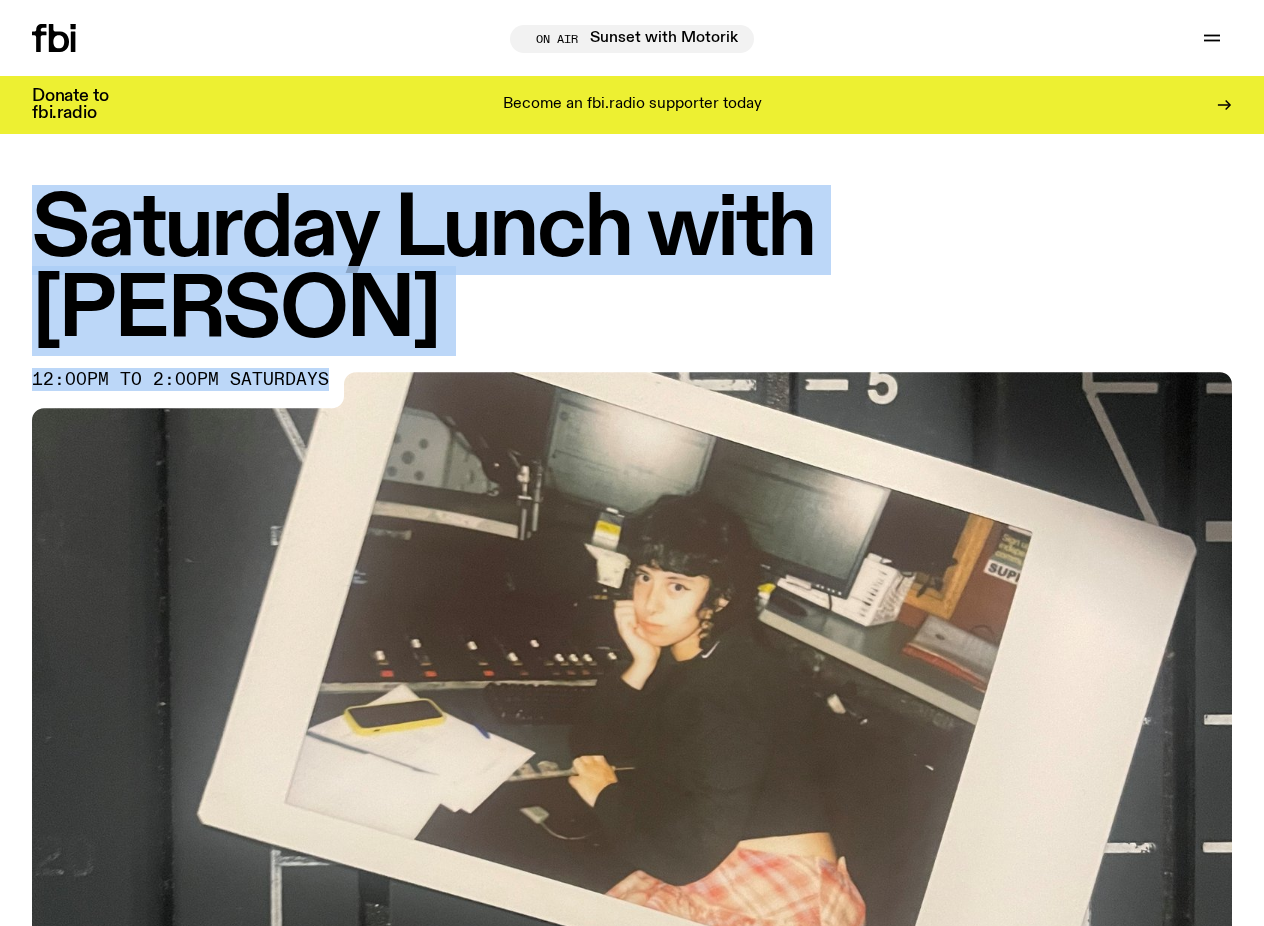 drag, startPoint x: 326, startPoint y: 299, endPoint x: 33, endPoint y: 215, distance: 304.80322 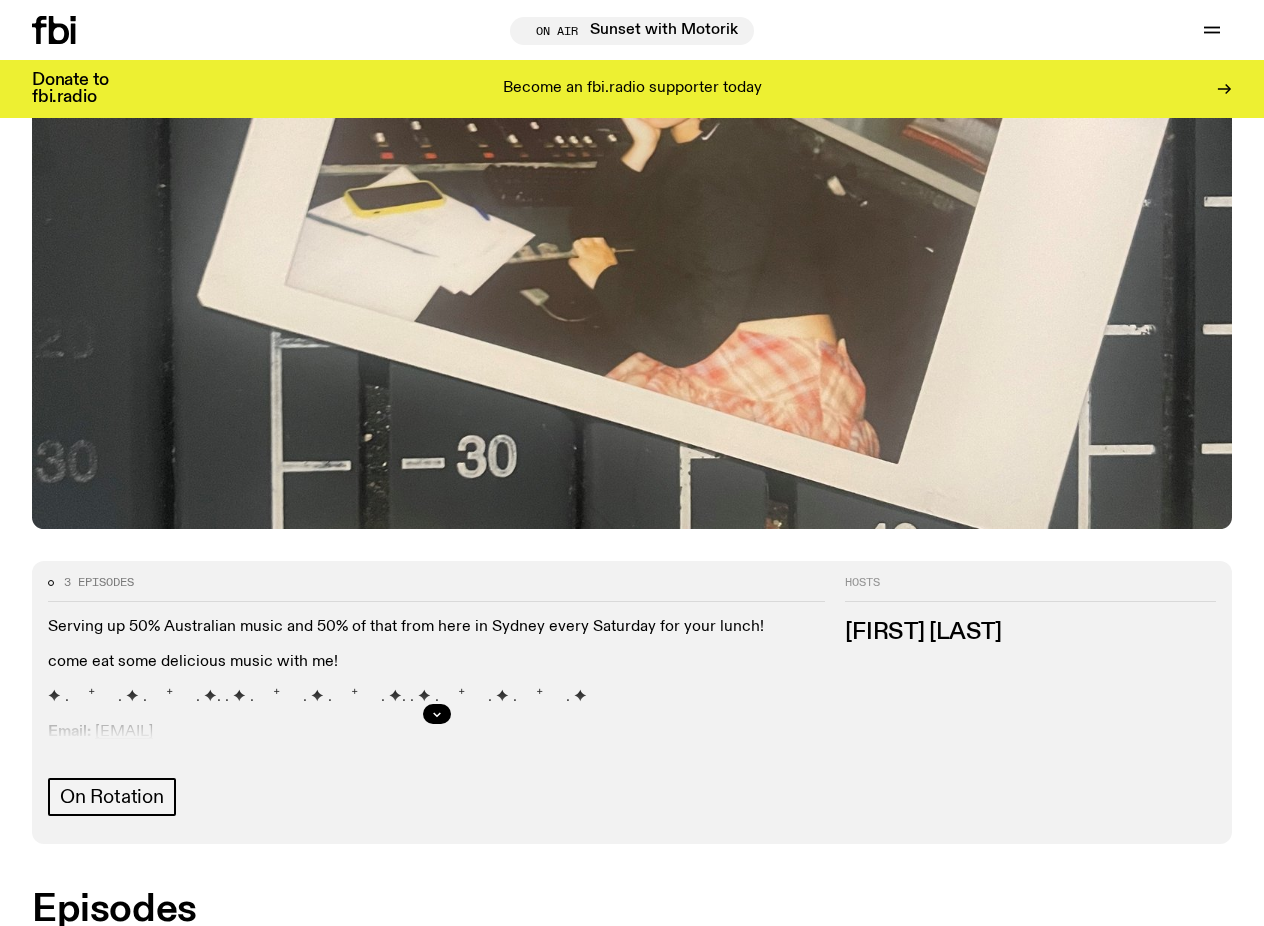scroll, scrollTop: 506, scrollLeft: 0, axis: vertical 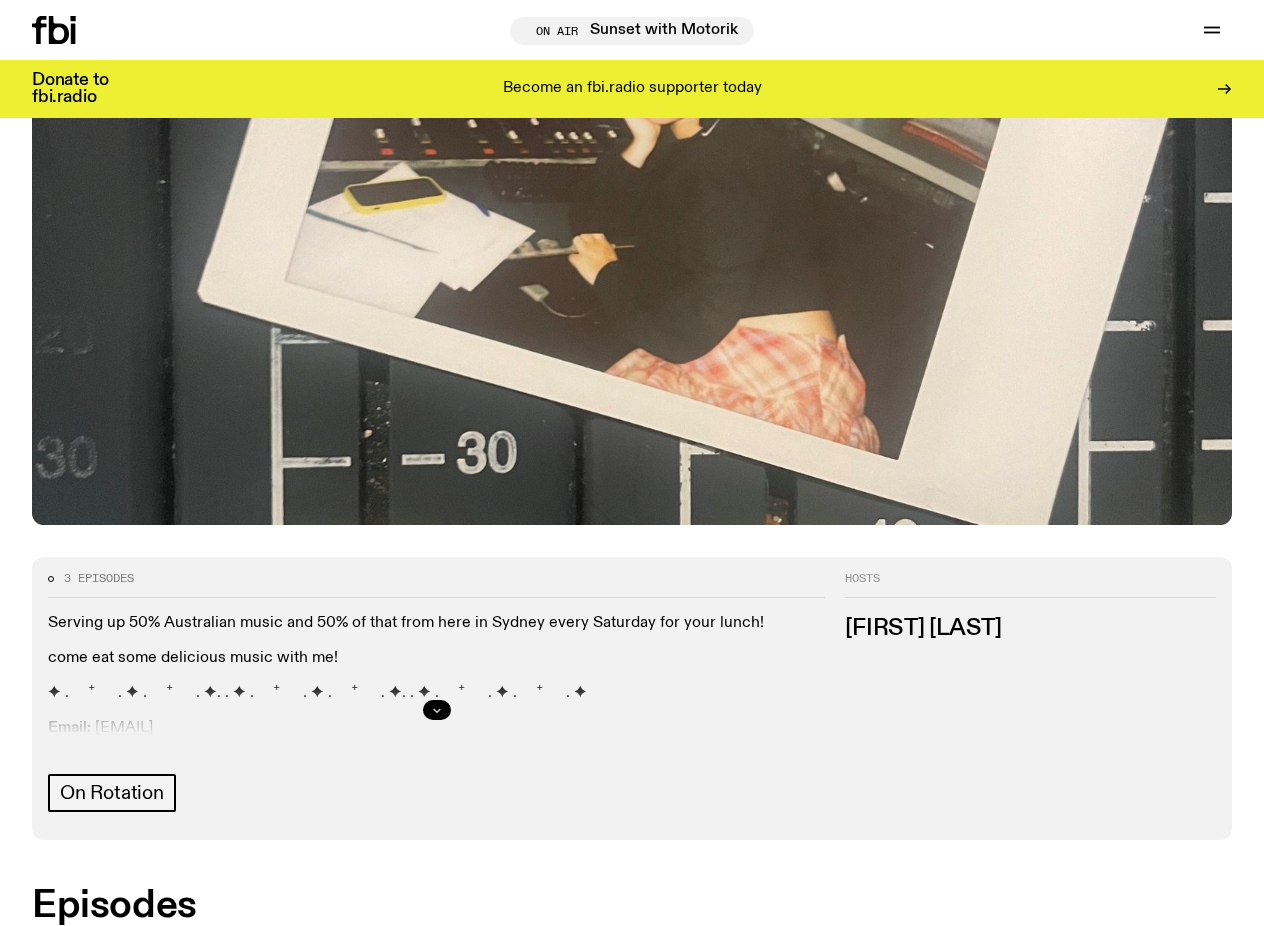 click 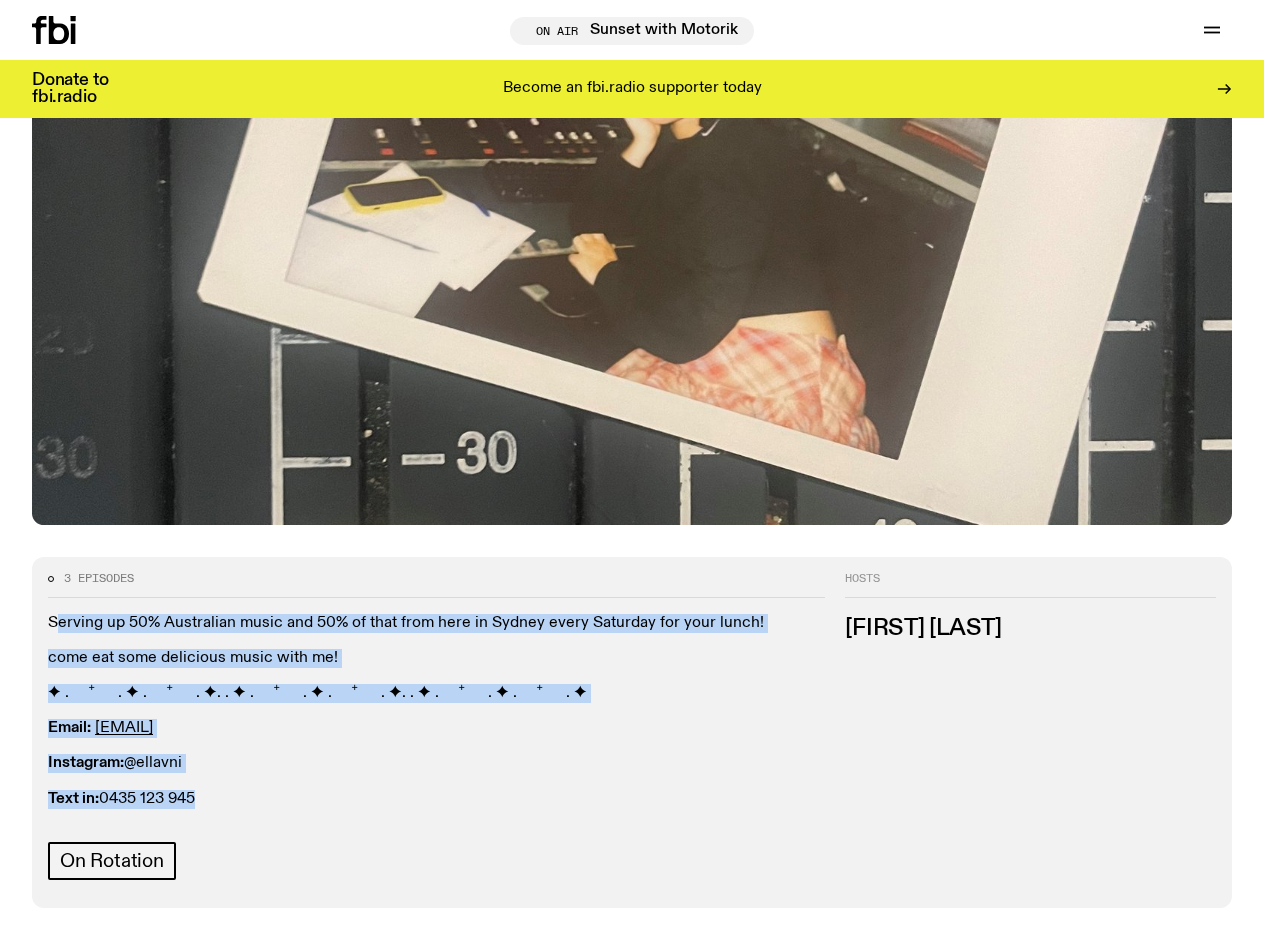 drag, startPoint x: 234, startPoint y: 724, endPoint x: 41, endPoint y: 538, distance: 268.03918 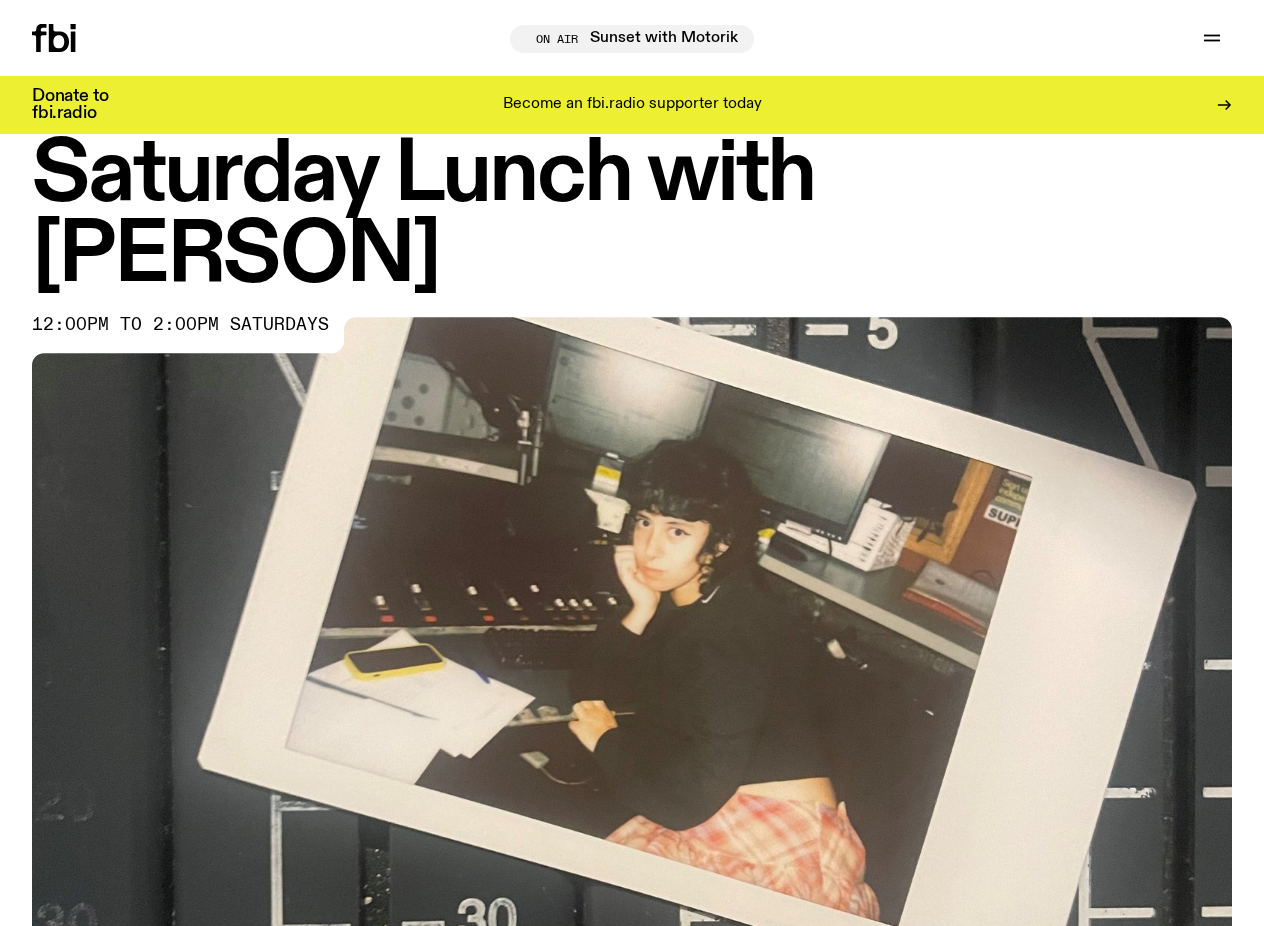 scroll, scrollTop: 0, scrollLeft: 0, axis: both 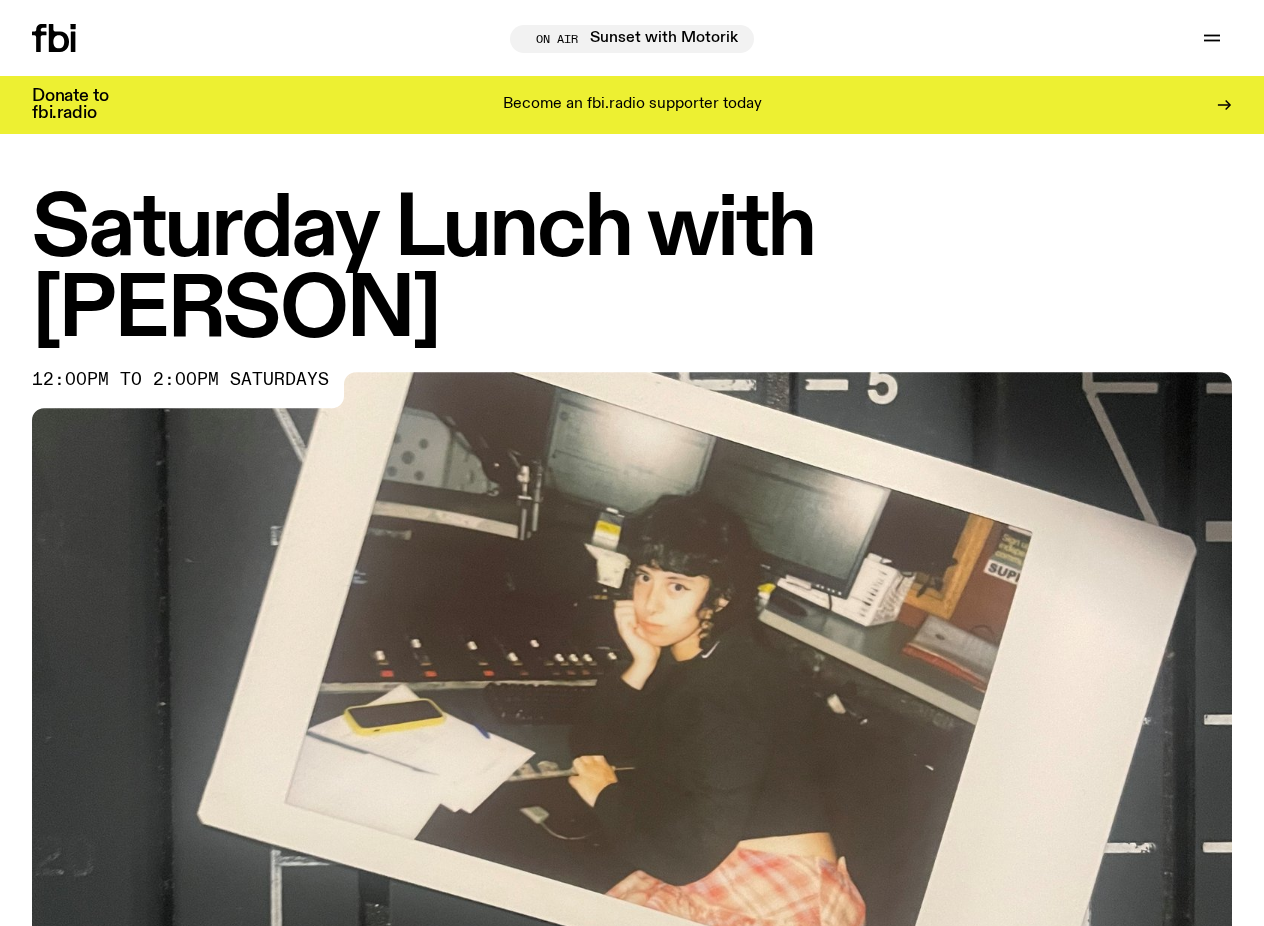 click 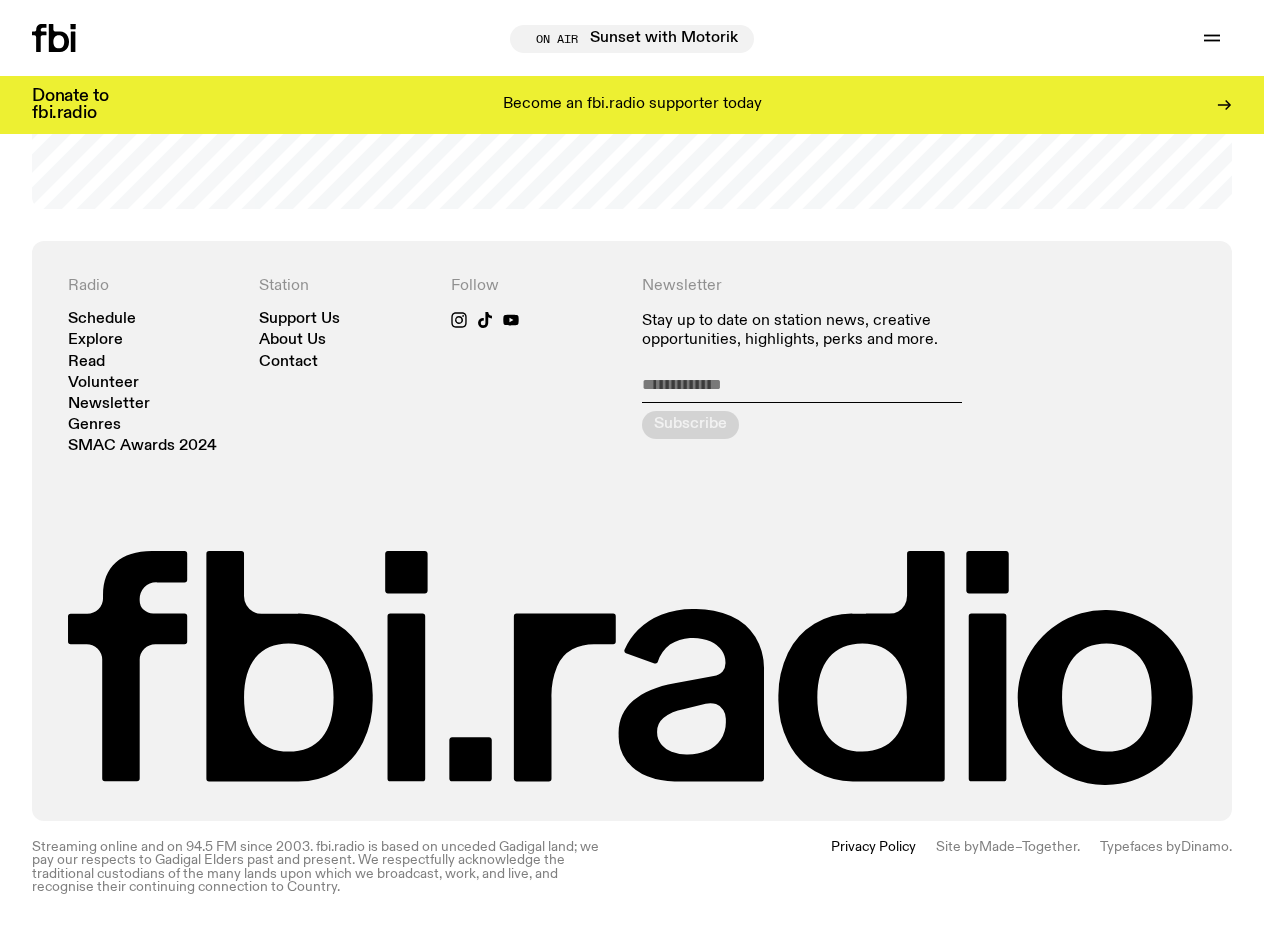 scroll, scrollTop: 0, scrollLeft: 0, axis: both 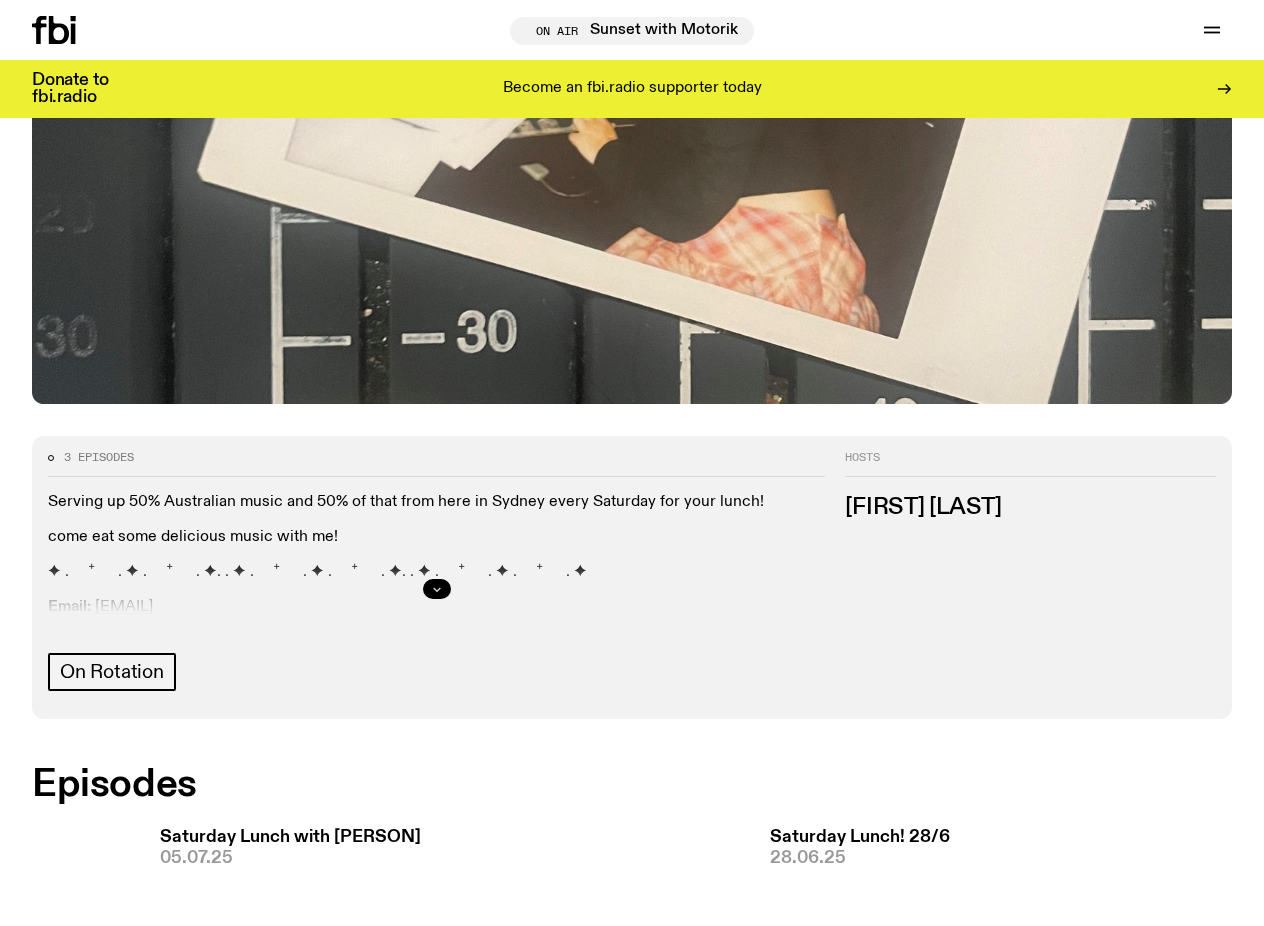 click at bounding box center [437, 589] 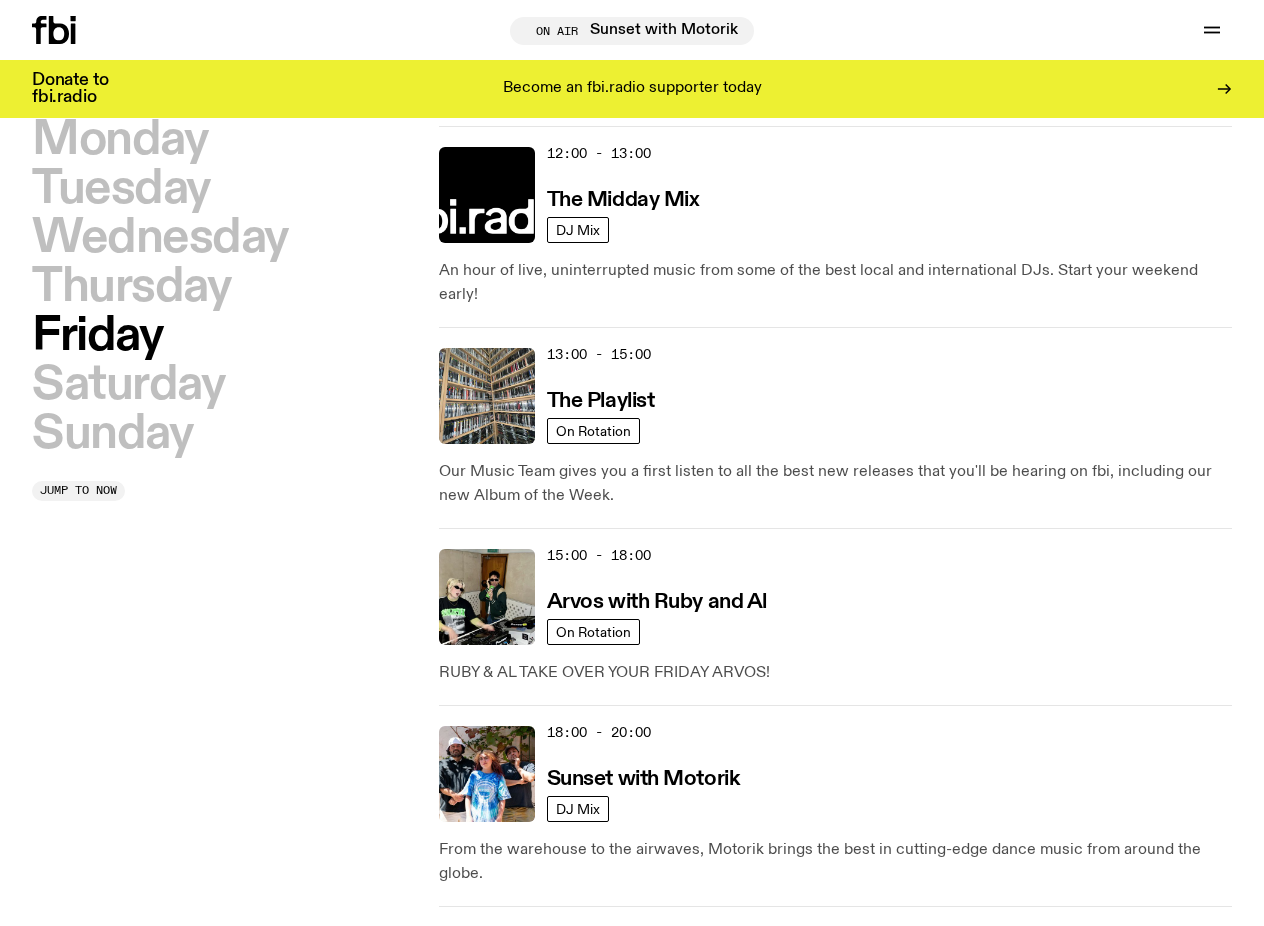 scroll, scrollTop: 398, scrollLeft: 0, axis: vertical 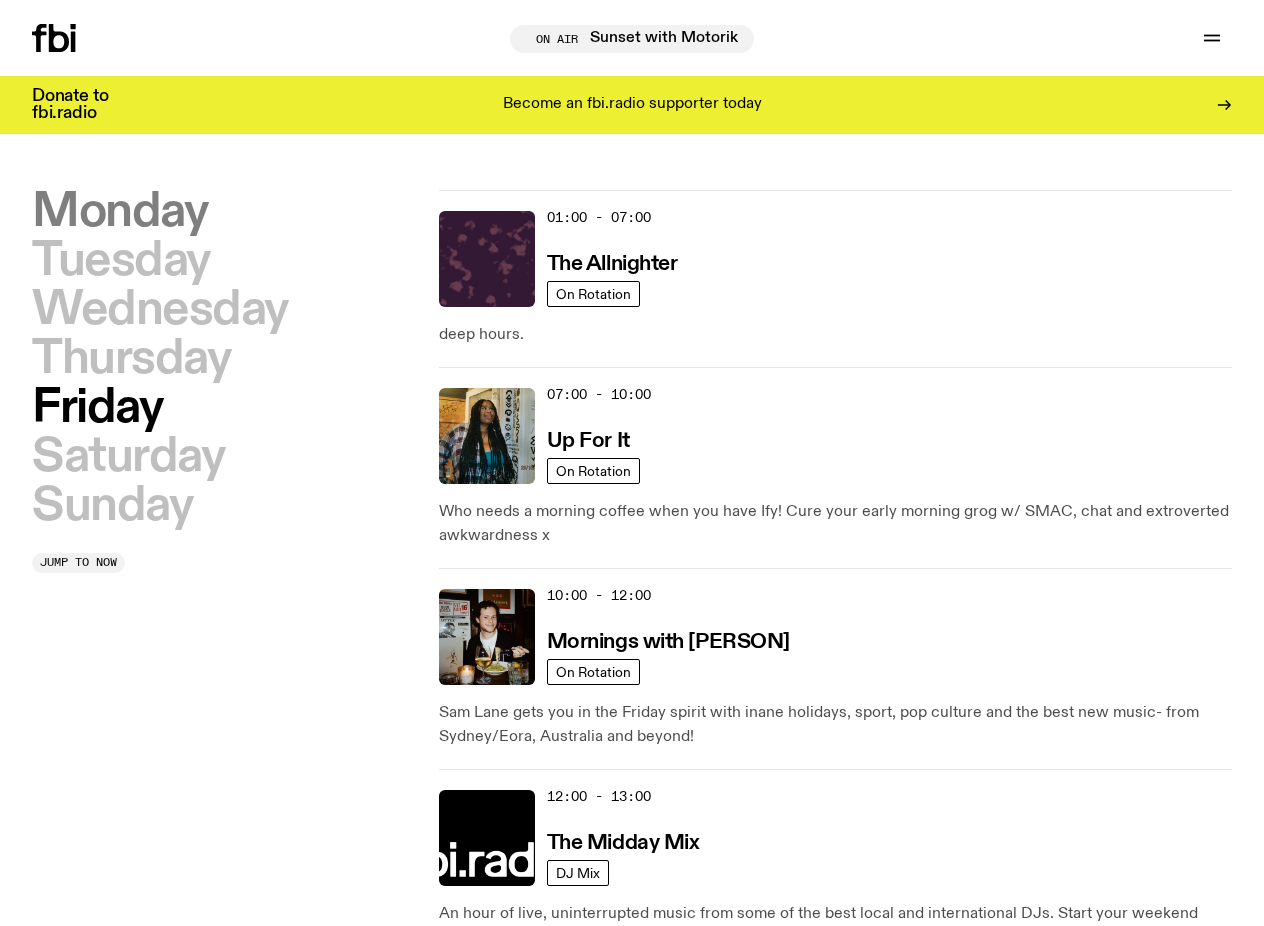 click on "Monday" at bounding box center (119, 212) 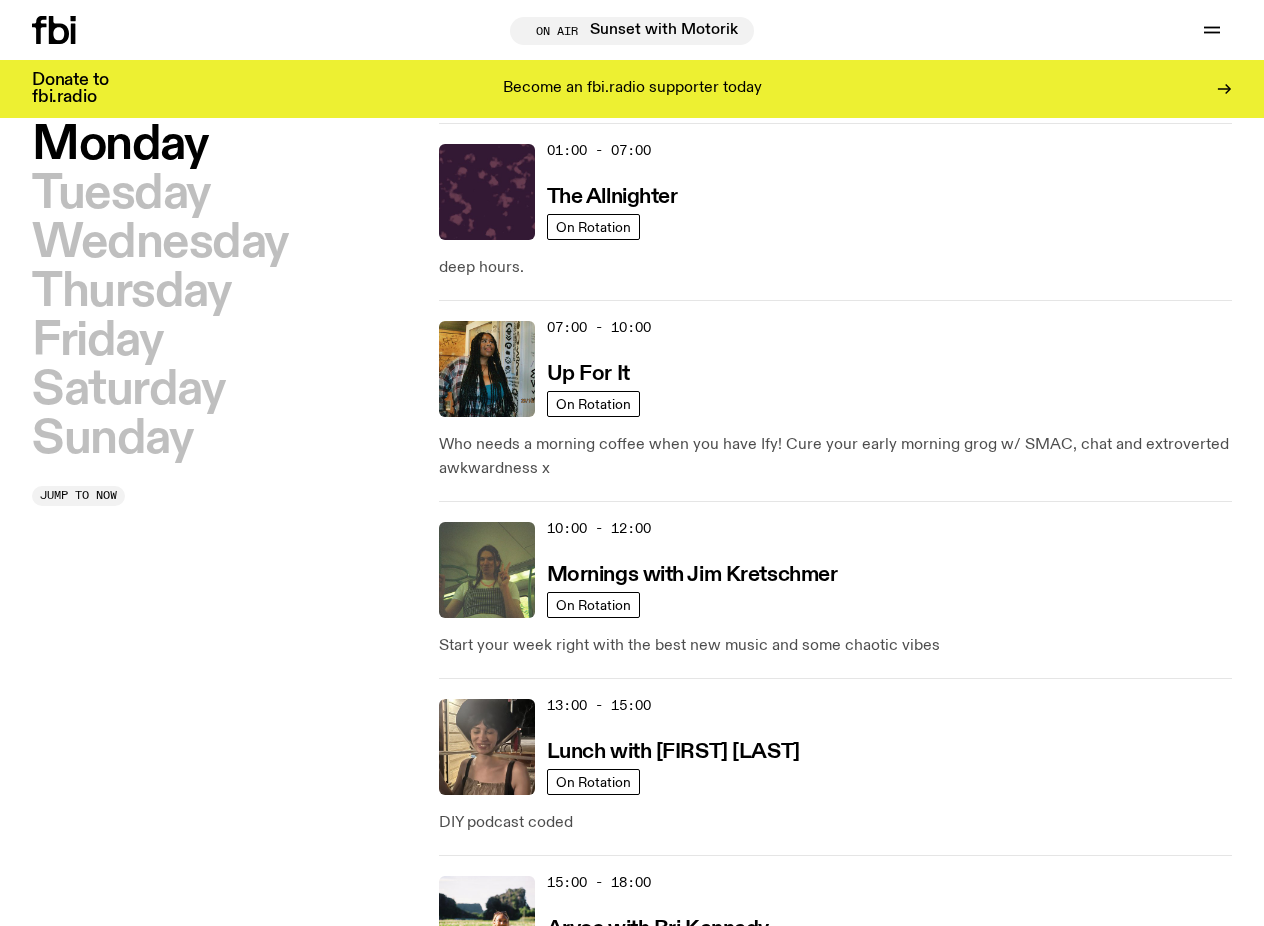 scroll, scrollTop: 55, scrollLeft: 0, axis: vertical 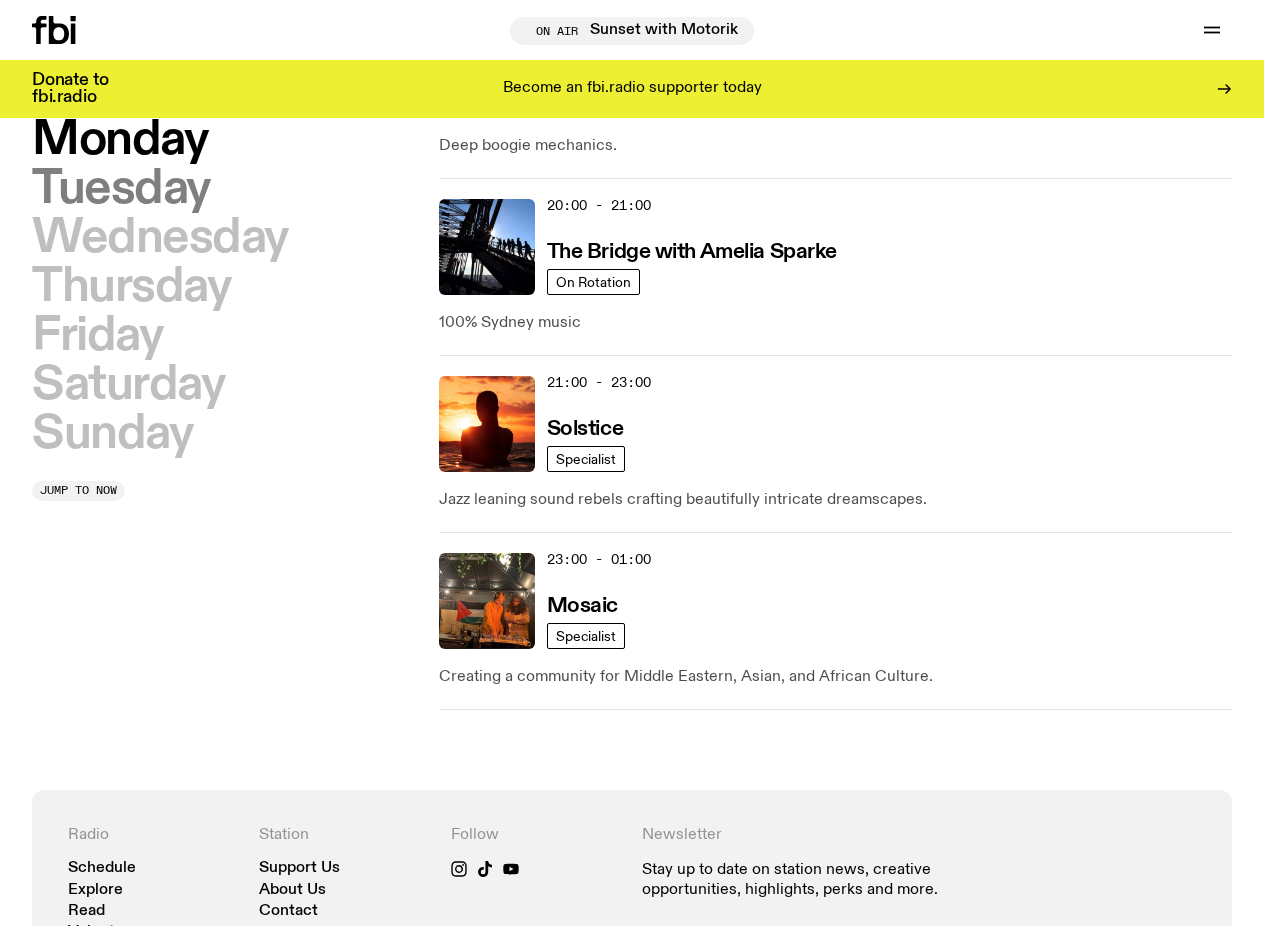 click on "Tuesday" at bounding box center [121, 189] 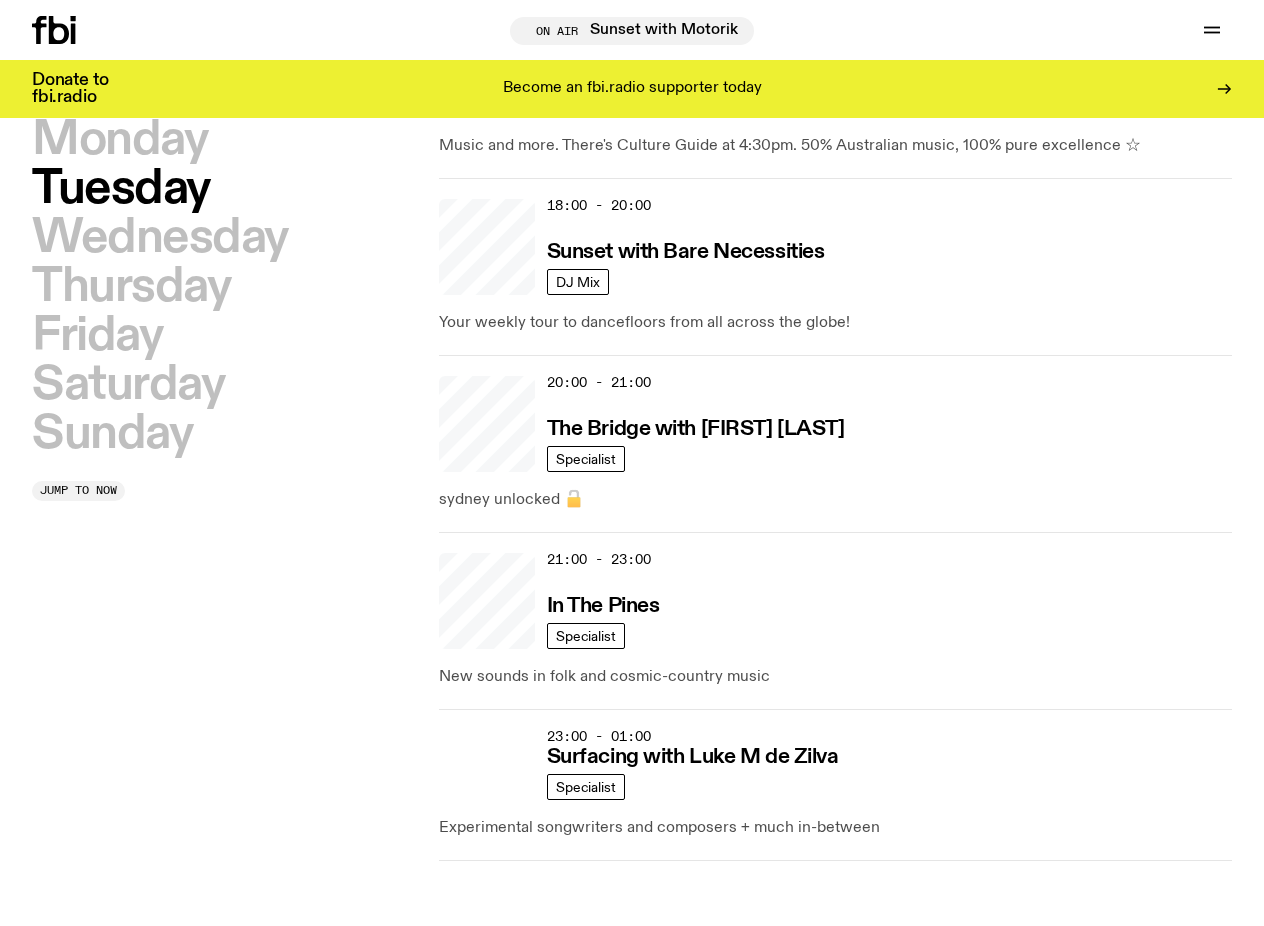 scroll, scrollTop: 398, scrollLeft: 0, axis: vertical 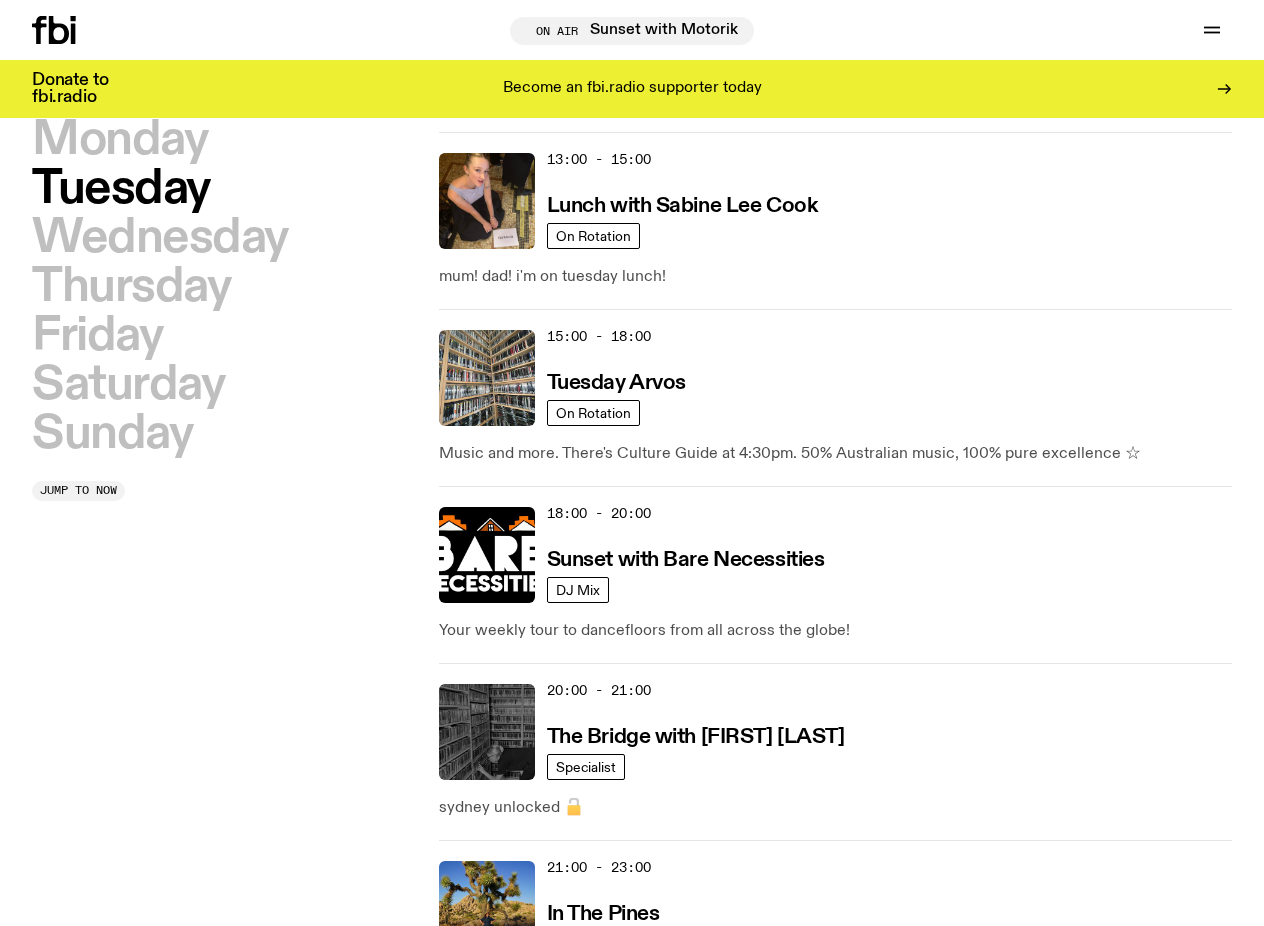 click on "15:00 - 18:00 Tuesday Arvos On Rotation" at bounding box center [835, 378] 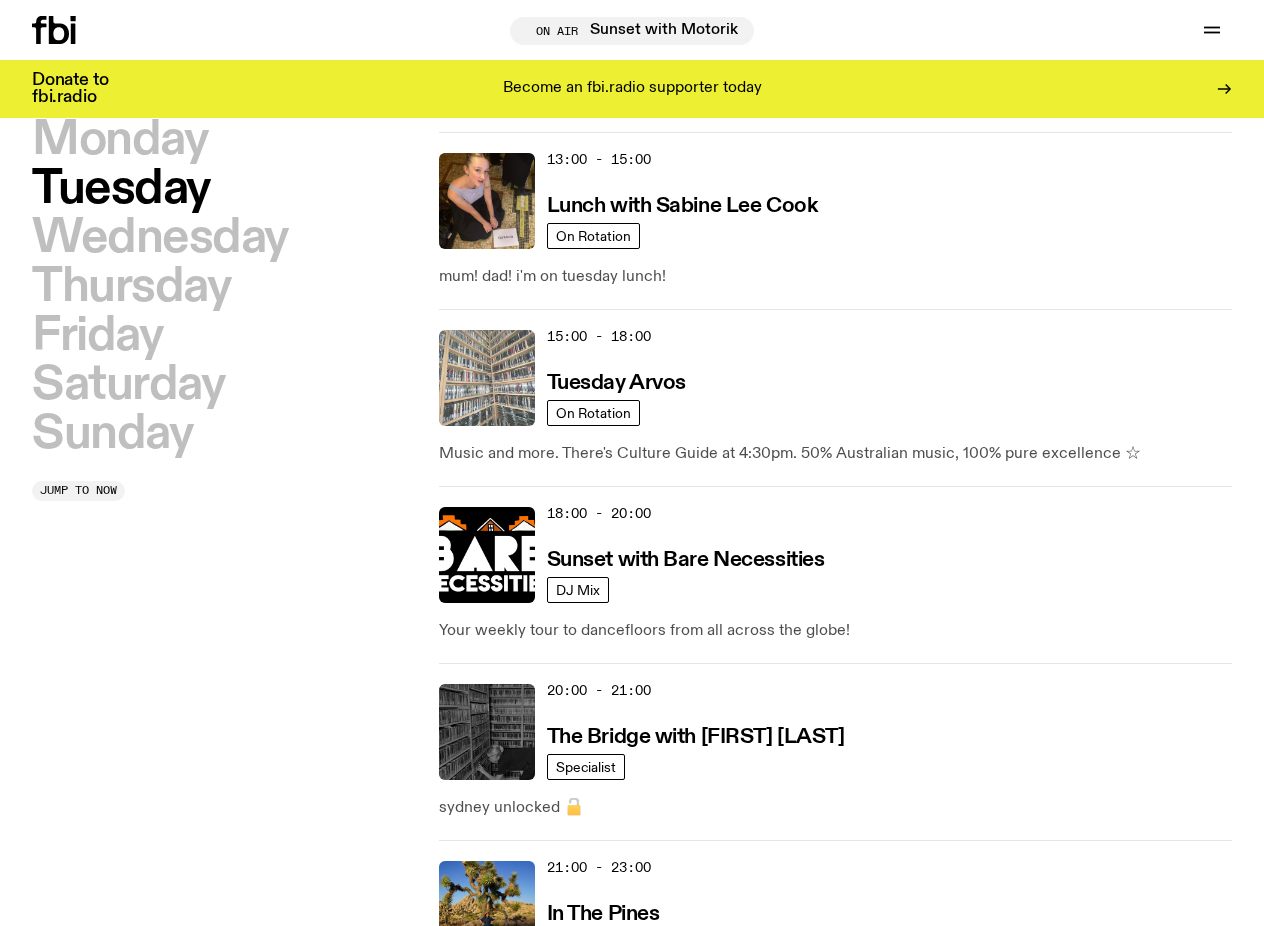 click 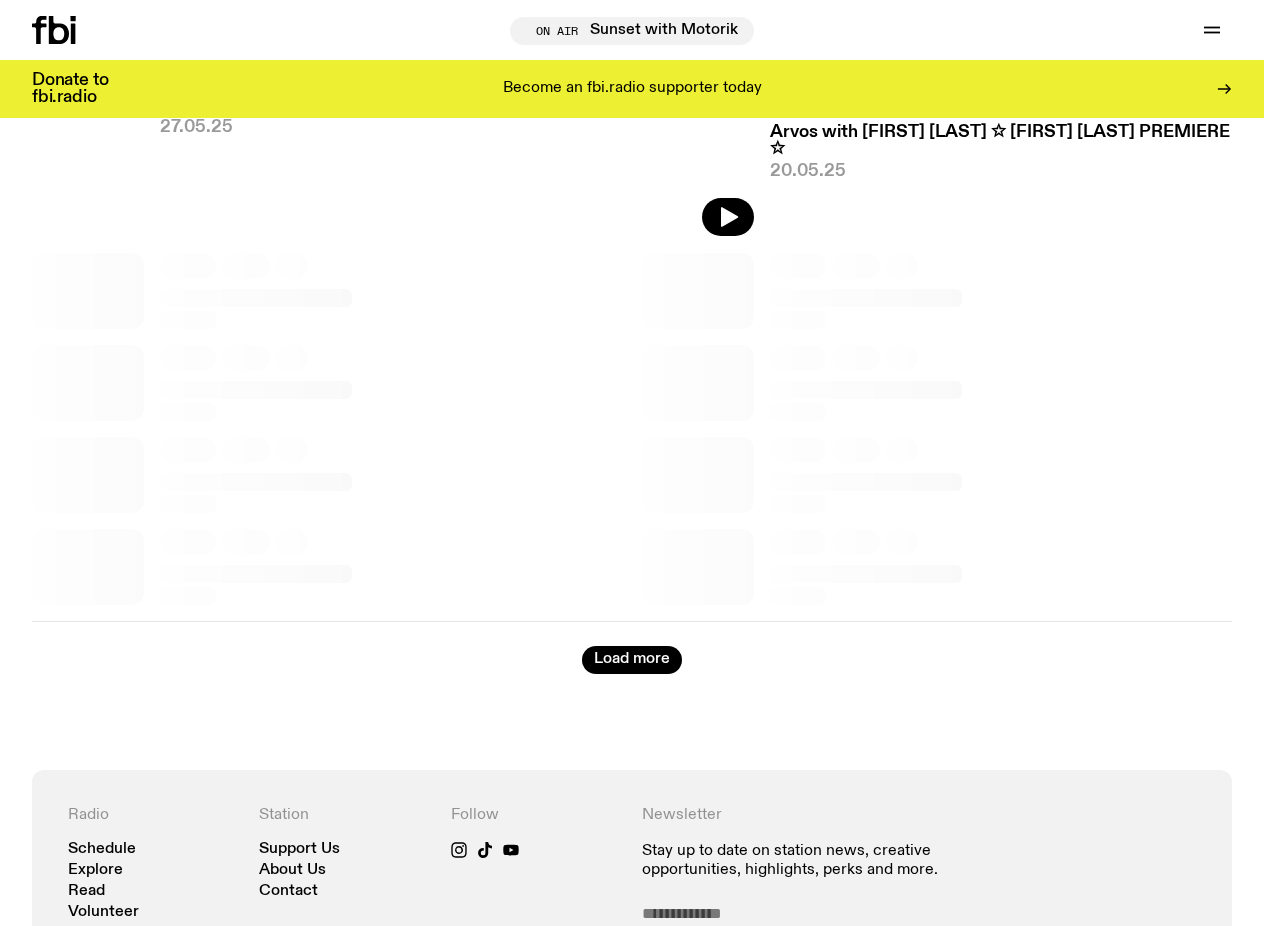 scroll, scrollTop: 0, scrollLeft: 0, axis: both 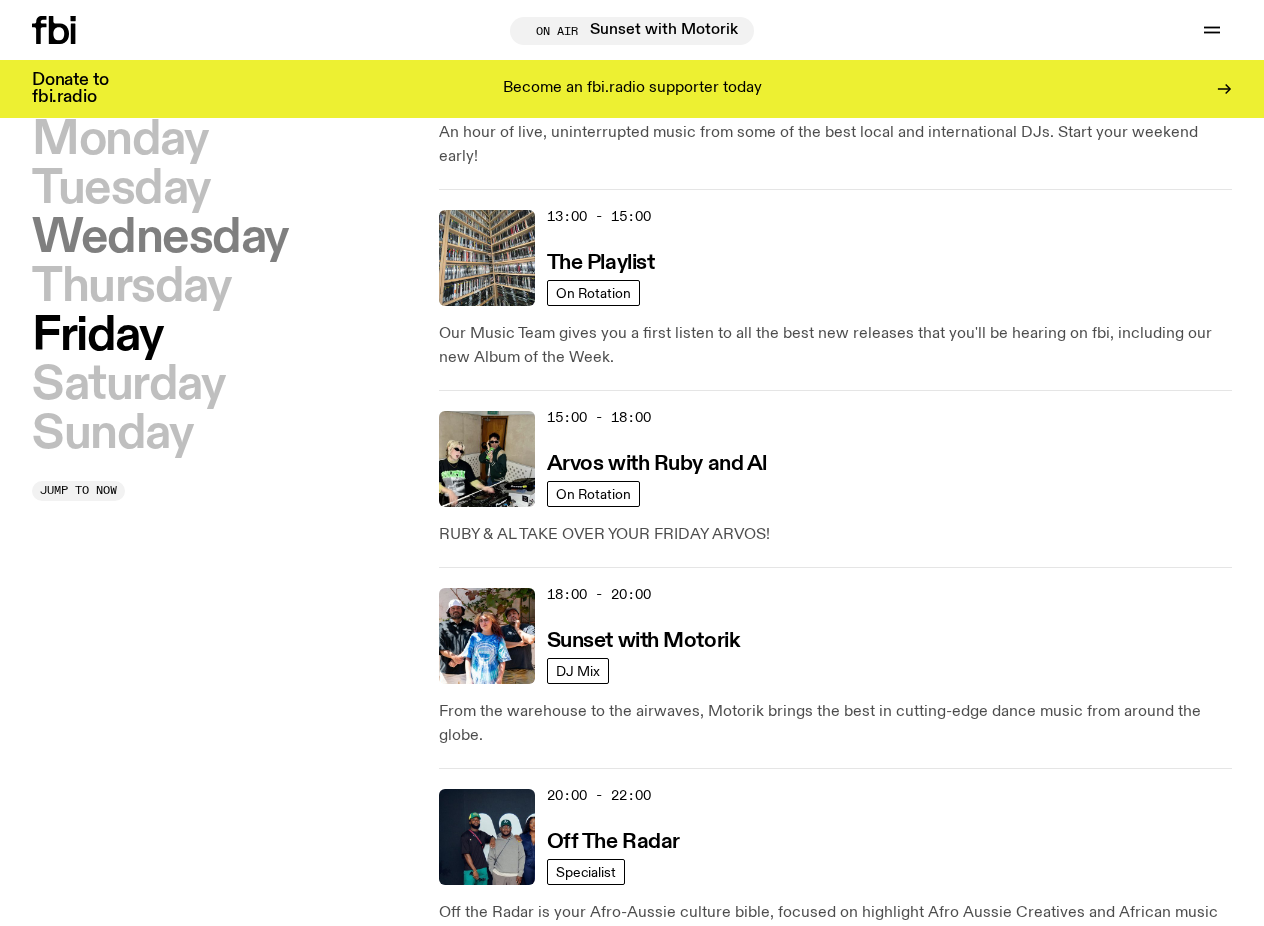 click on "Wednesday" at bounding box center (160, 238) 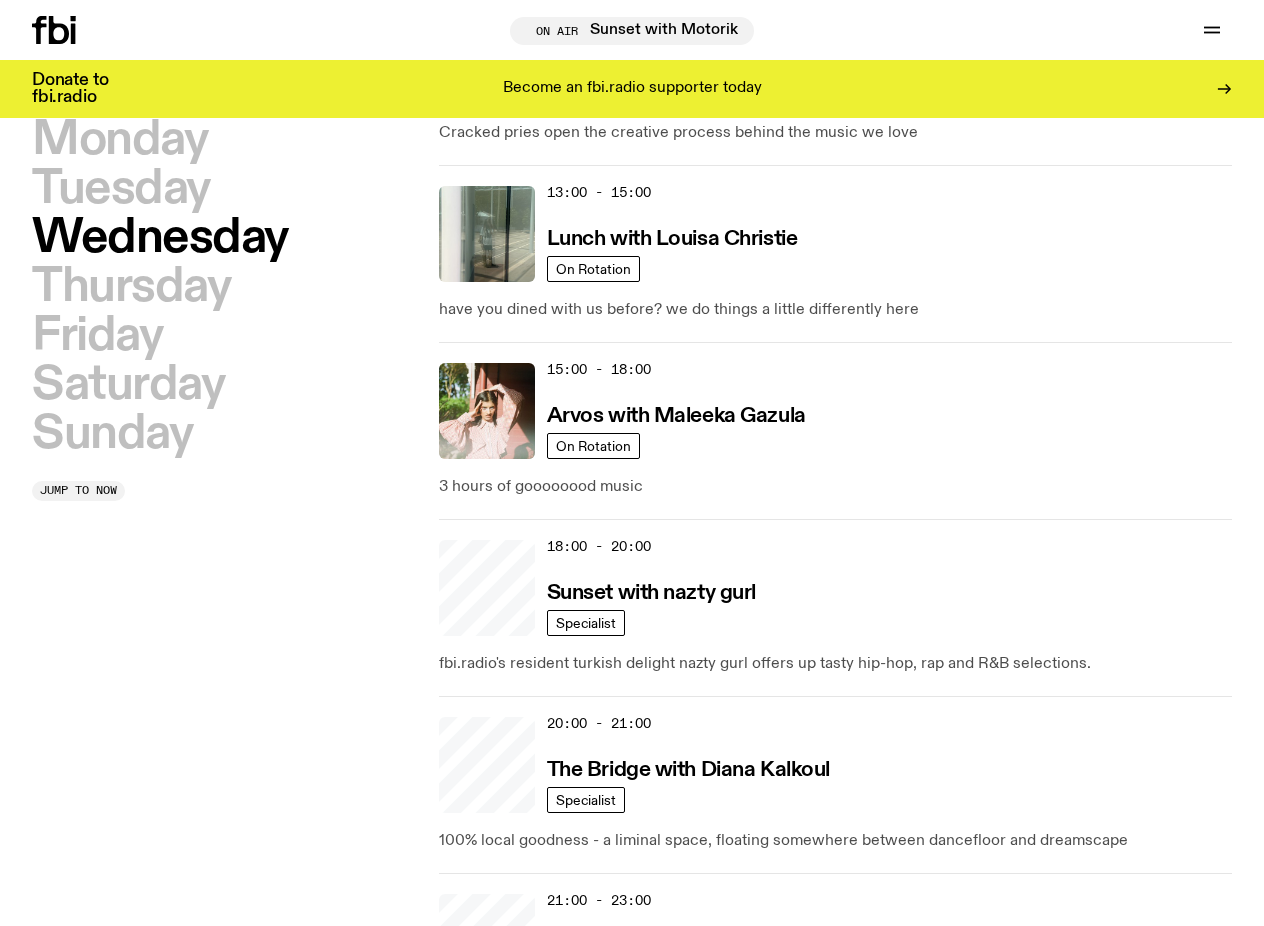 scroll, scrollTop: 398, scrollLeft: 0, axis: vertical 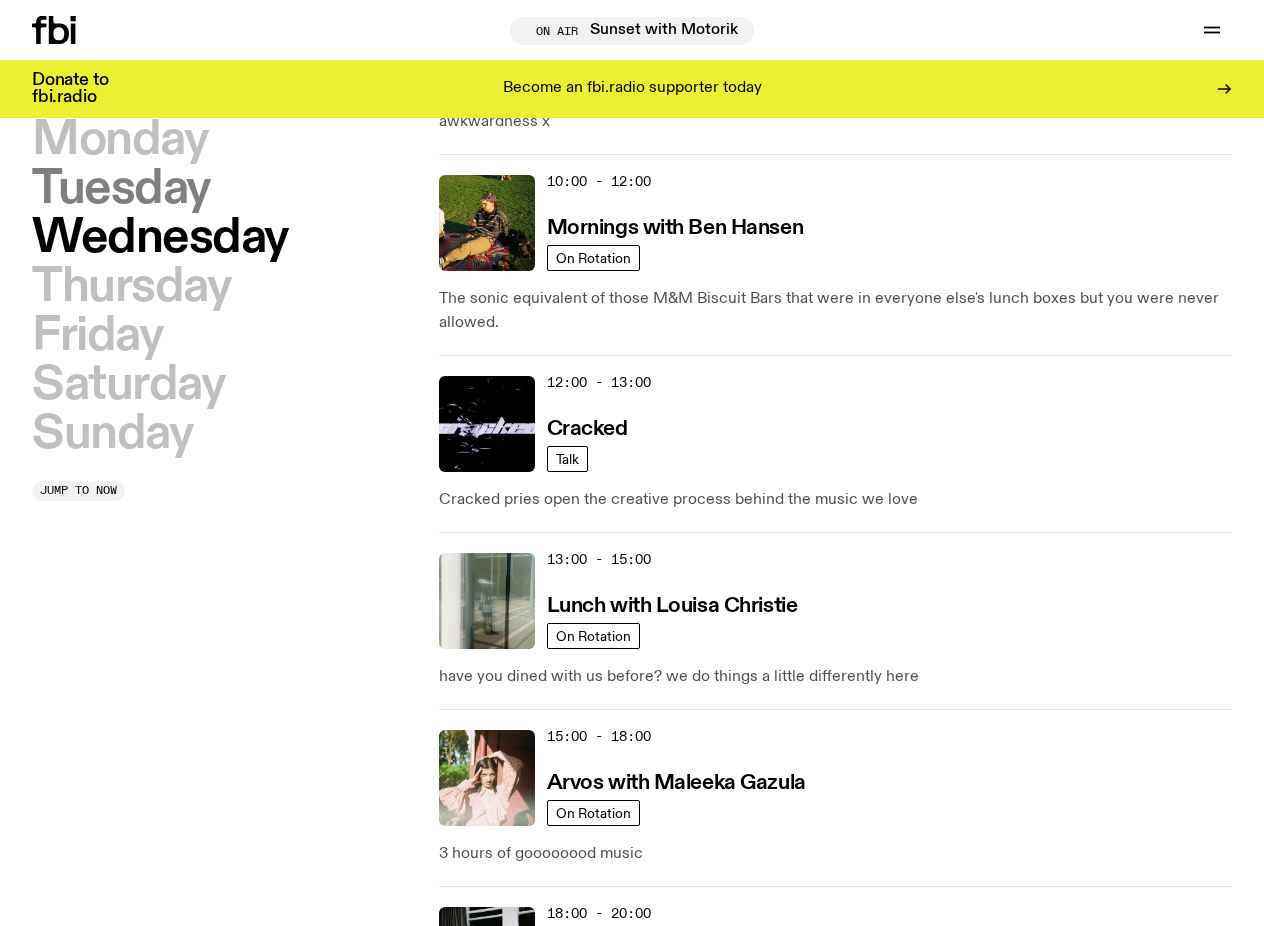 click on "Tuesday" at bounding box center (121, 189) 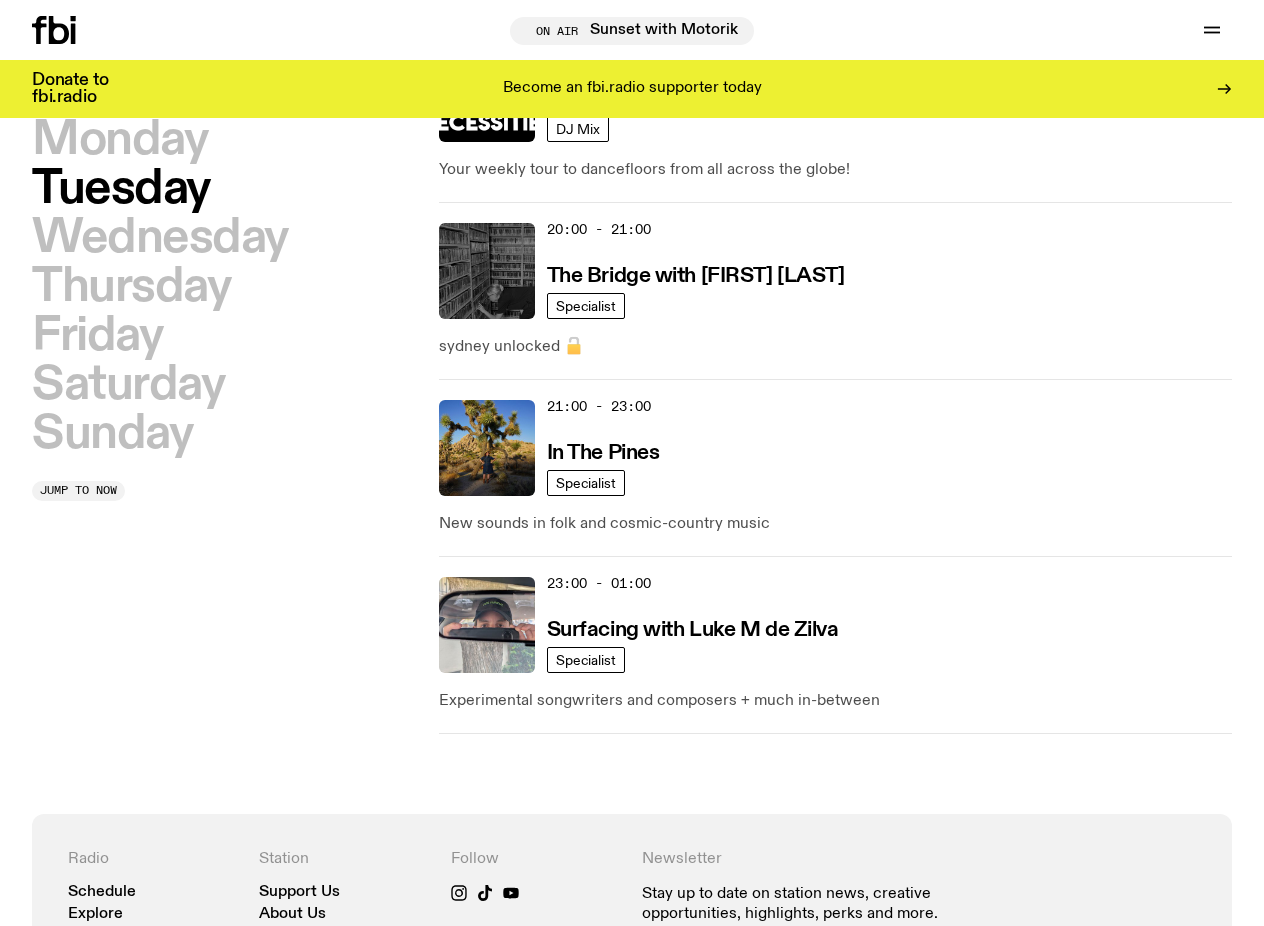 scroll, scrollTop: 1236, scrollLeft: 0, axis: vertical 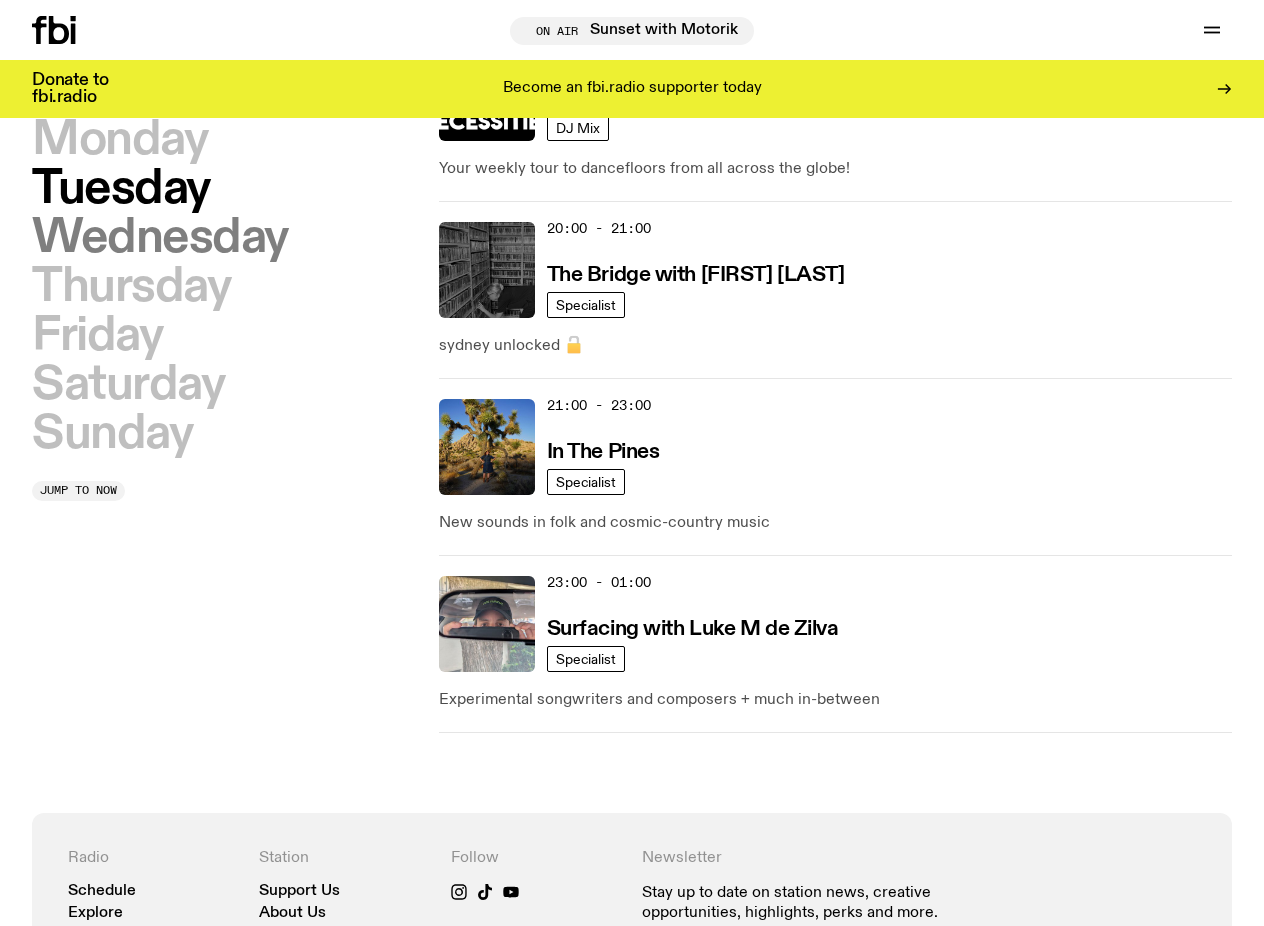 click on "Wednesday" at bounding box center (160, 238) 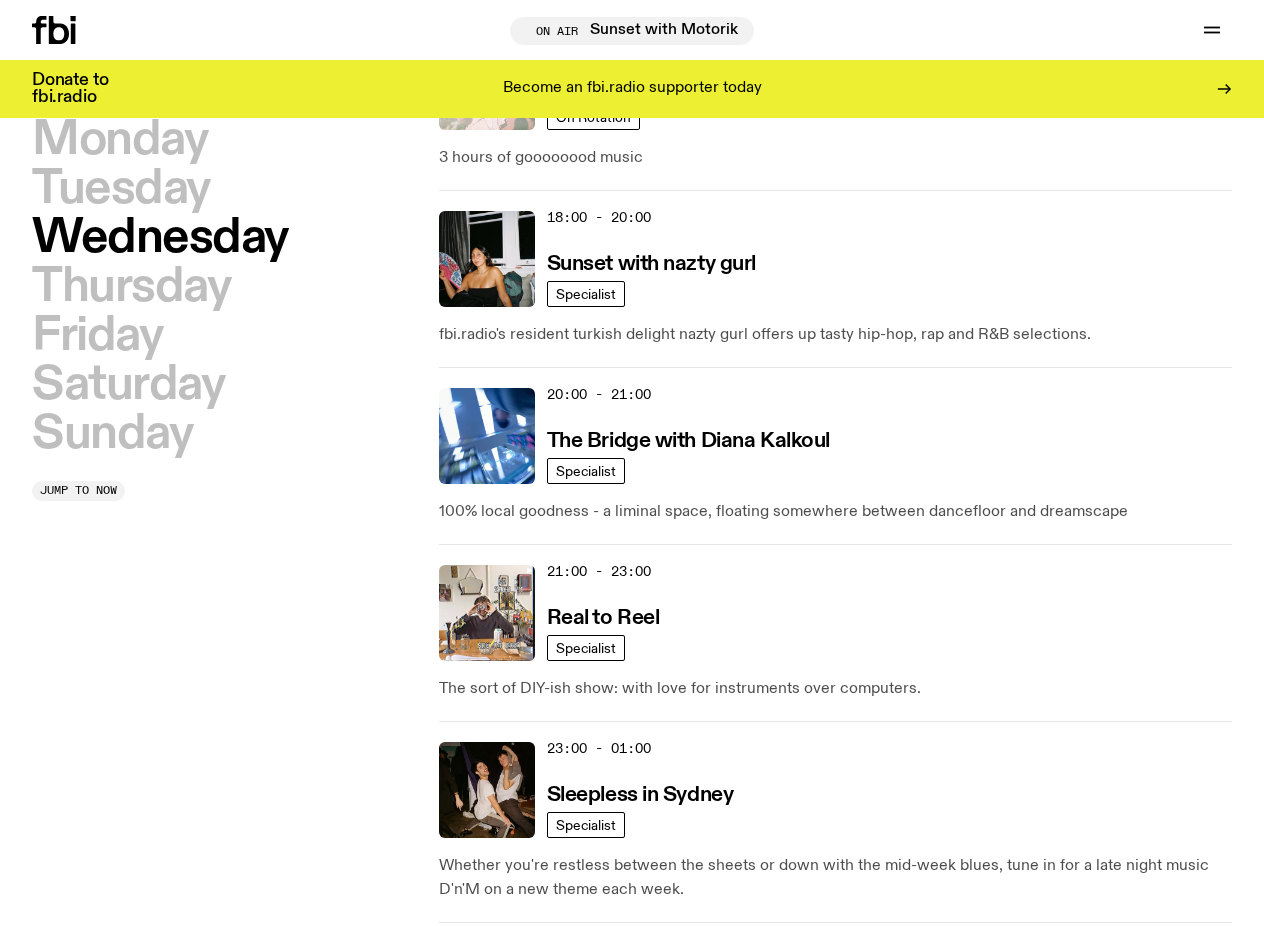 scroll, scrollTop: 1099, scrollLeft: 0, axis: vertical 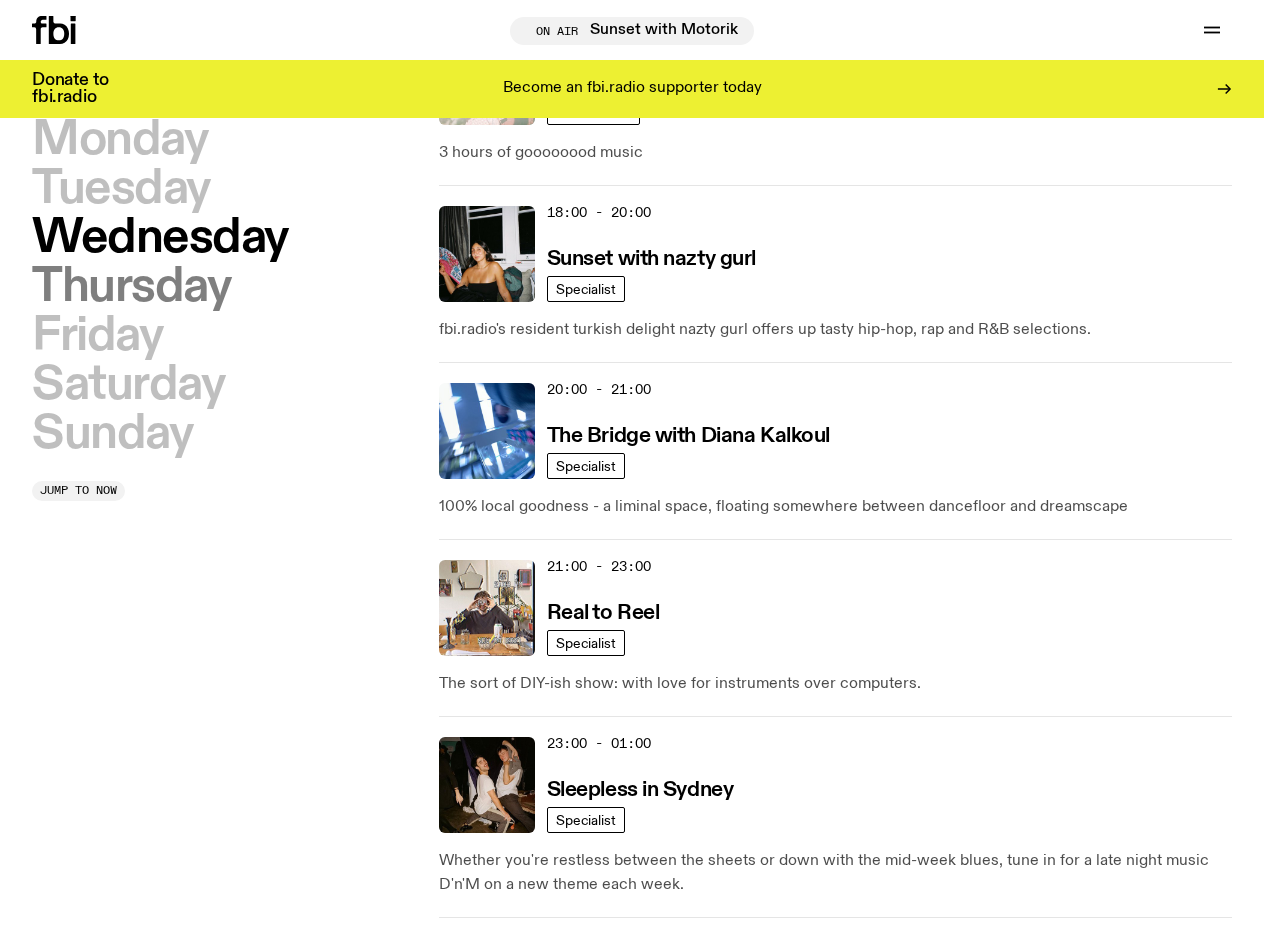 click on "Thursday" at bounding box center (131, 287) 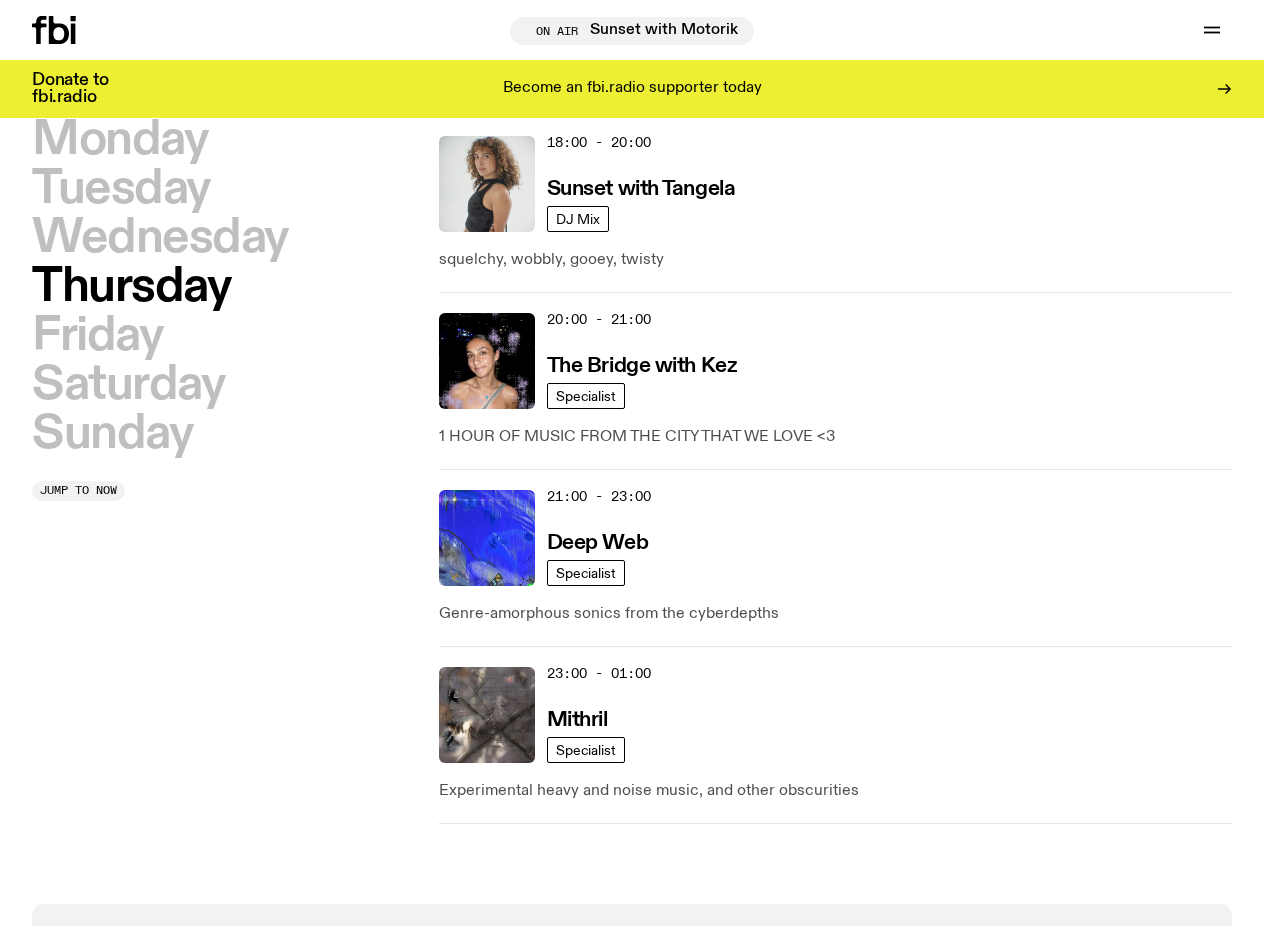 scroll, scrollTop: 1146, scrollLeft: 0, axis: vertical 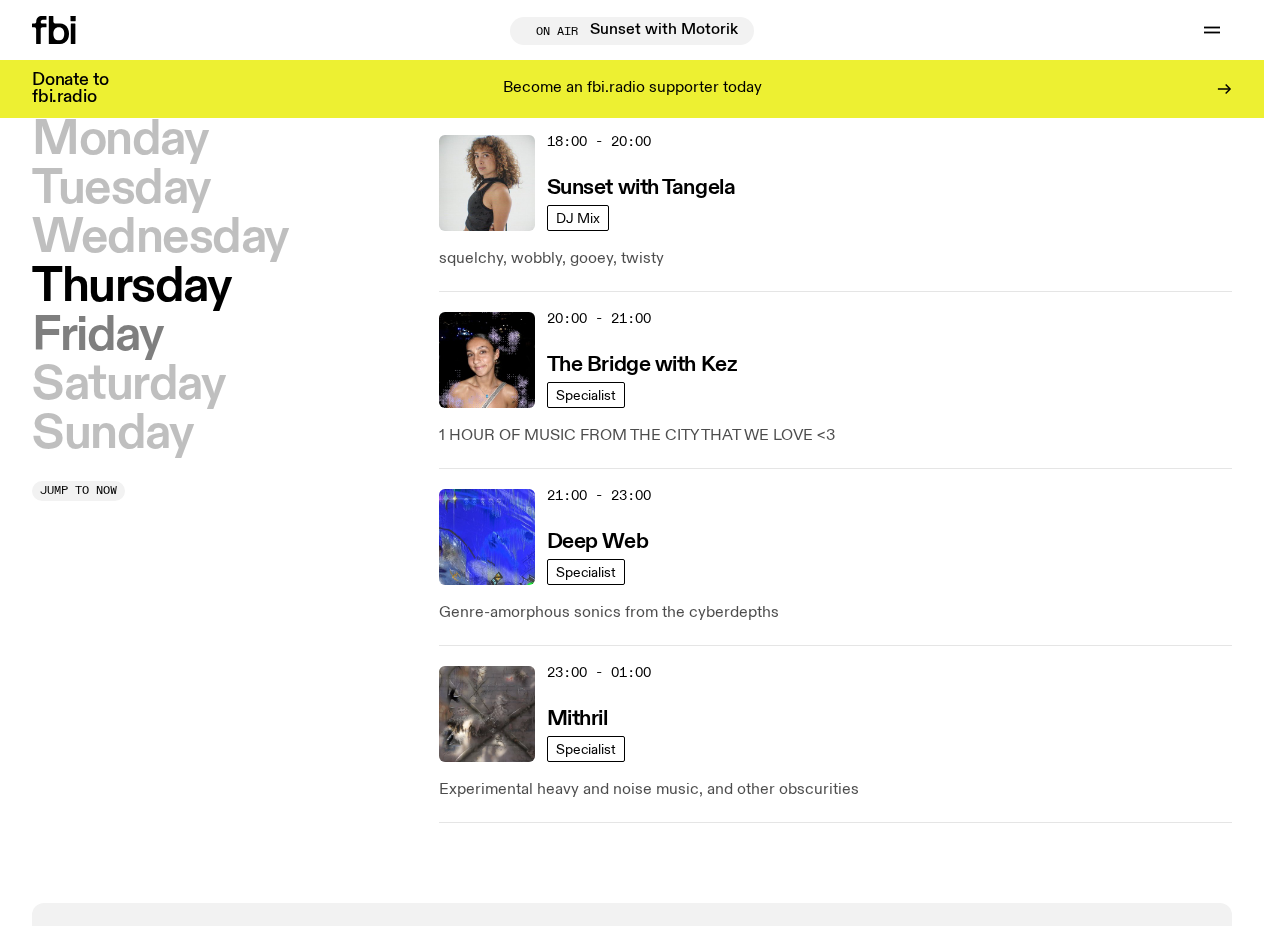 click on "Friday" at bounding box center (97, 336) 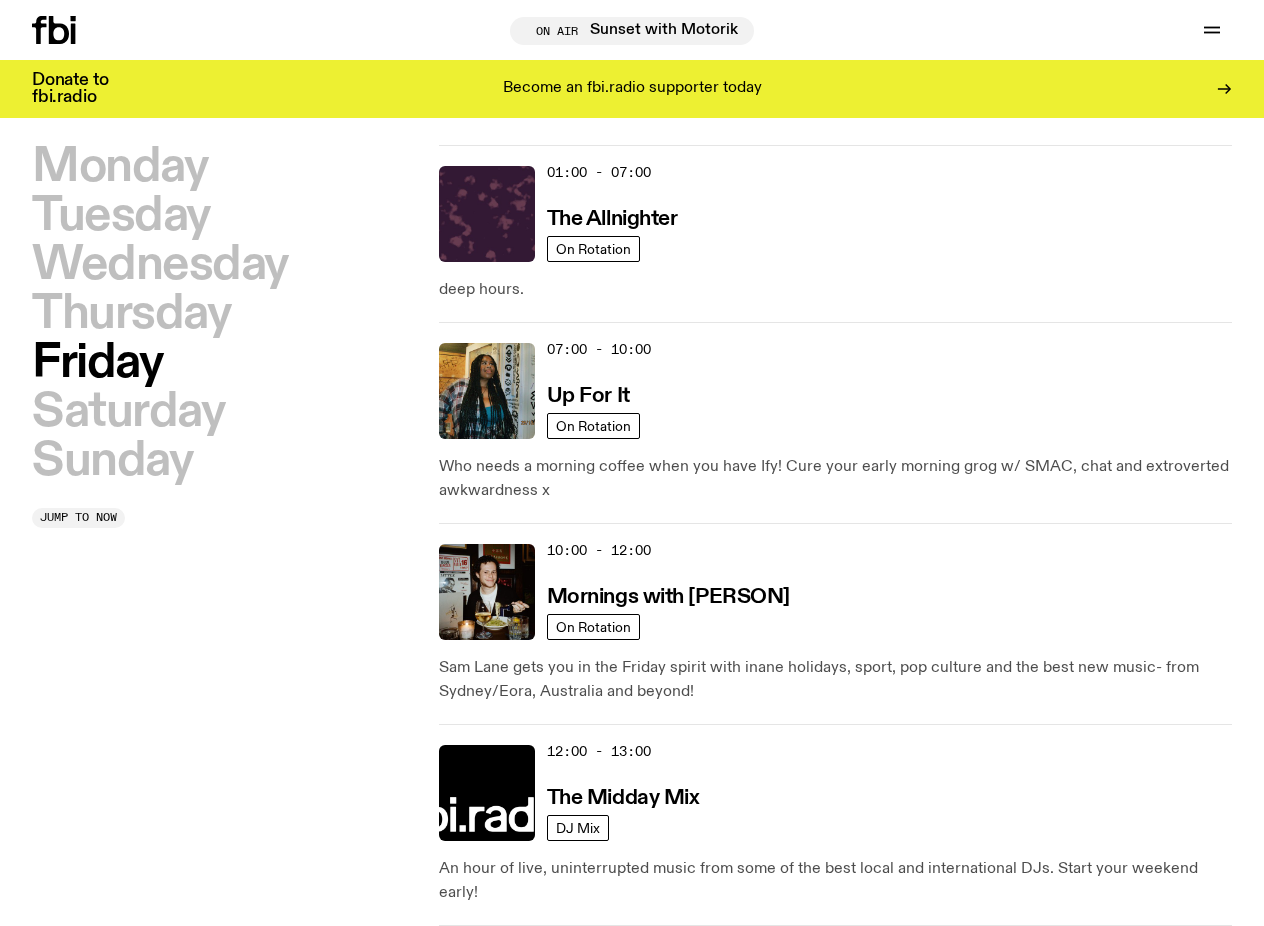 scroll, scrollTop: 0, scrollLeft: 0, axis: both 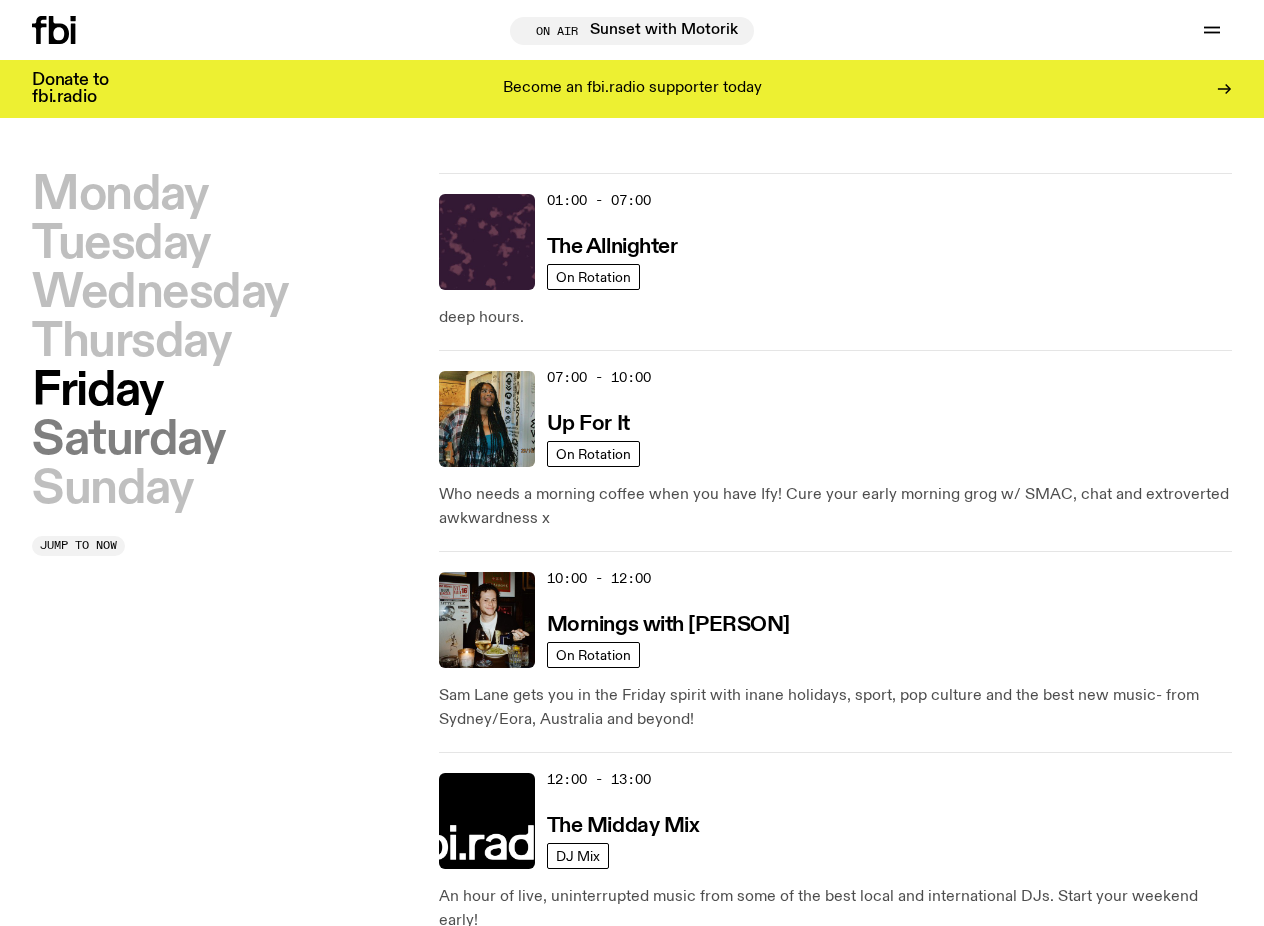 click on "Saturday" at bounding box center [128, 440] 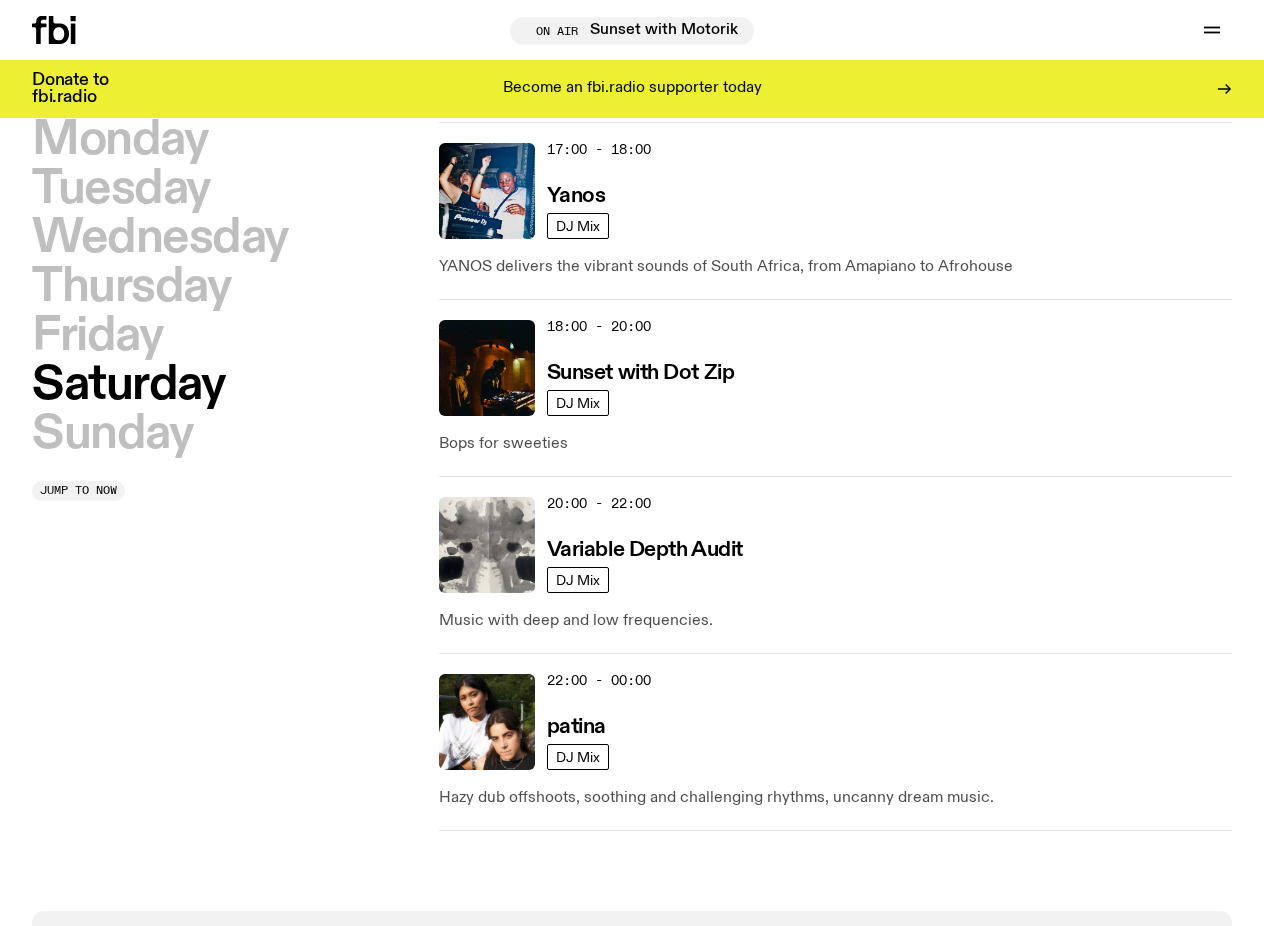 scroll, scrollTop: 1501, scrollLeft: 0, axis: vertical 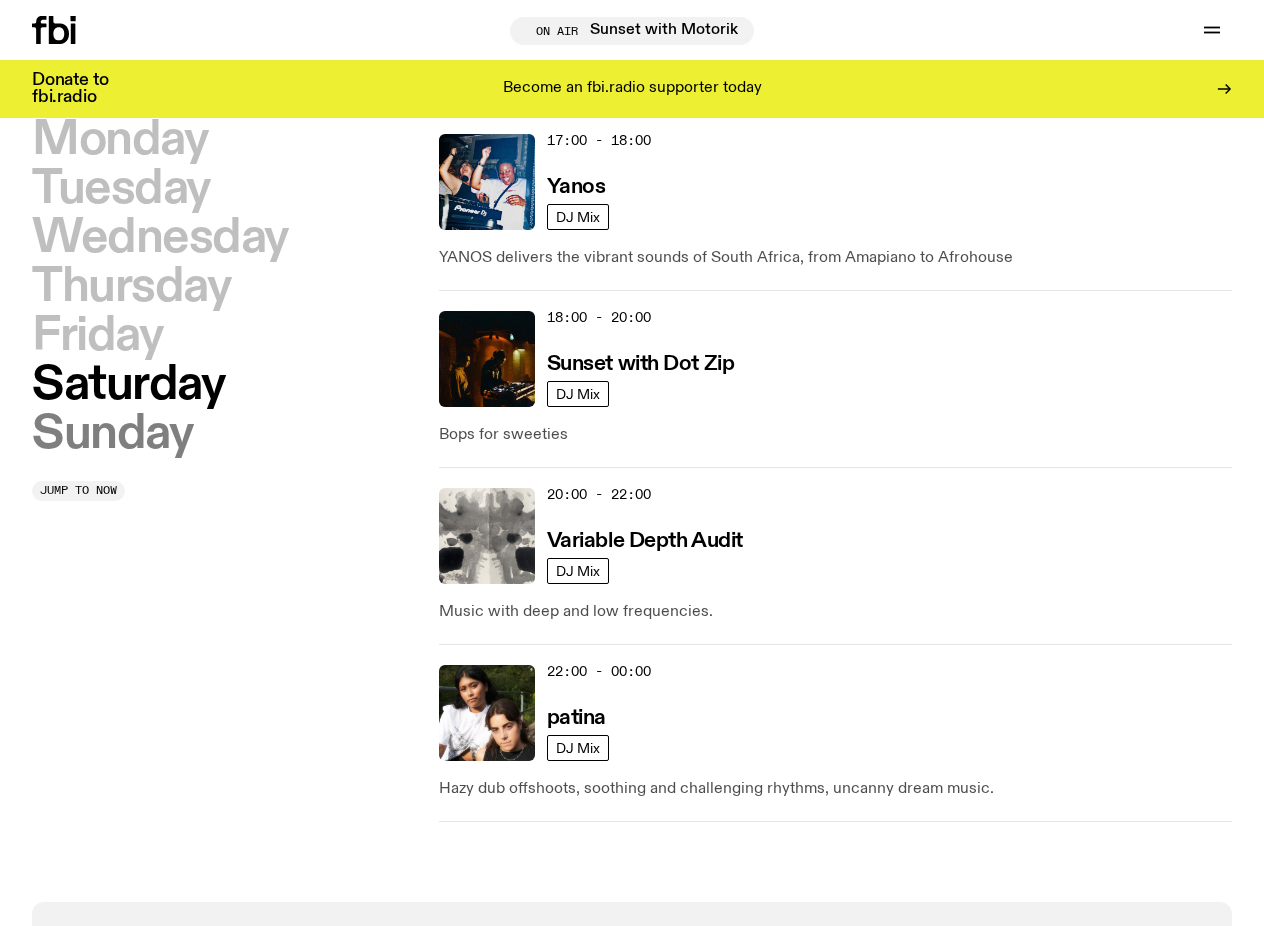 click on "Sunday" at bounding box center (112, 434) 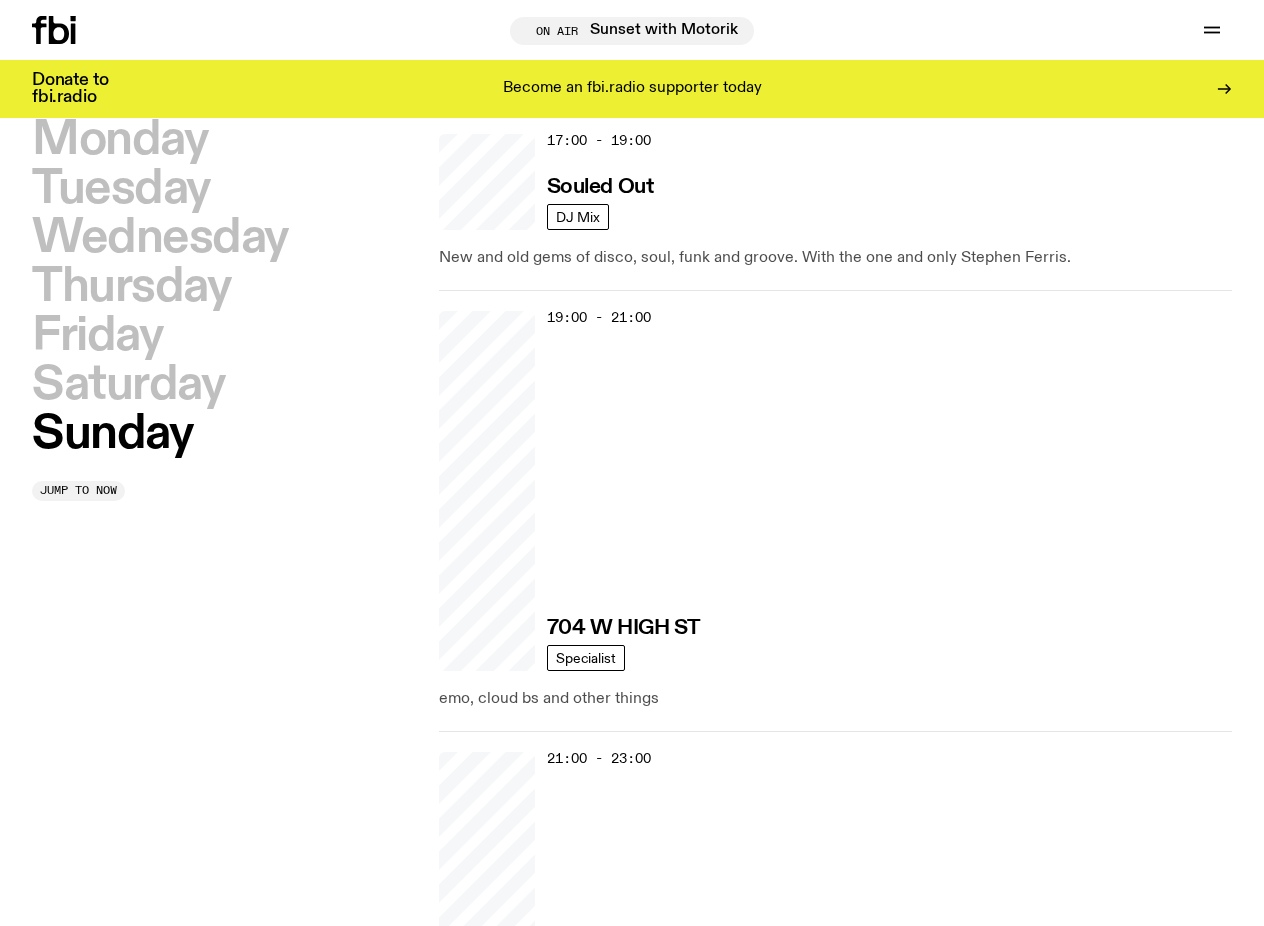 scroll, scrollTop: 398, scrollLeft: 0, axis: vertical 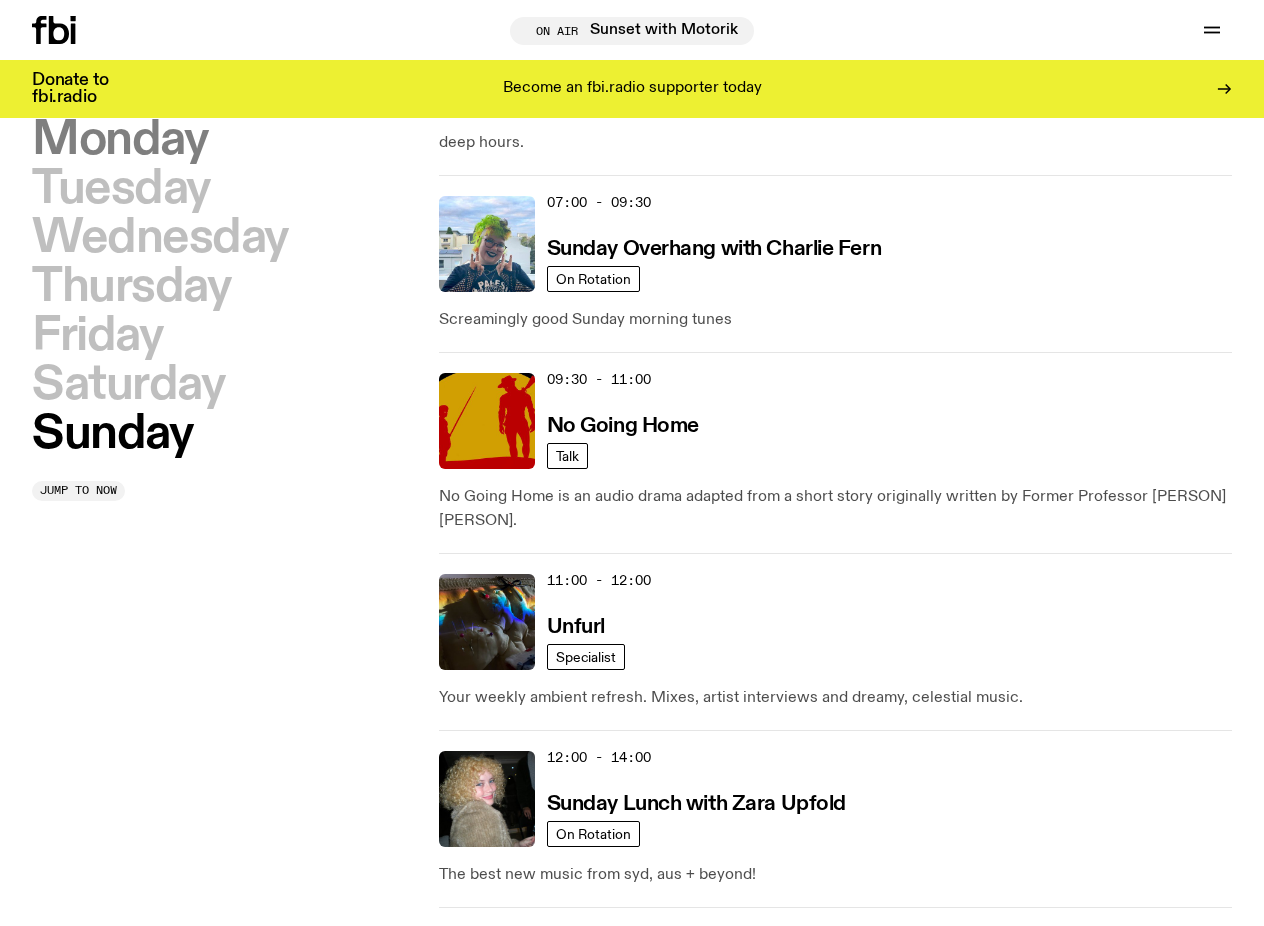click on "Monday" at bounding box center (119, 140) 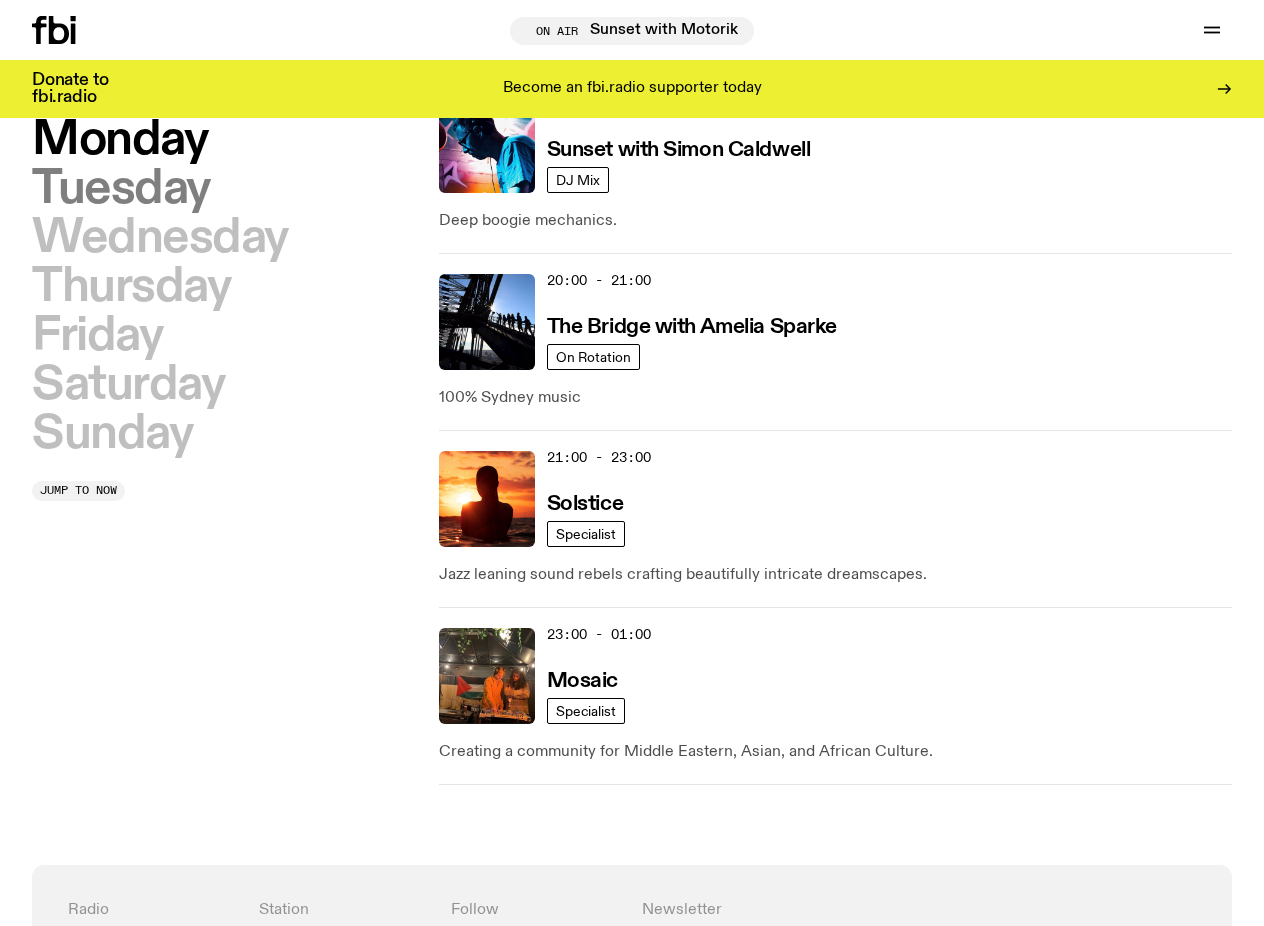 click on "Tuesday" at bounding box center (121, 189) 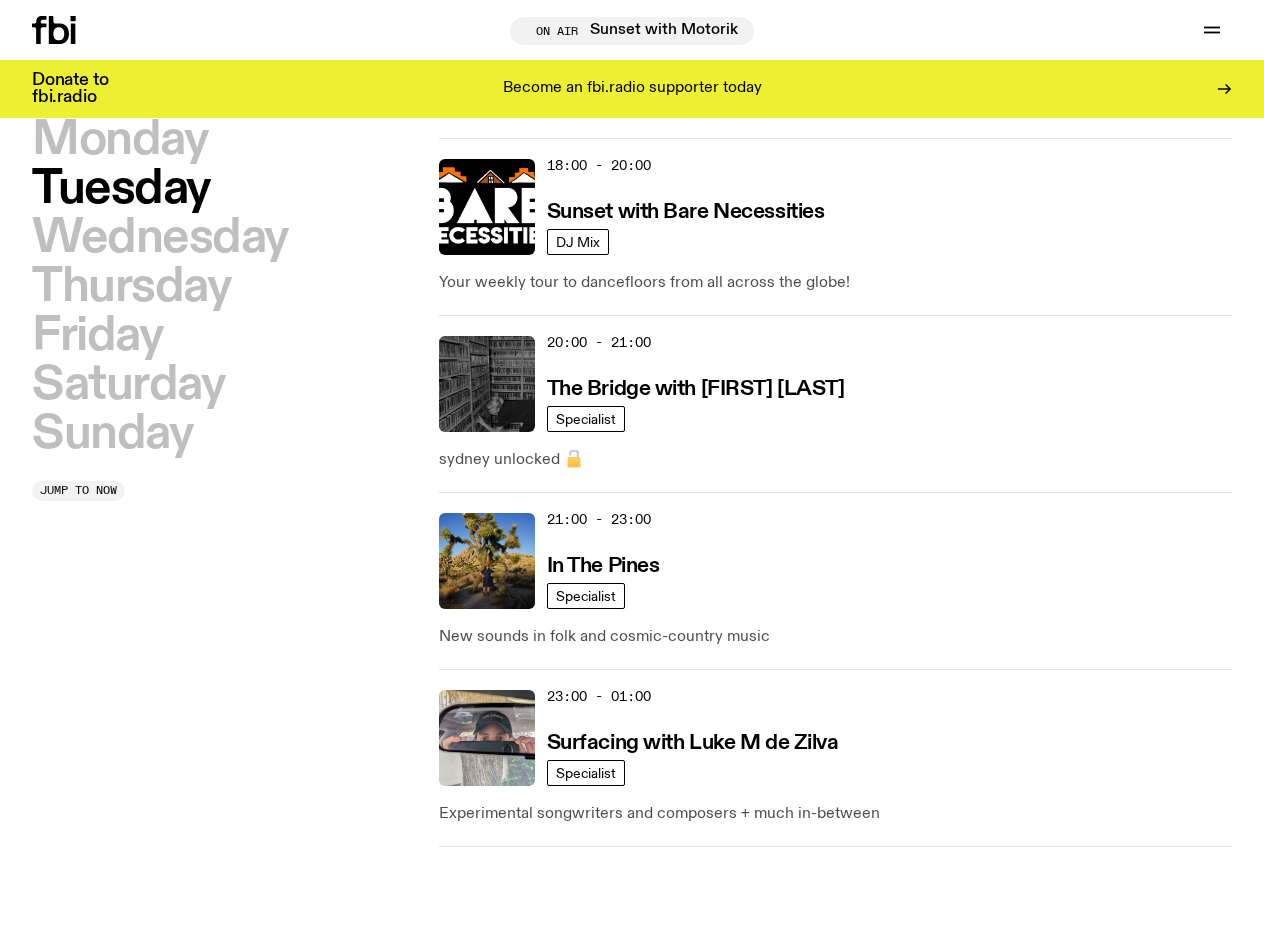 scroll, scrollTop: 1116, scrollLeft: 0, axis: vertical 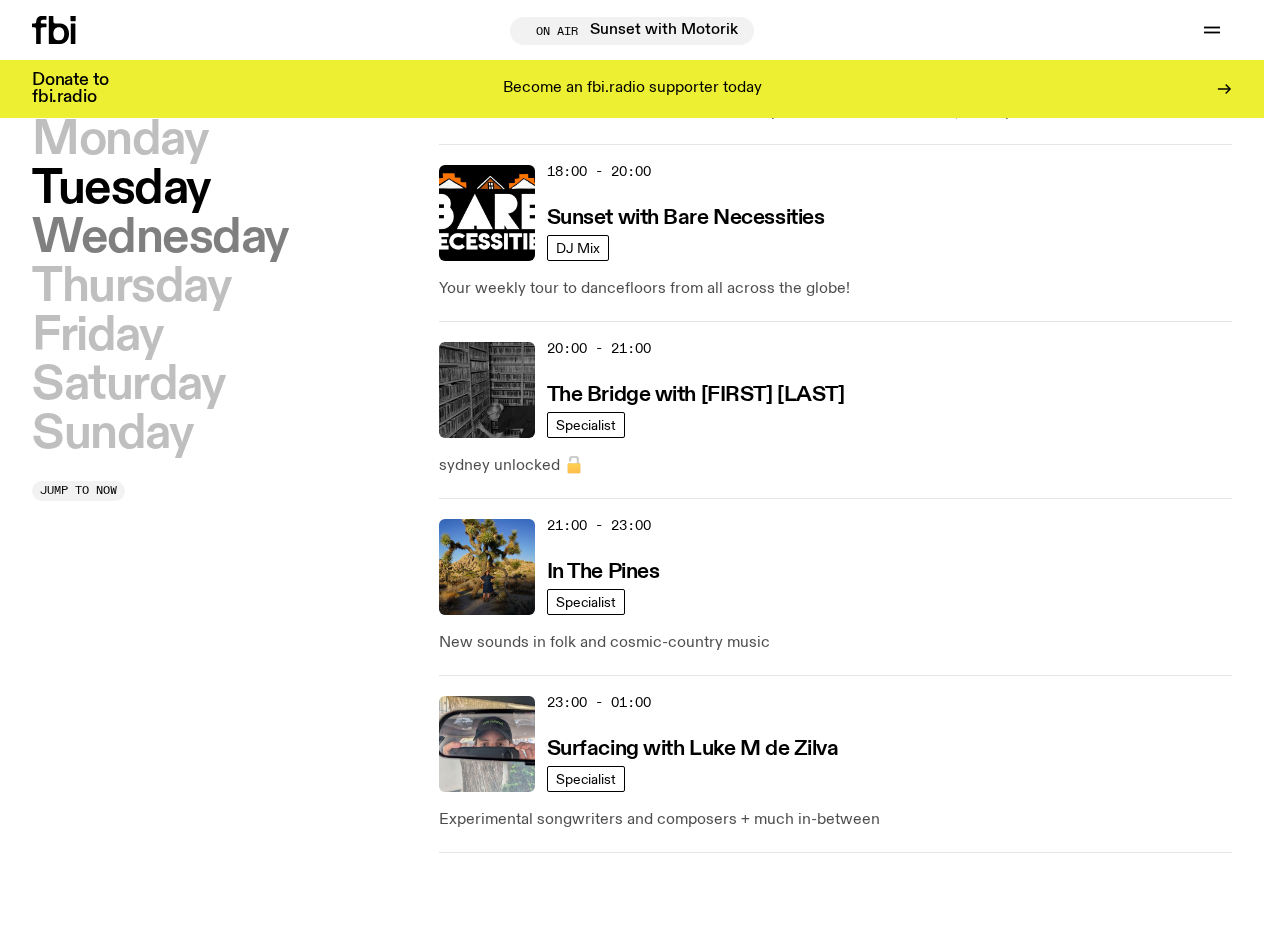 click on "Wednesday" at bounding box center (160, 238) 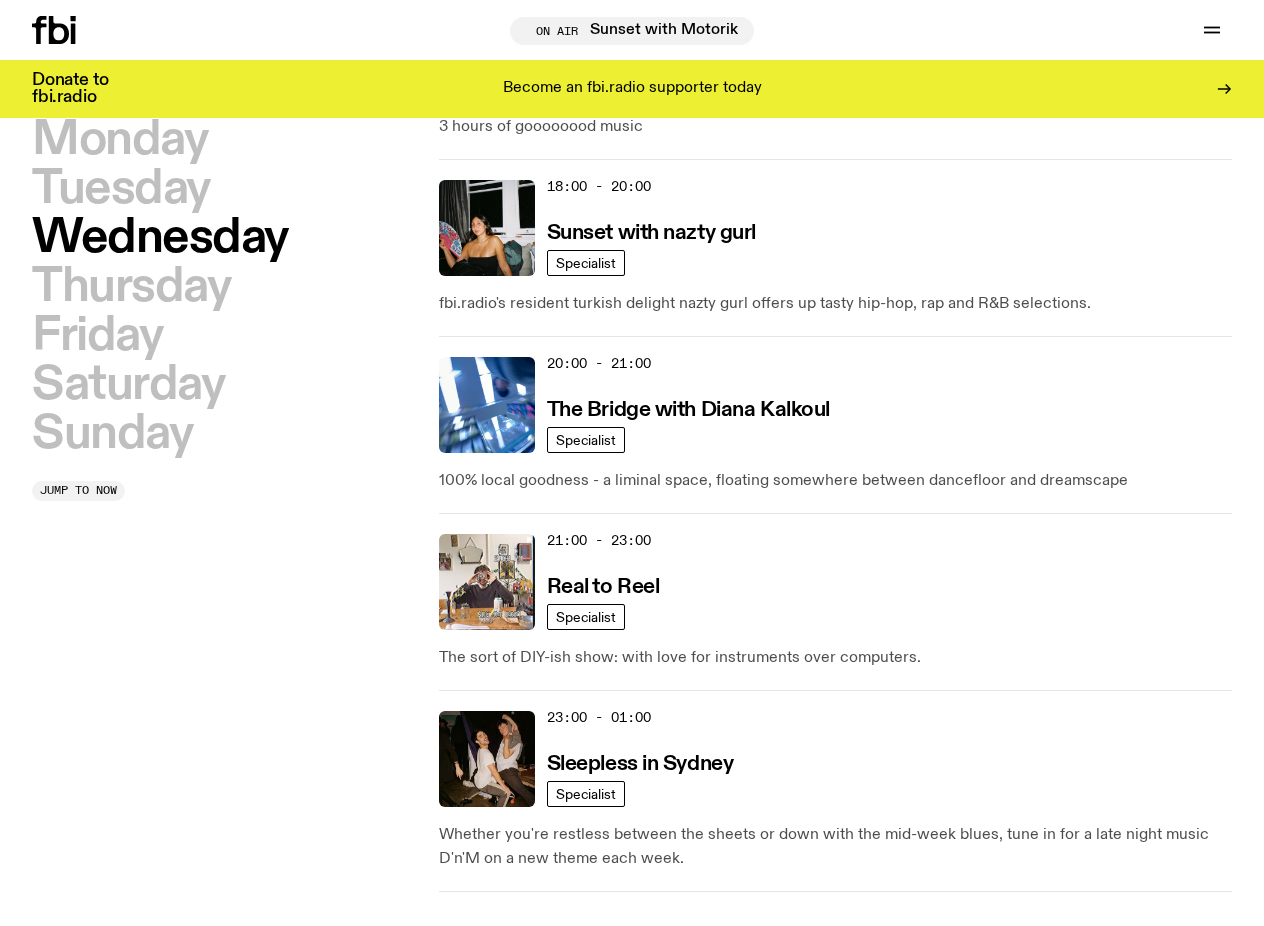 scroll, scrollTop: 1128, scrollLeft: 0, axis: vertical 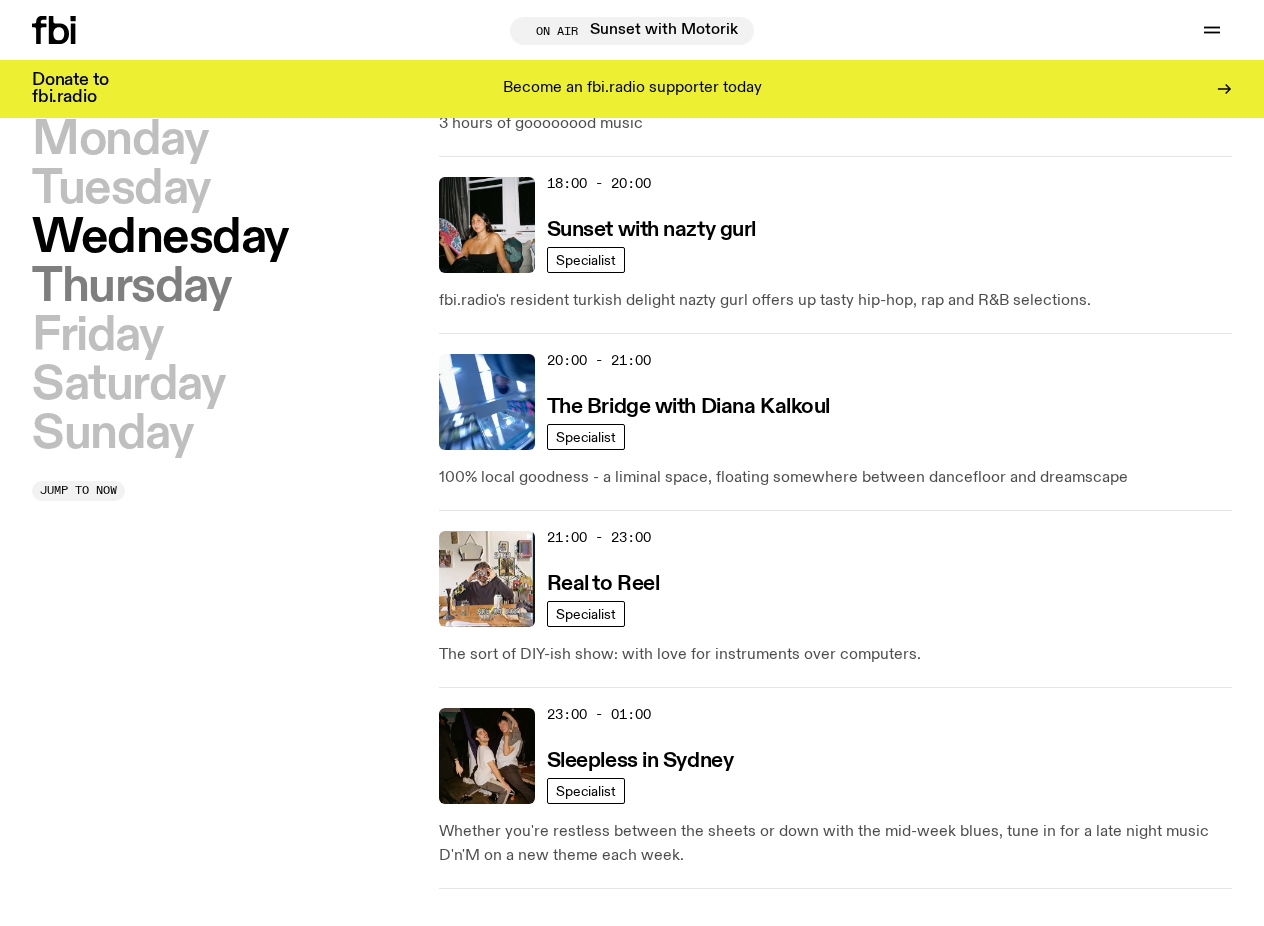 click on "Thursday" at bounding box center (131, 287) 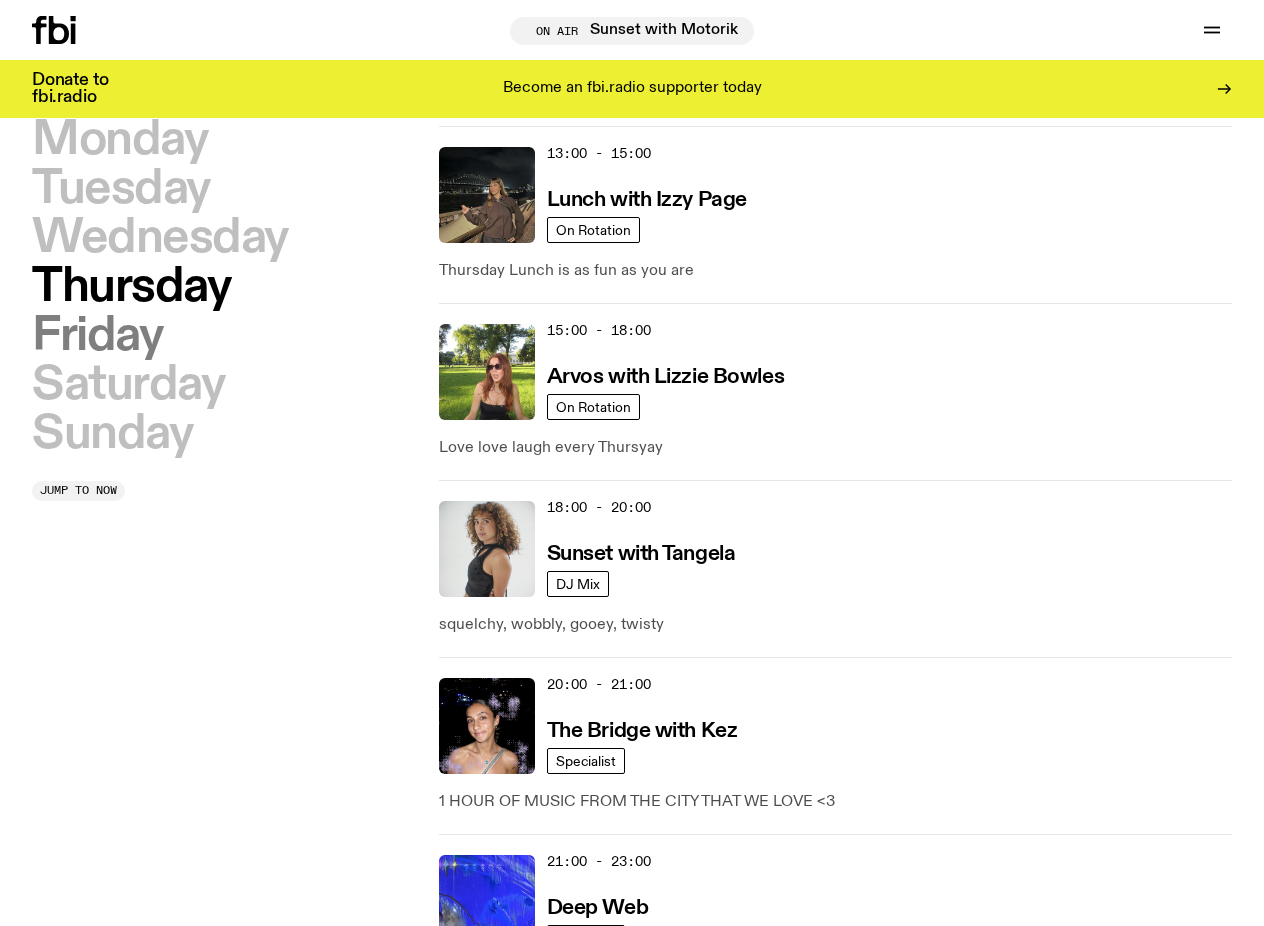 click on "Friday" at bounding box center [97, 336] 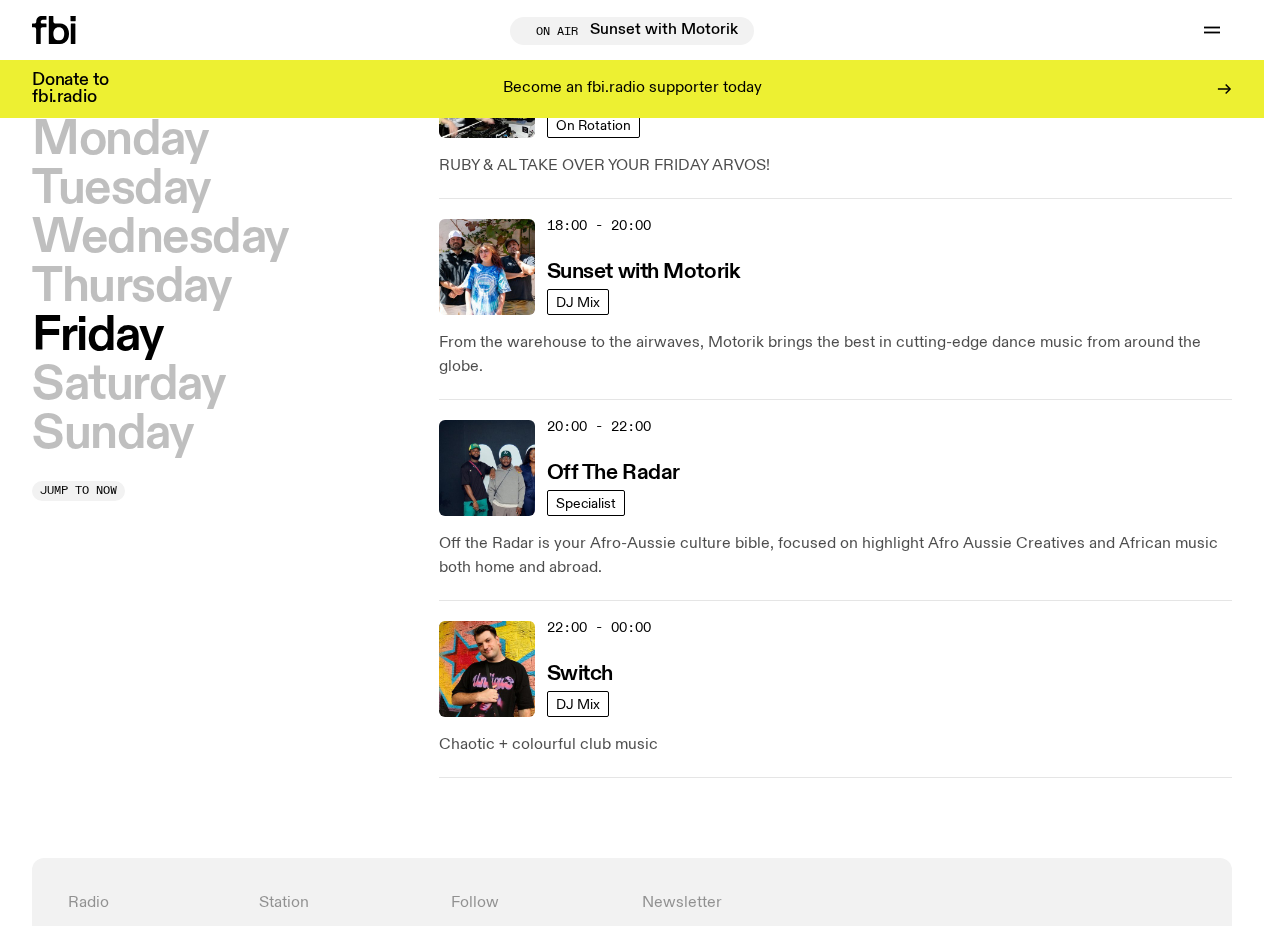 scroll, scrollTop: 1133, scrollLeft: 0, axis: vertical 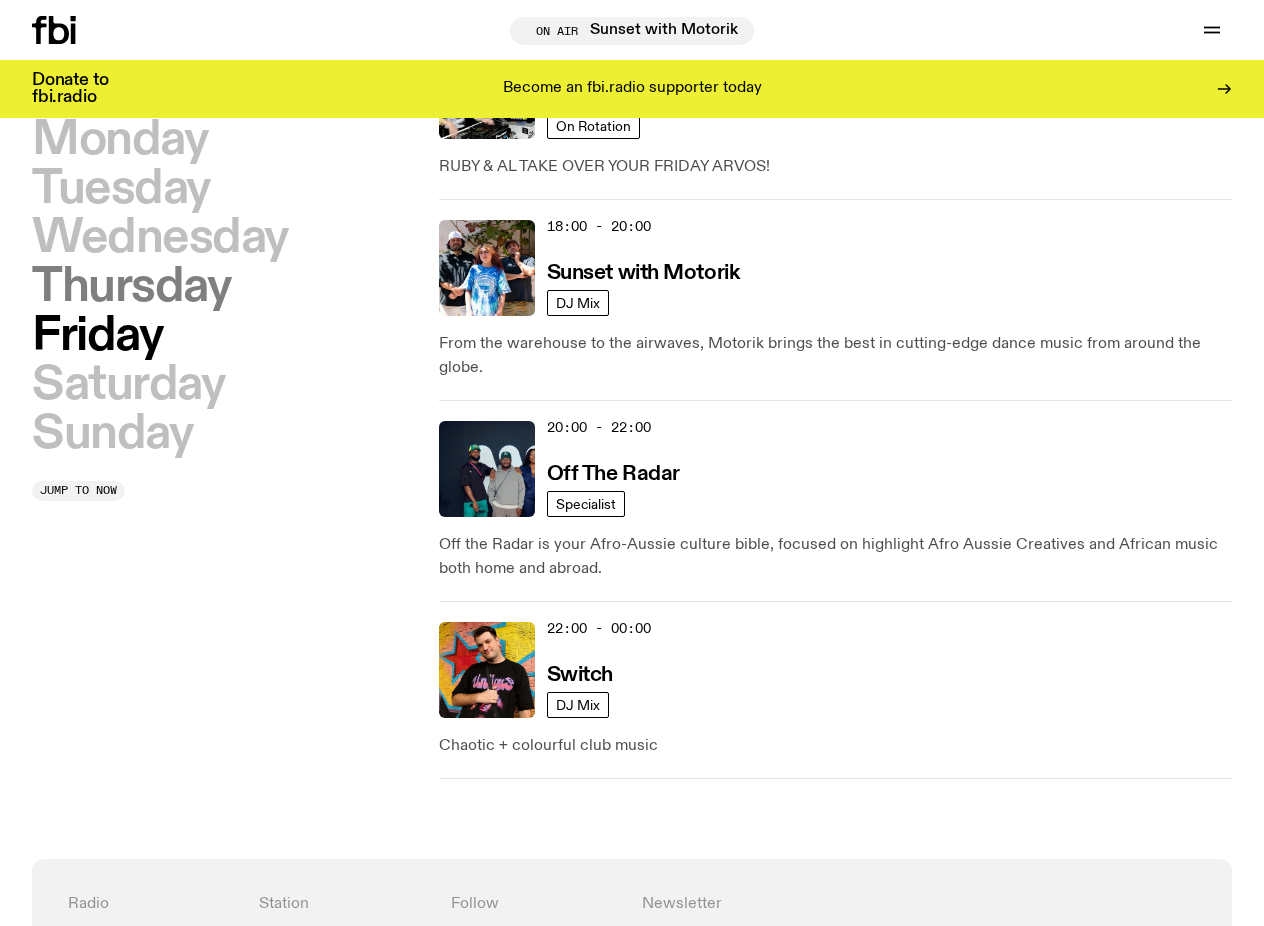 click on "Thursday" at bounding box center (131, 287) 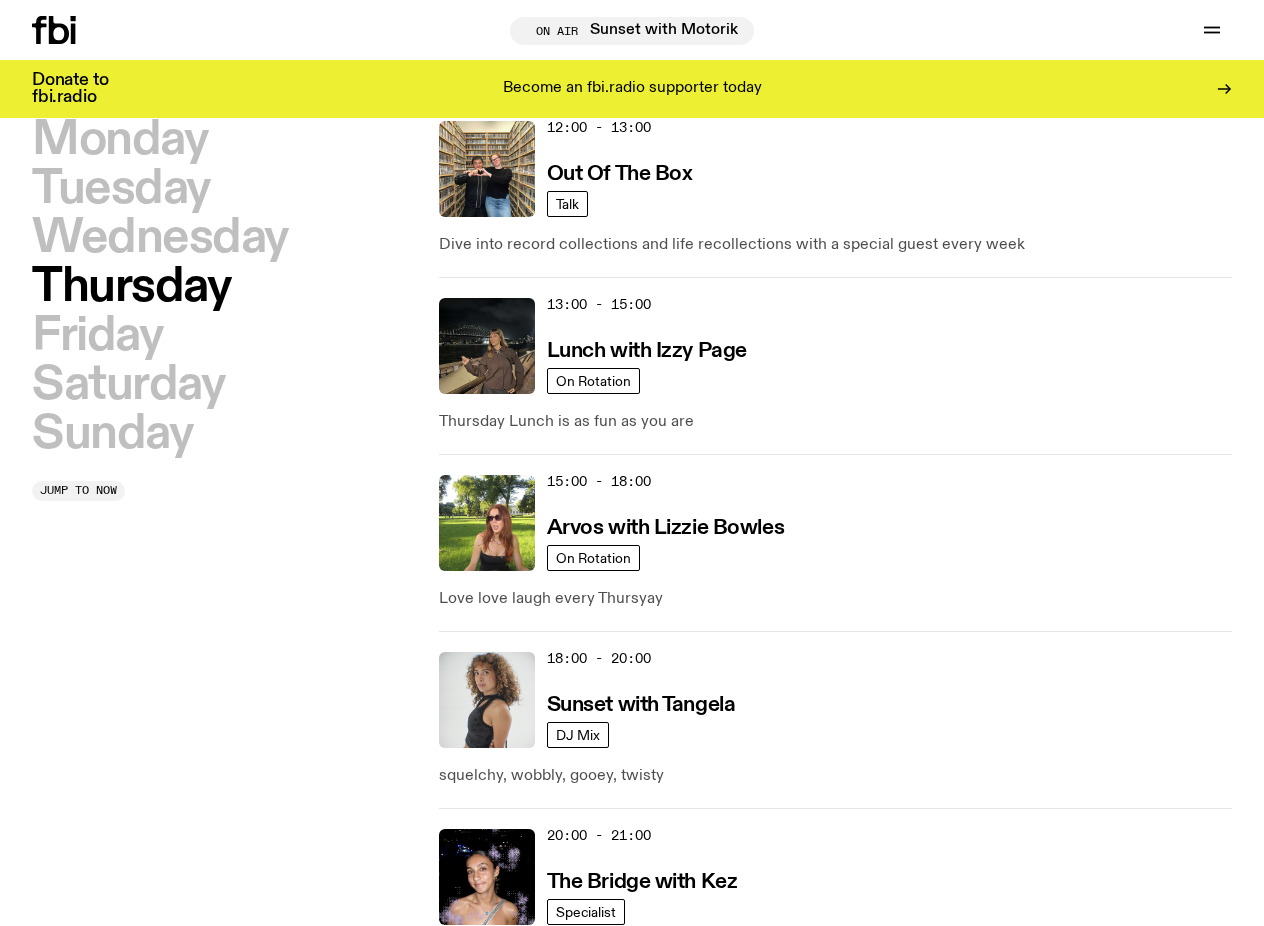 scroll, scrollTop: 645, scrollLeft: 0, axis: vertical 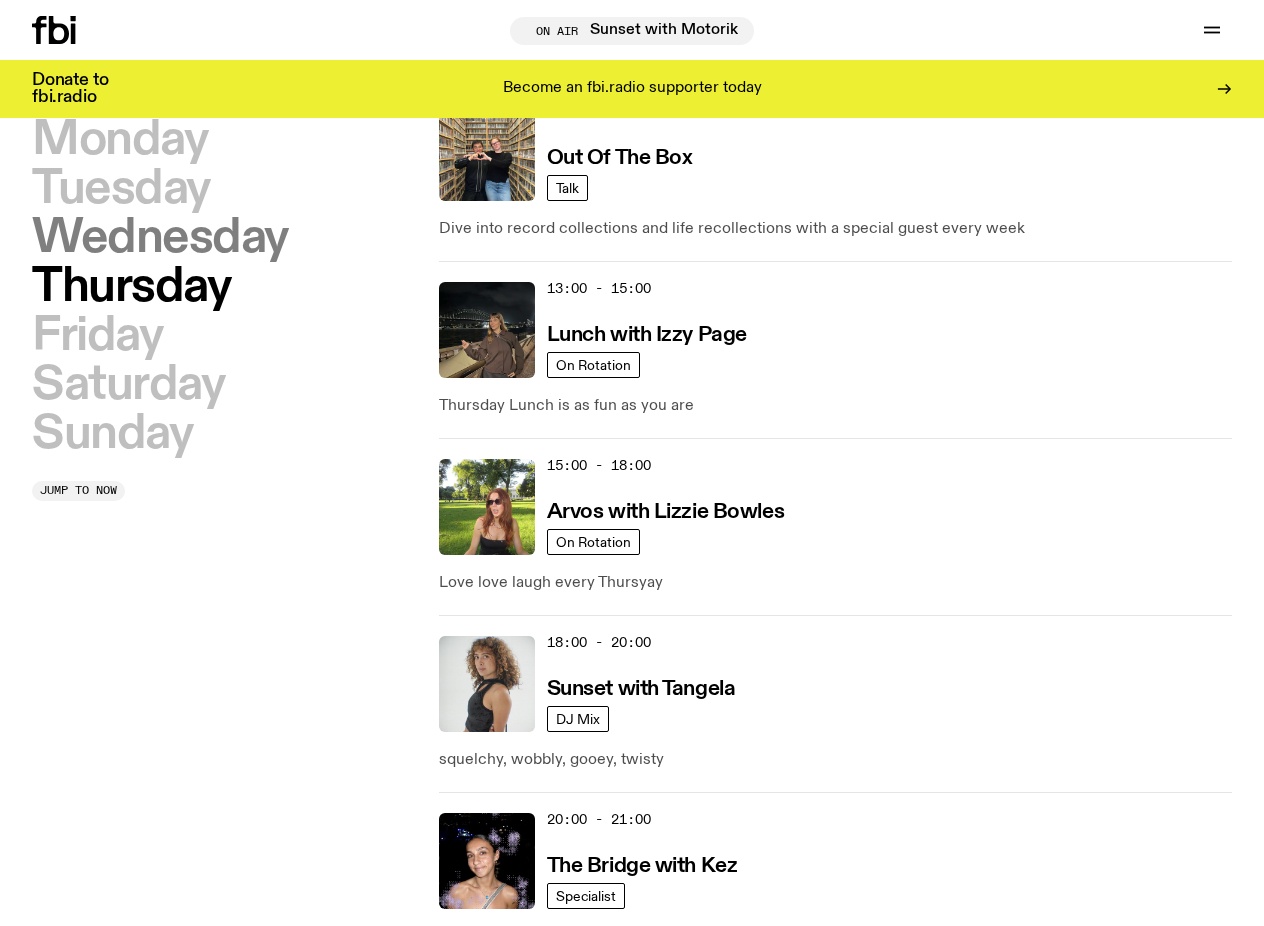 click on "Wednesday" at bounding box center (160, 238) 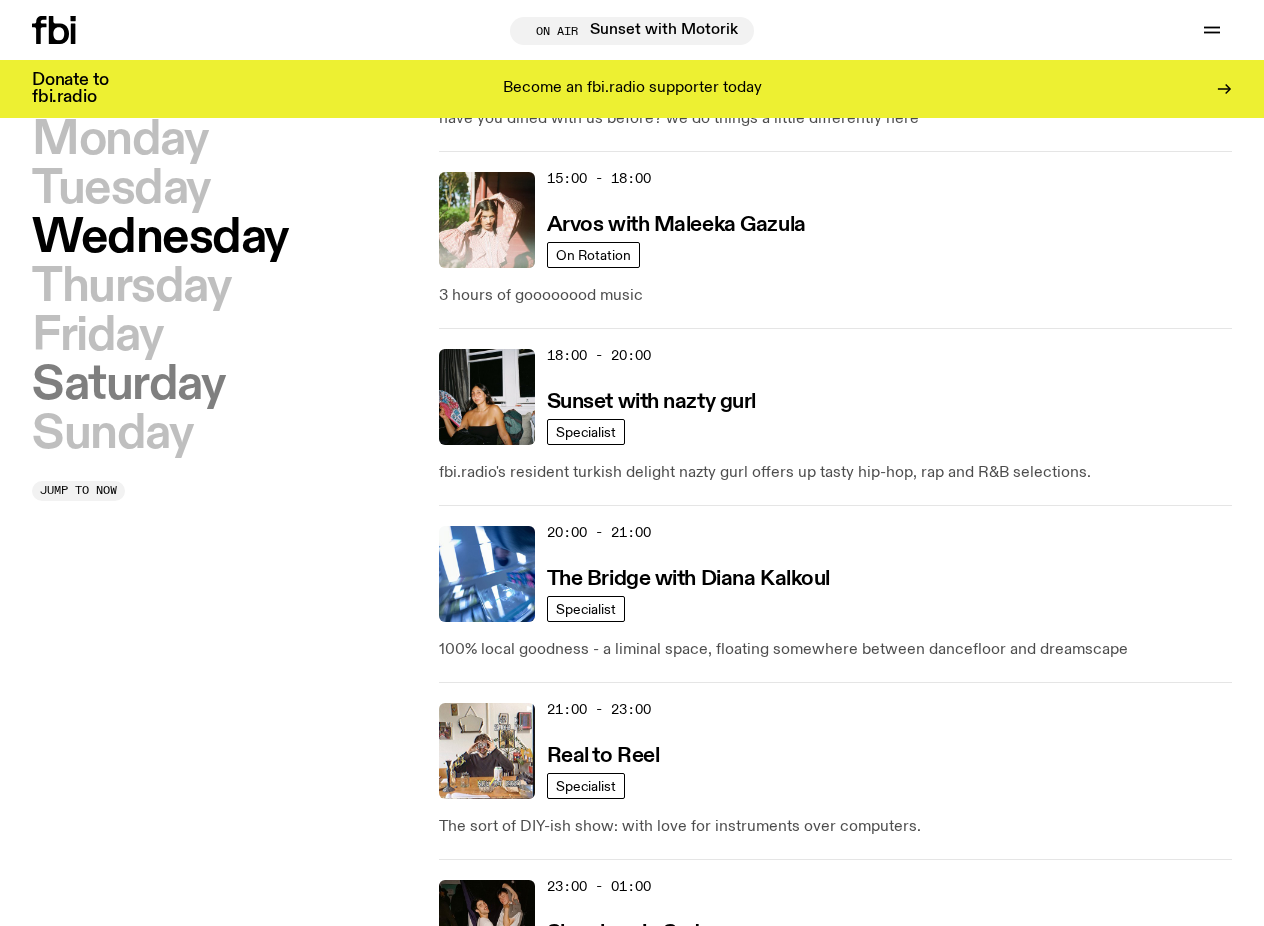 scroll, scrollTop: 933, scrollLeft: 0, axis: vertical 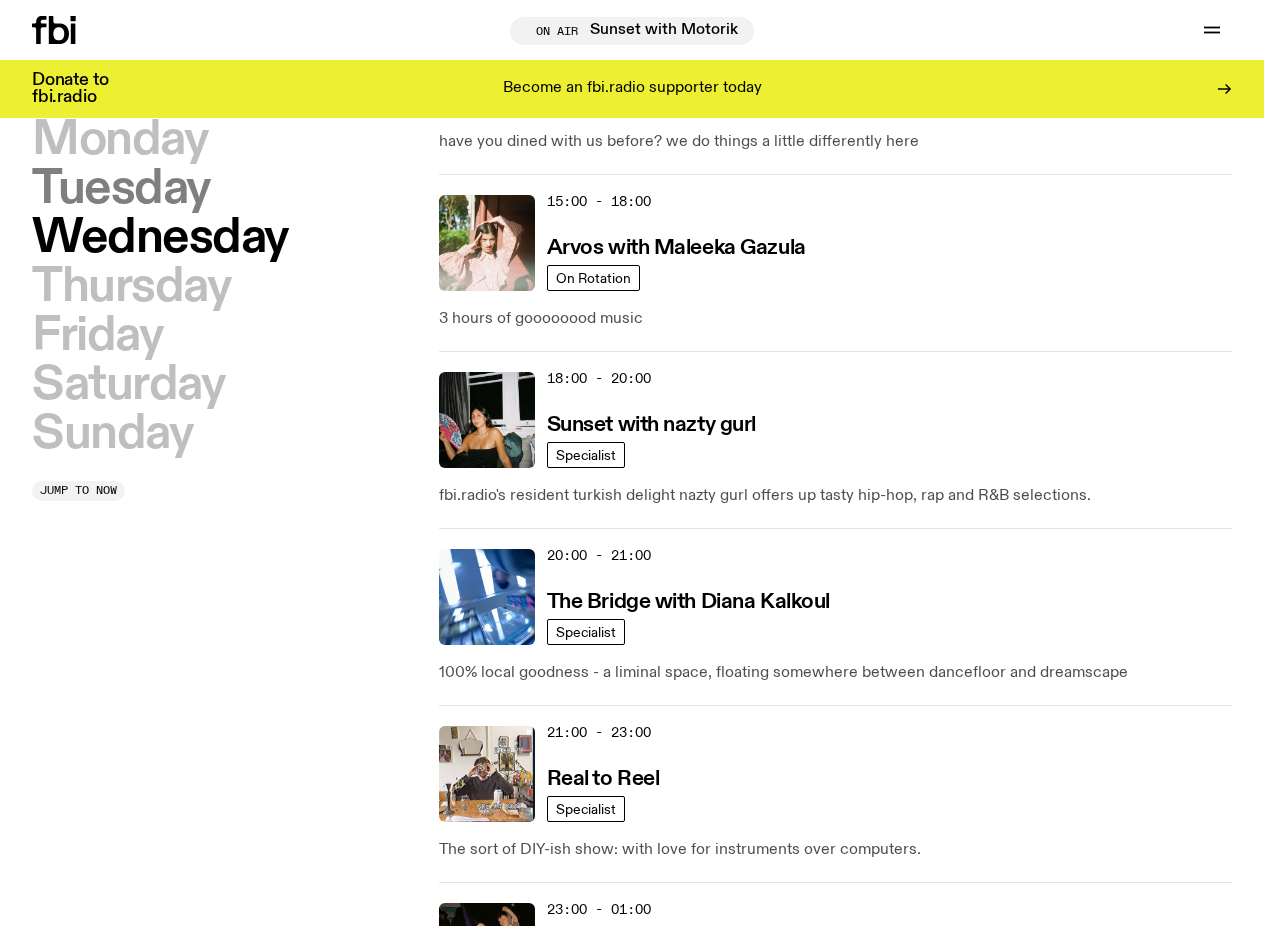 click on "Tuesday" at bounding box center (121, 189) 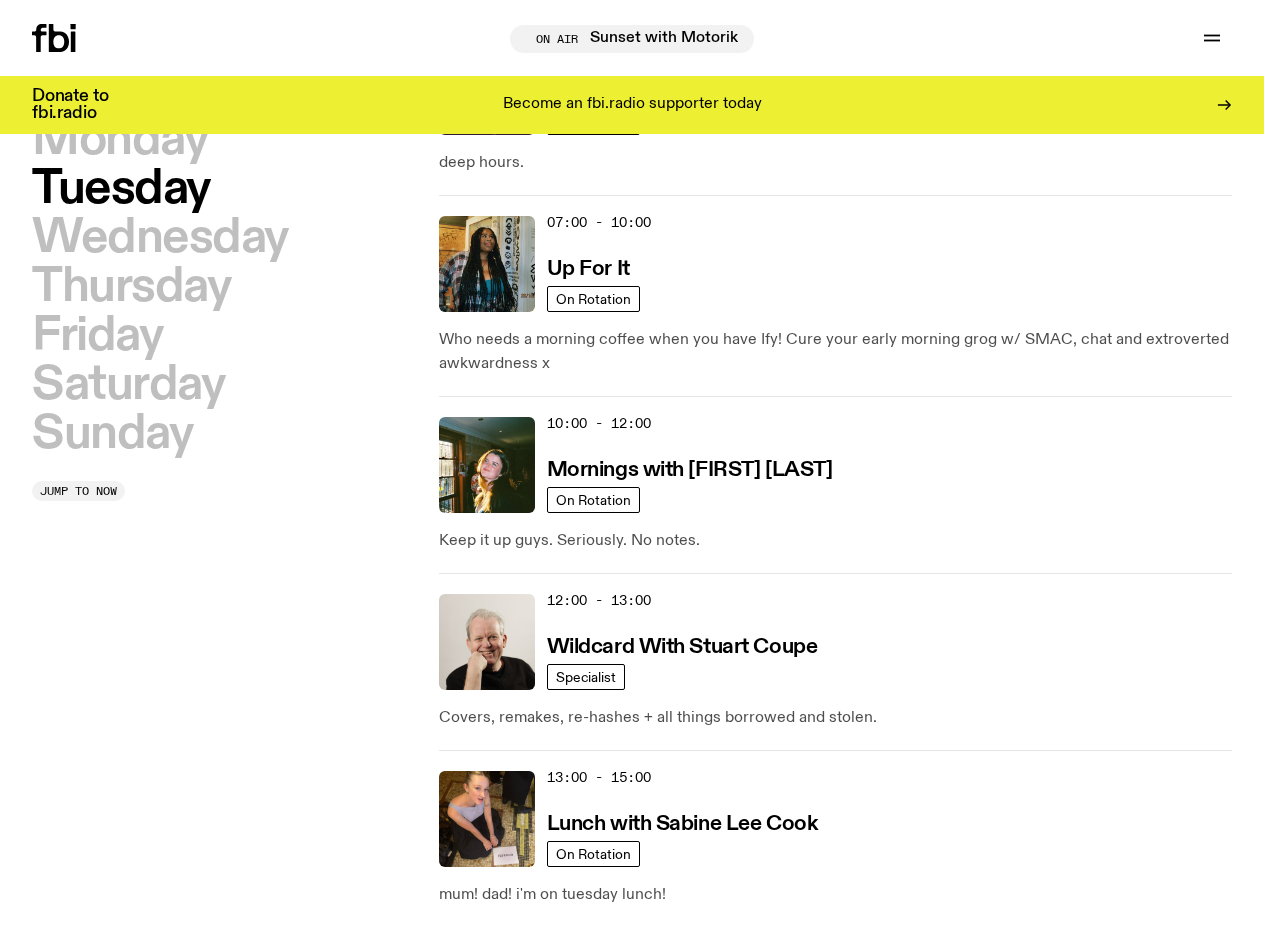 scroll, scrollTop: 0, scrollLeft: 0, axis: both 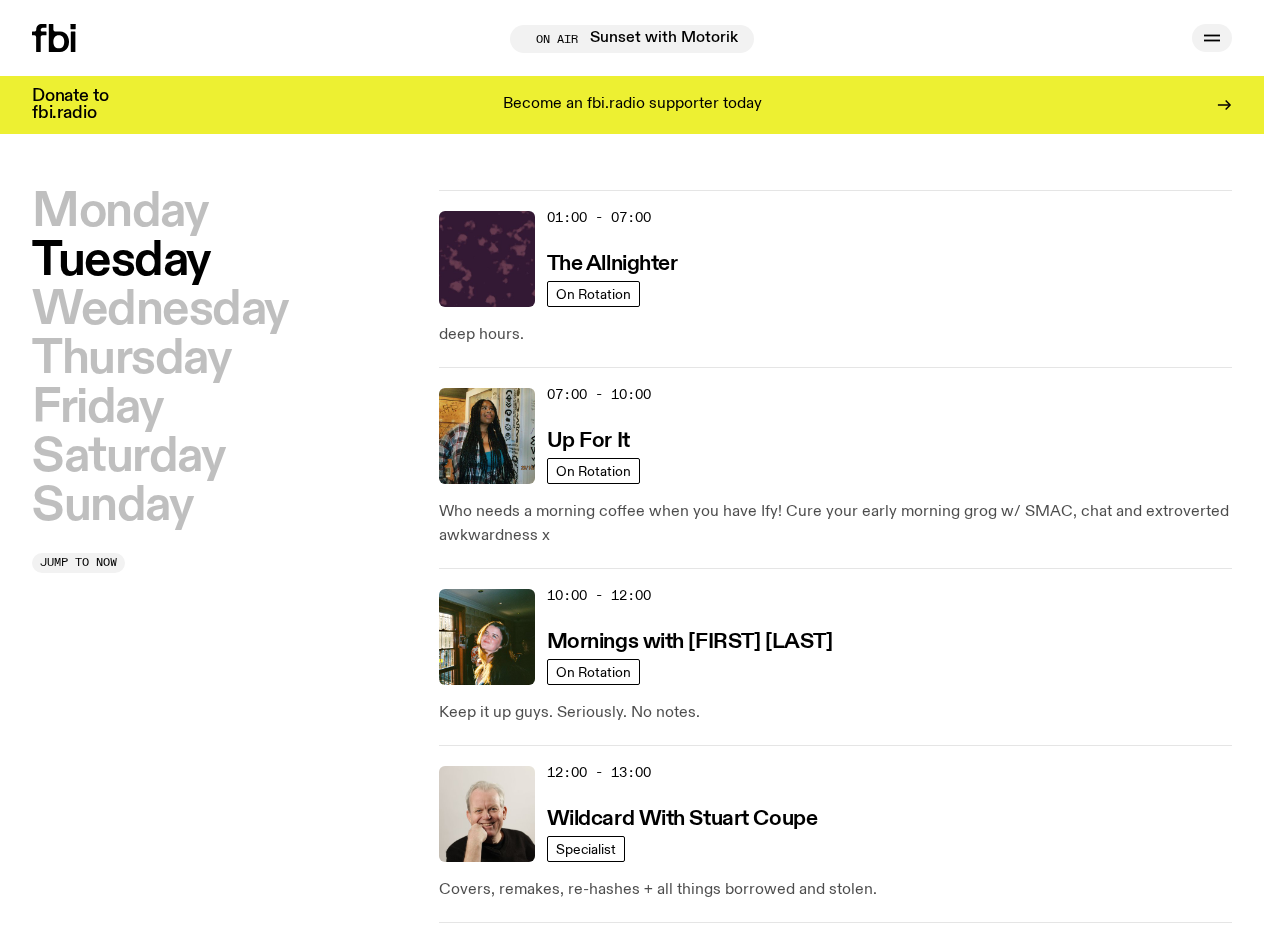 click 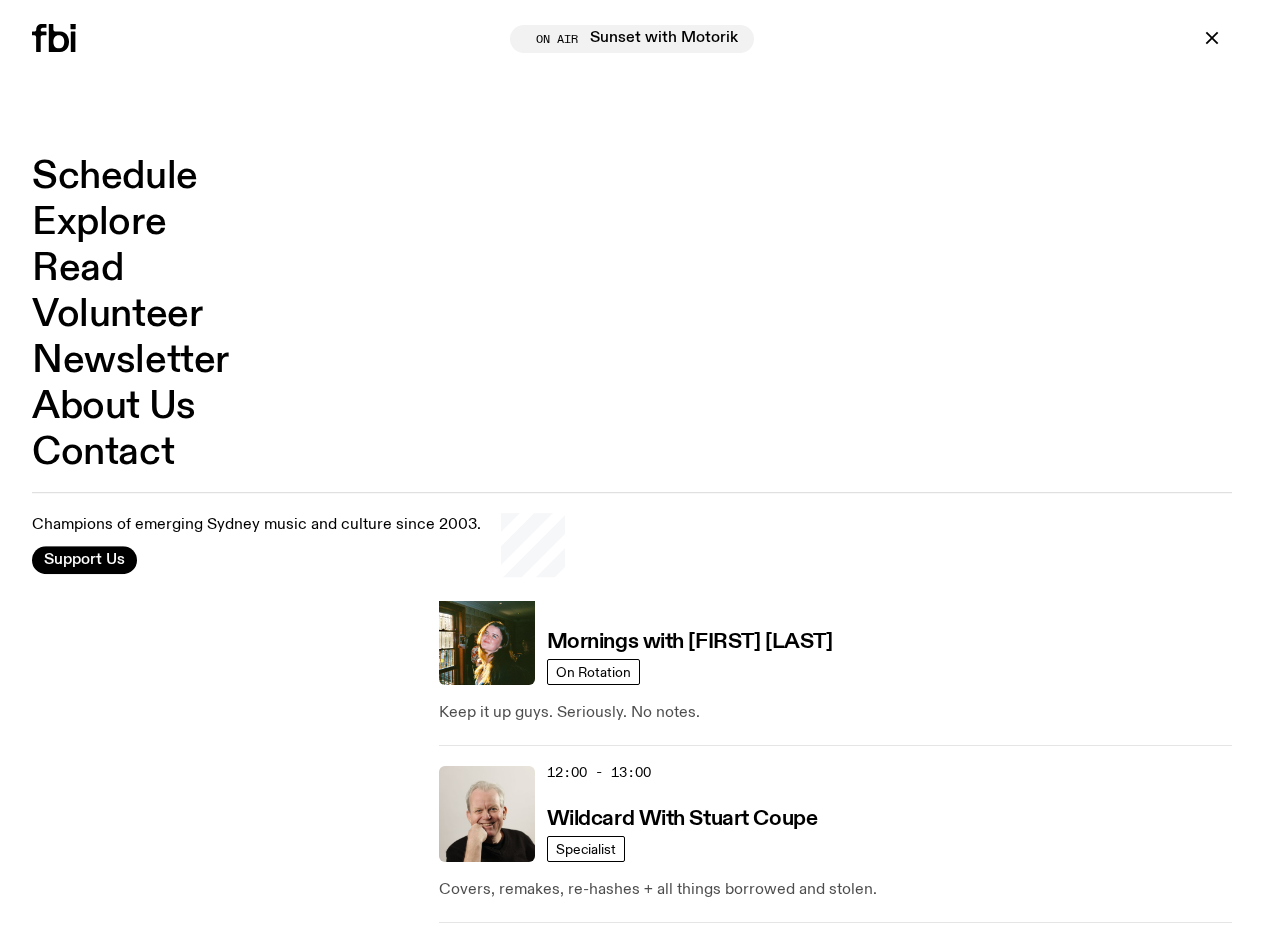 click on "Monday Tuesday Wednesday Thursday Friday Saturday Sunday Jump to now" 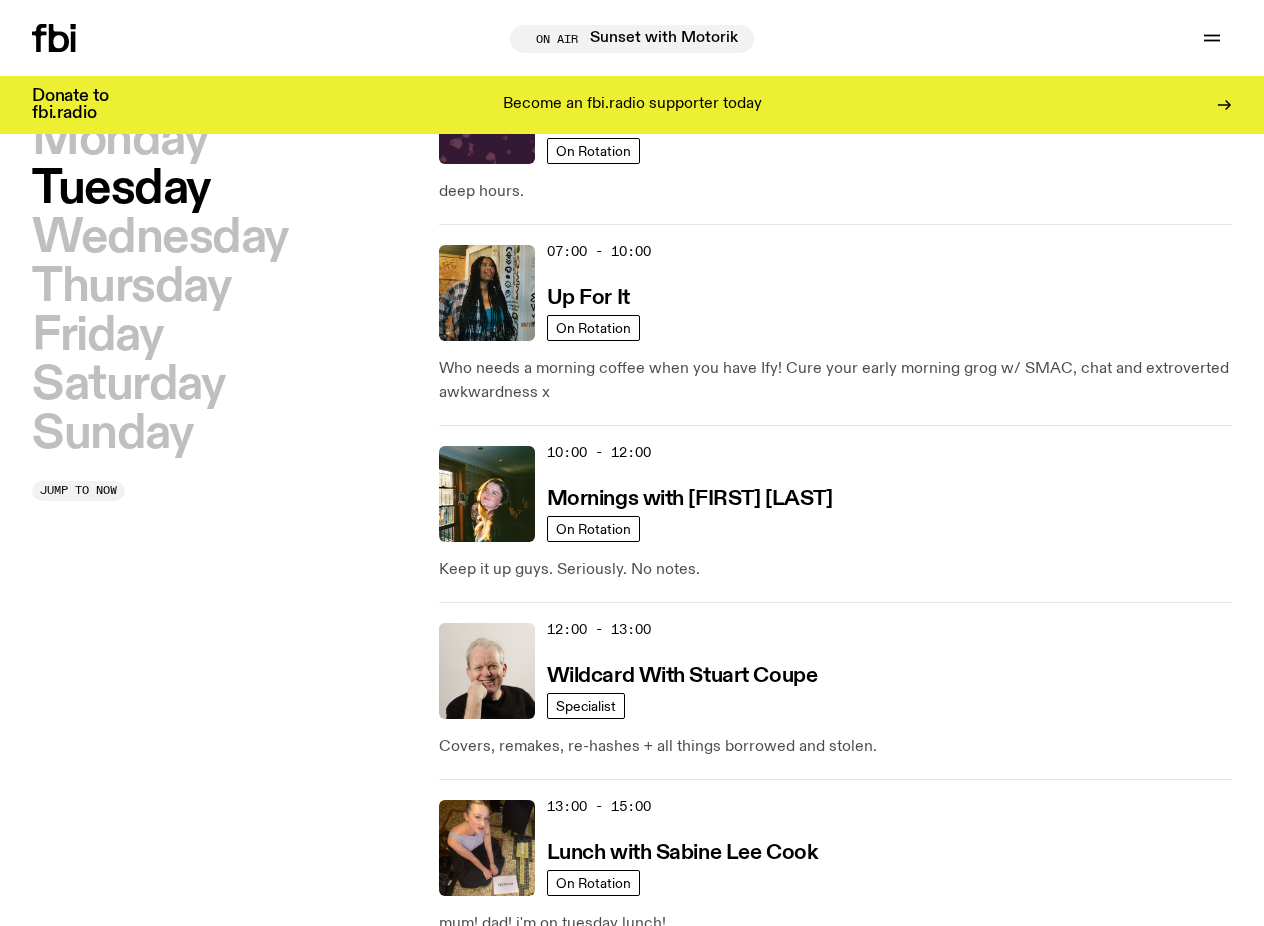 scroll, scrollTop: 0, scrollLeft: 0, axis: both 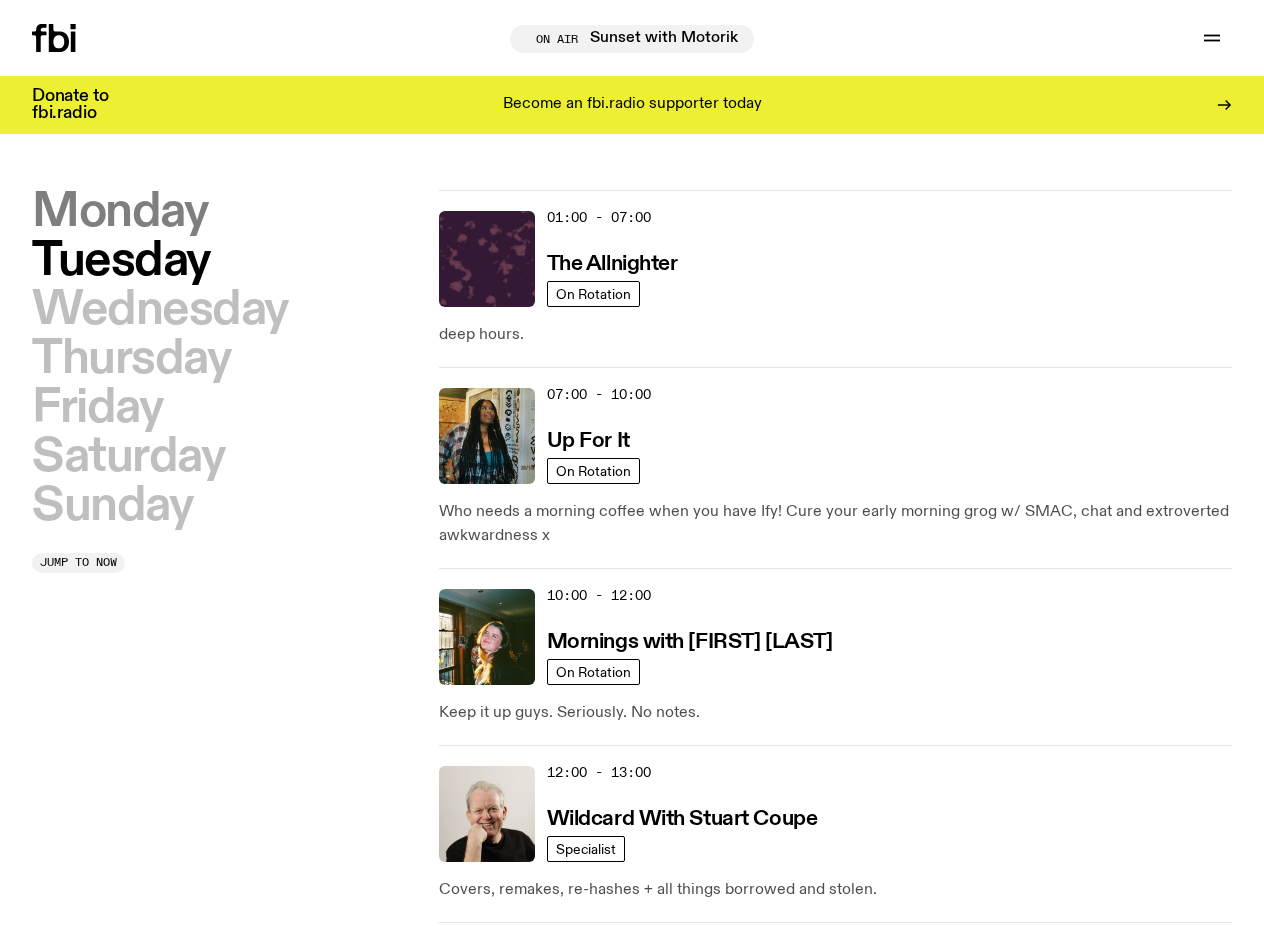 click on "Monday" at bounding box center (119, 212) 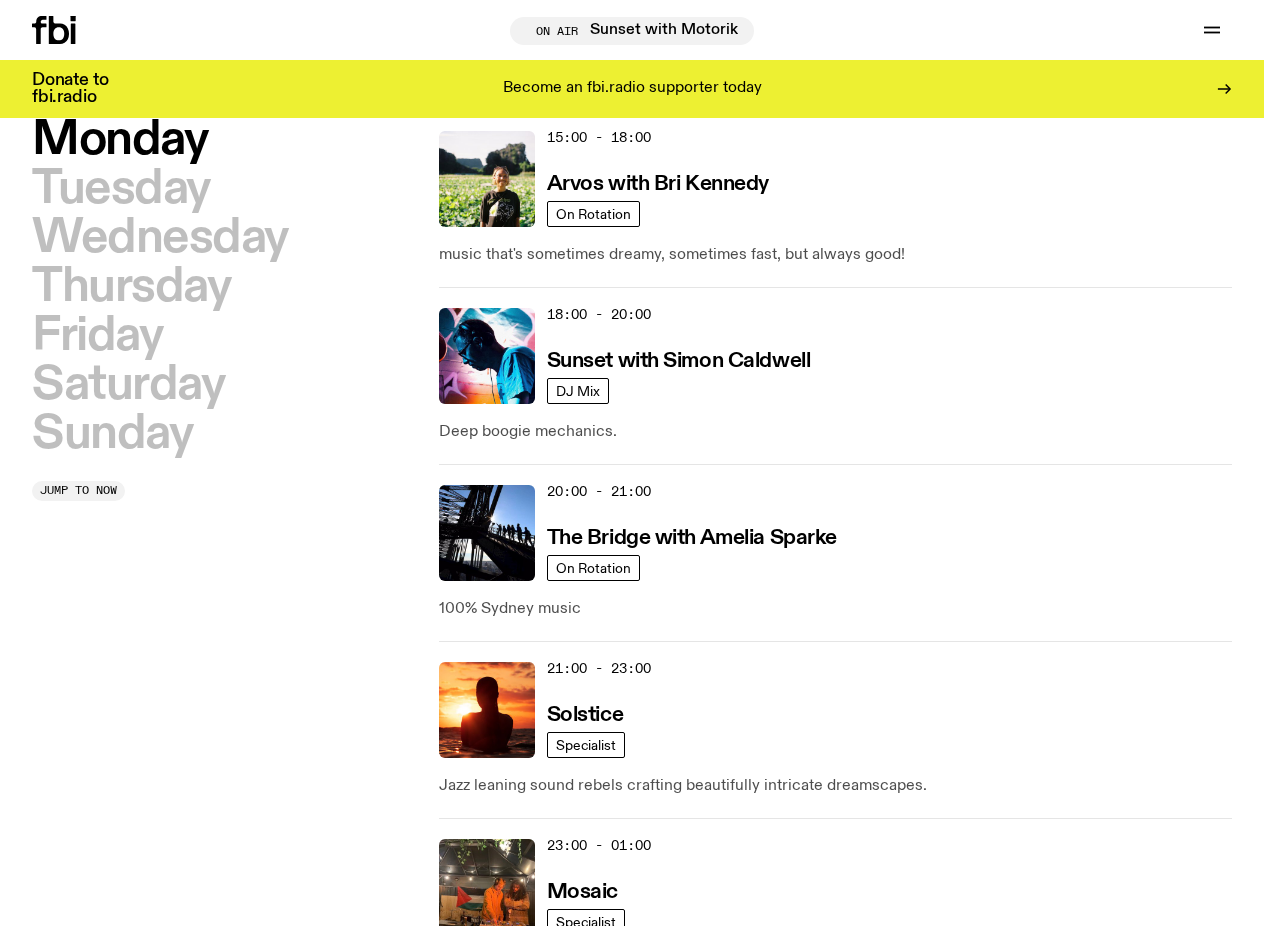 scroll, scrollTop: 799, scrollLeft: 0, axis: vertical 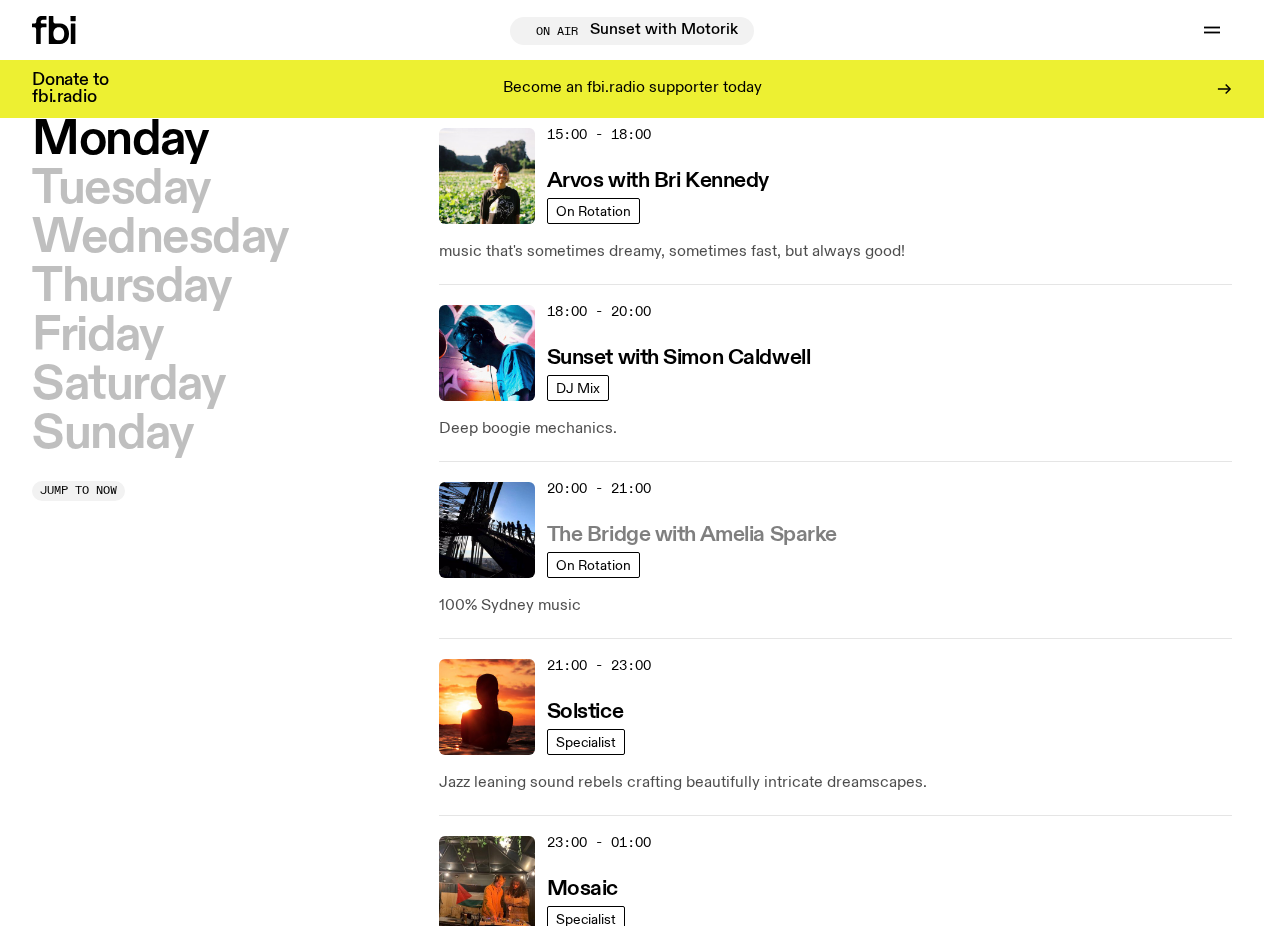 click on "The Bridge with Amelia Sparke" at bounding box center (692, 535) 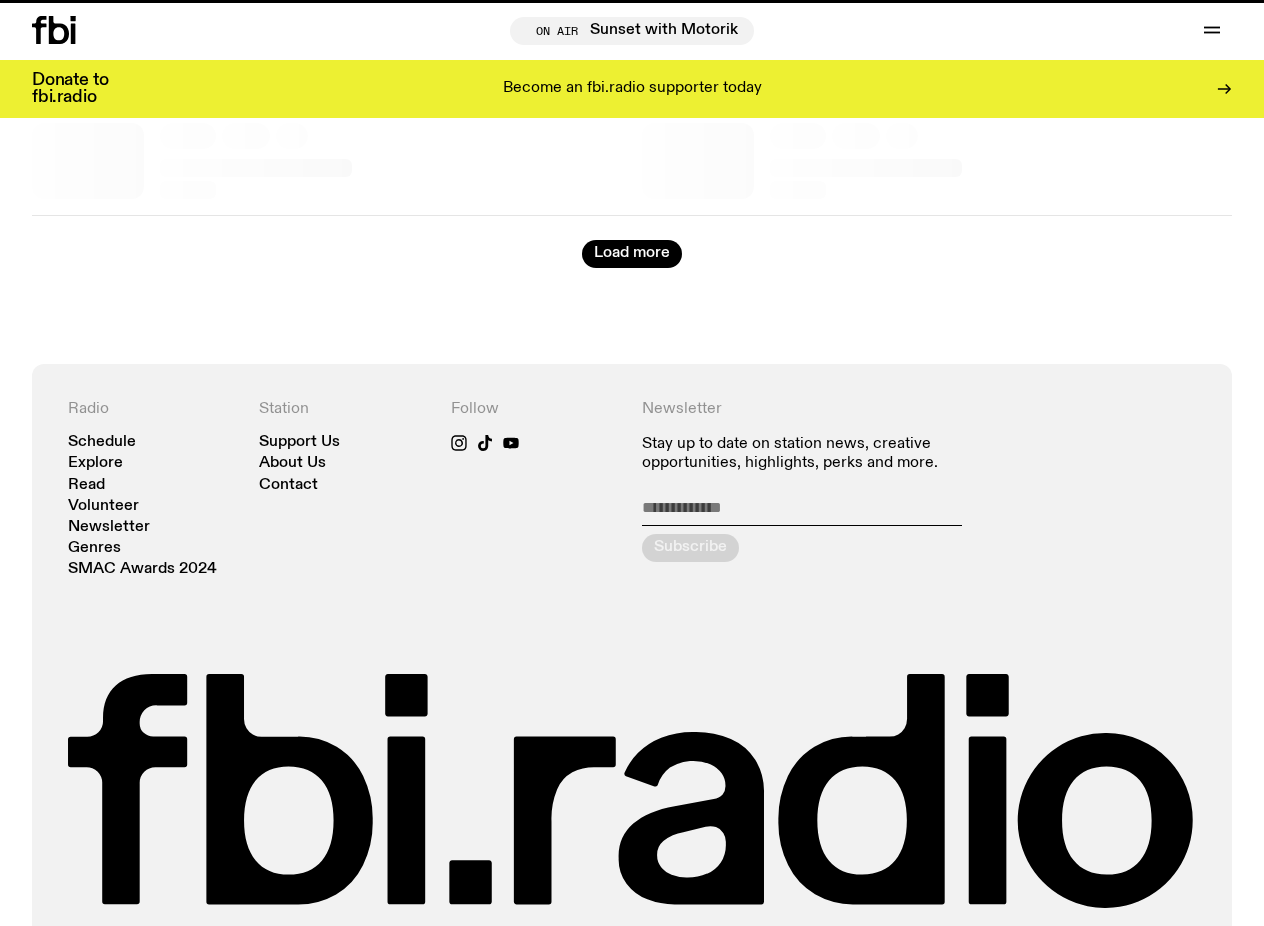 scroll, scrollTop: 0, scrollLeft: 0, axis: both 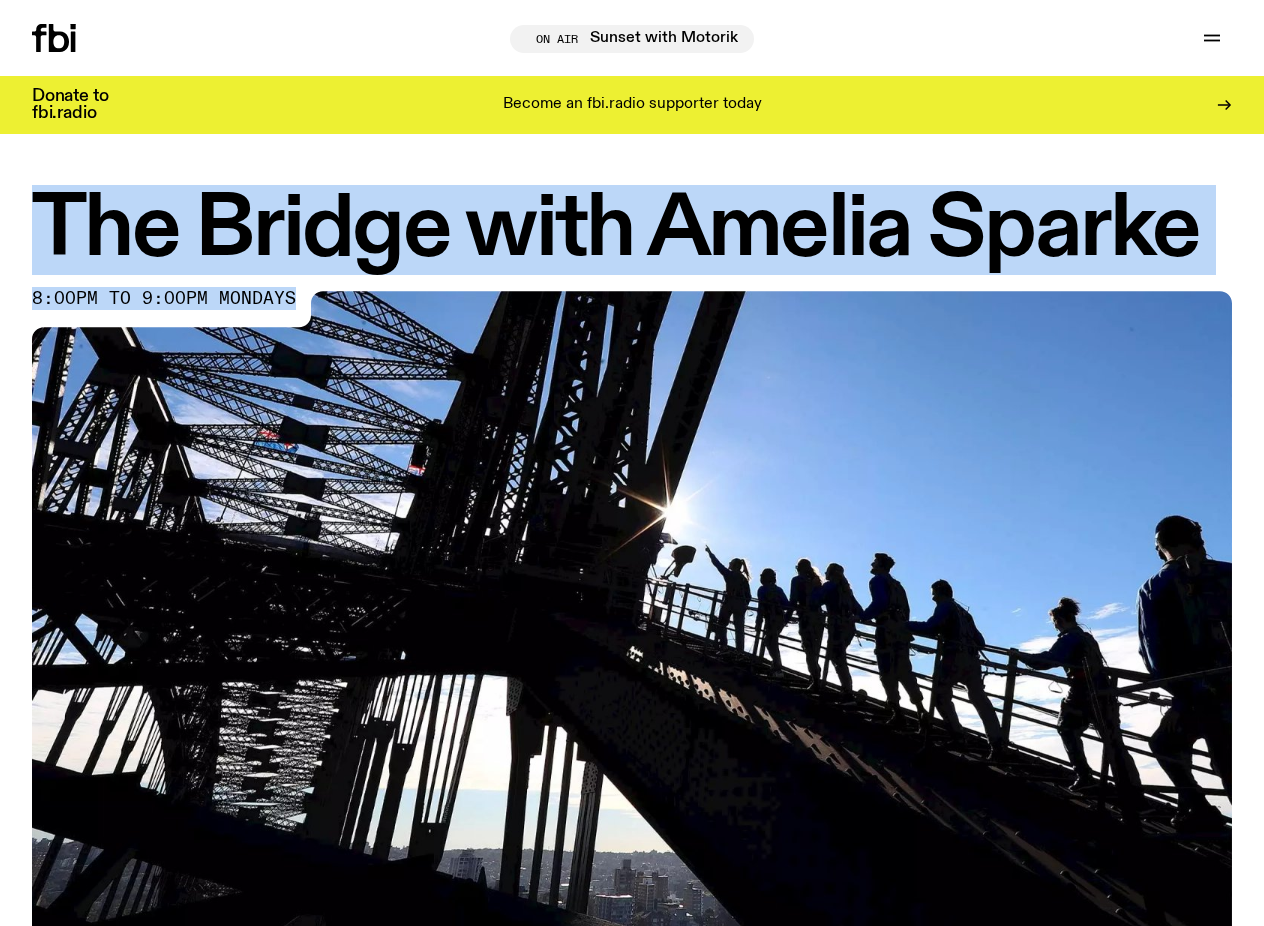drag, startPoint x: 239, startPoint y: 290, endPoint x: 36, endPoint y: 230, distance: 211.68137 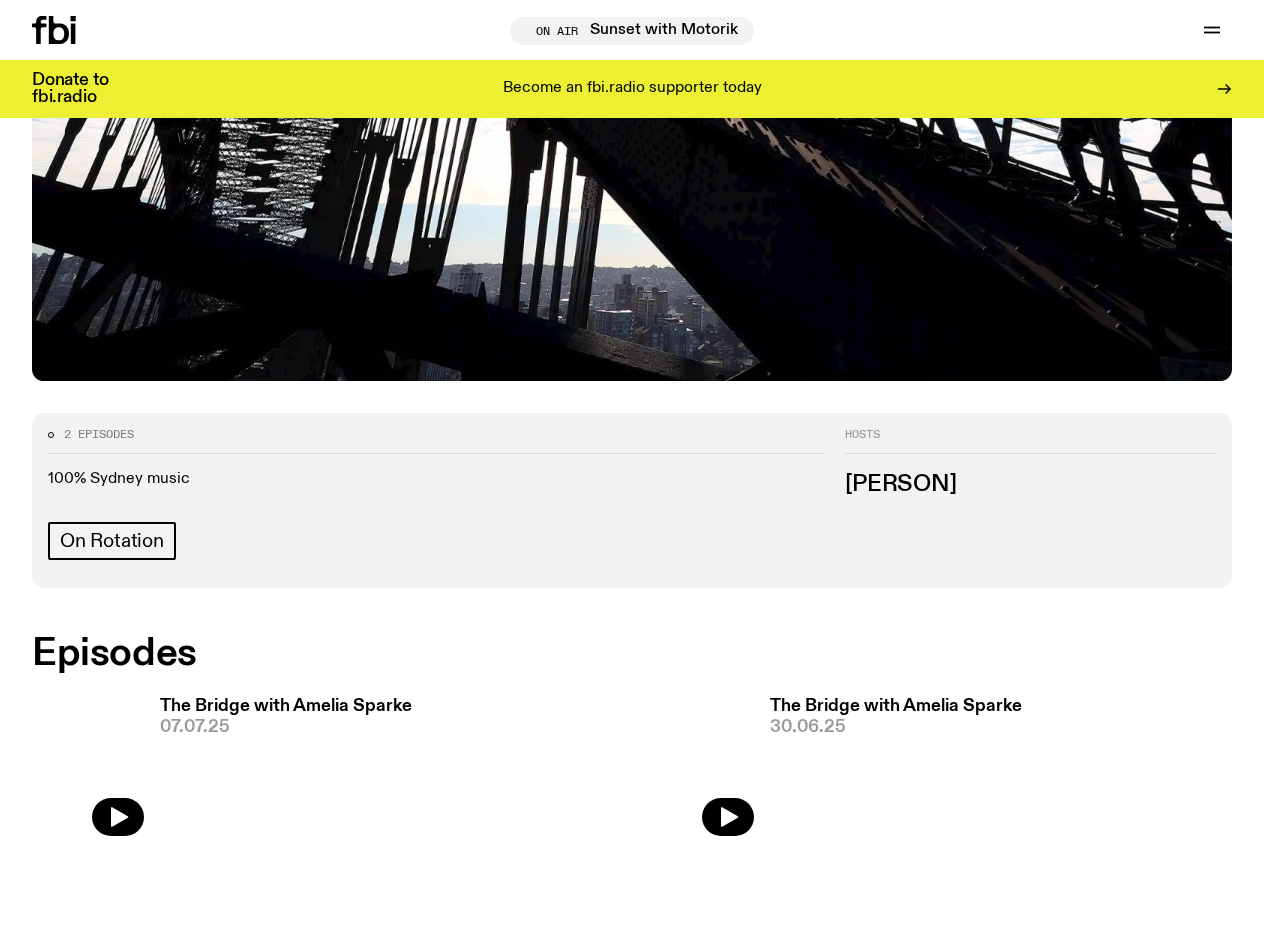scroll, scrollTop: 602, scrollLeft: 0, axis: vertical 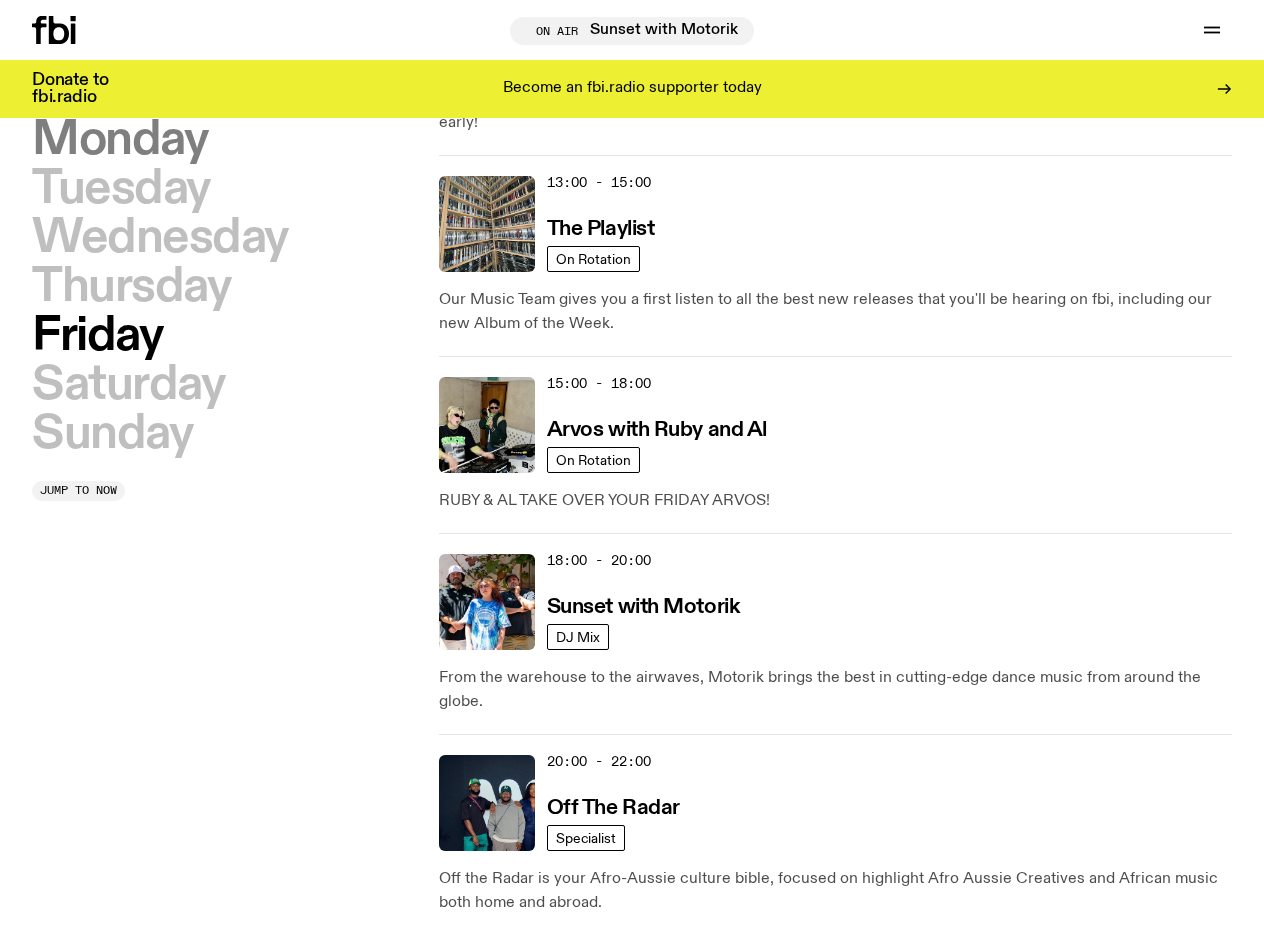 click on "Monday" at bounding box center (119, 140) 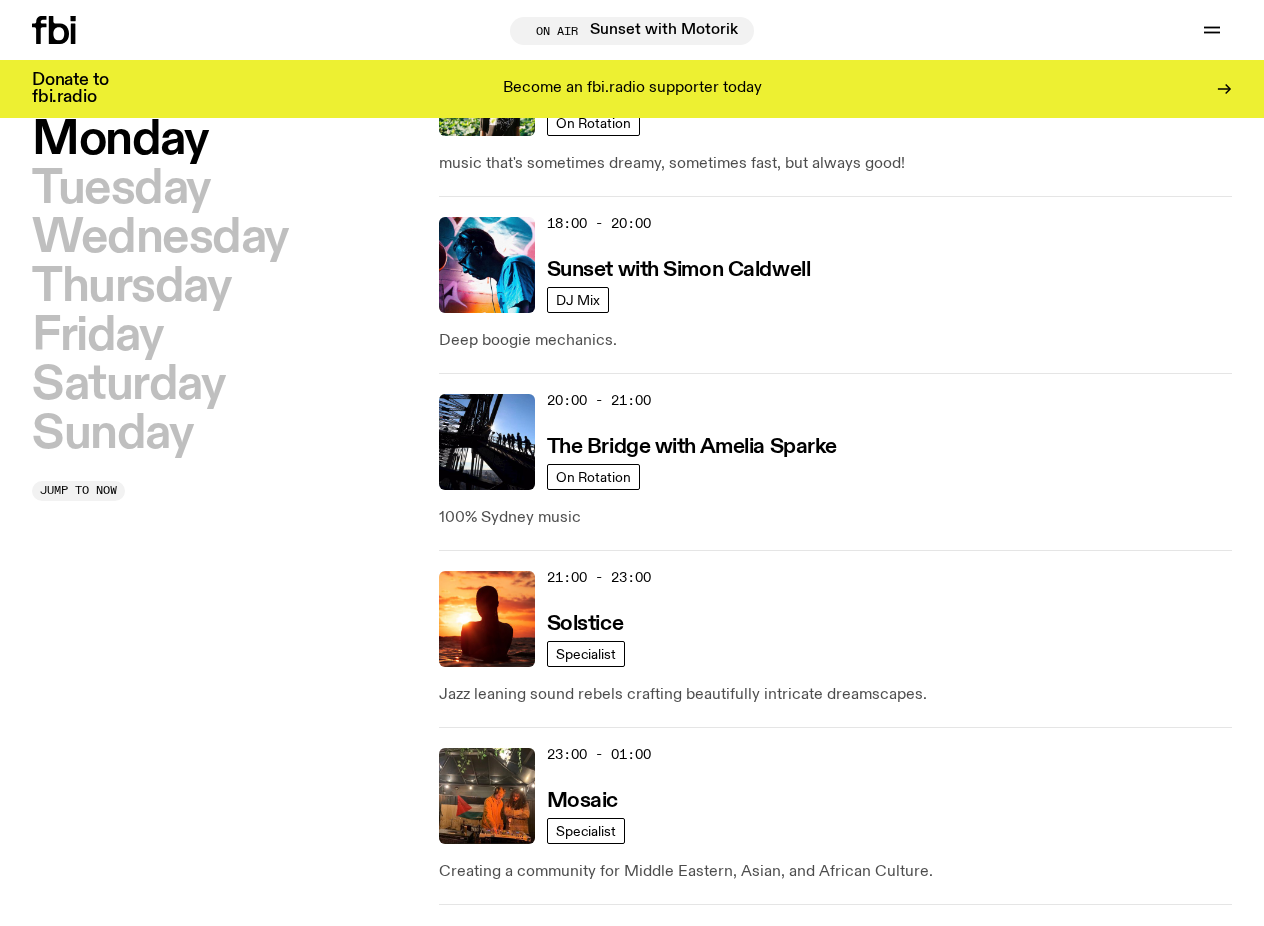 scroll, scrollTop: 888, scrollLeft: 0, axis: vertical 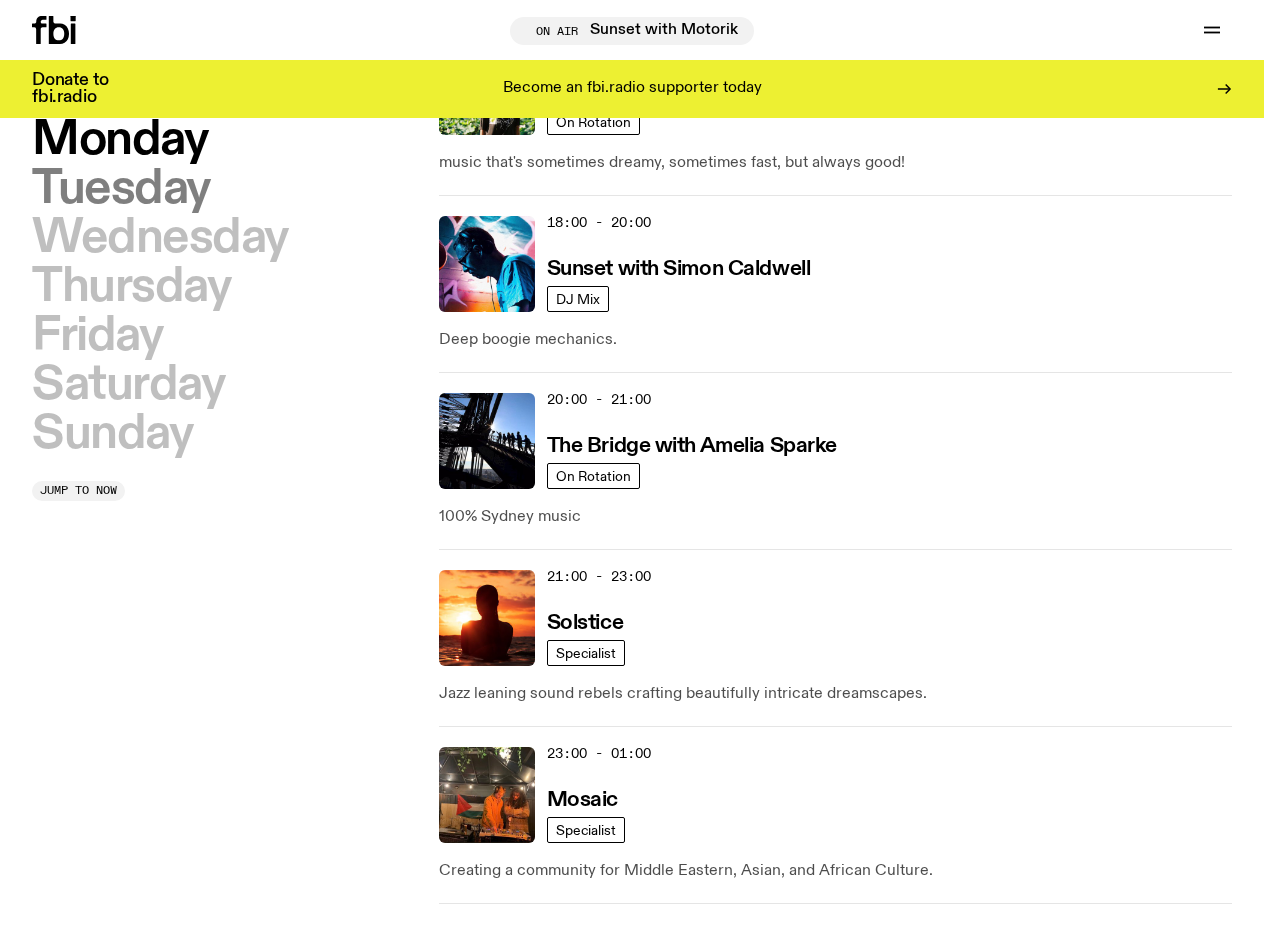 click on "Tuesday" at bounding box center [121, 189] 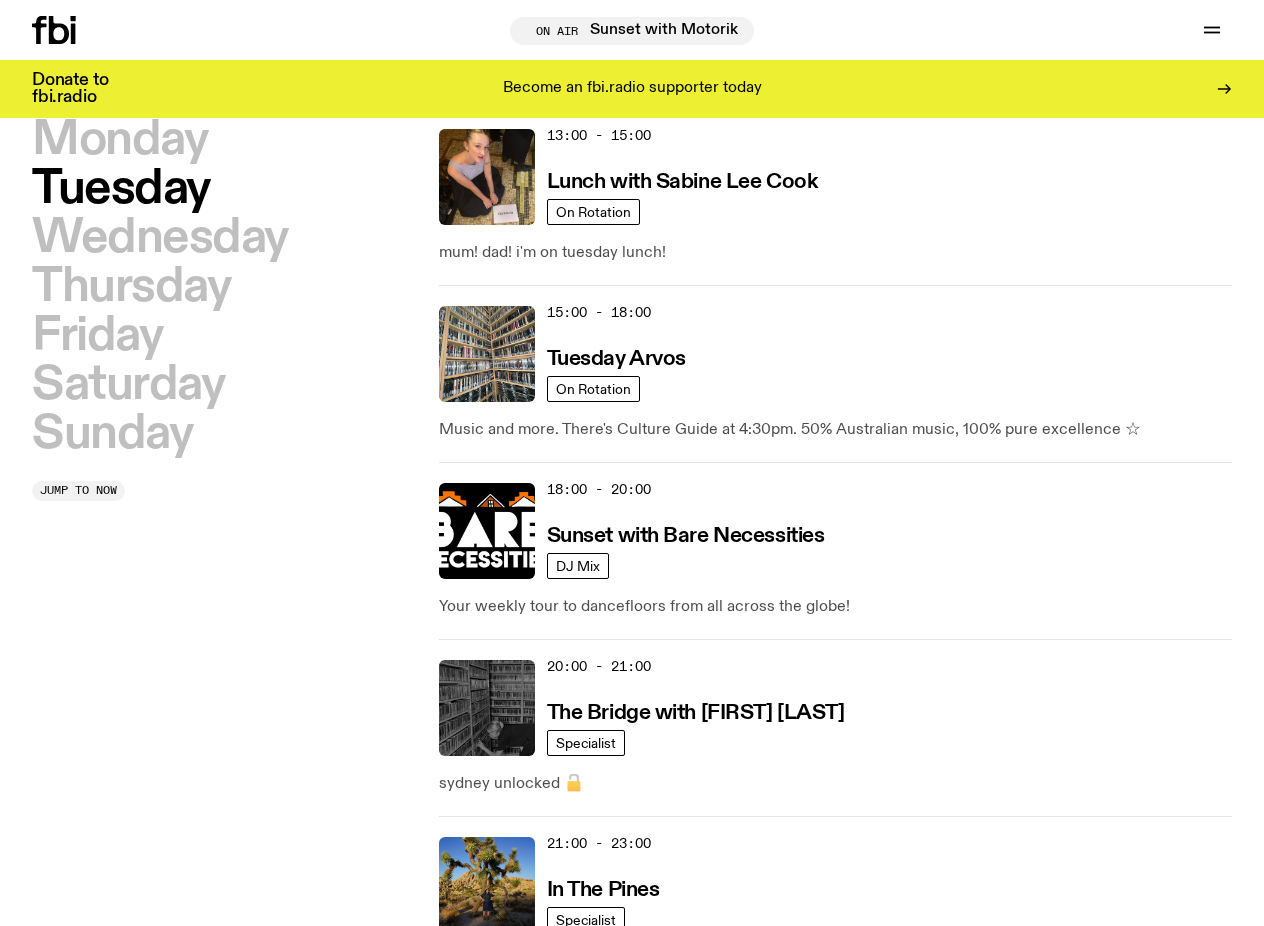scroll, scrollTop: 800, scrollLeft: 0, axis: vertical 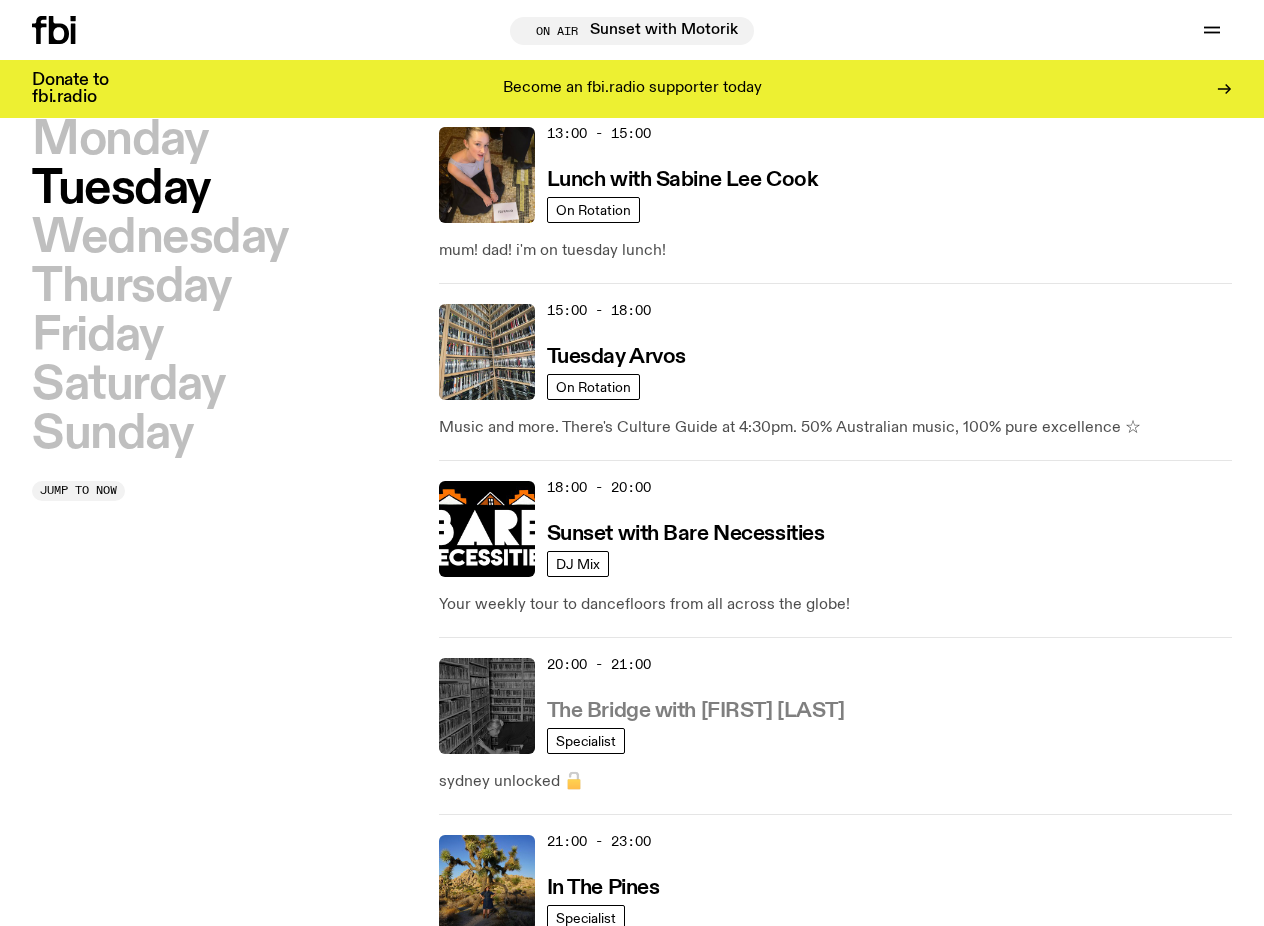 click on "The Bridge with Sophie Gordon" at bounding box center (696, 711) 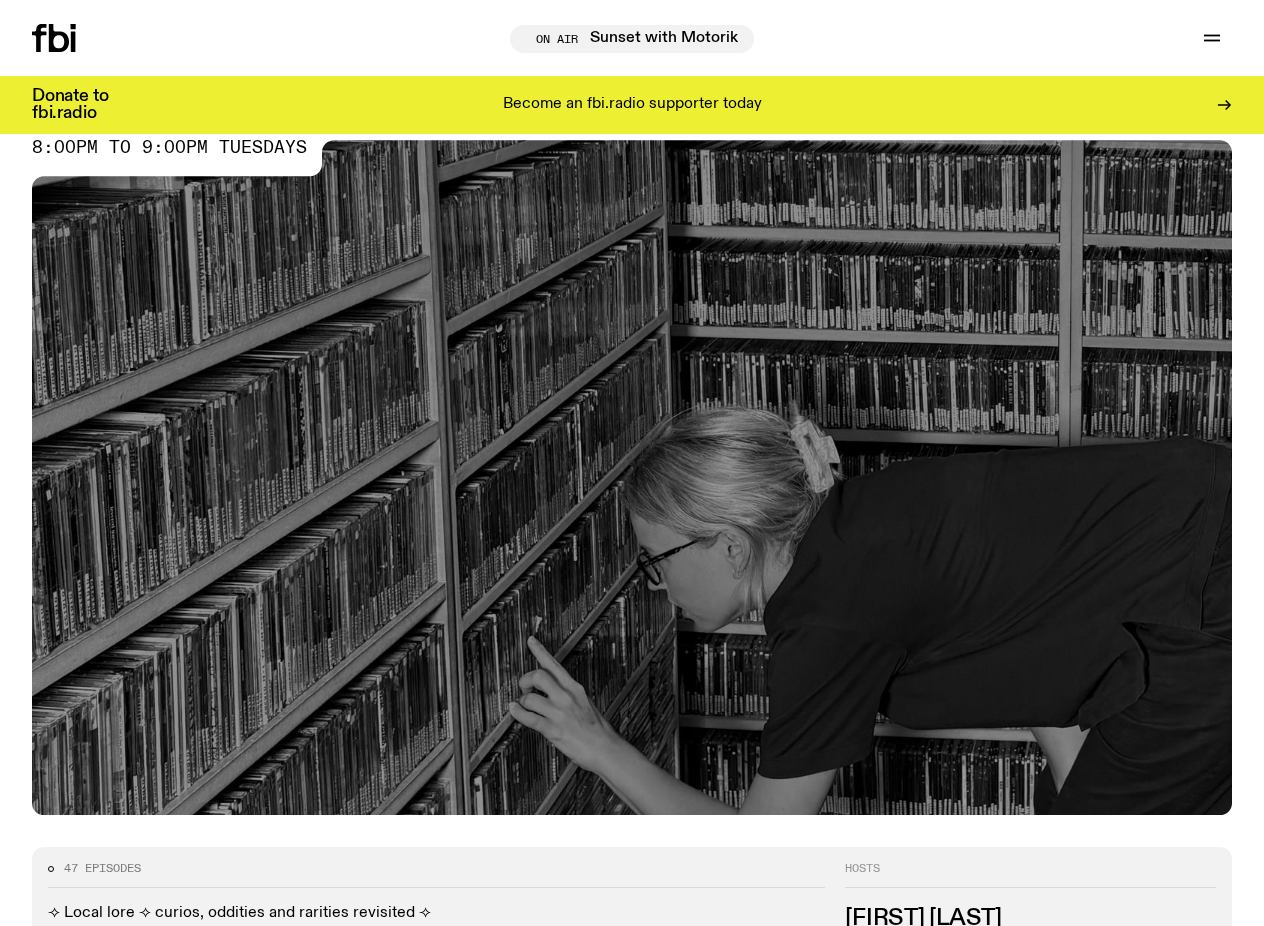 scroll, scrollTop: 0, scrollLeft: 0, axis: both 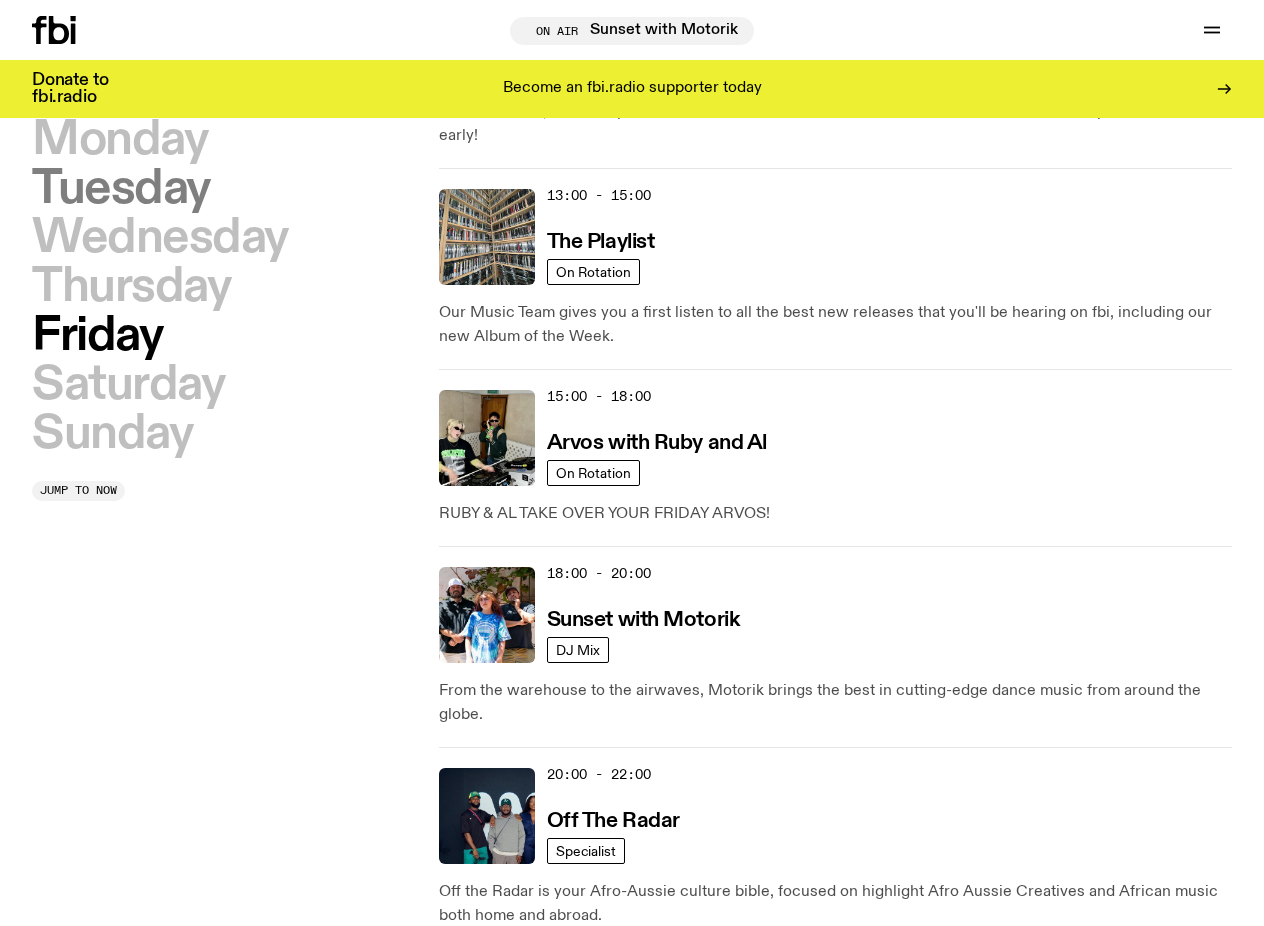 click on "Tuesday" at bounding box center [121, 189] 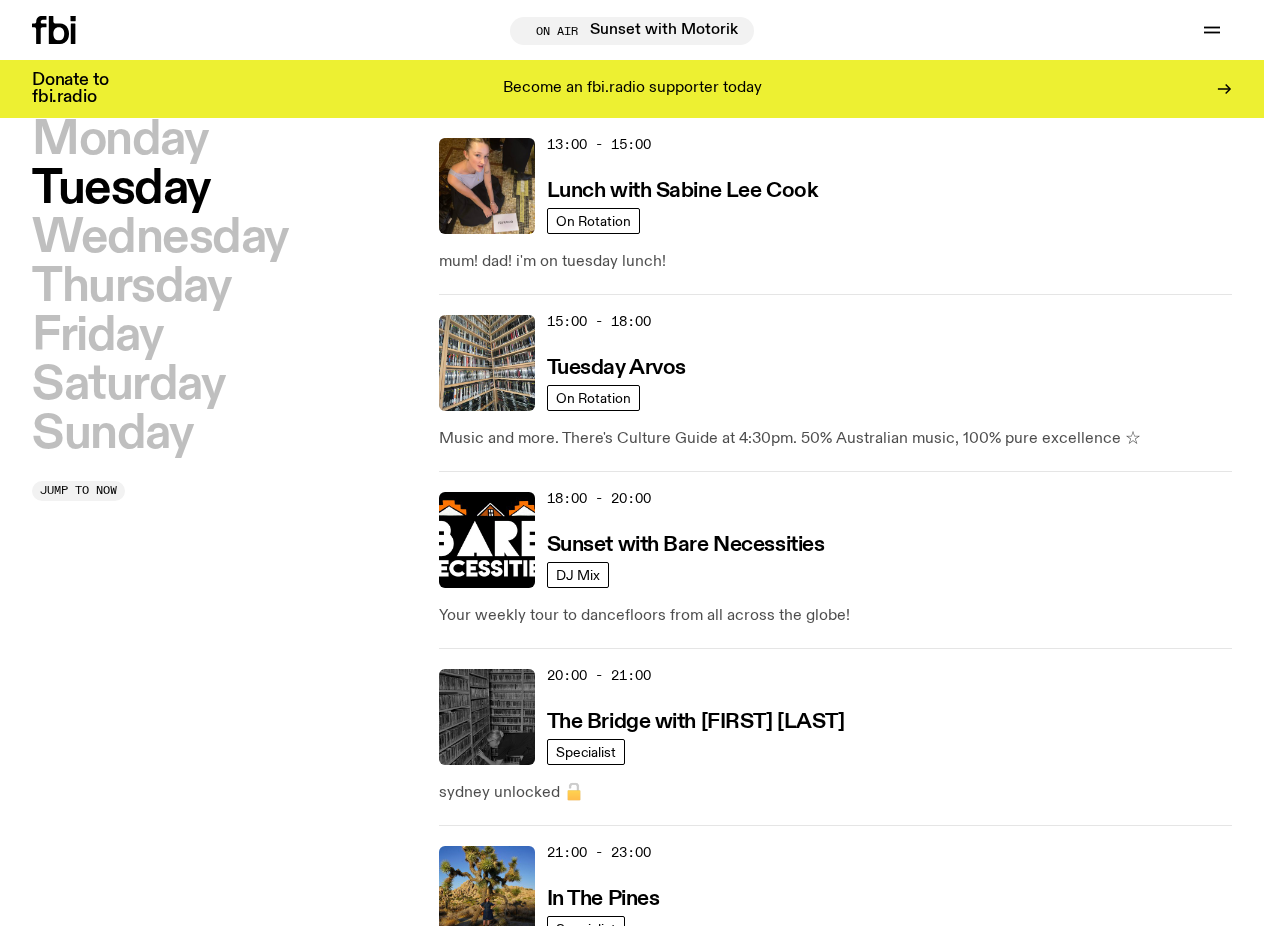 scroll, scrollTop: 976, scrollLeft: 0, axis: vertical 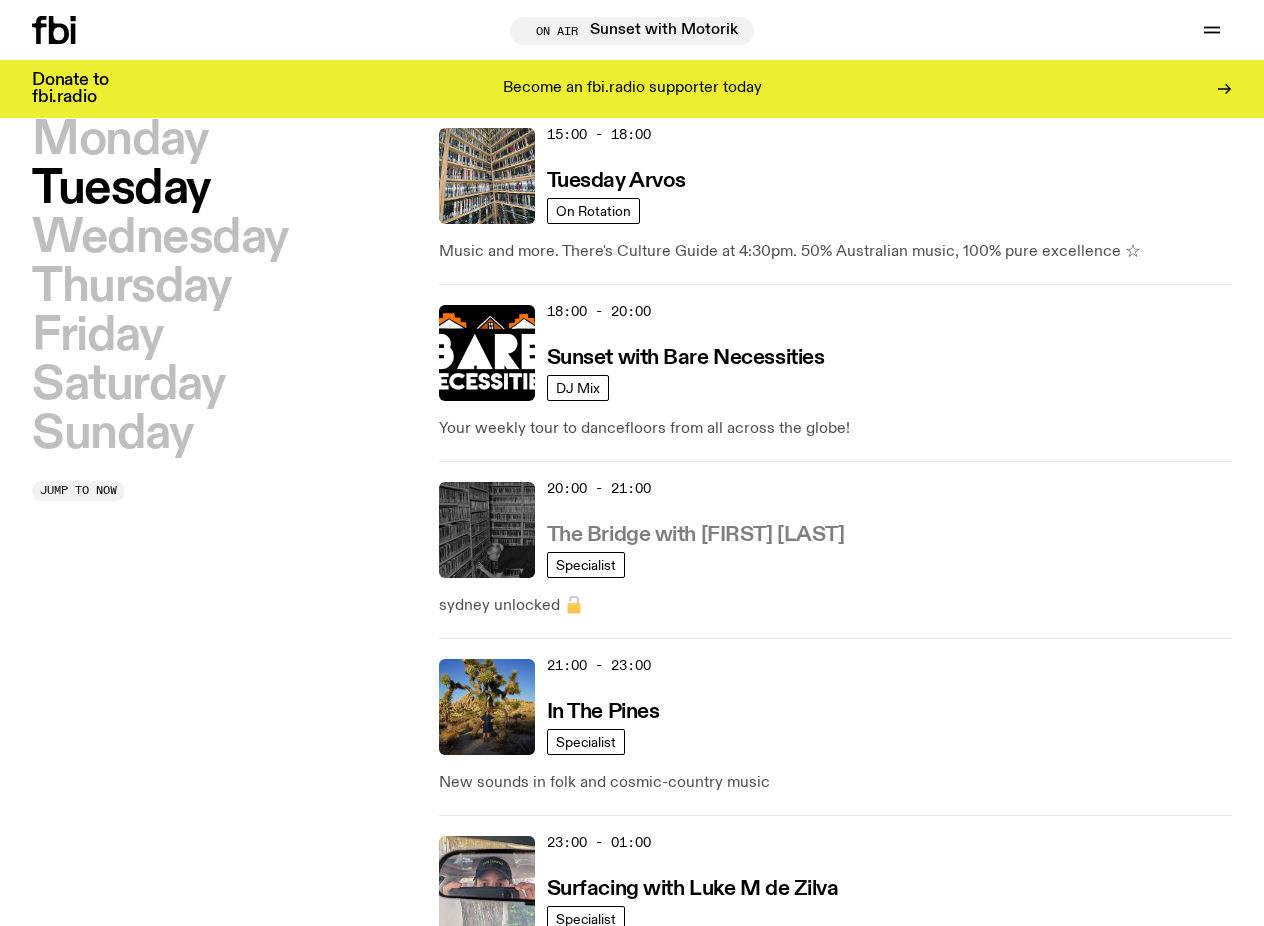 click on "The Bridge with Sophie Gordon" at bounding box center [696, 535] 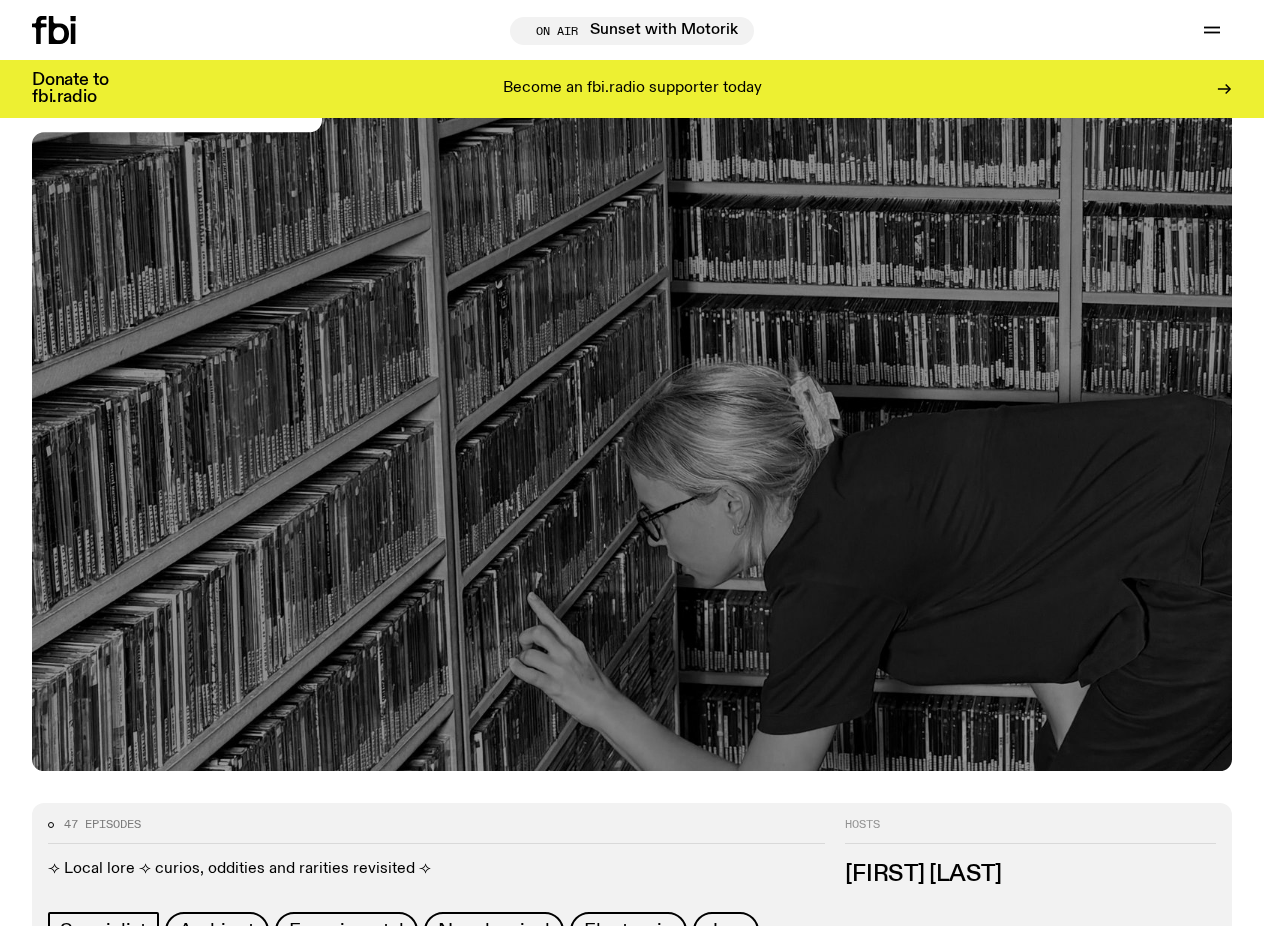 scroll, scrollTop: 0, scrollLeft: 0, axis: both 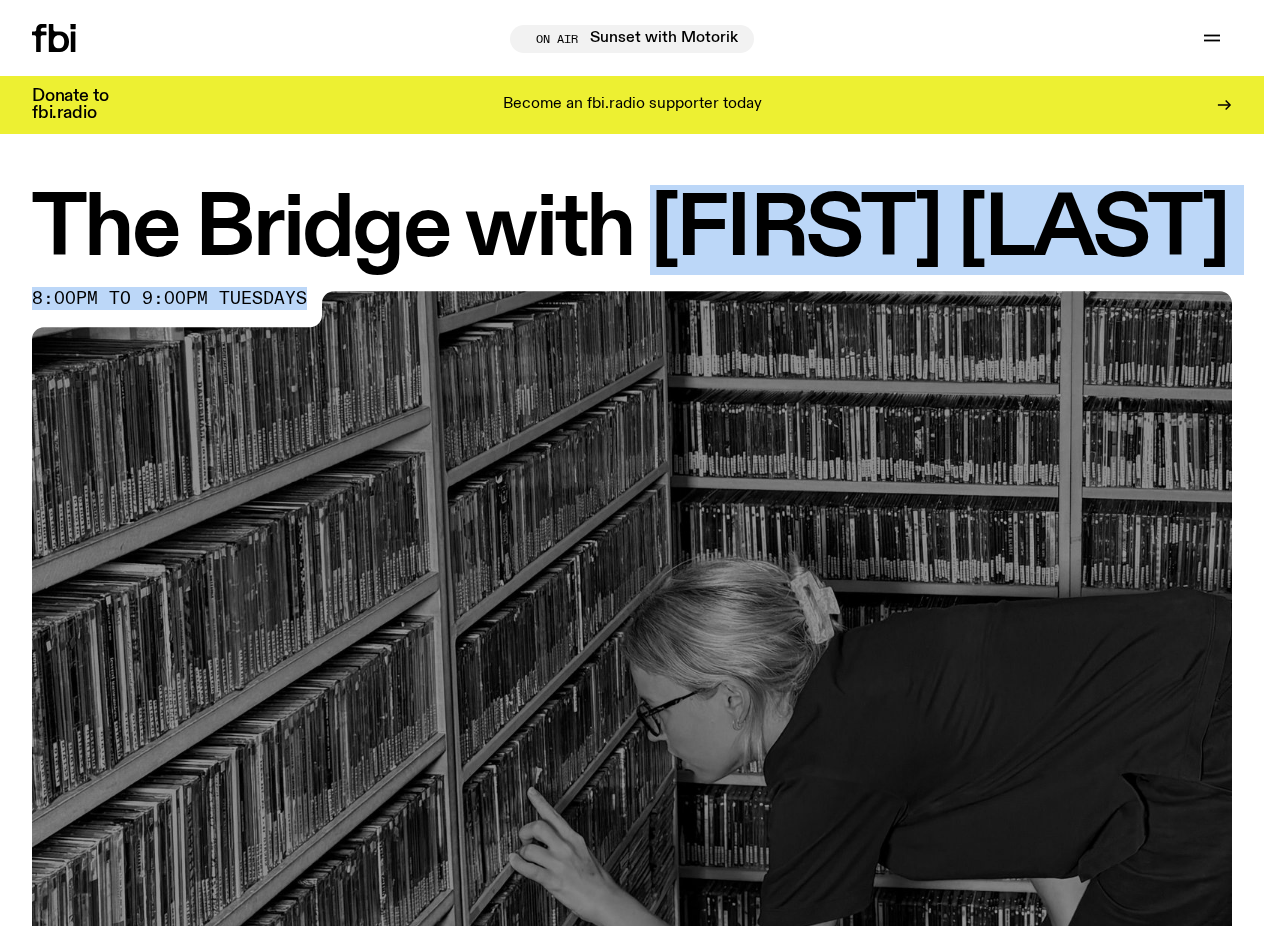 drag, startPoint x: 656, startPoint y: 240, endPoint x: 306, endPoint y: 304, distance: 355.8033 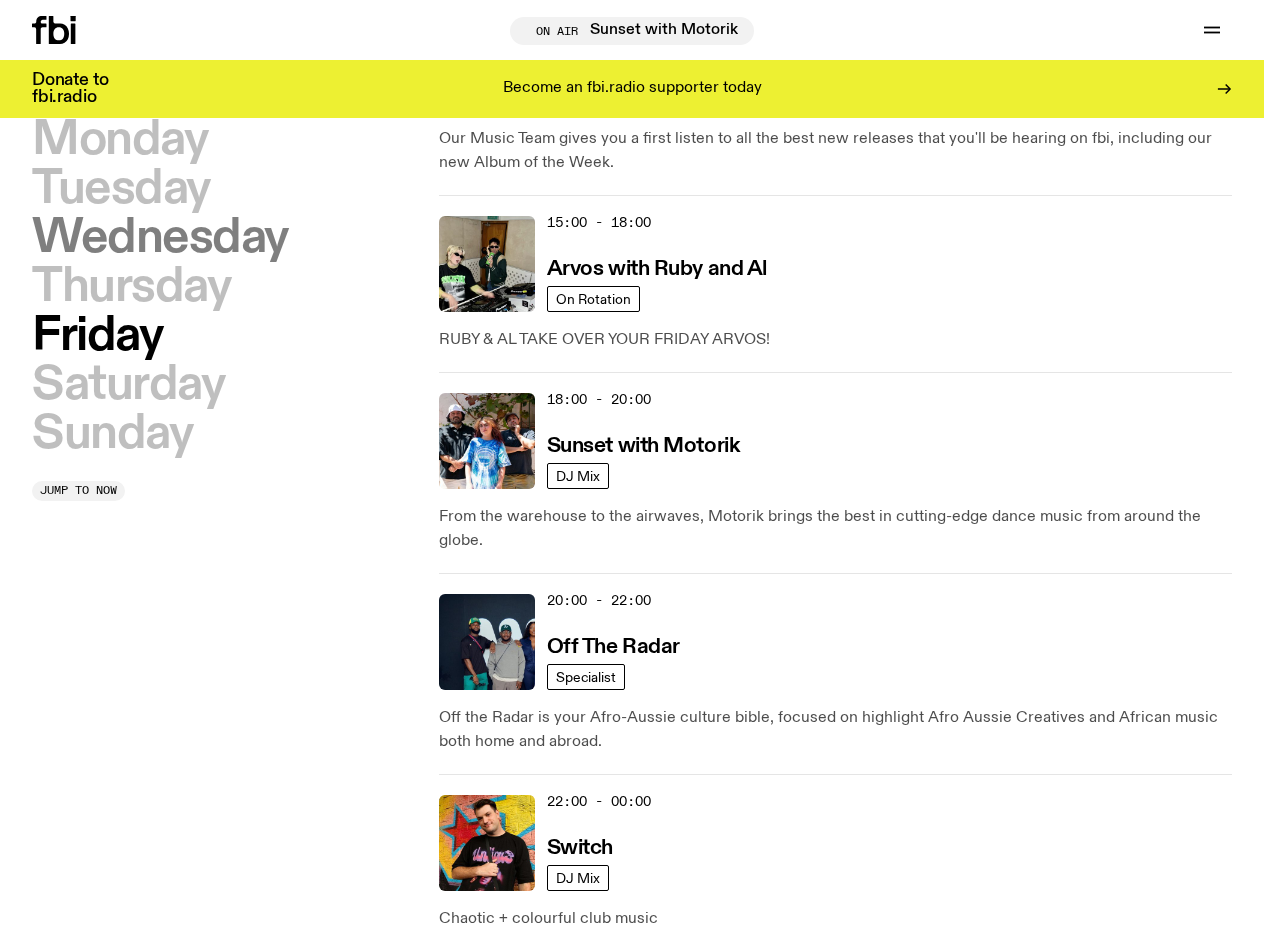 click on "Wednesday" at bounding box center [160, 238] 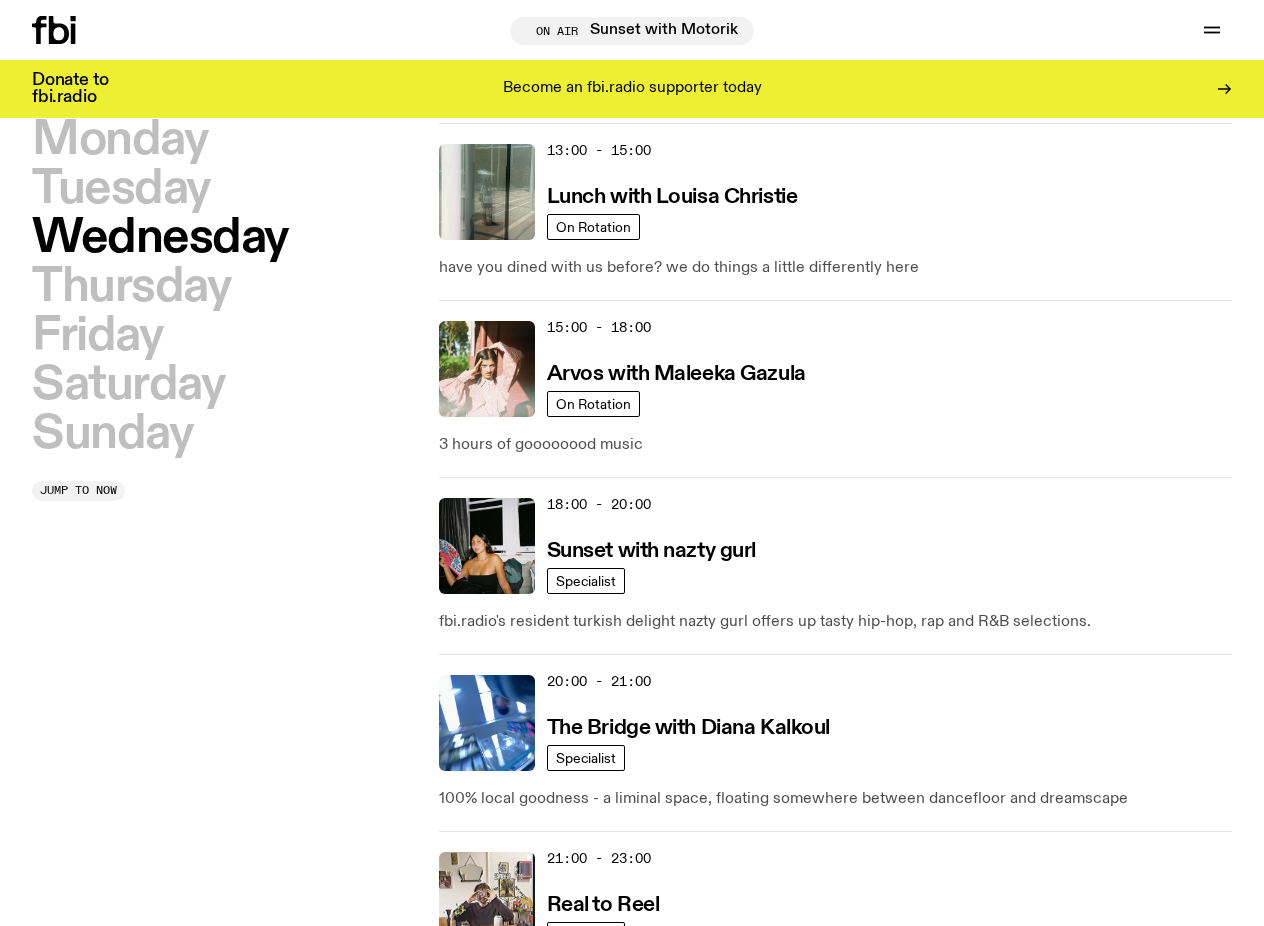 scroll, scrollTop: 816, scrollLeft: 0, axis: vertical 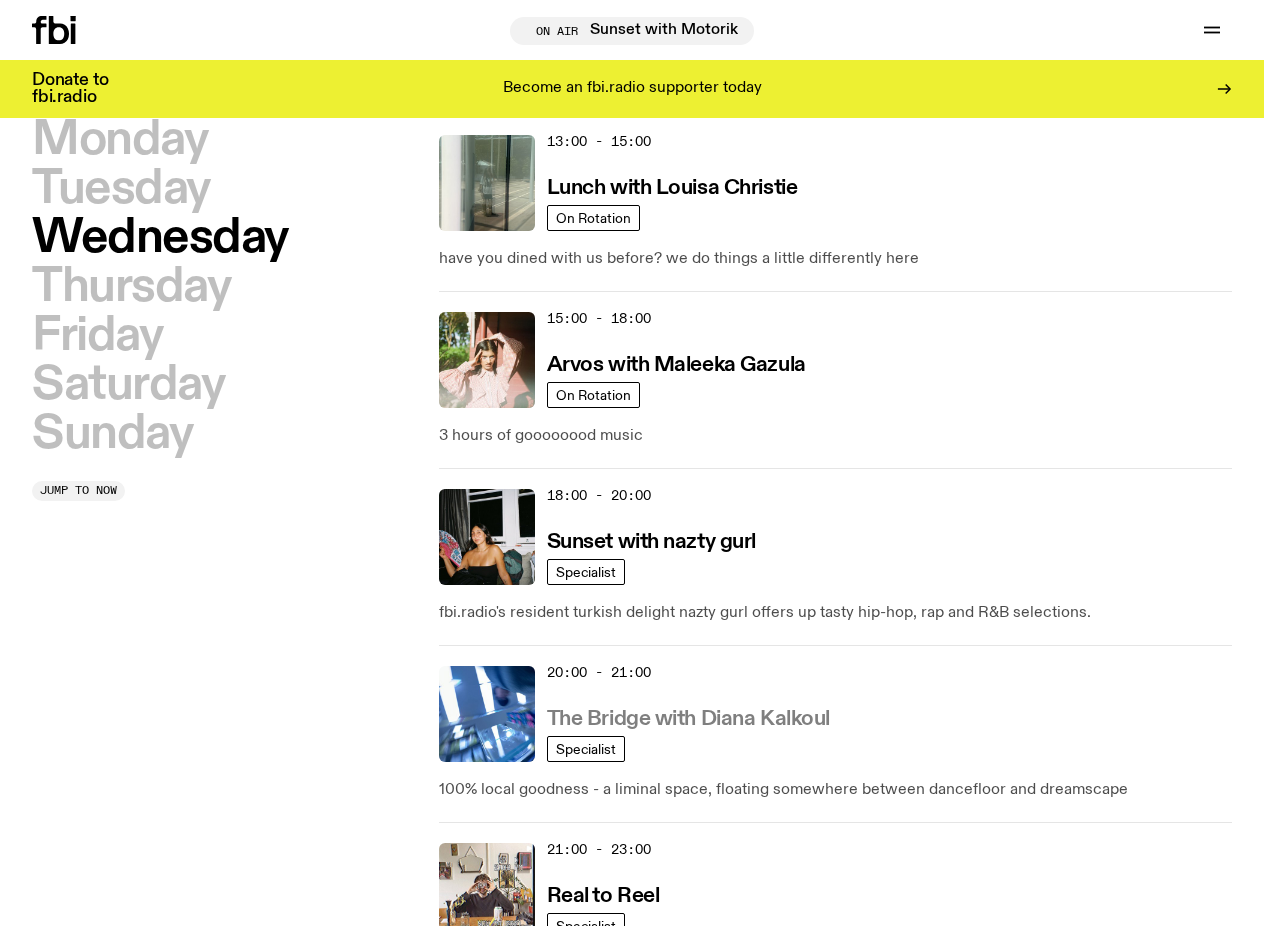 click on "The Bridge with Diana Kalkoul" at bounding box center [688, 719] 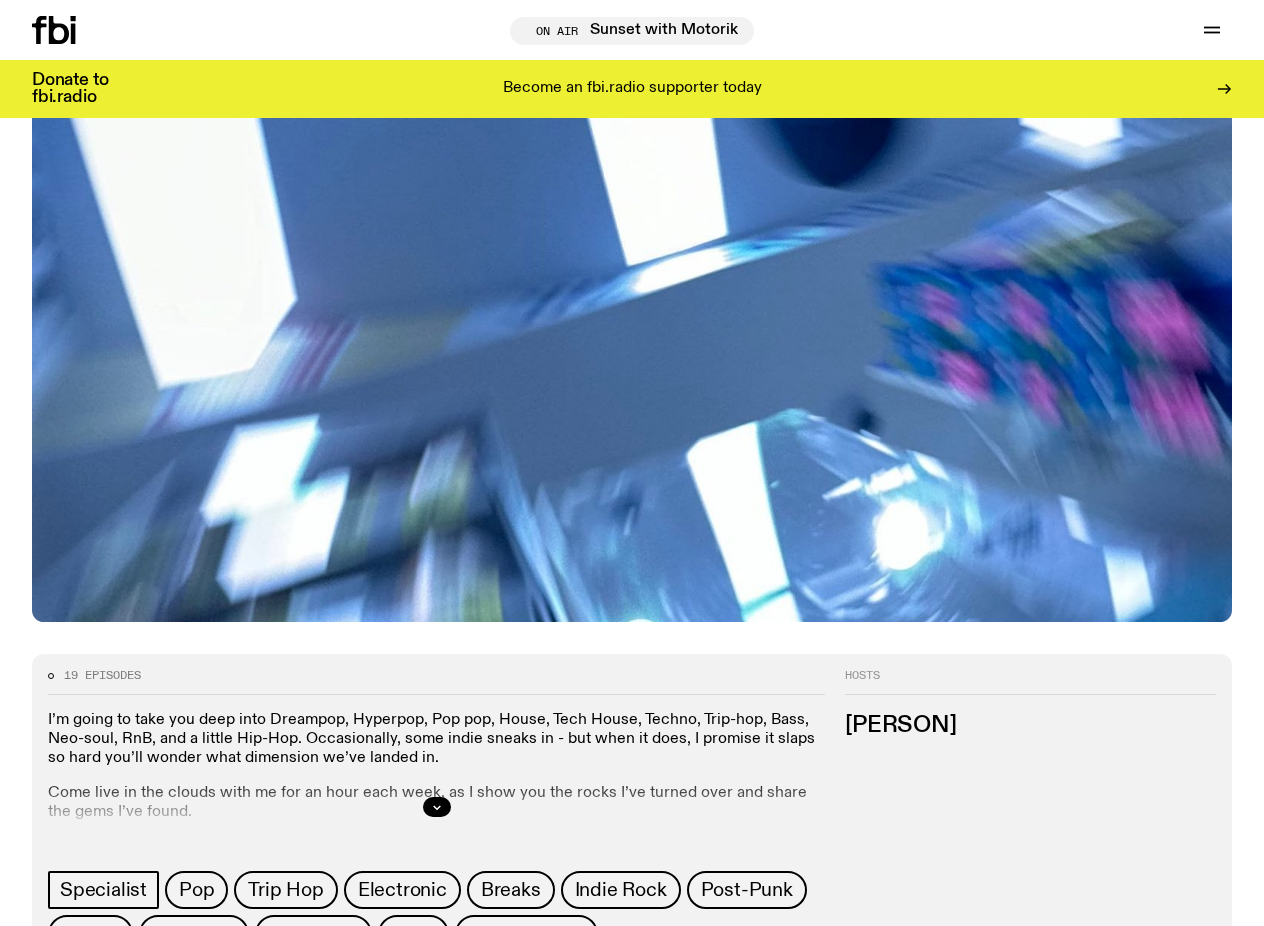 scroll, scrollTop: 331, scrollLeft: 0, axis: vertical 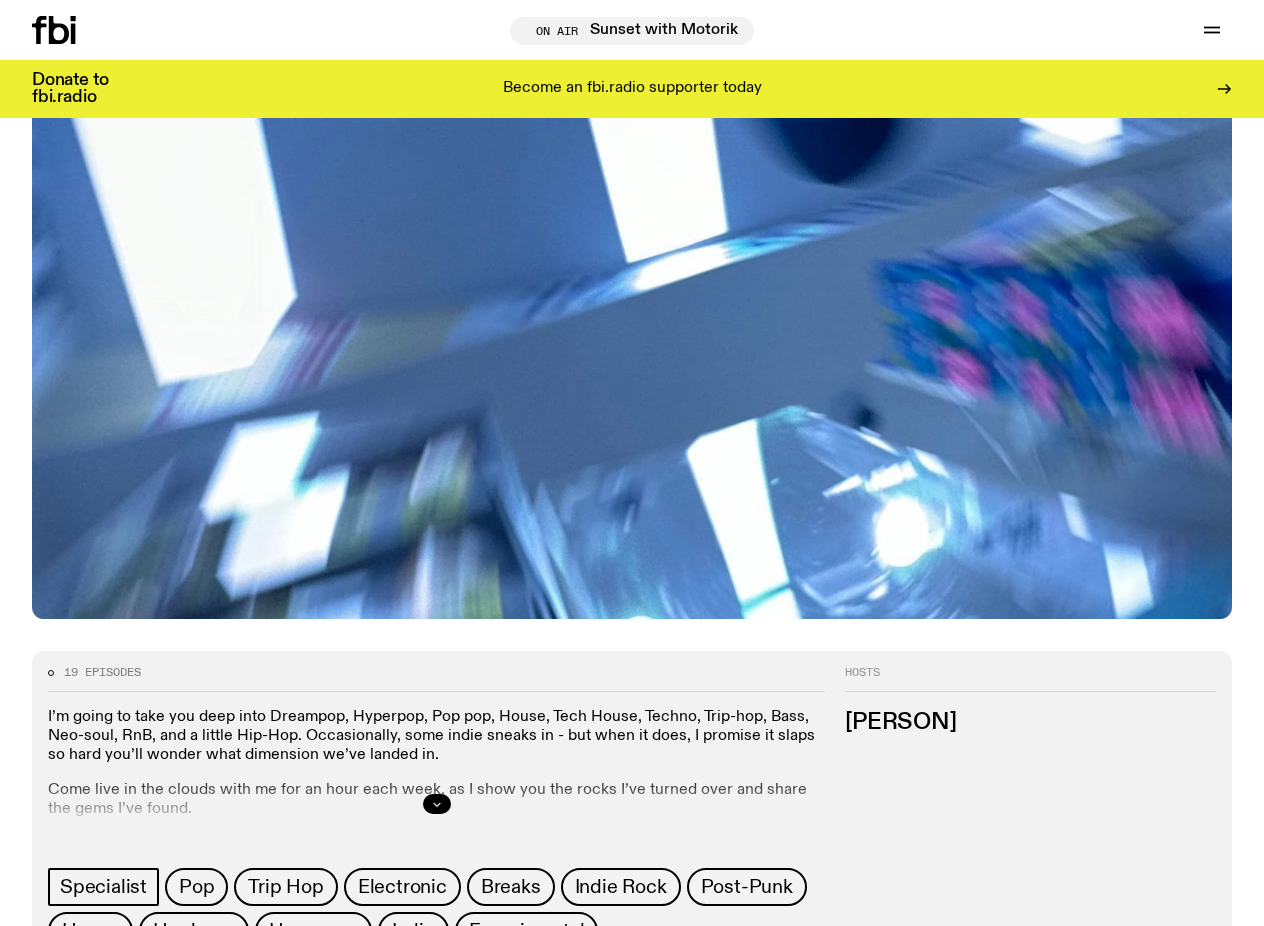 click 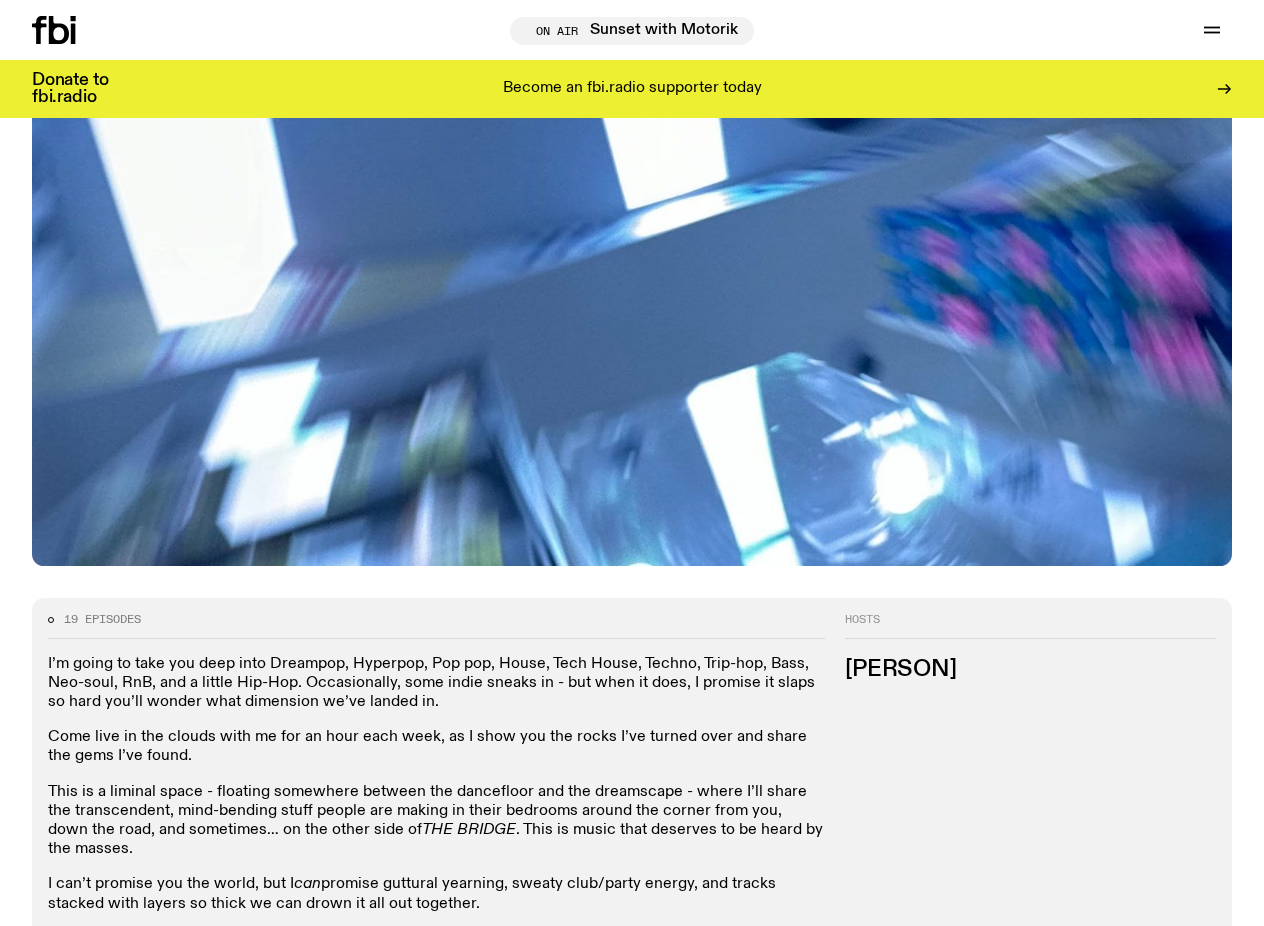 scroll, scrollTop: 0, scrollLeft: 0, axis: both 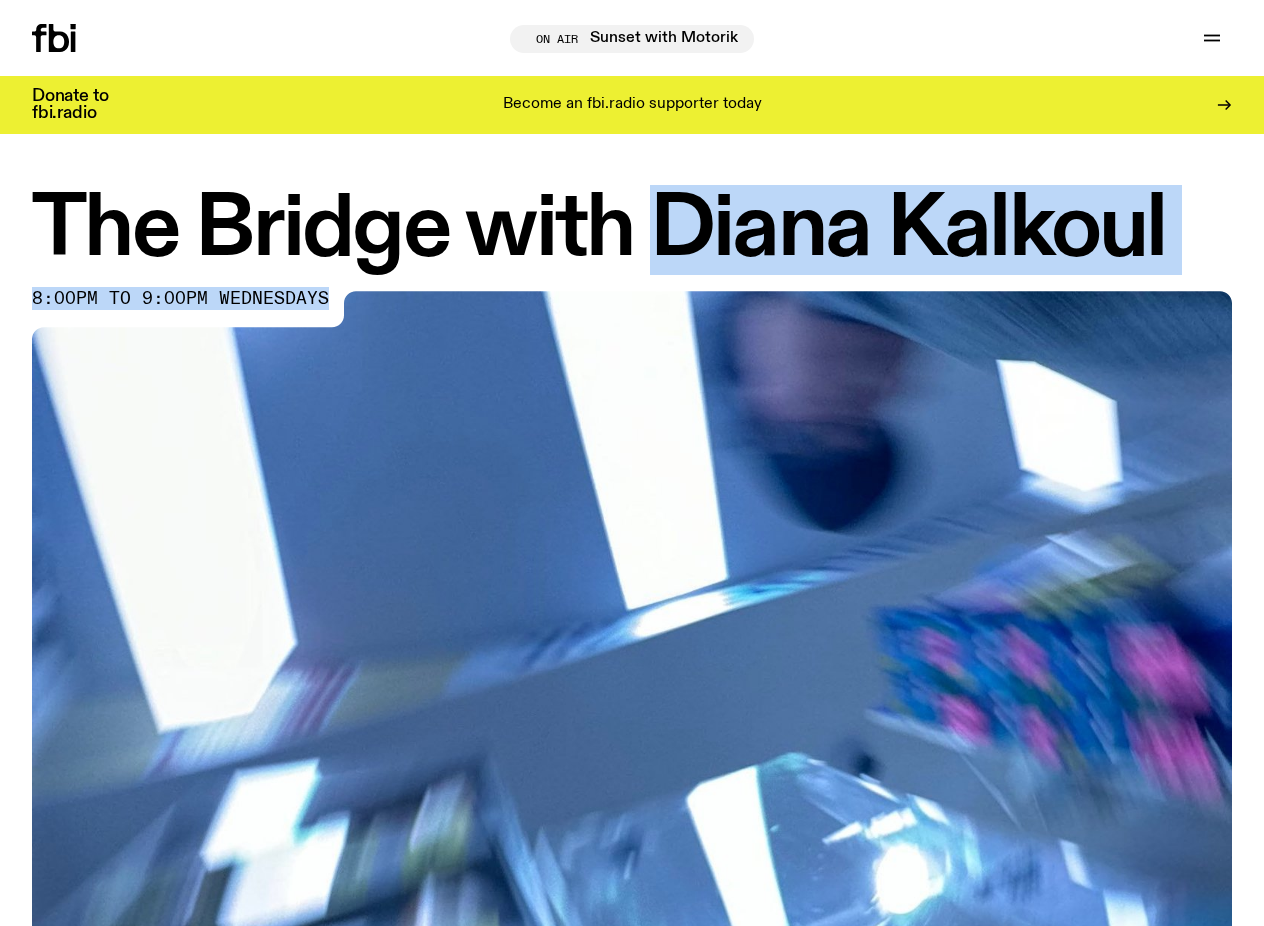 drag, startPoint x: 654, startPoint y: 237, endPoint x: 331, endPoint y: 308, distance: 330.71136 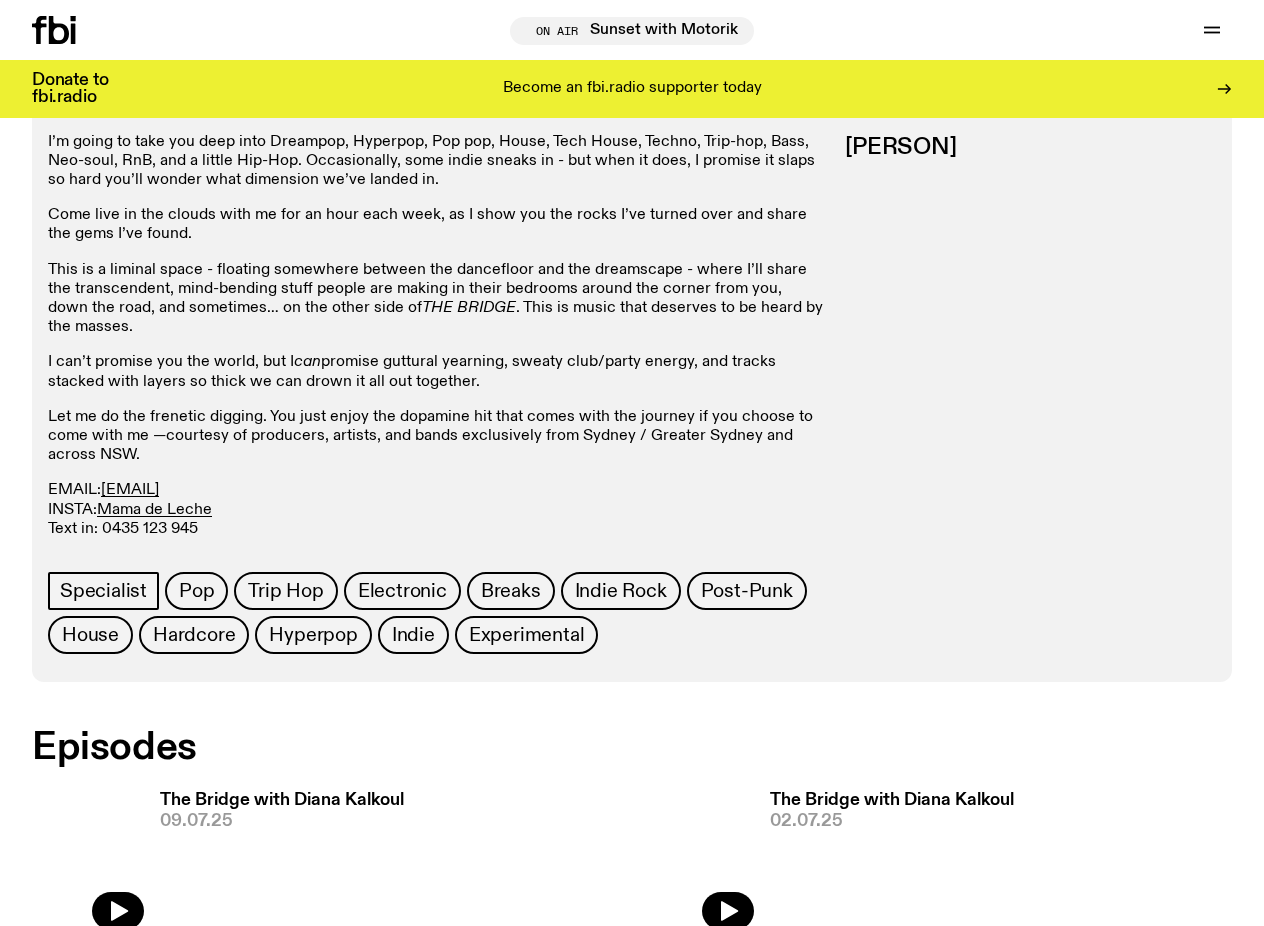 scroll, scrollTop: 950, scrollLeft: 0, axis: vertical 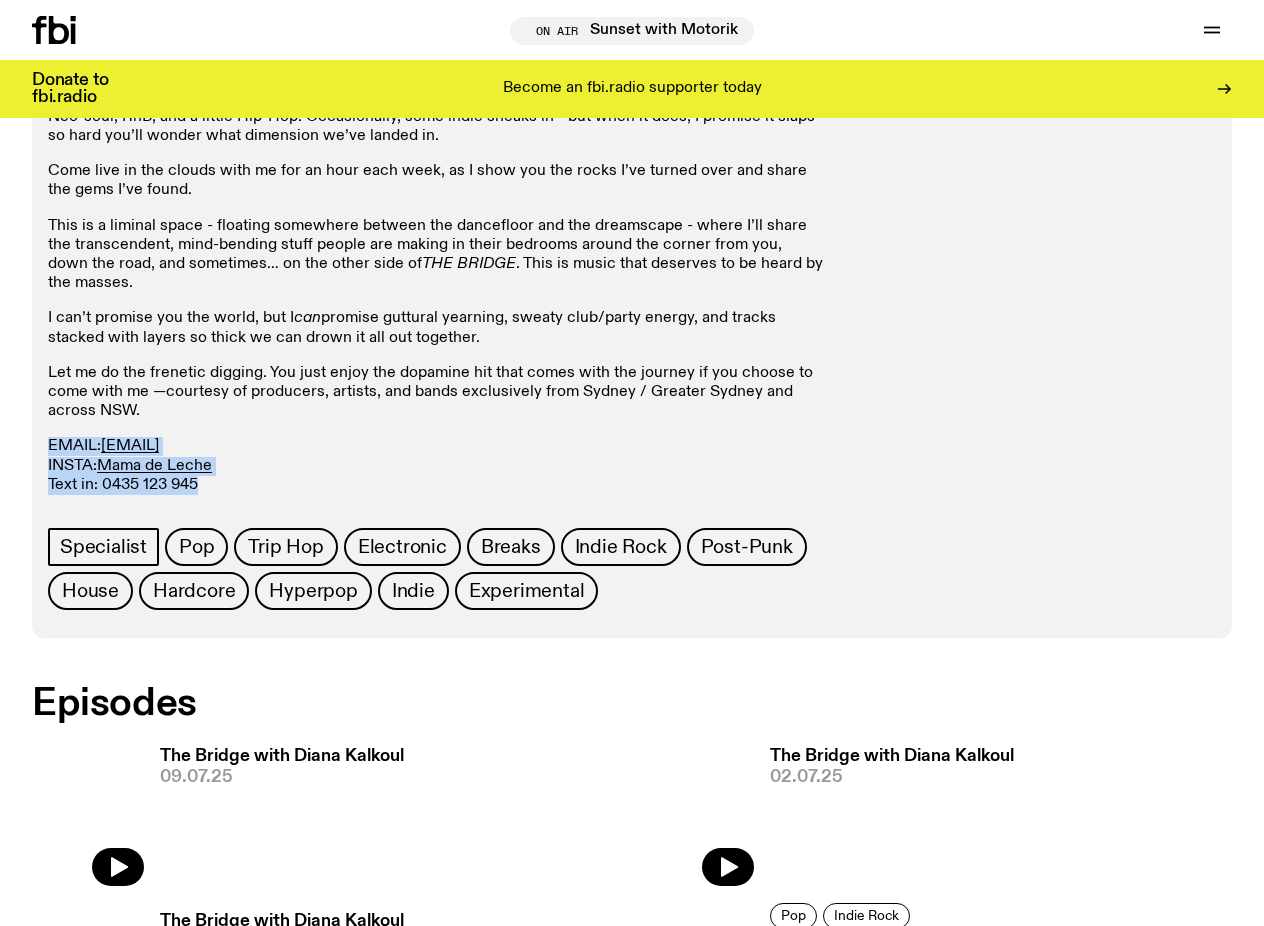 drag, startPoint x: 215, startPoint y: 490, endPoint x: 44, endPoint y: 453, distance: 174.95714 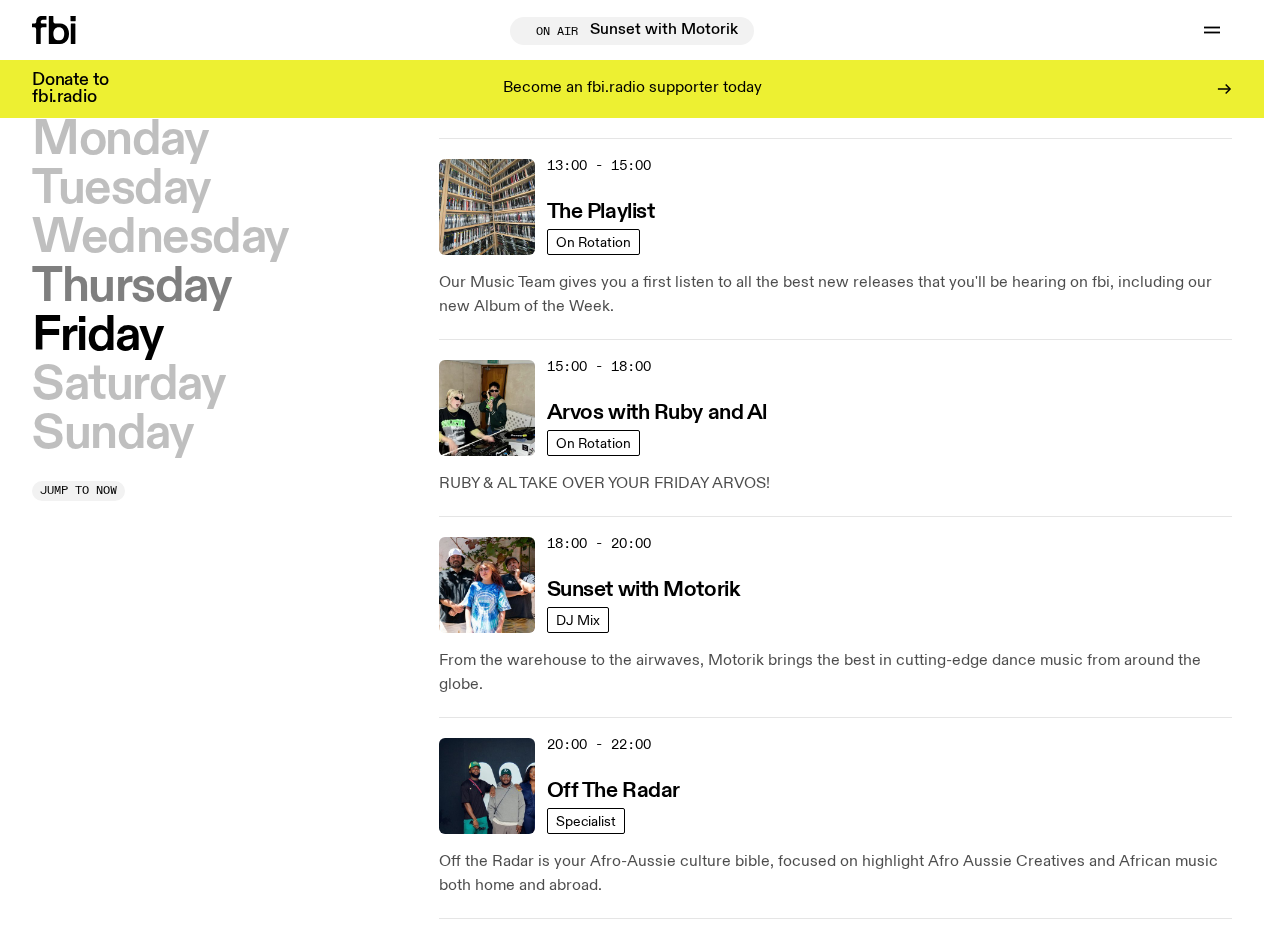 click on "Thursday" at bounding box center (131, 287) 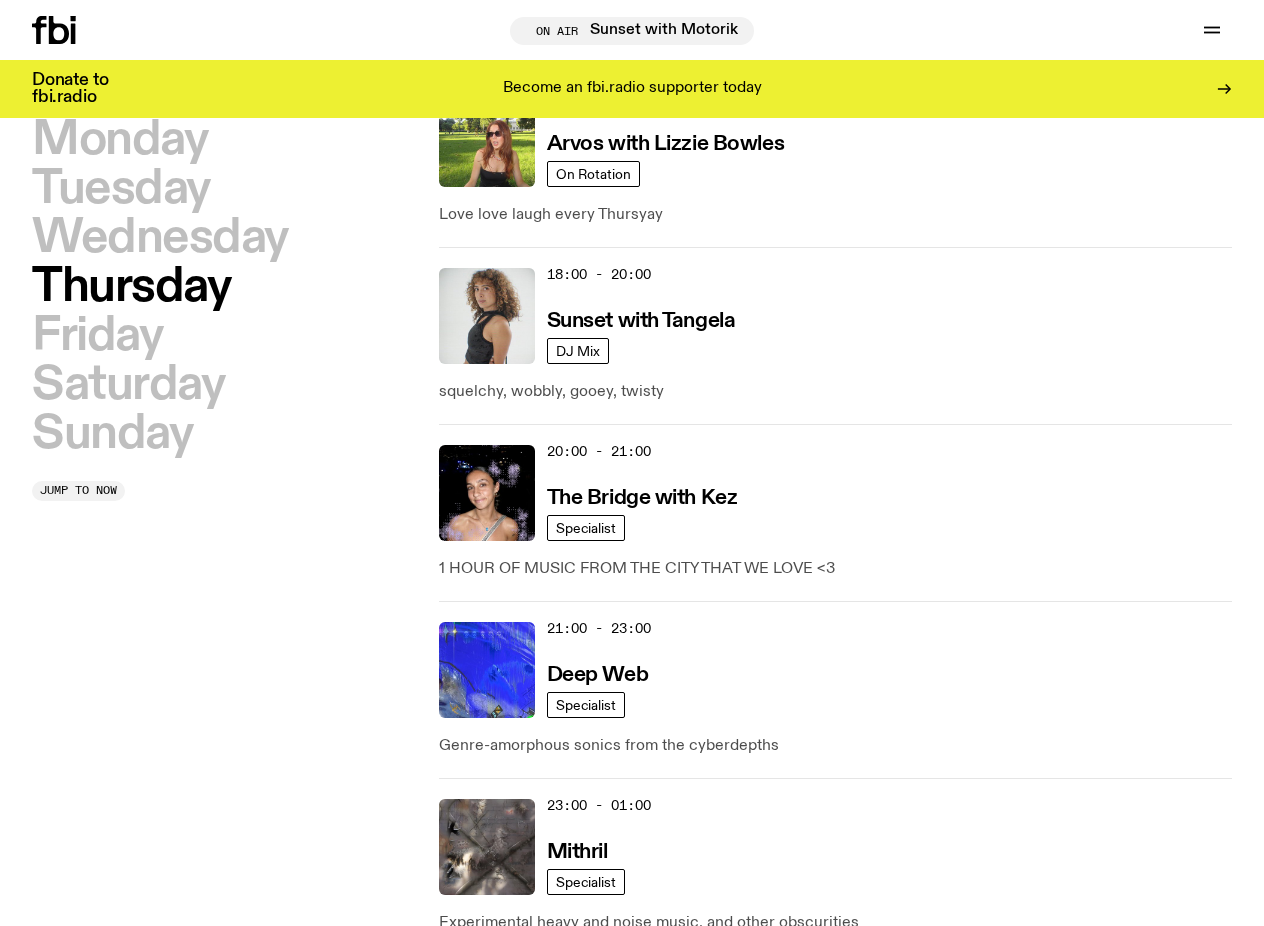 scroll, scrollTop: 1026, scrollLeft: 0, axis: vertical 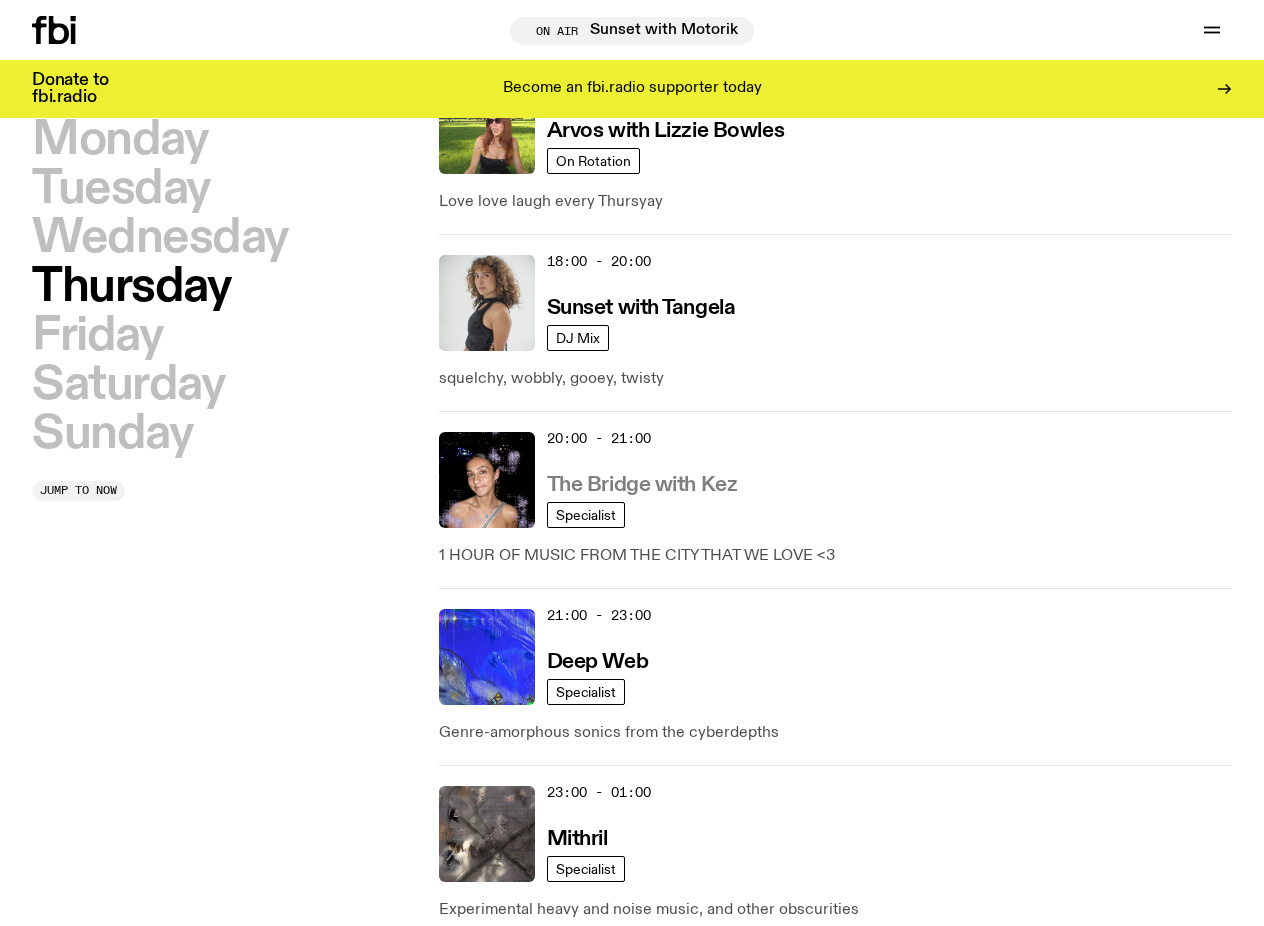 click on "The Bridge with Kez" at bounding box center (642, 485) 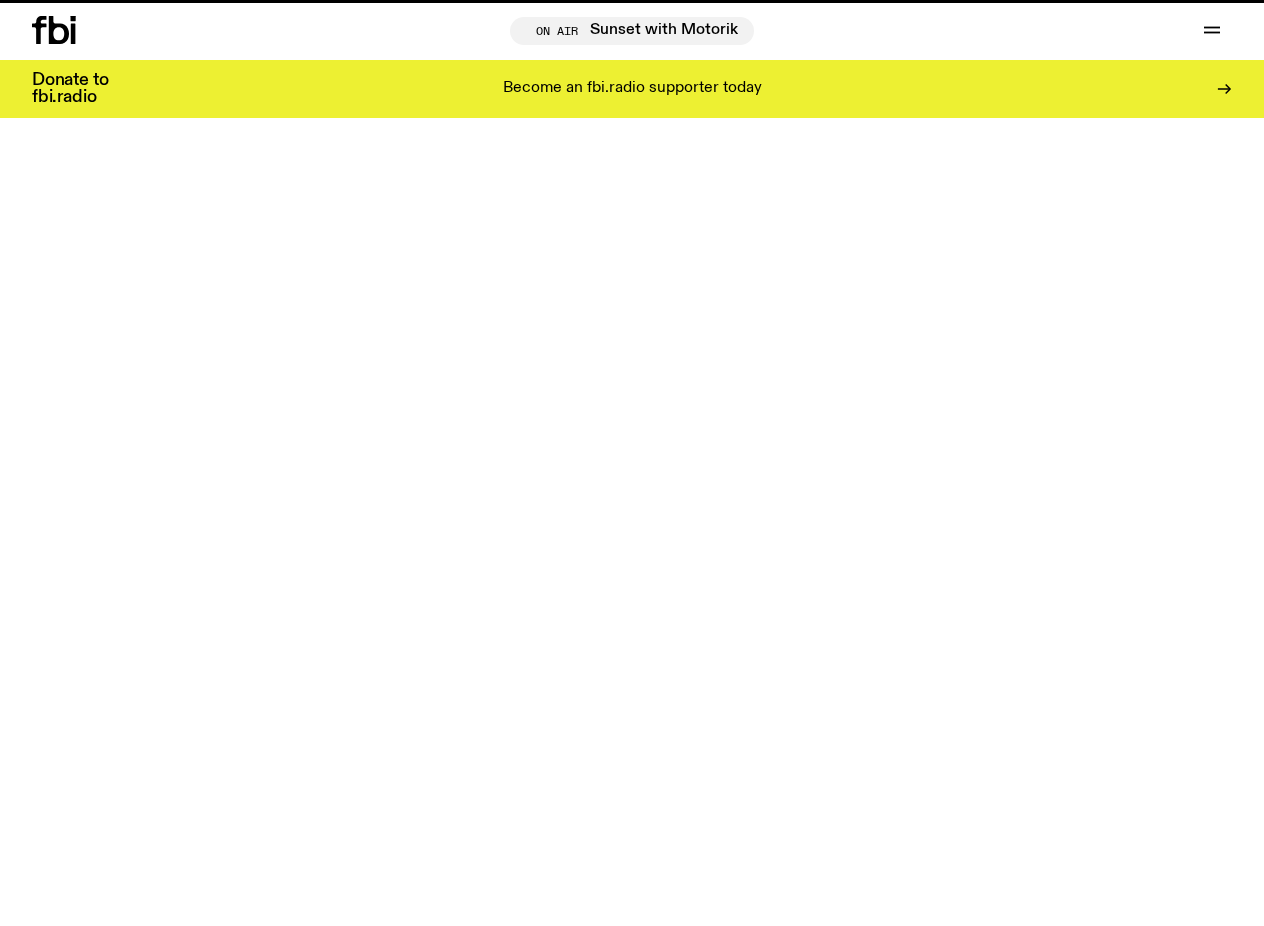 scroll, scrollTop: 0, scrollLeft: 0, axis: both 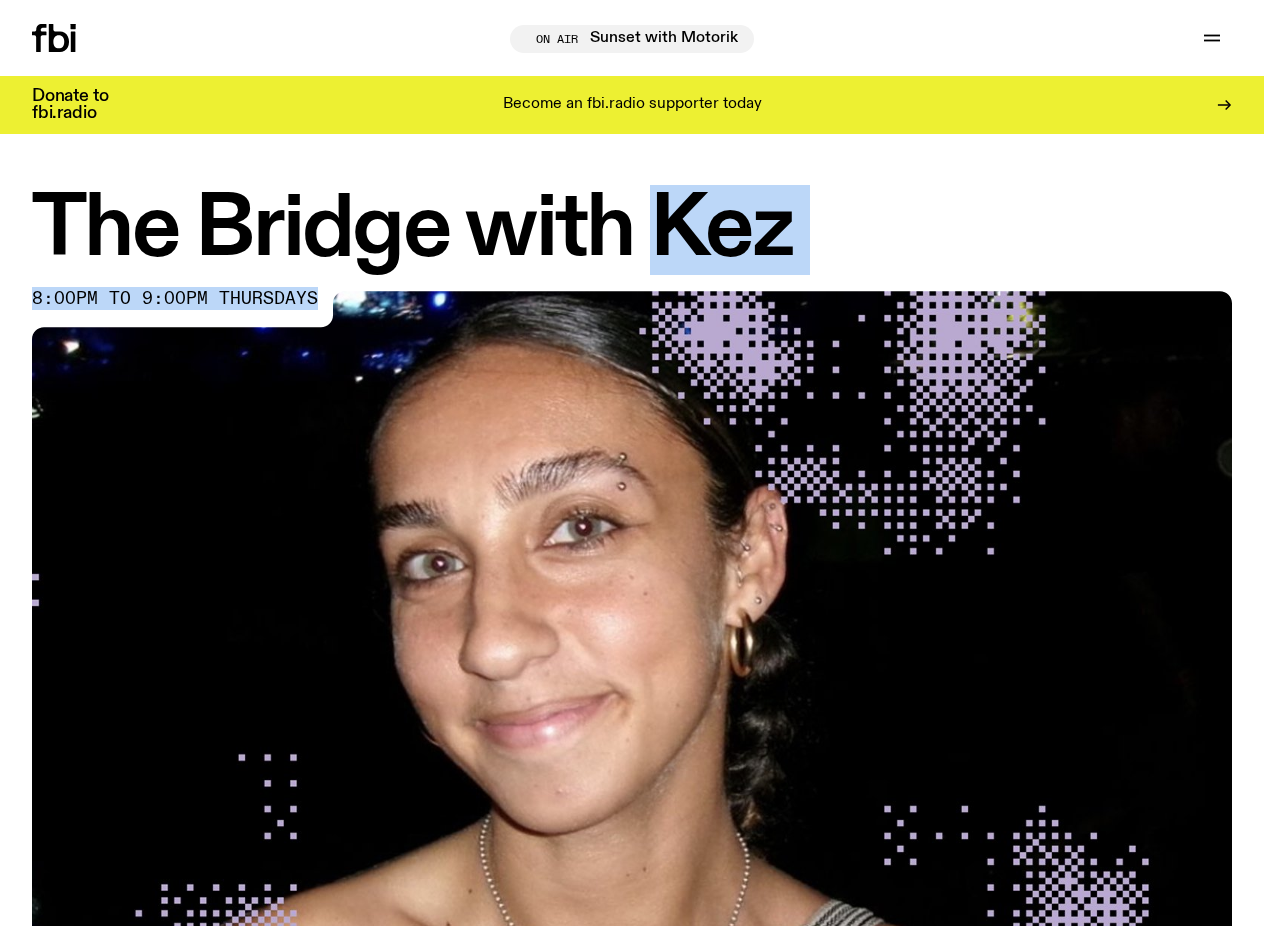 drag, startPoint x: 656, startPoint y: 239, endPoint x: 311, endPoint y: 304, distance: 351.0698 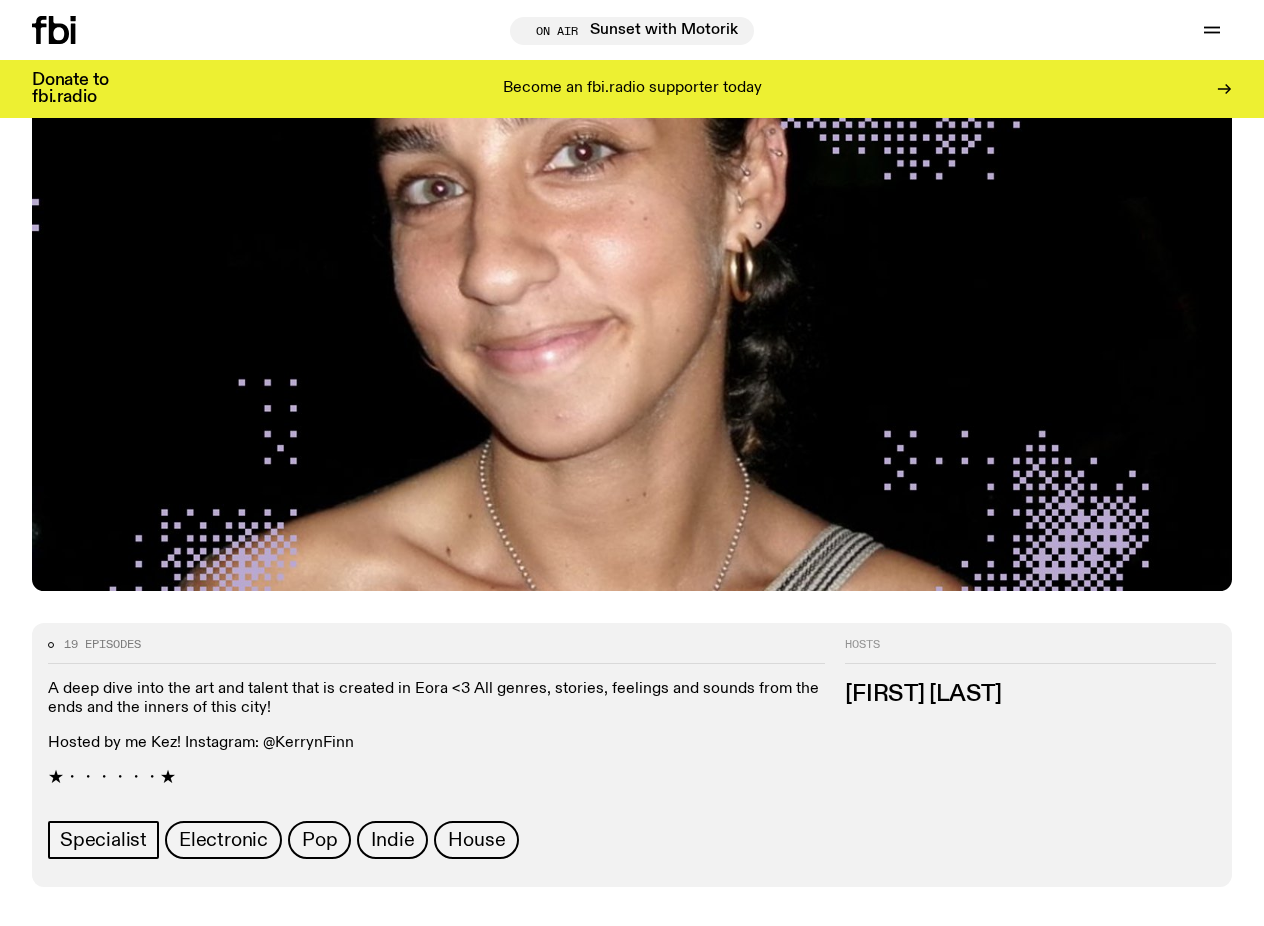 scroll, scrollTop: 495, scrollLeft: 0, axis: vertical 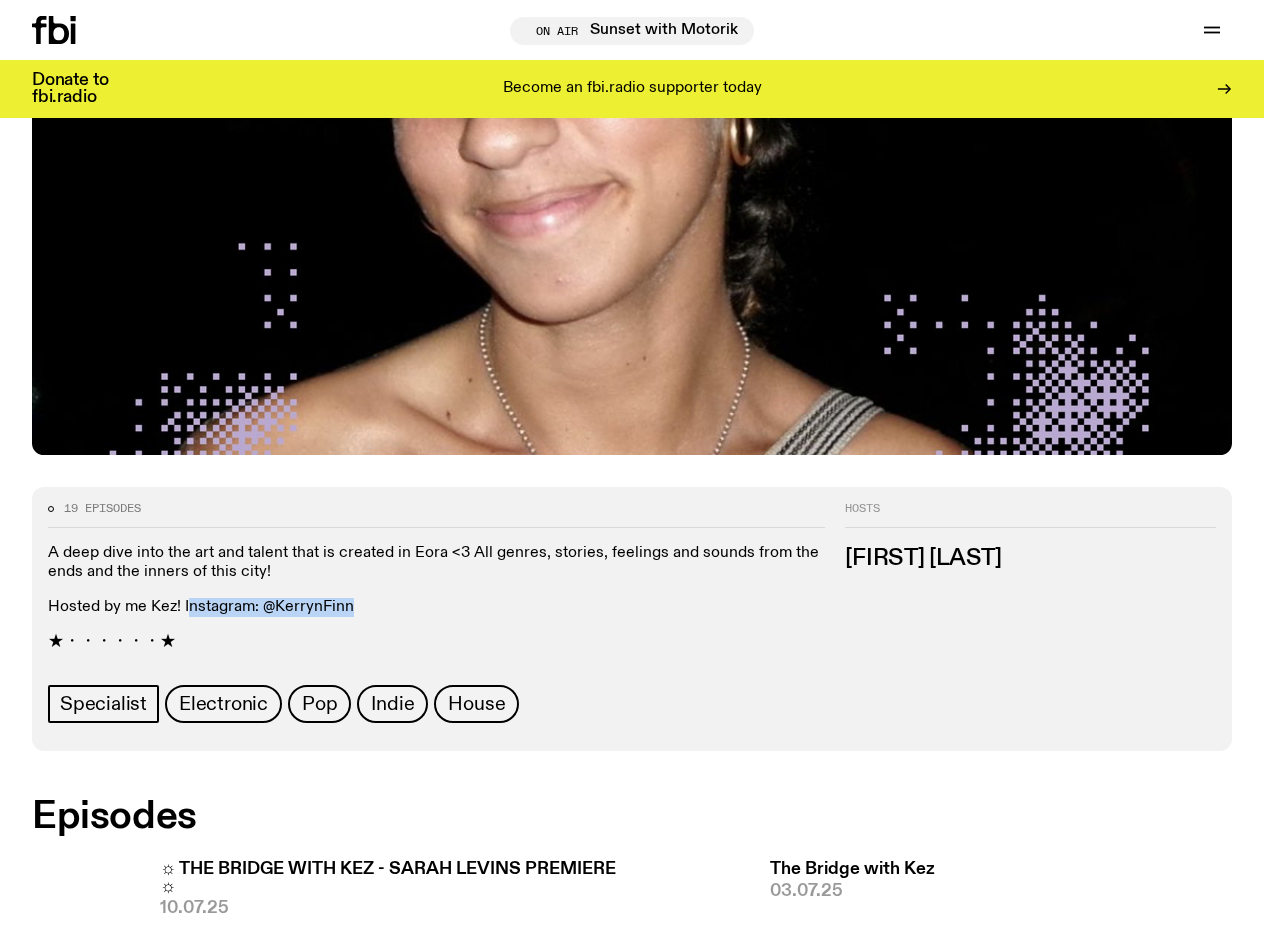 drag, startPoint x: 355, startPoint y: 605, endPoint x: 185, endPoint y: 609, distance: 170.04706 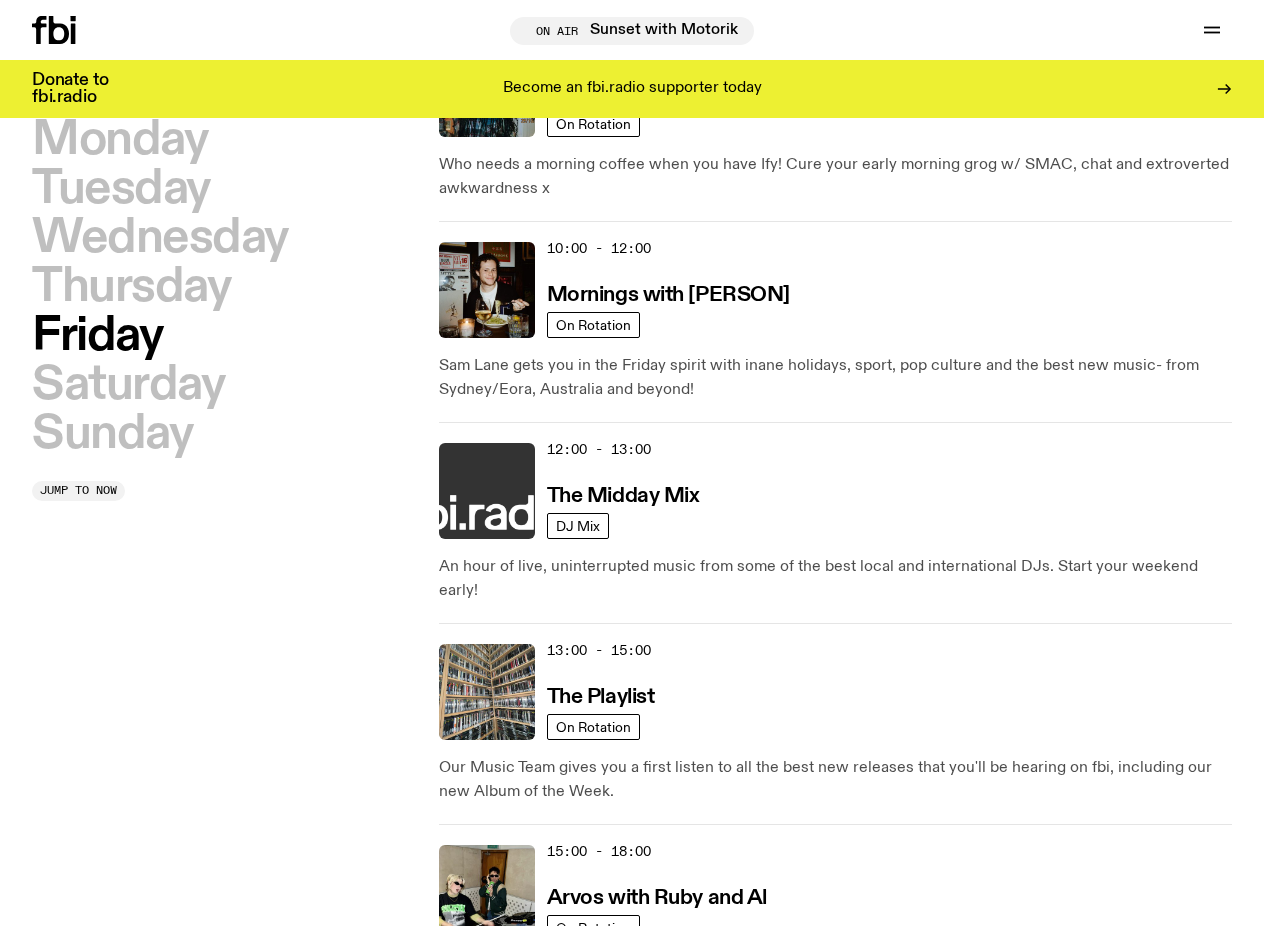 scroll, scrollTop: 323, scrollLeft: 0, axis: vertical 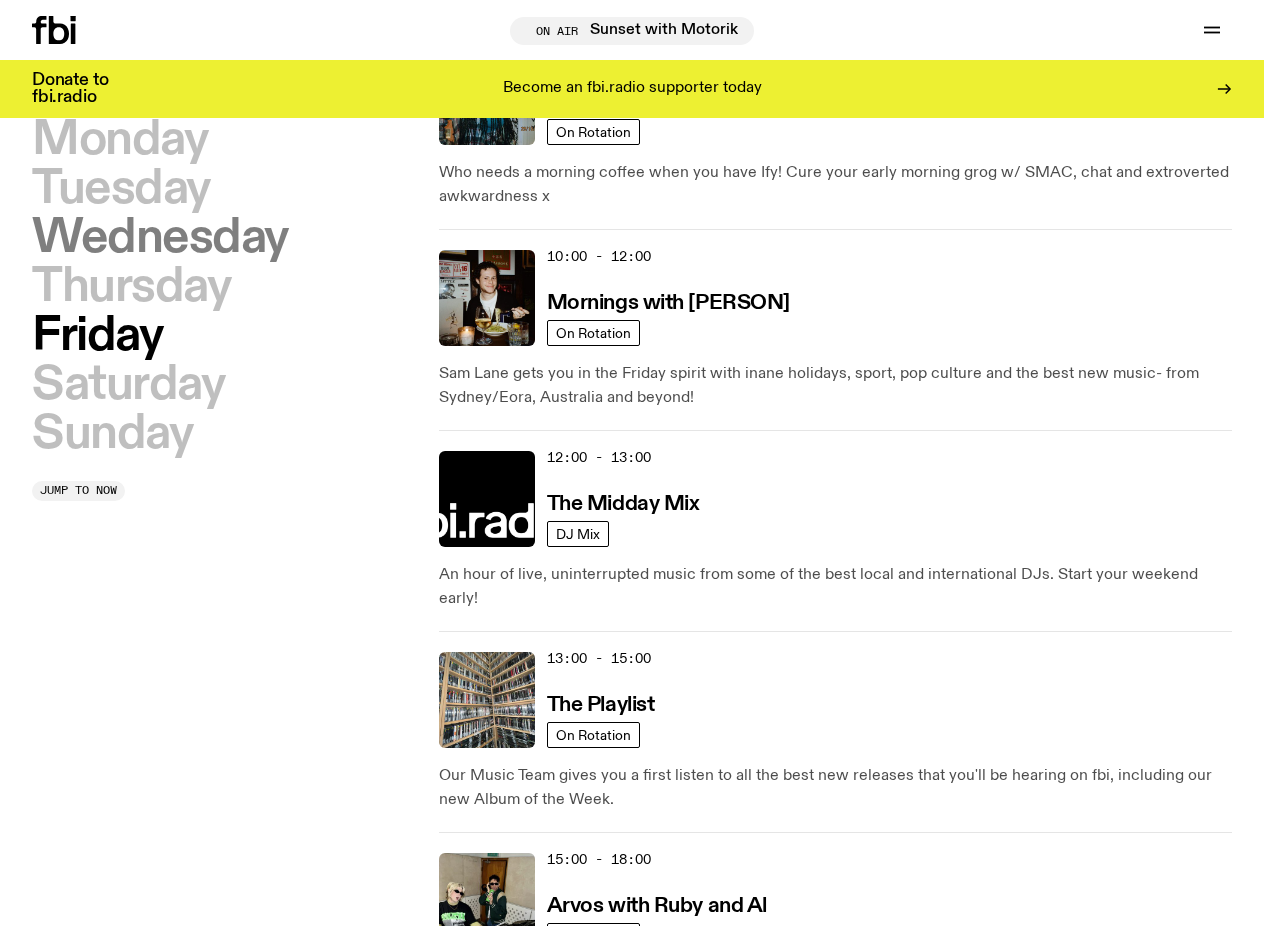 click on "Wednesday" at bounding box center [160, 238] 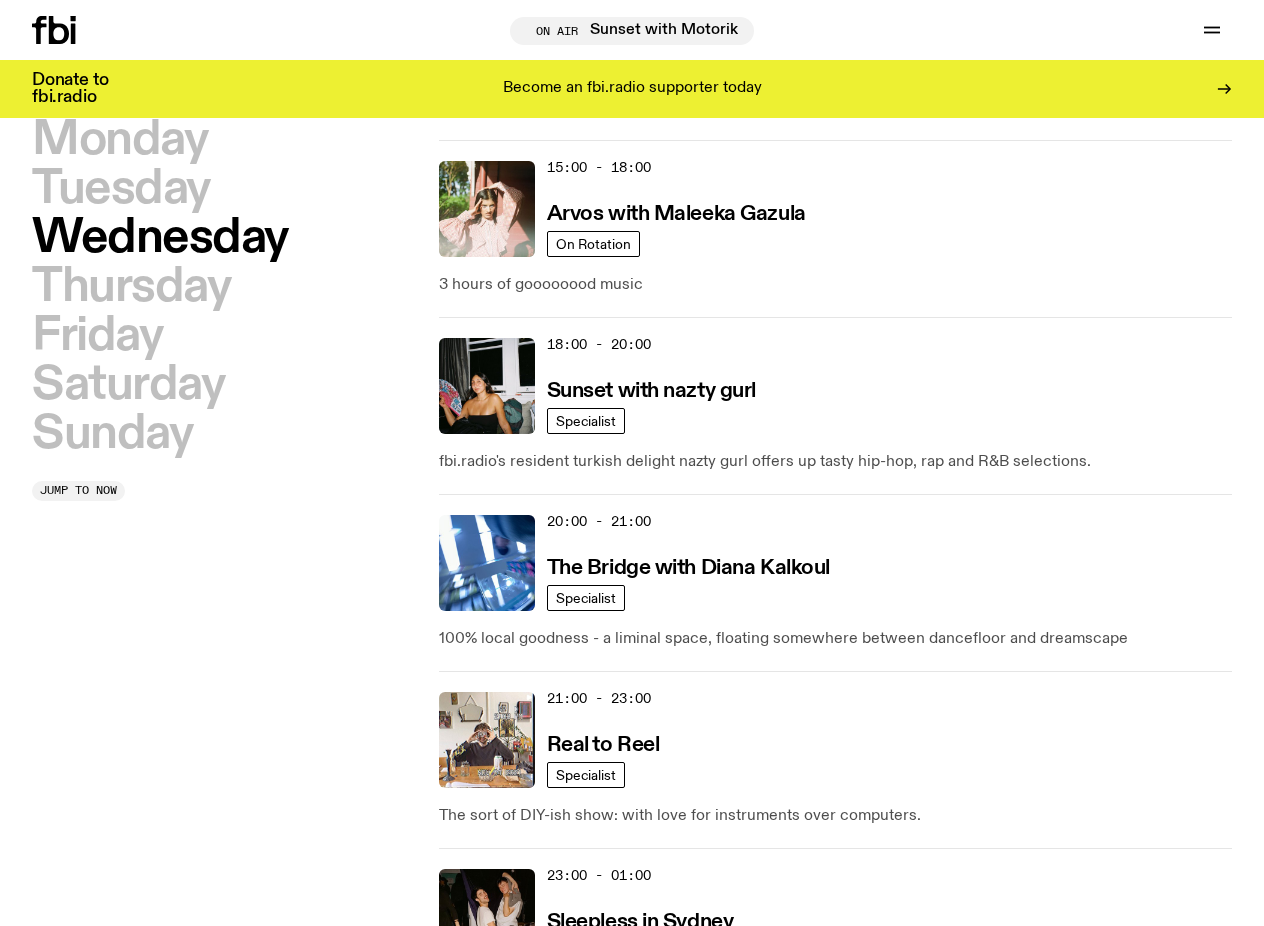 scroll, scrollTop: 969, scrollLeft: 0, axis: vertical 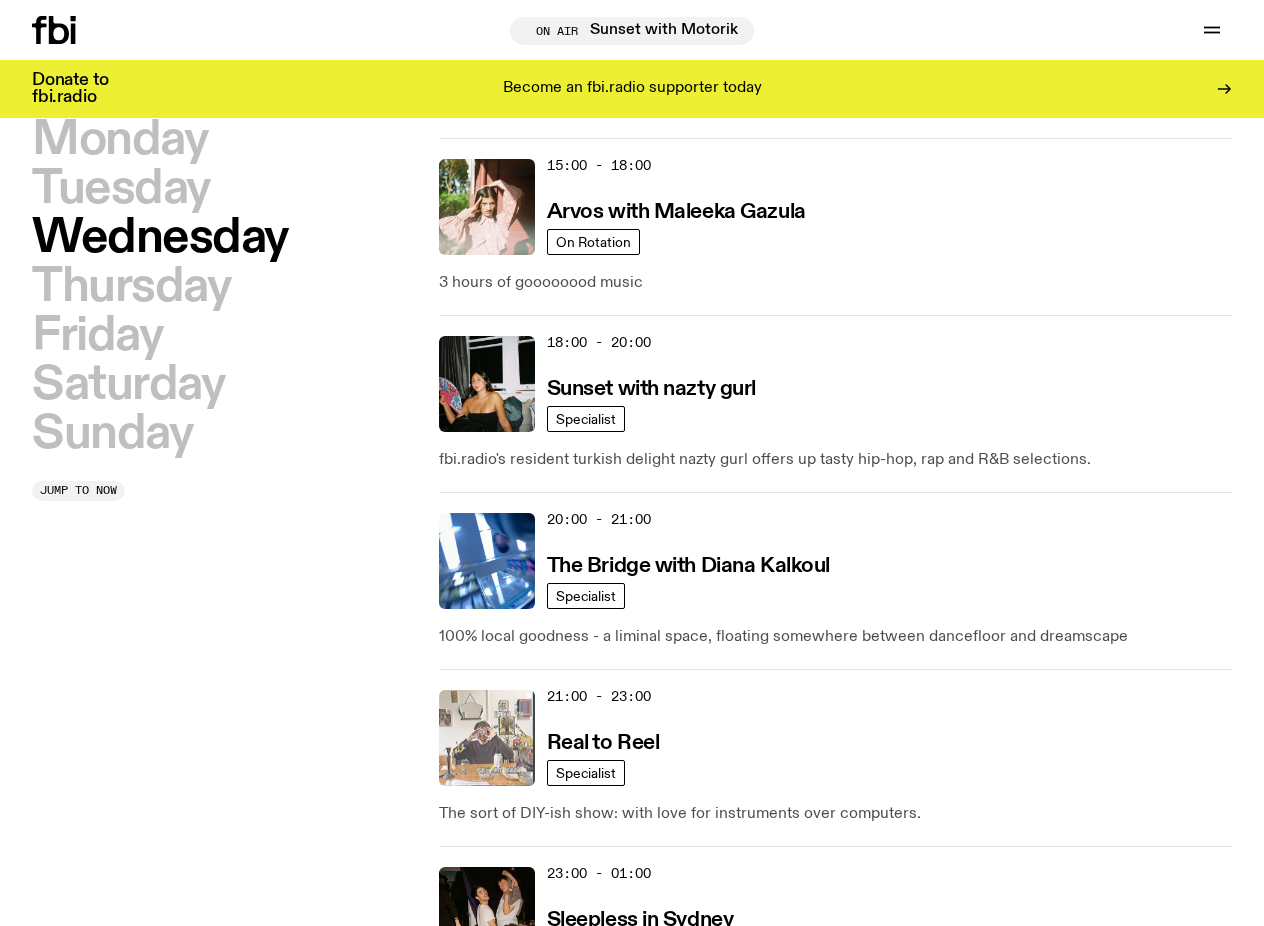 click 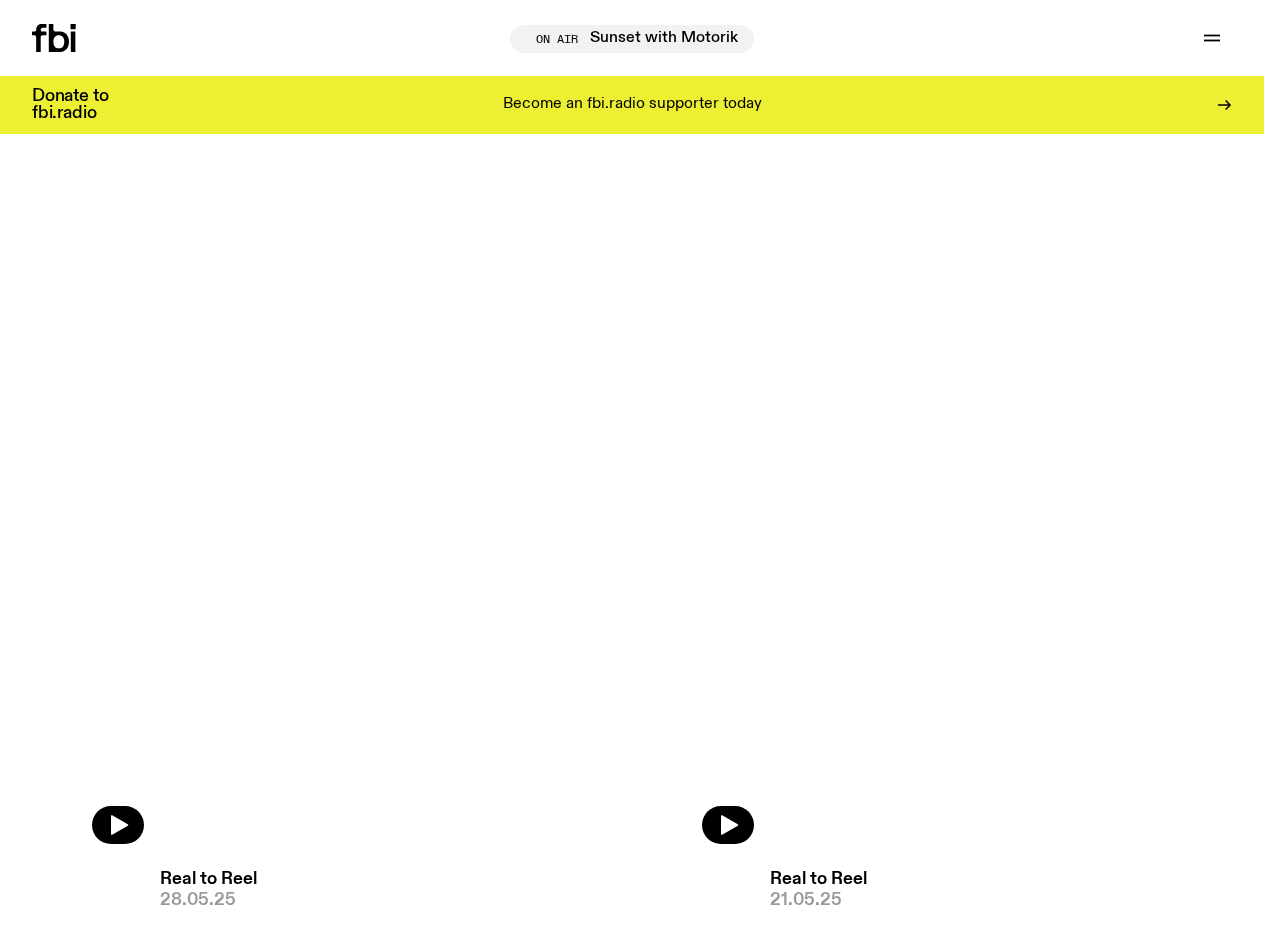 scroll, scrollTop: 0, scrollLeft: 0, axis: both 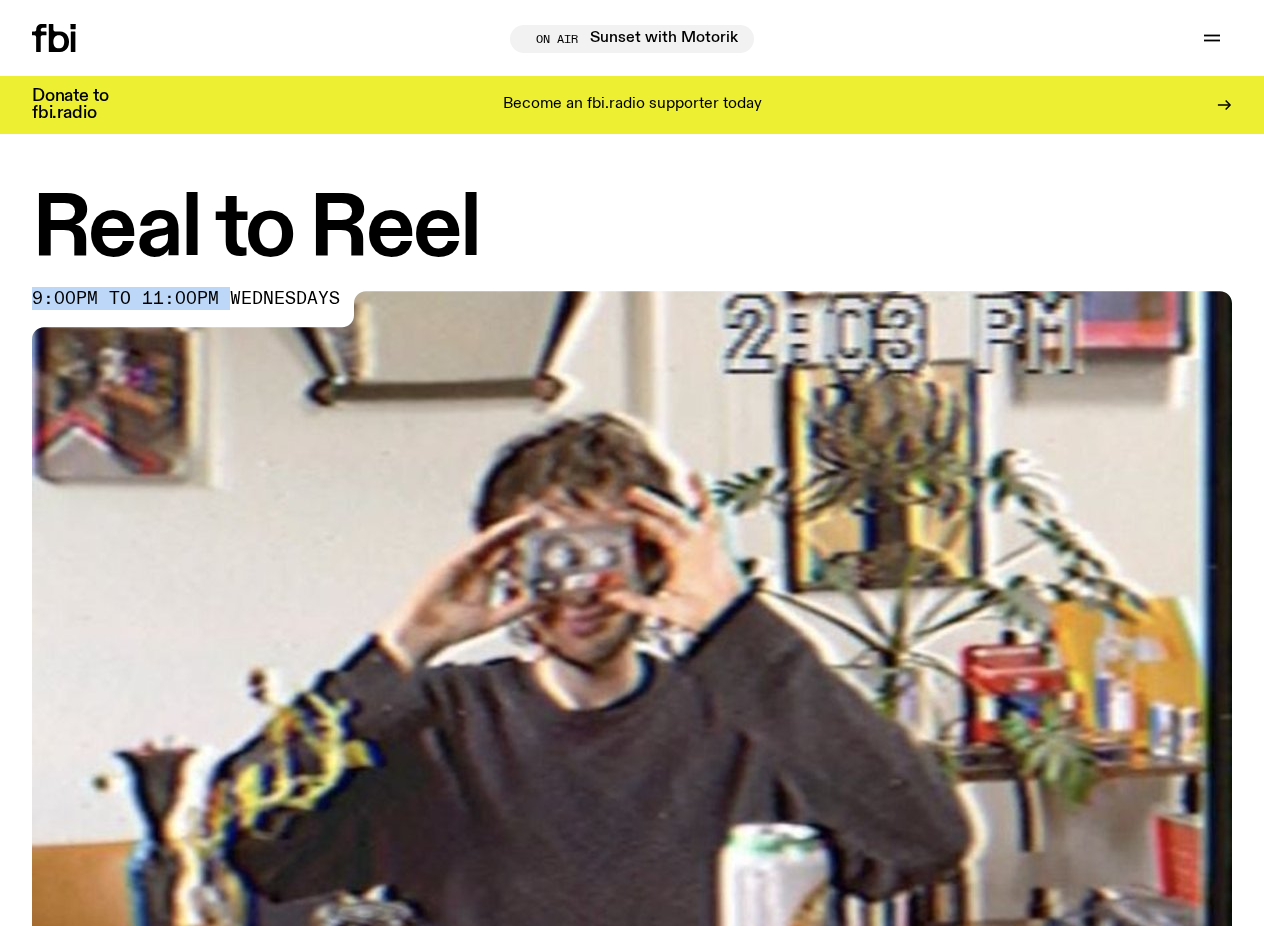 drag, startPoint x: 229, startPoint y: 299, endPoint x: 34, endPoint y: 298, distance: 195.00256 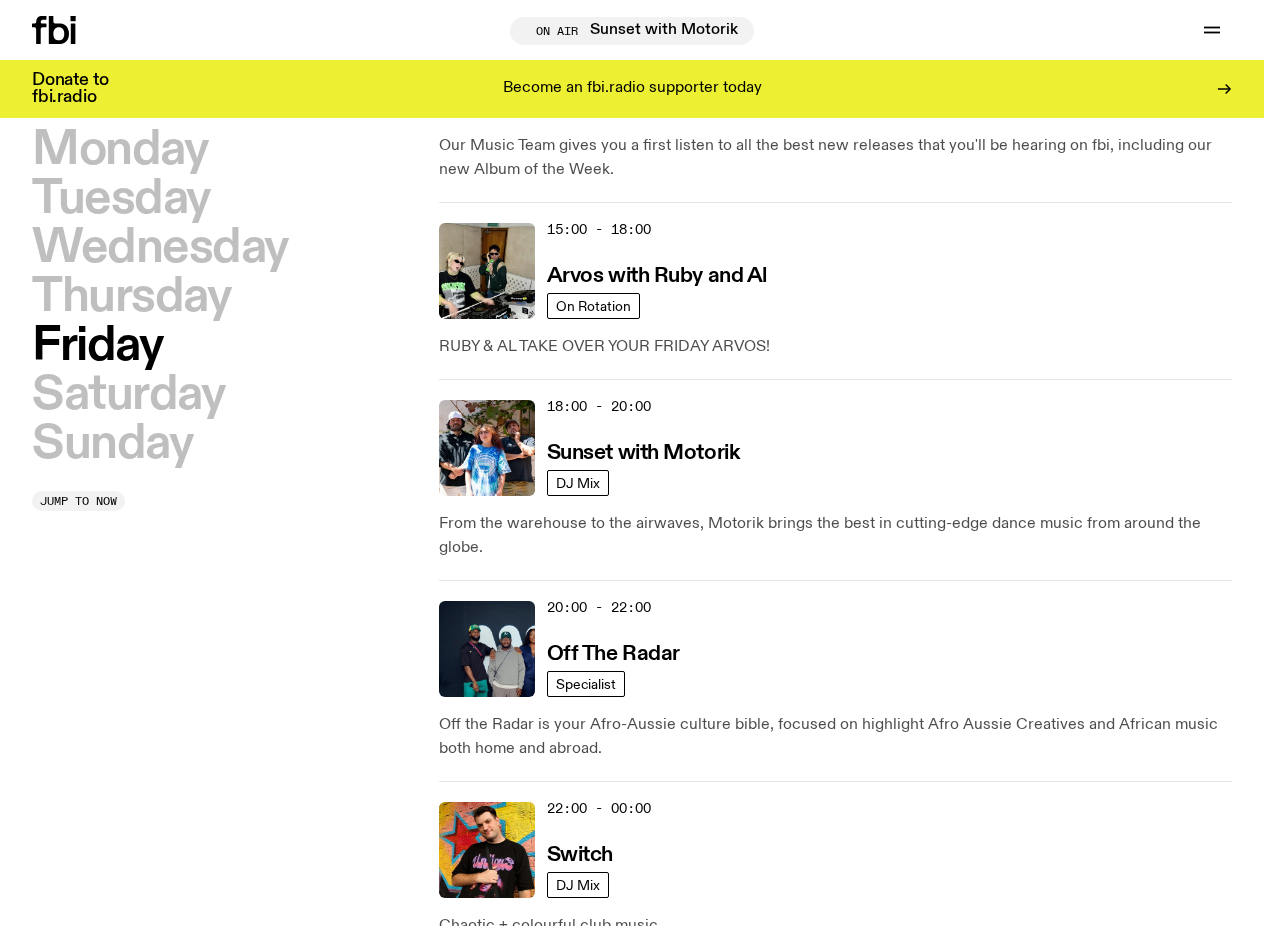 scroll, scrollTop: 953, scrollLeft: 0, axis: vertical 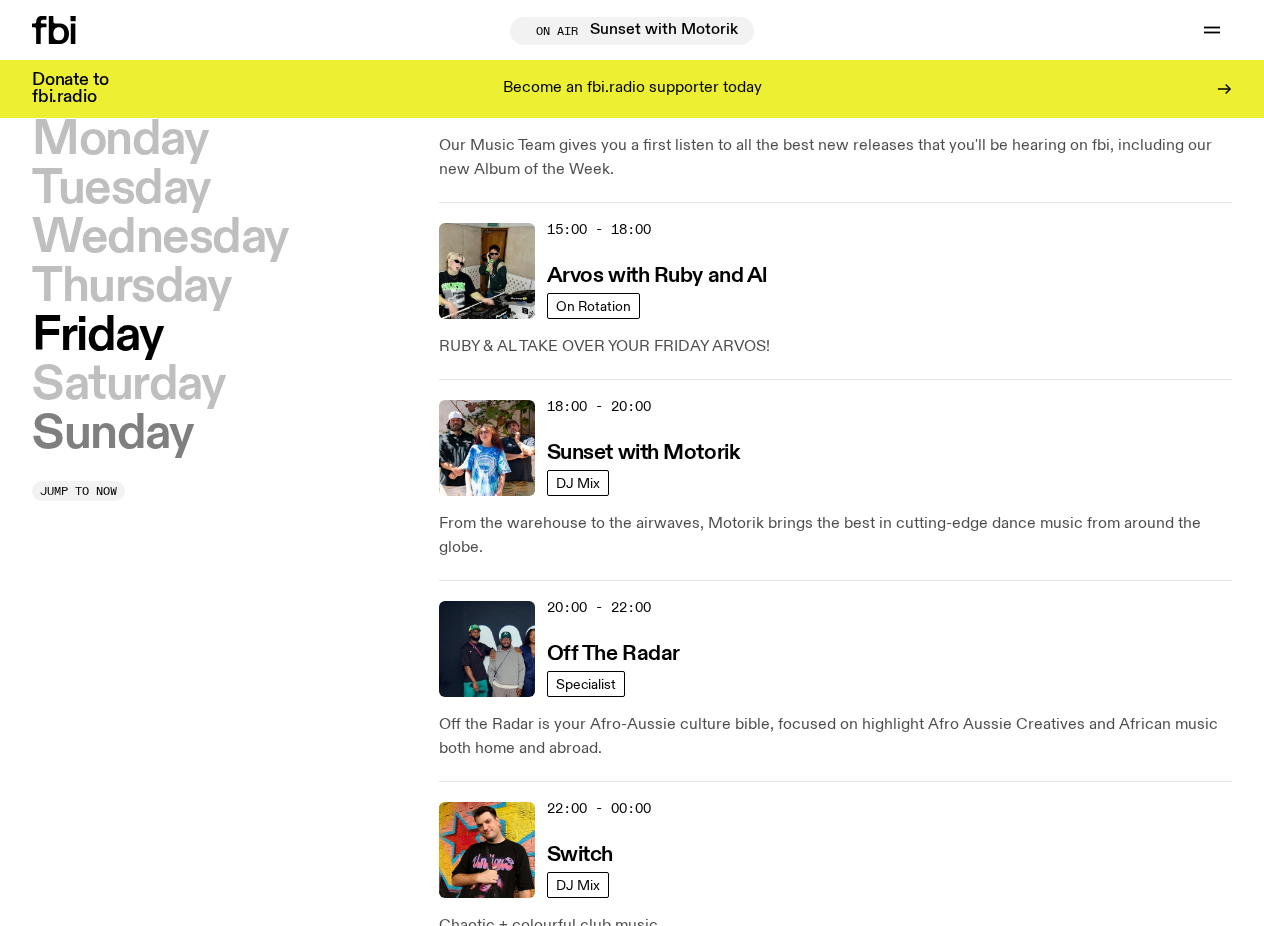 click on "Sunday" at bounding box center [112, 434] 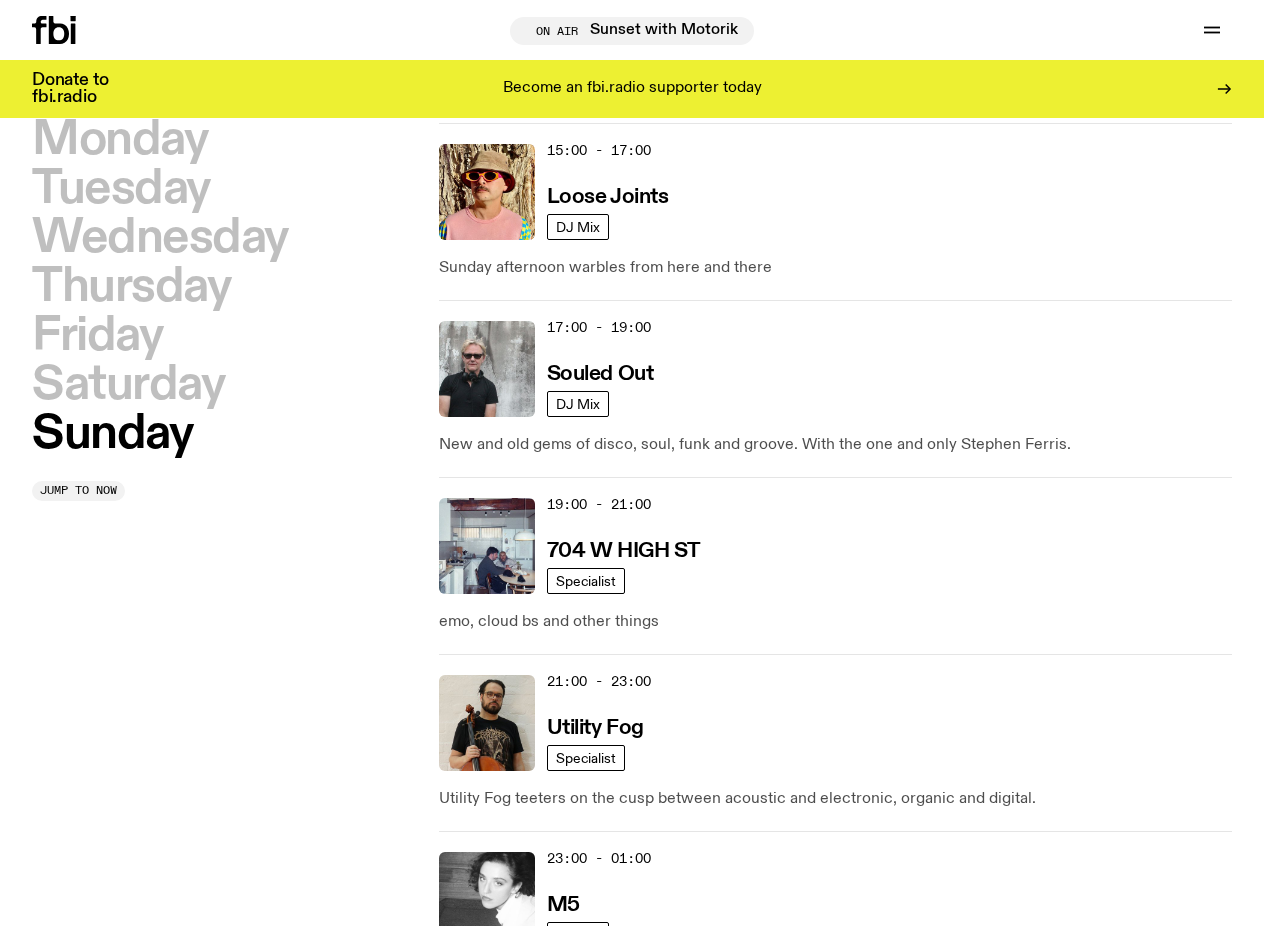 scroll, scrollTop: 1317, scrollLeft: 0, axis: vertical 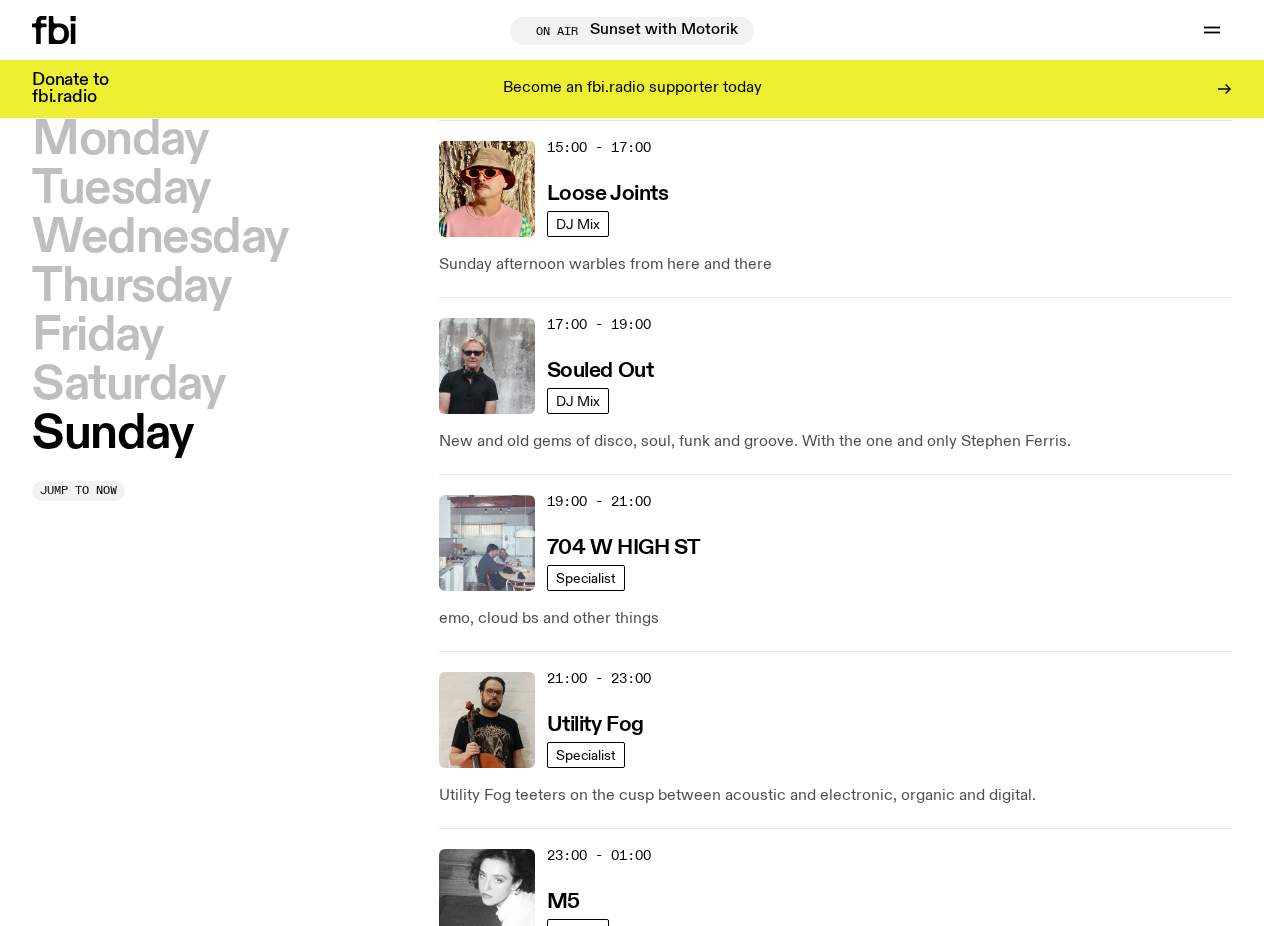 click 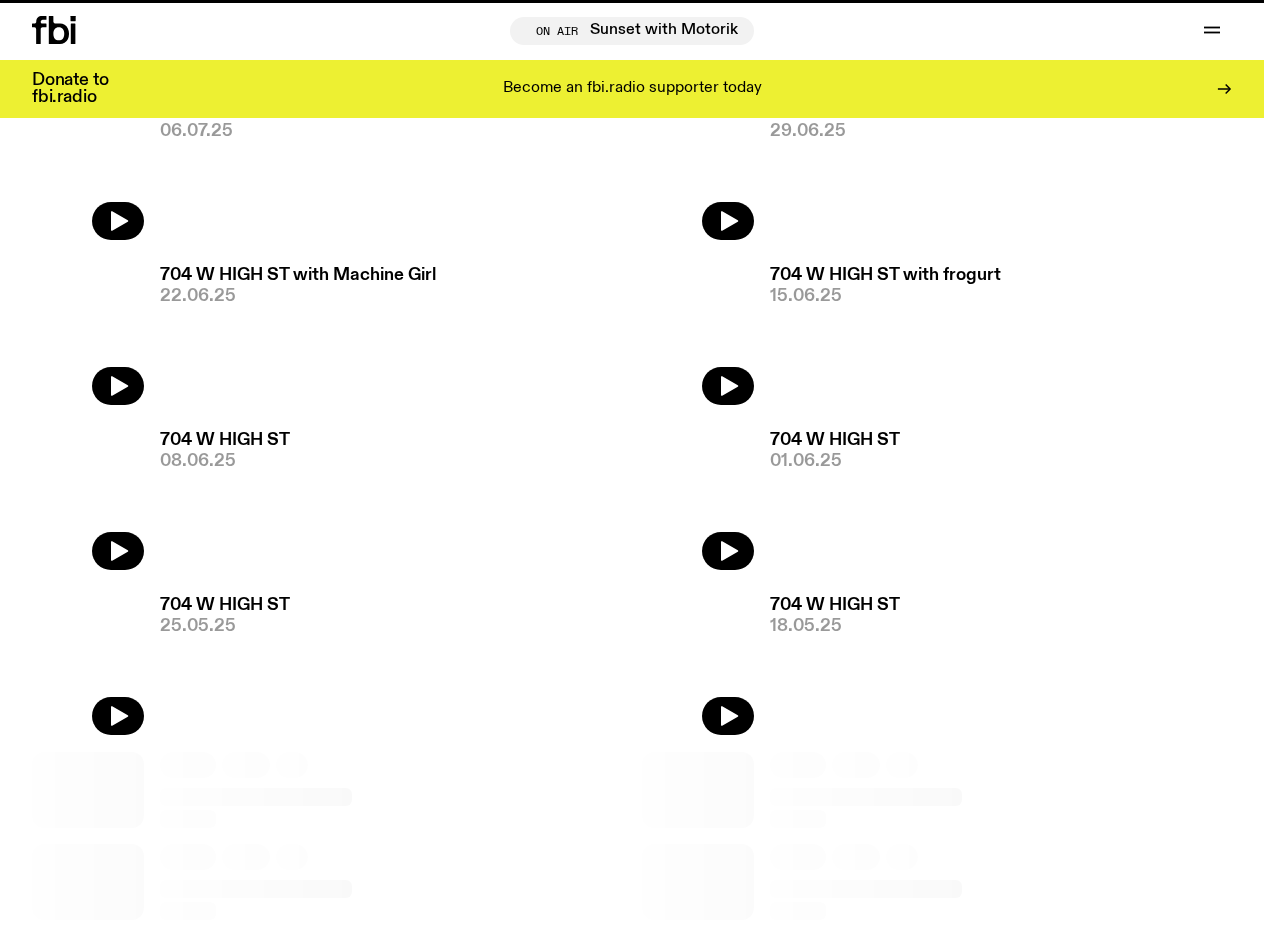 scroll, scrollTop: 0, scrollLeft: 0, axis: both 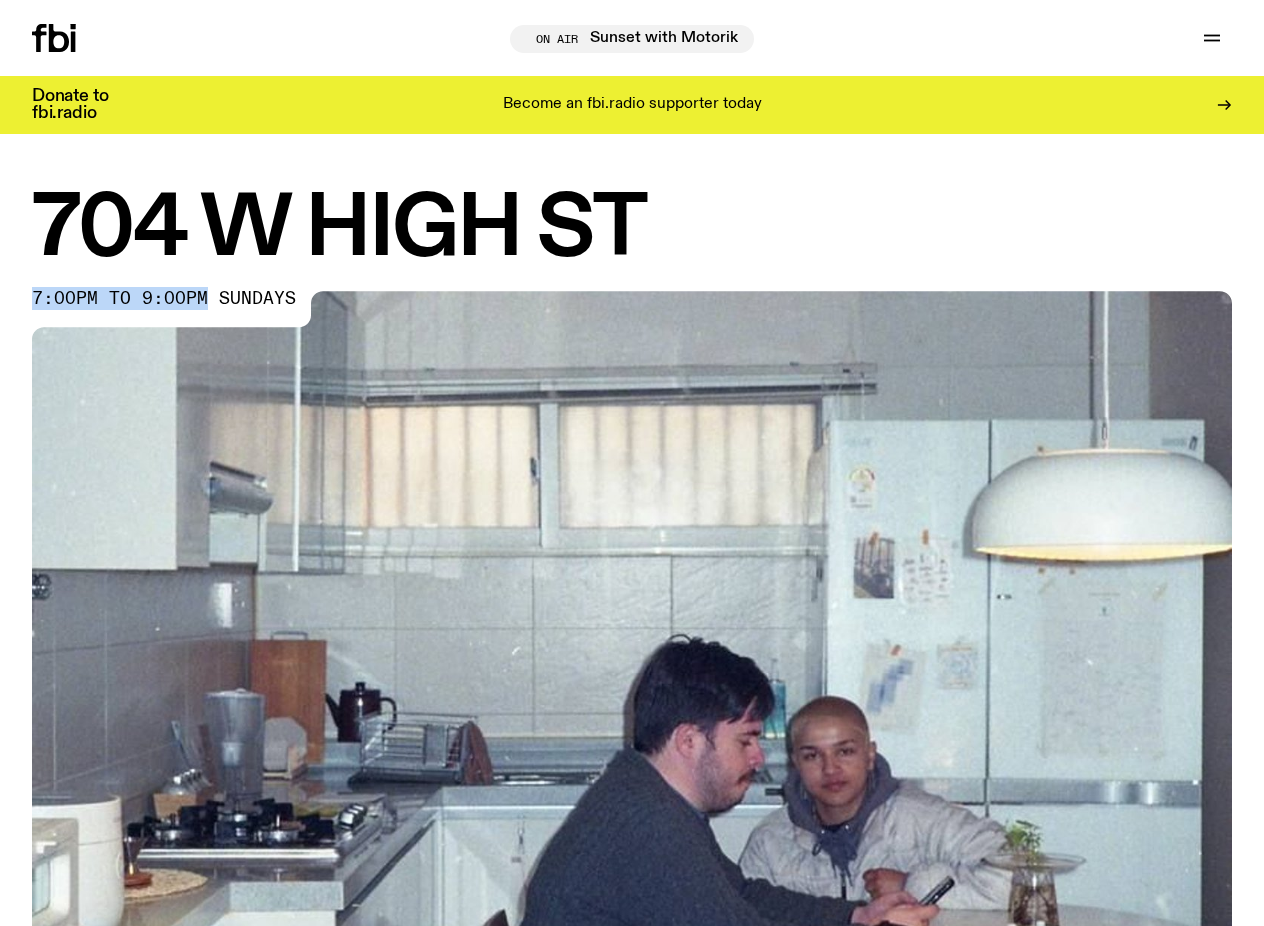 drag, startPoint x: 203, startPoint y: 296, endPoint x: 35, endPoint y: 299, distance: 168.02678 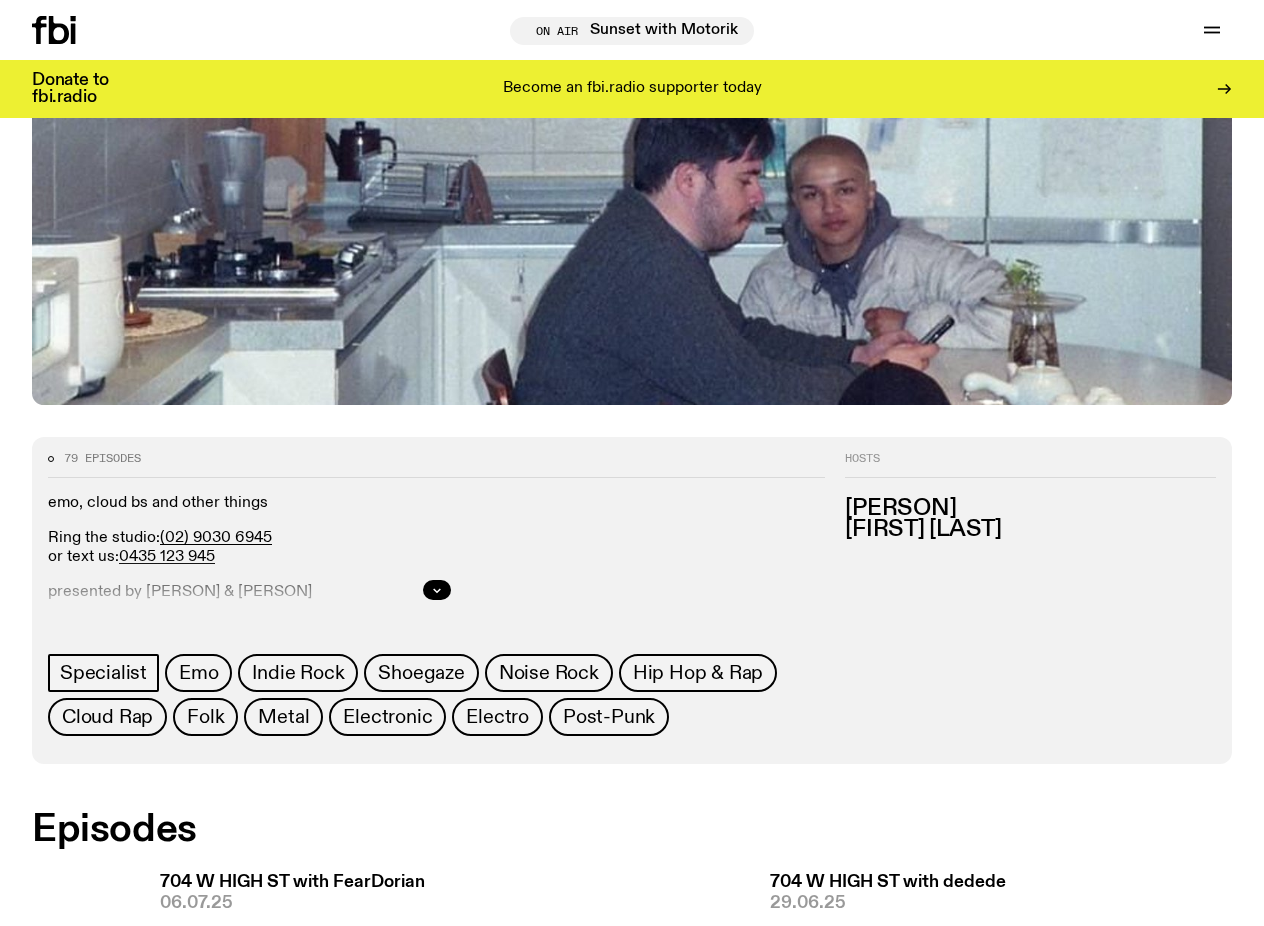 scroll, scrollTop: 550, scrollLeft: 0, axis: vertical 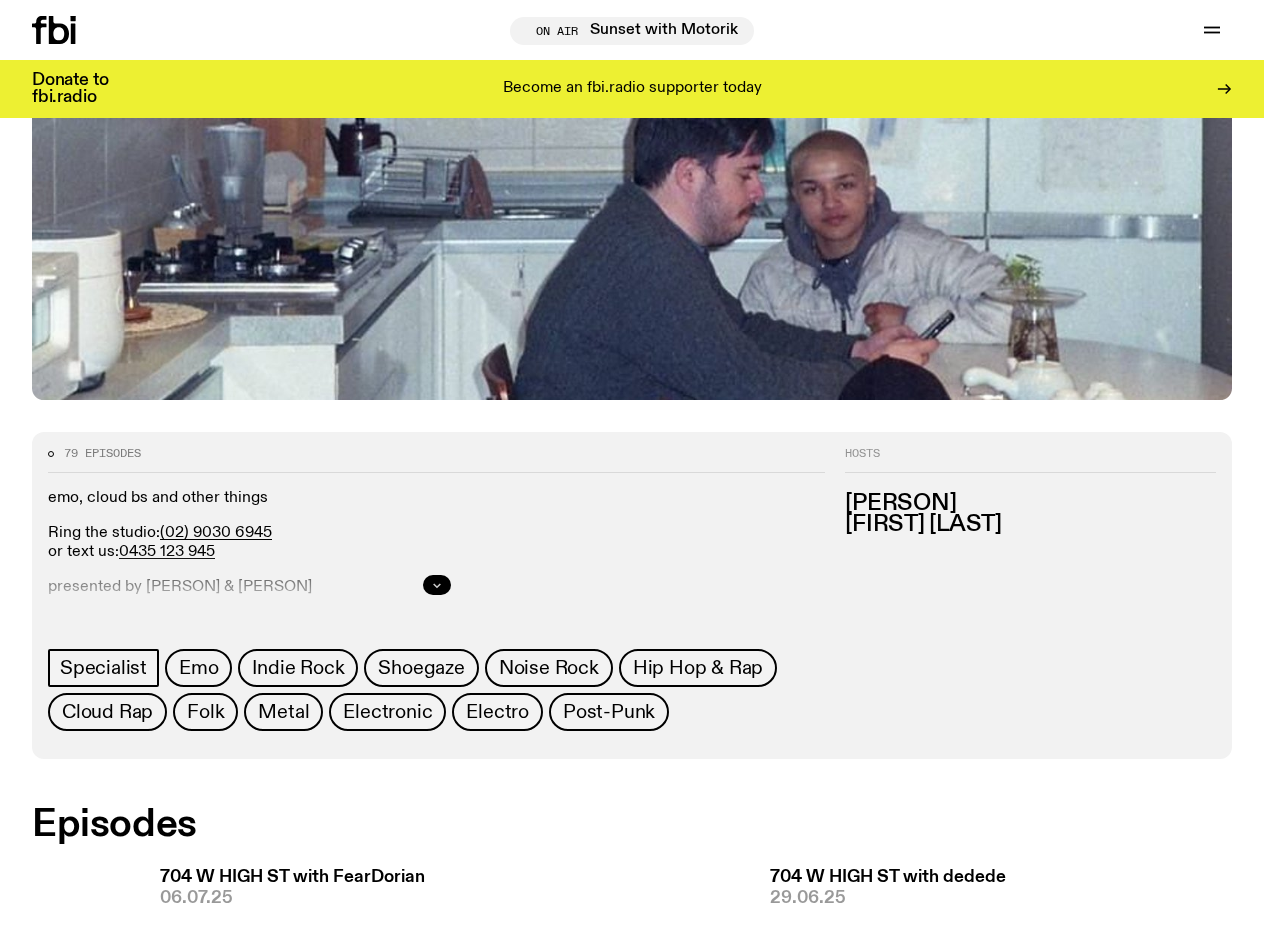 click 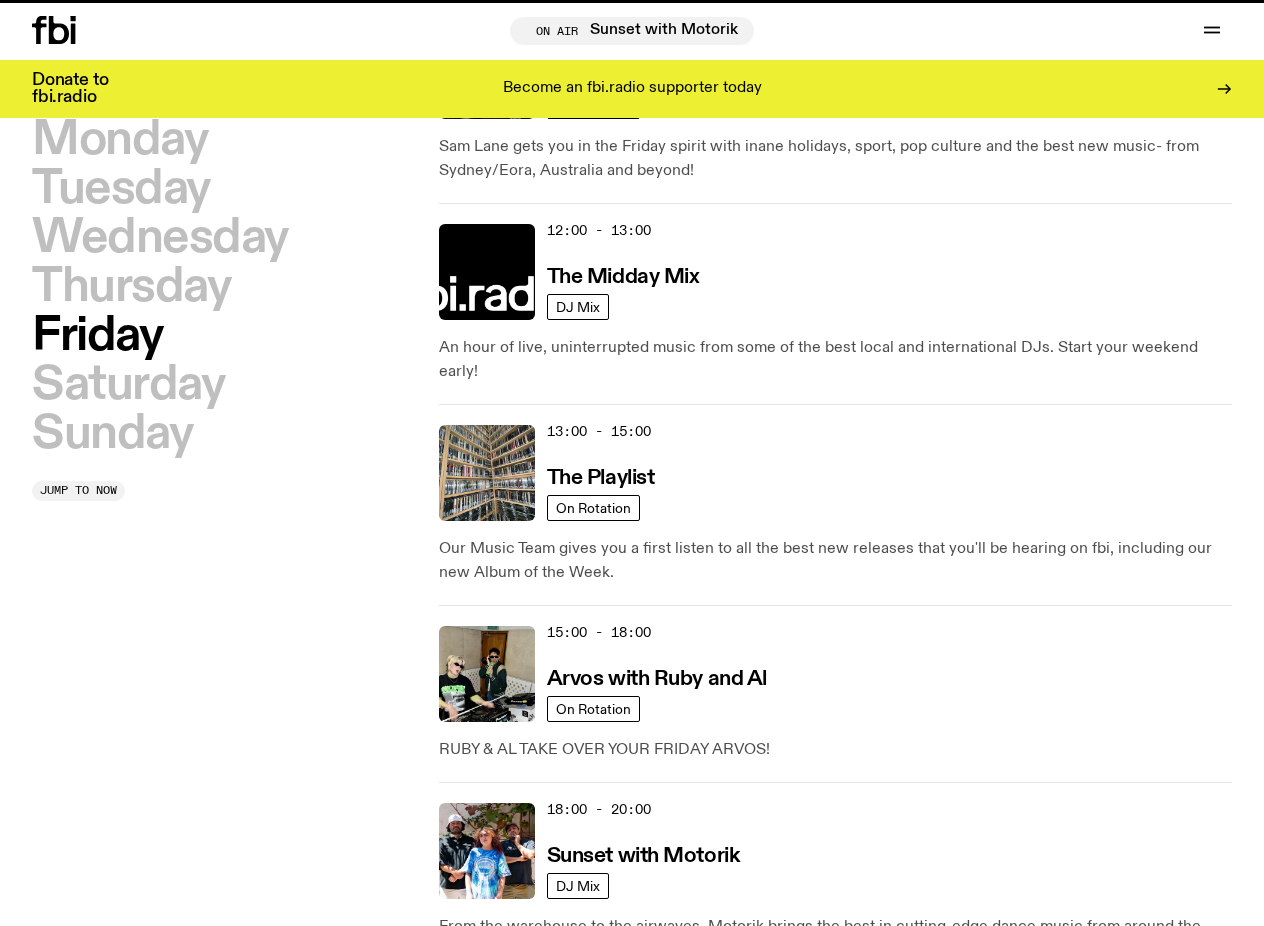 scroll, scrollTop: 1317, scrollLeft: 0, axis: vertical 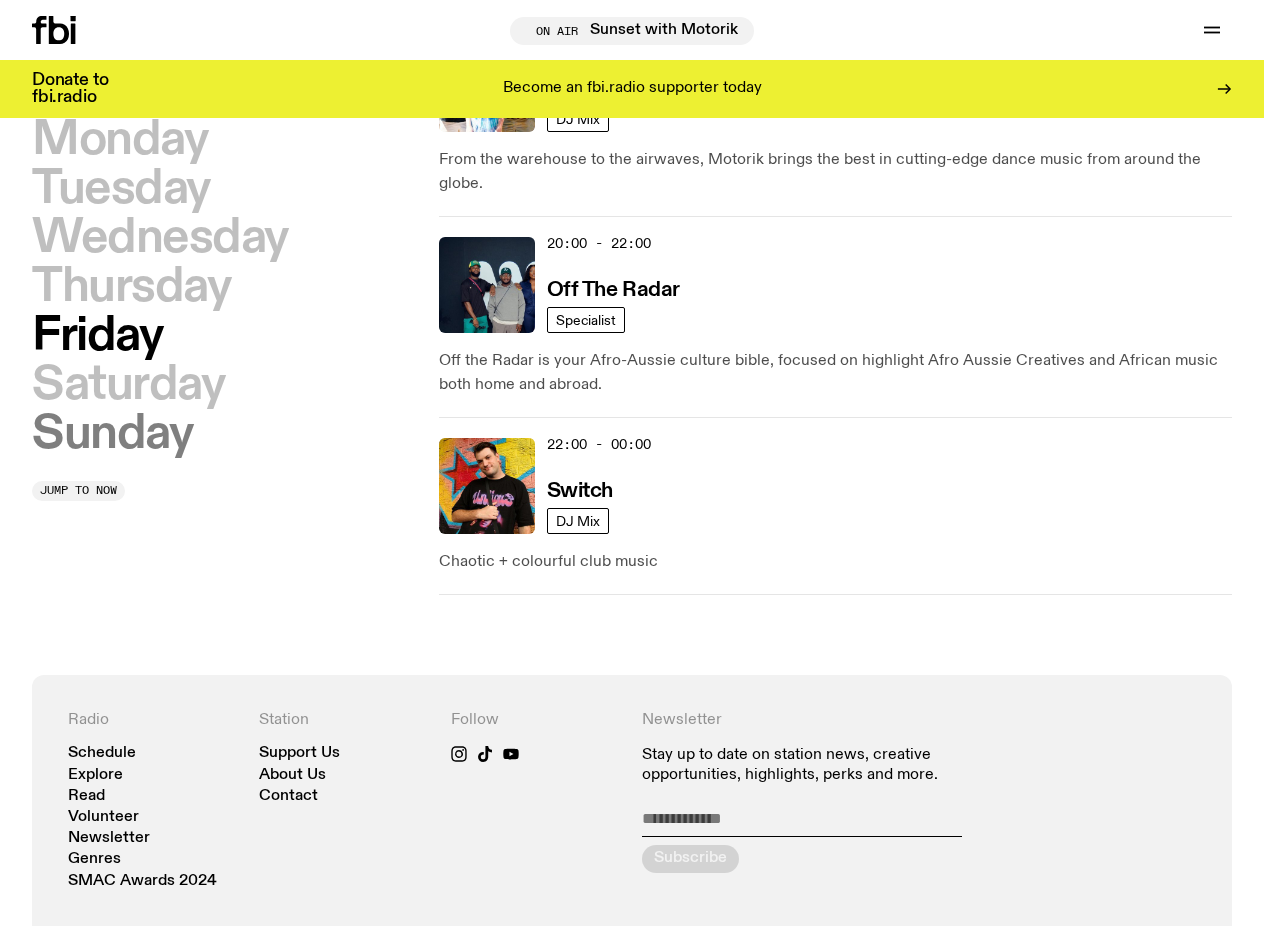 click on "Sunday" at bounding box center (112, 434) 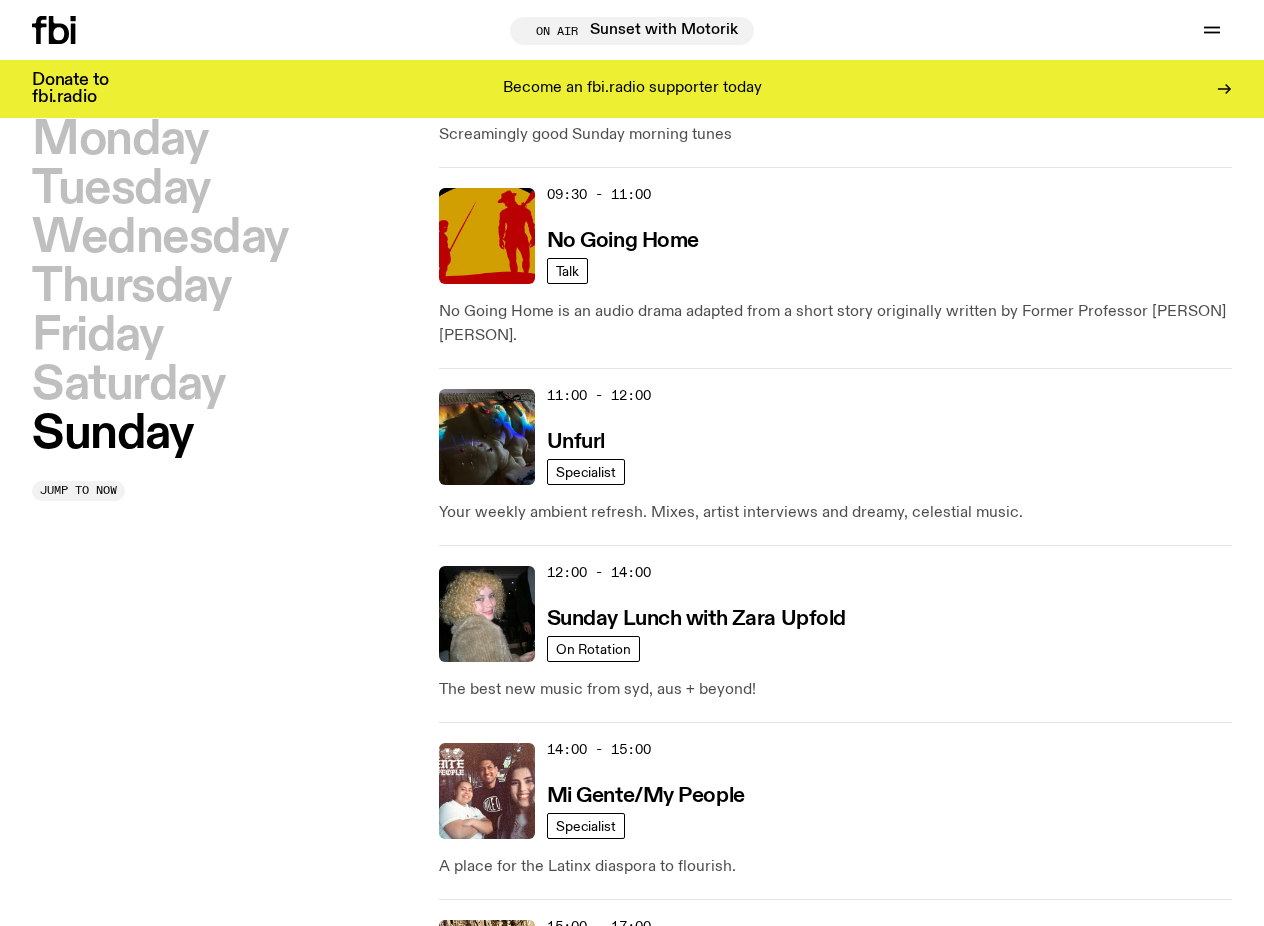 scroll, scrollTop: 541, scrollLeft: 0, axis: vertical 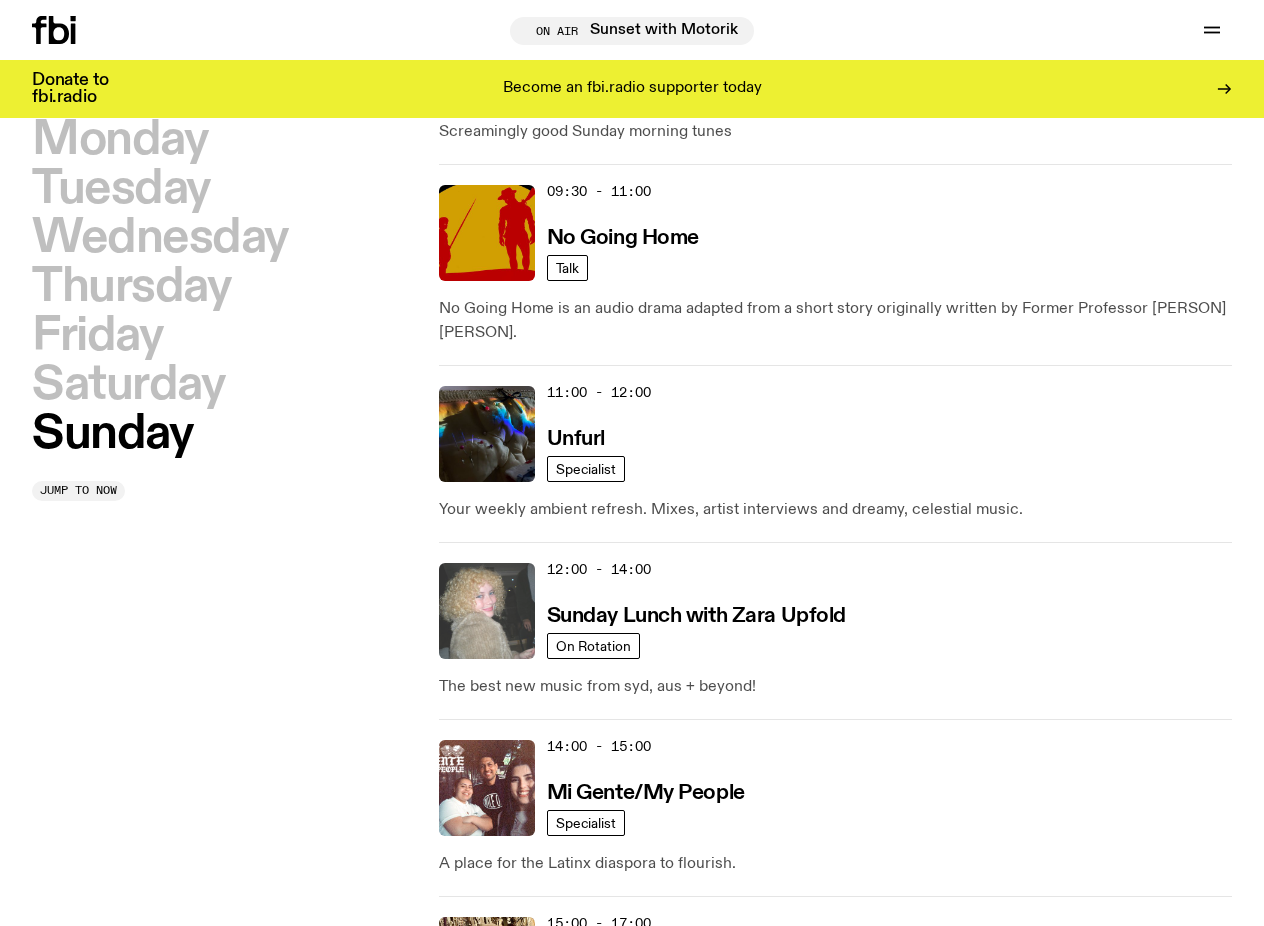 click 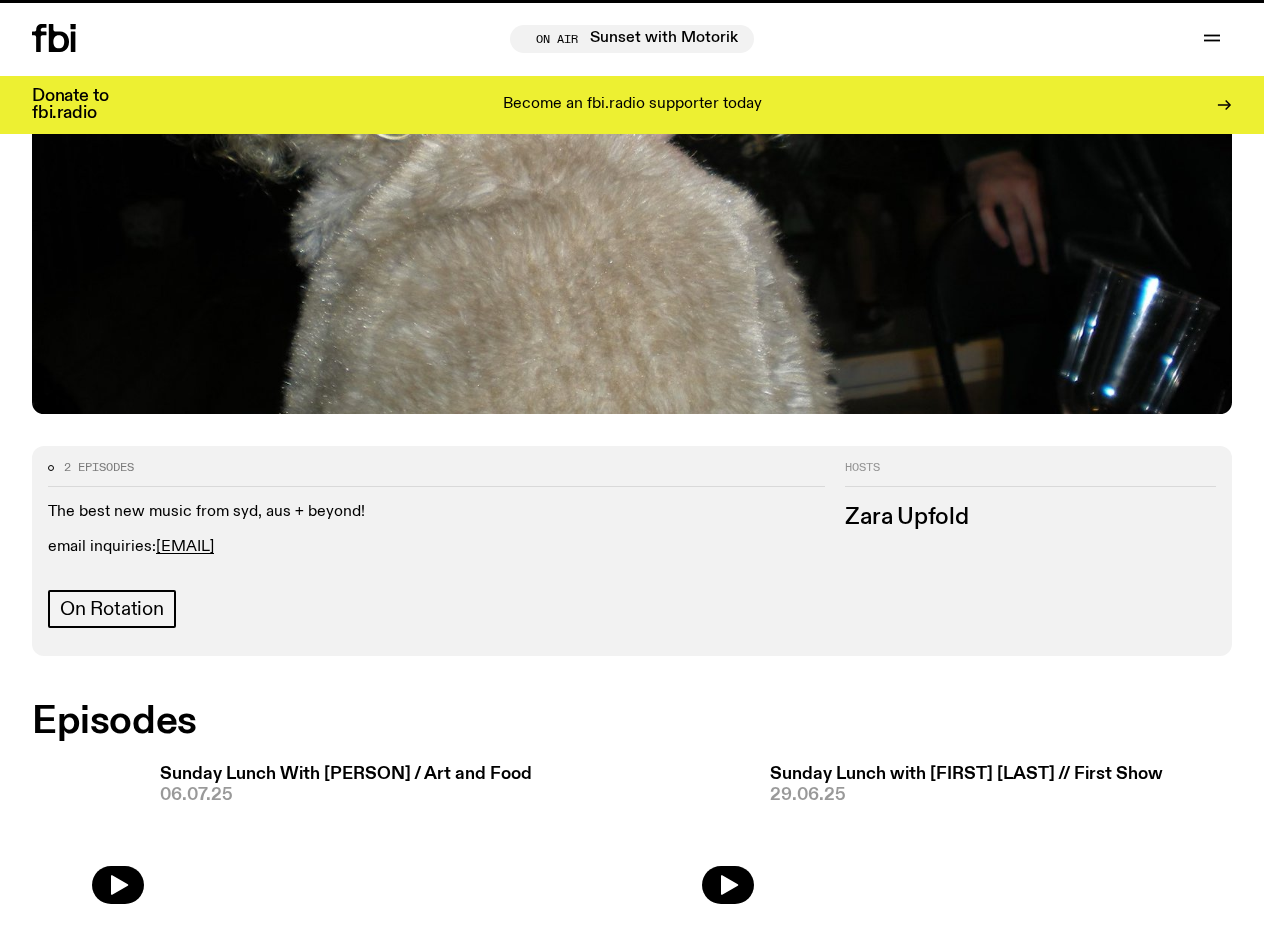 scroll, scrollTop: 0, scrollLeft: 0, axis: both 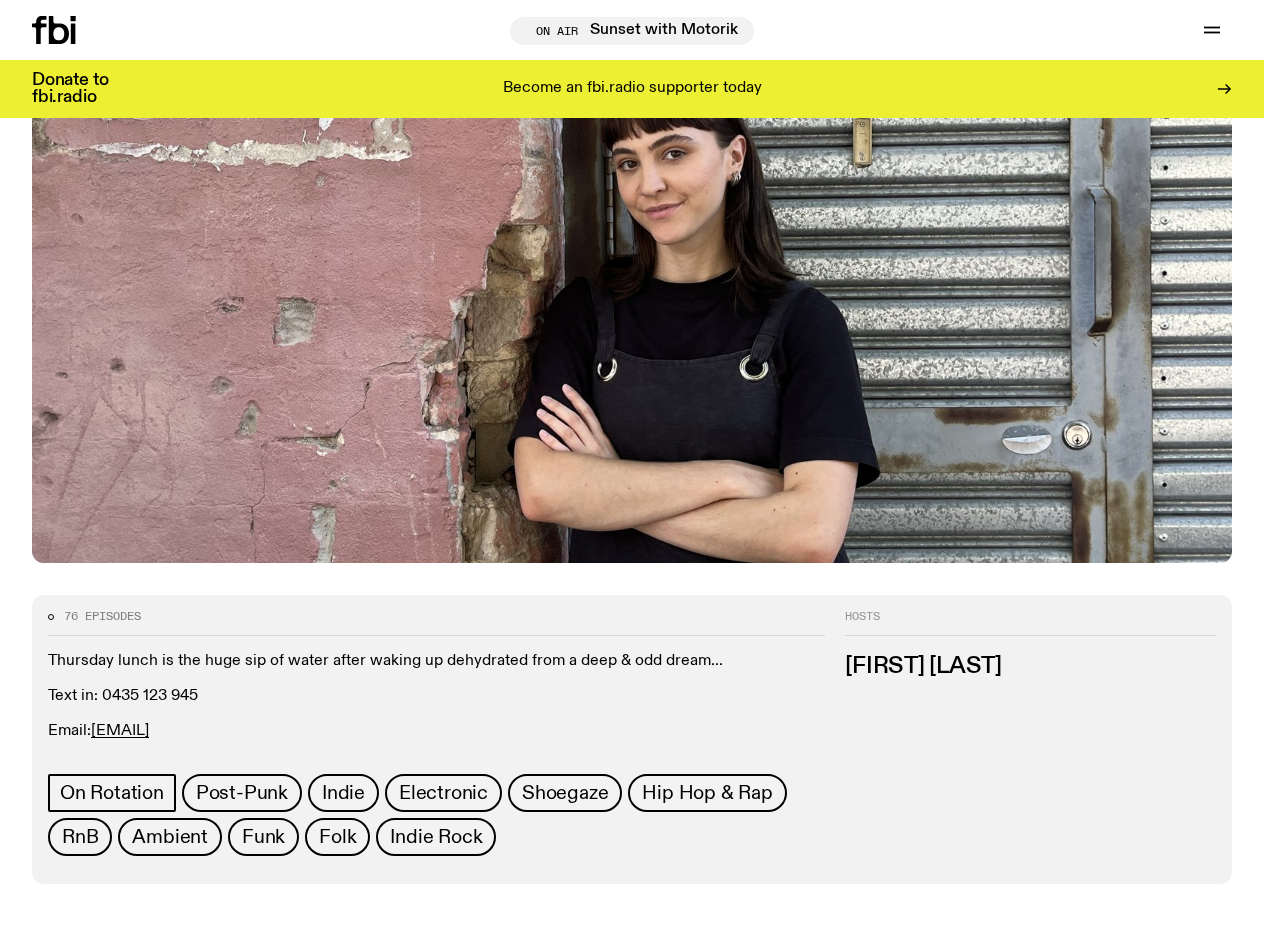 drag, startPoint x: 278, startPoint y: 739, endPoint x: 42, endPoint y: 650, distance: 252.2241 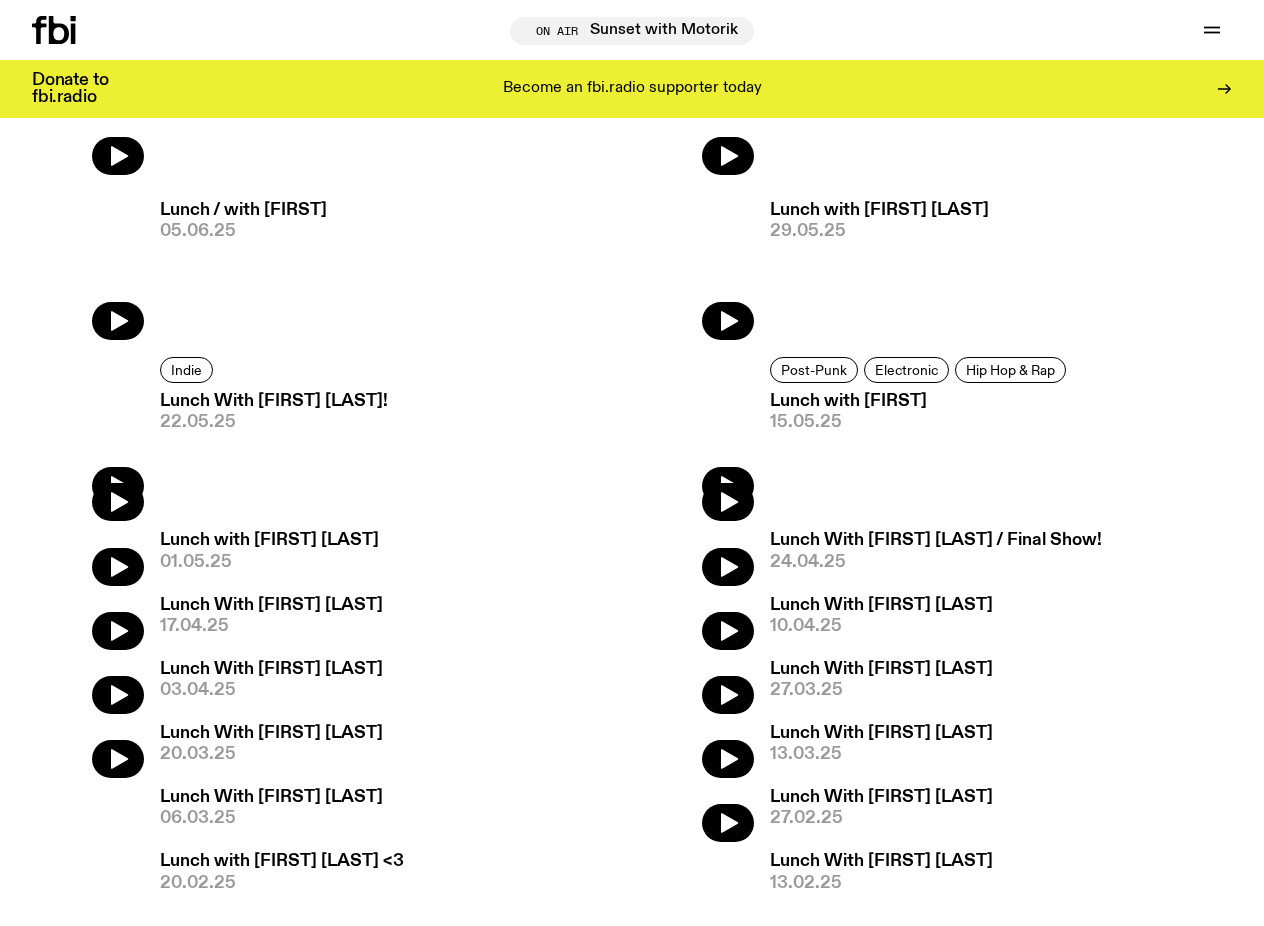 scroll, scrollTop: 1350, scrollLeft: 0, axis: vertical 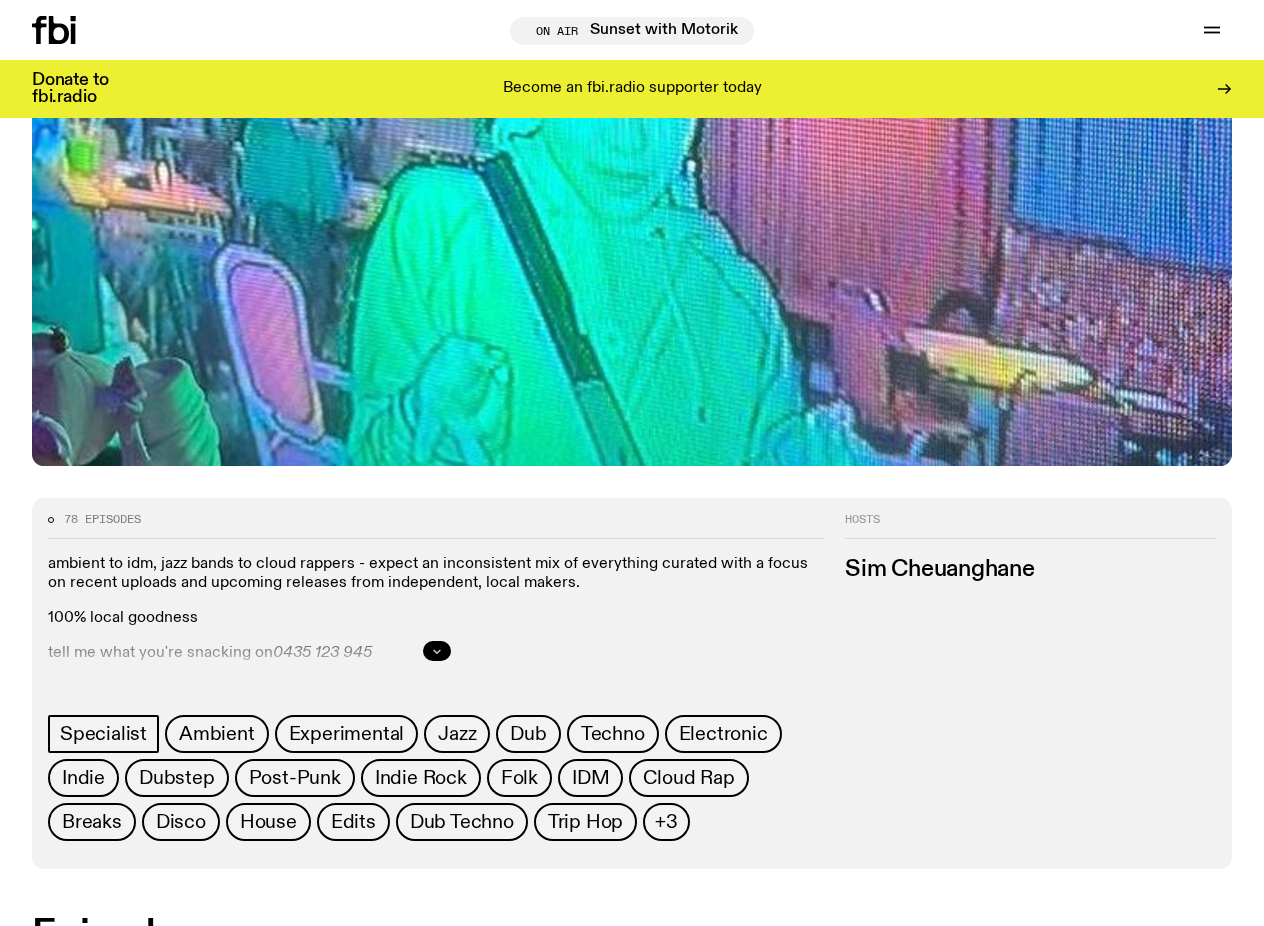 click 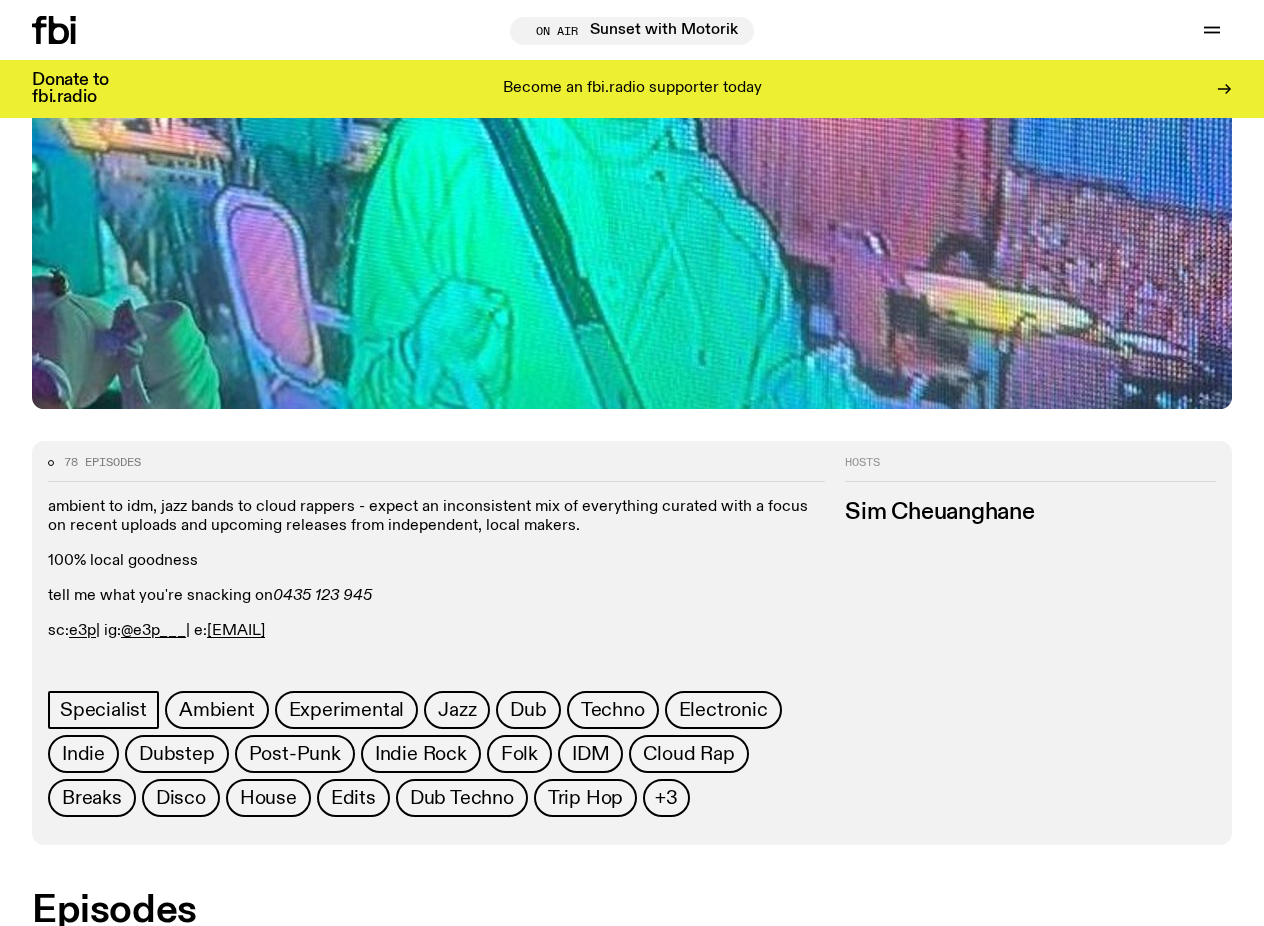scroll, scrollTop: 628, scrollLeft: 0, axis: vertical 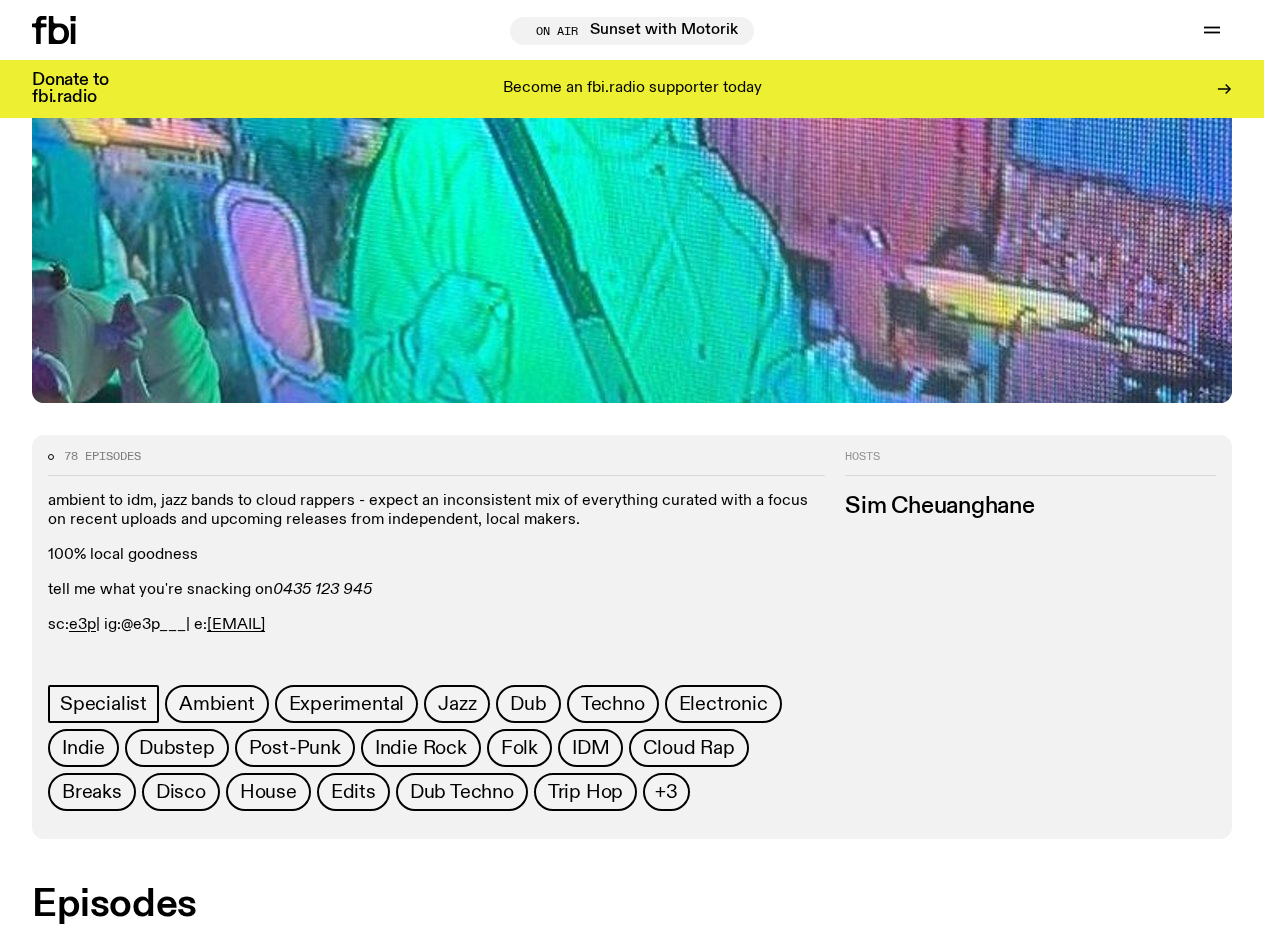 click on "@e3p___" at bounding box center [153, 625] 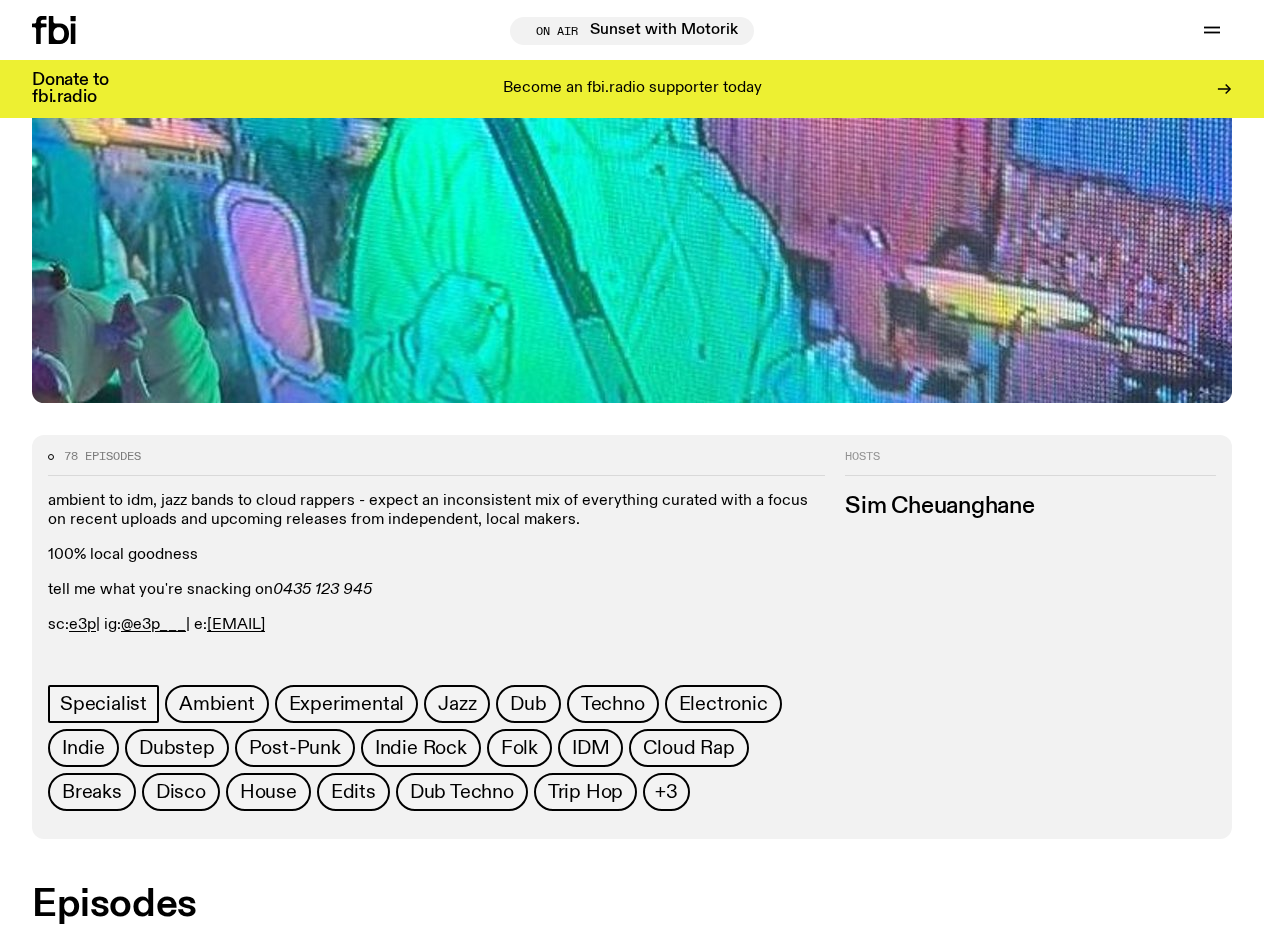click on "ambient to idm, jazz bands to cloud rappers - expect an inconsistent mix of everything curated with a focus on recent uploads and upcoming releases from independent, local makers.  100% local goodness tell me what you're snacking on   0435 123 945   sc:  e3p  | ig:  @e3p___   | e:  sim.c@fbiradio.com" at bounding box center (436, 564) 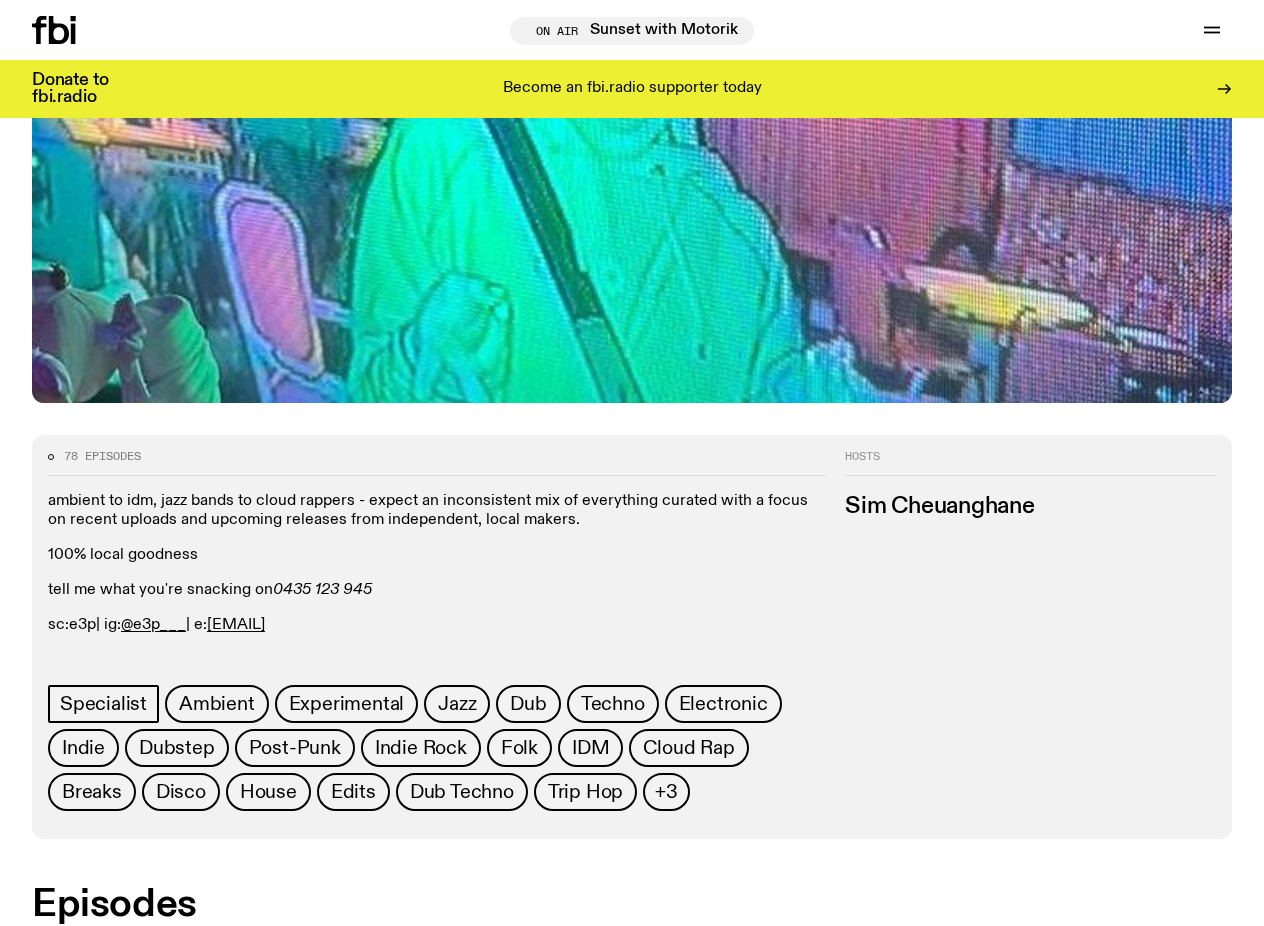 click on "e3p" at bounding box center [82, 625] 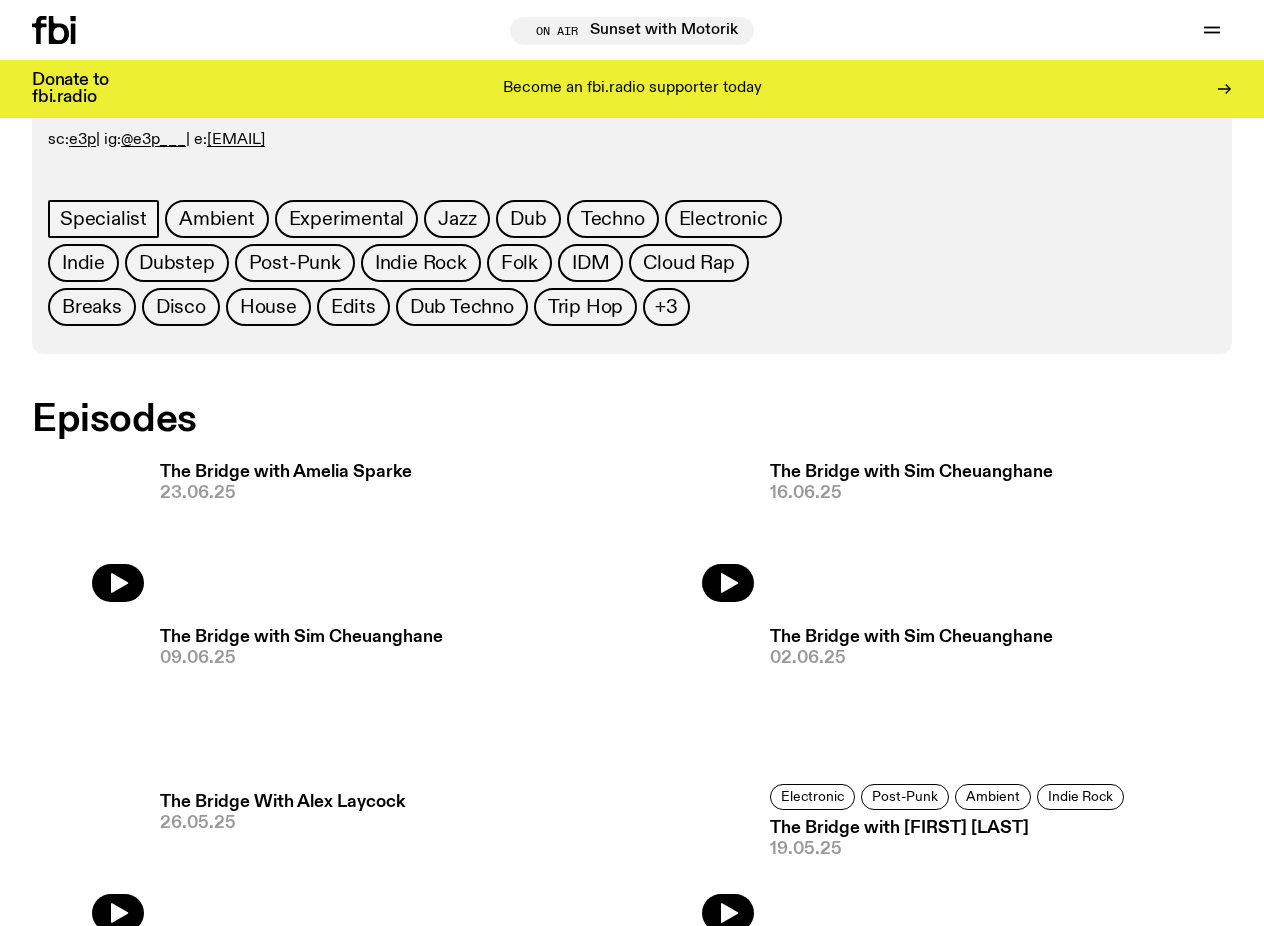 scroll, scrollTop: 1122, scrollLeft: 0, axis: vertical 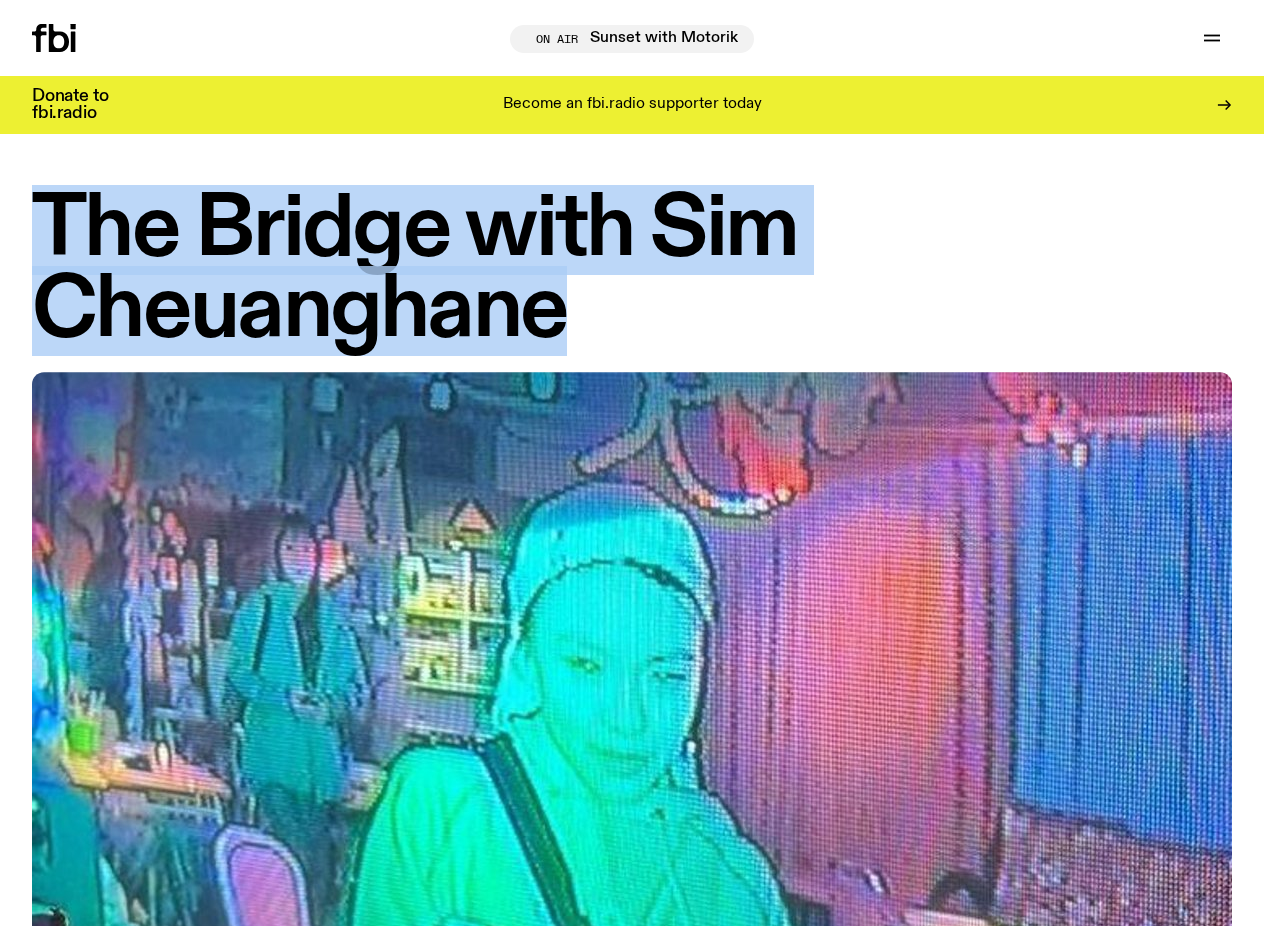 drag, startPoint x: 521, startPoint y: 314, endPoint x: 36, endPoint y: 218, distance: 494.40976 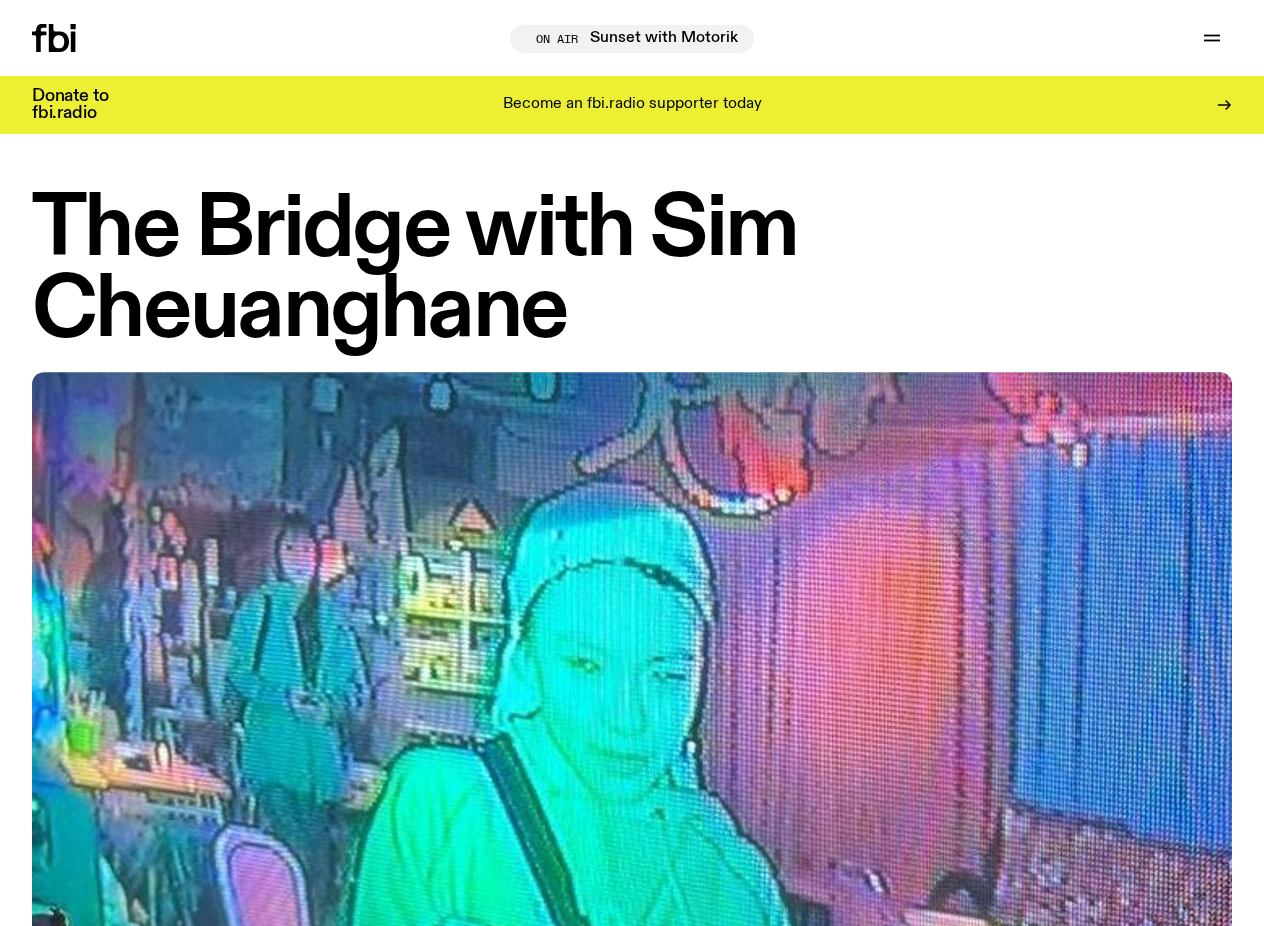 scroll, scrollTop: 0, scrollLeft: 0, axis: both 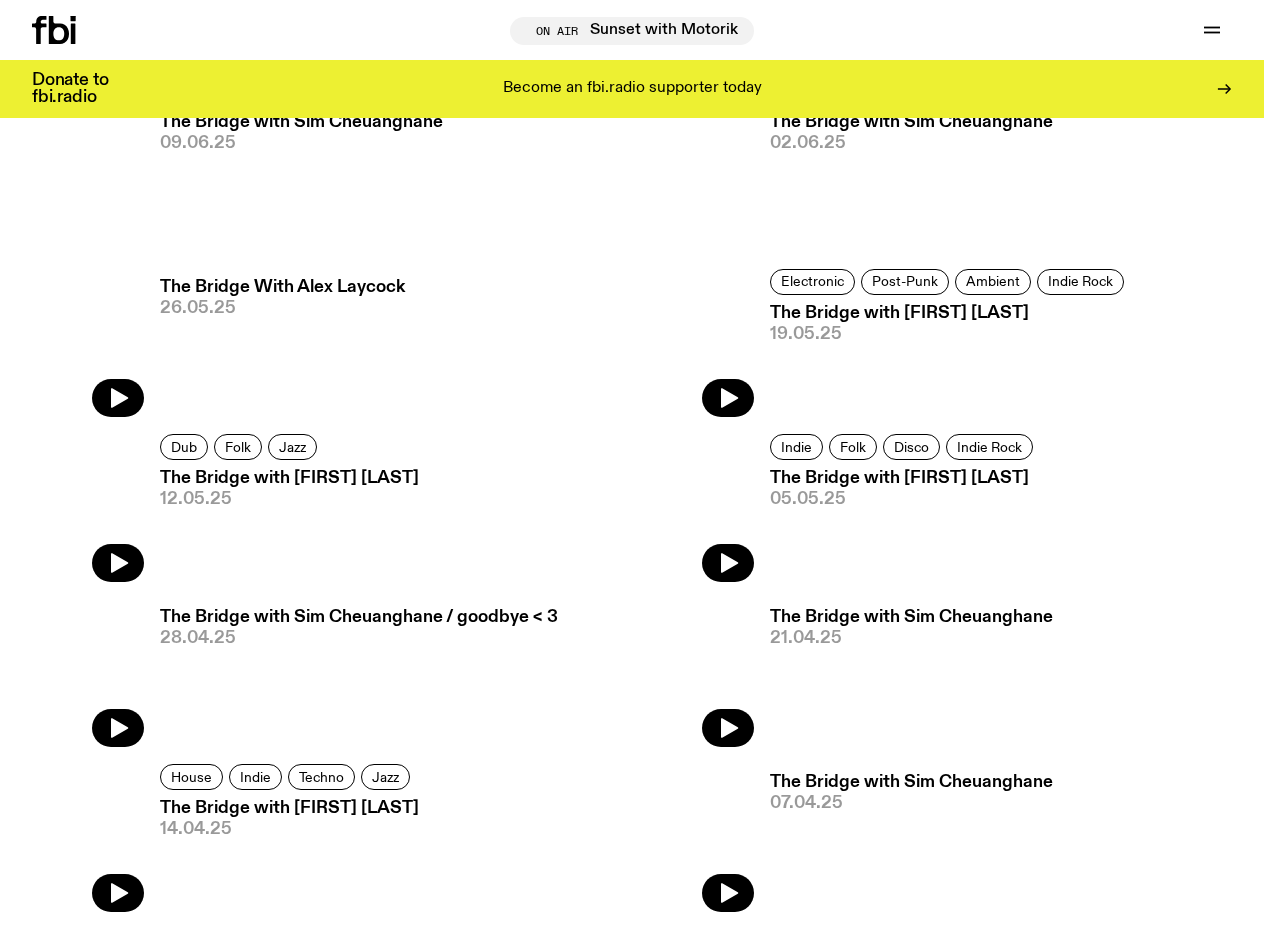 click on "The Bridge with [FIRST] [LAST]" at bounding box center (904, 478) 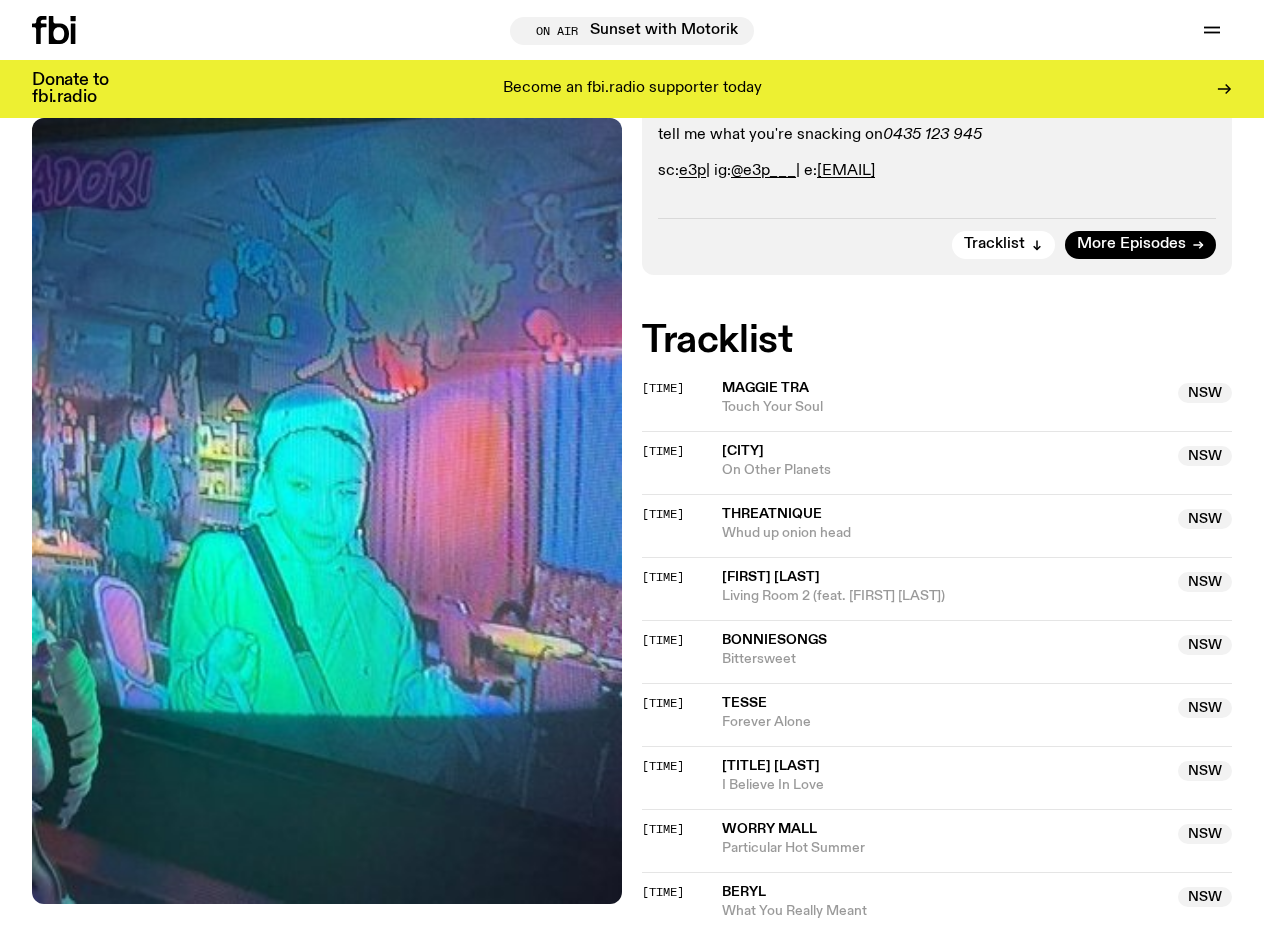 scroll, scrollTop: 482, scrollLeft: 0, axis: vertical 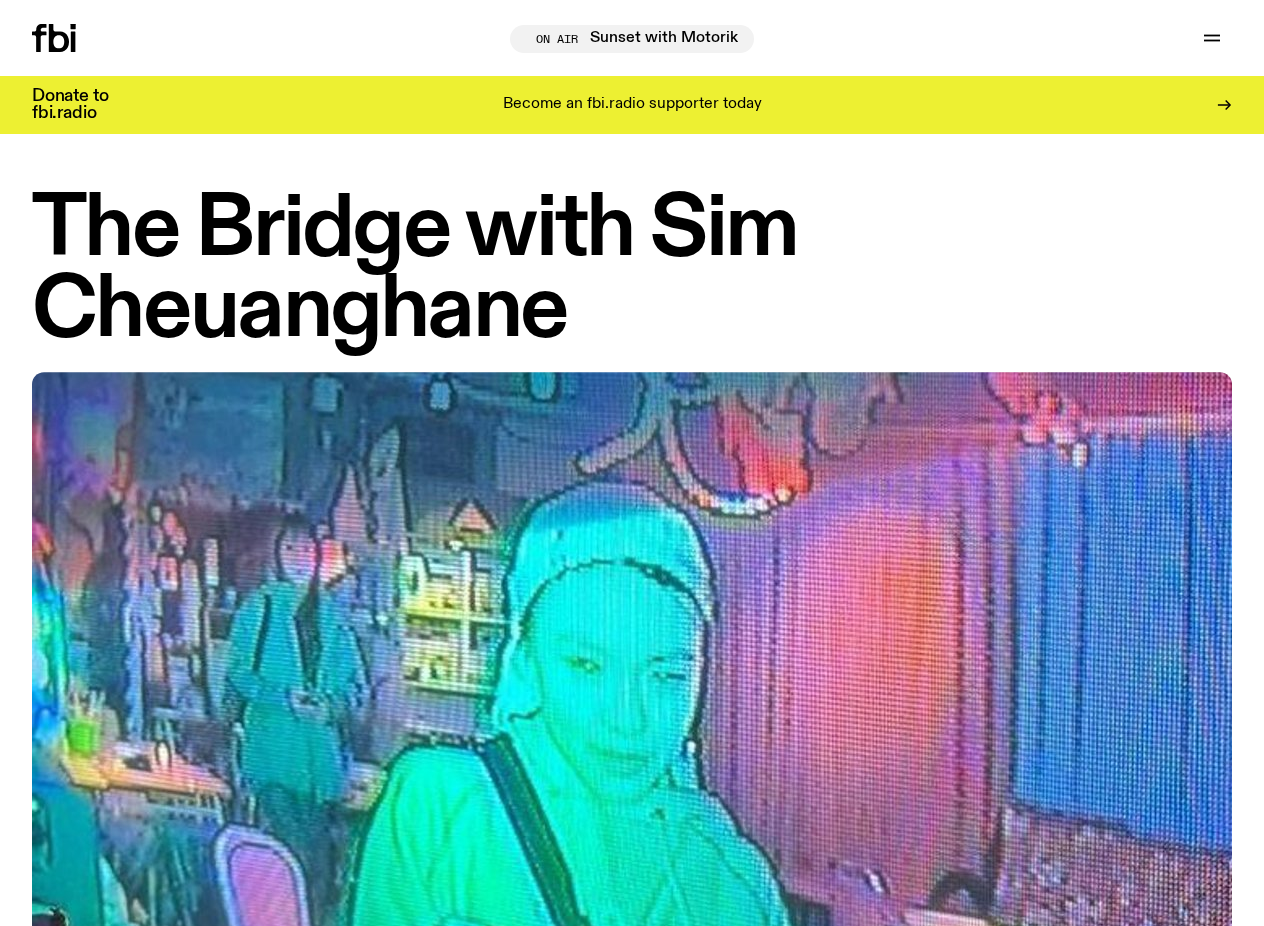 click on "The Bridge with Sim Cheuanghane" at bounding box center (632, 271) 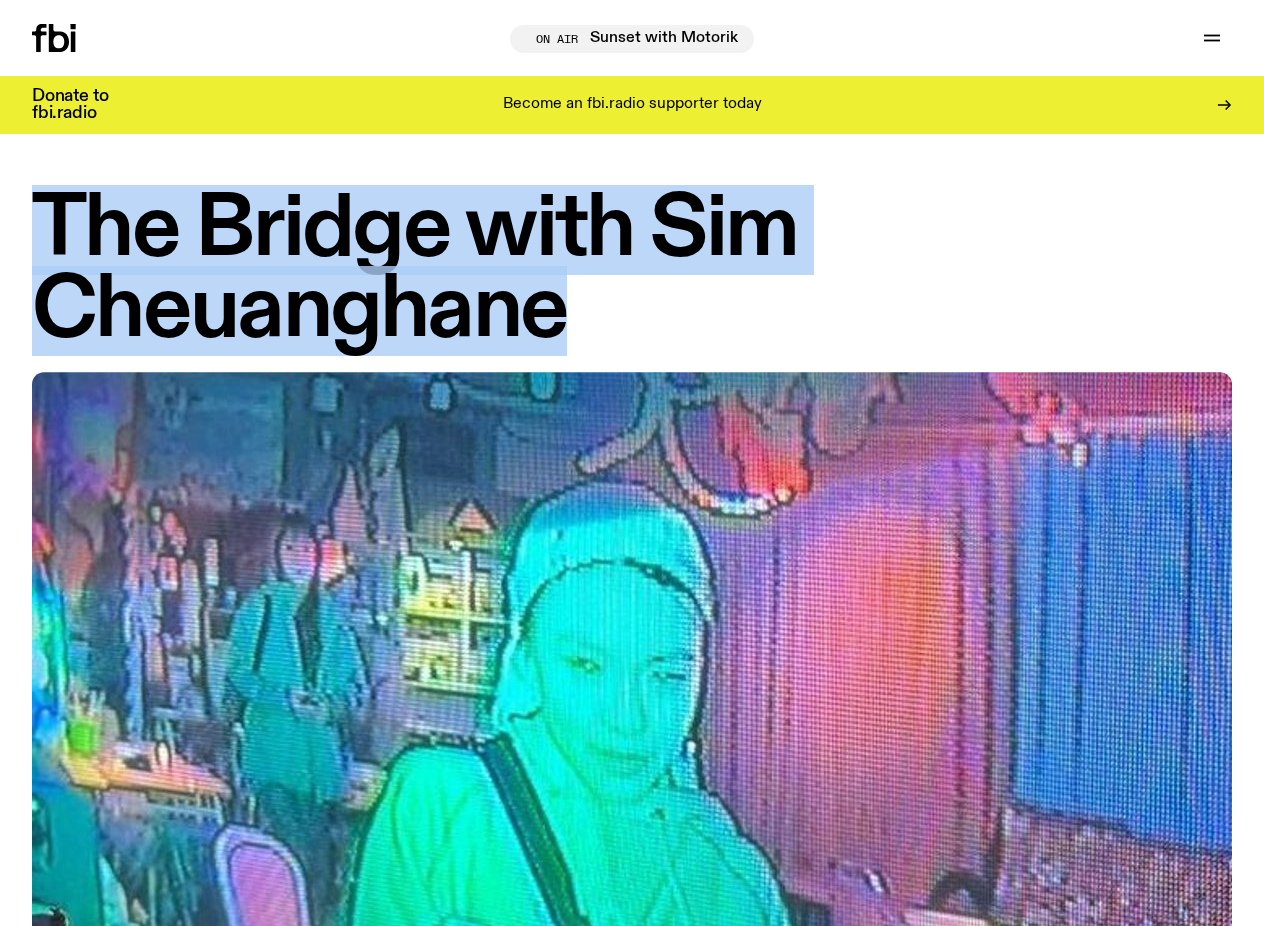 drag, startPoint x: 410, startPoint y: 301, endPoint x: 37, endPoint y: 208, distance: 384.41904 